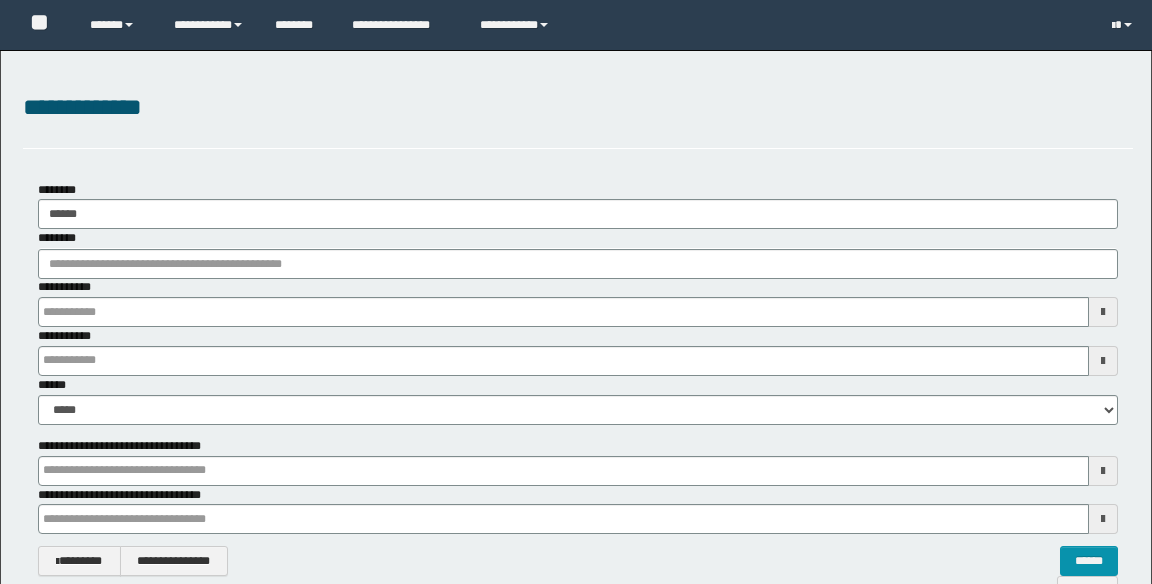 scroll, scrollTop: 0, scrollLeft: 0, axis: both 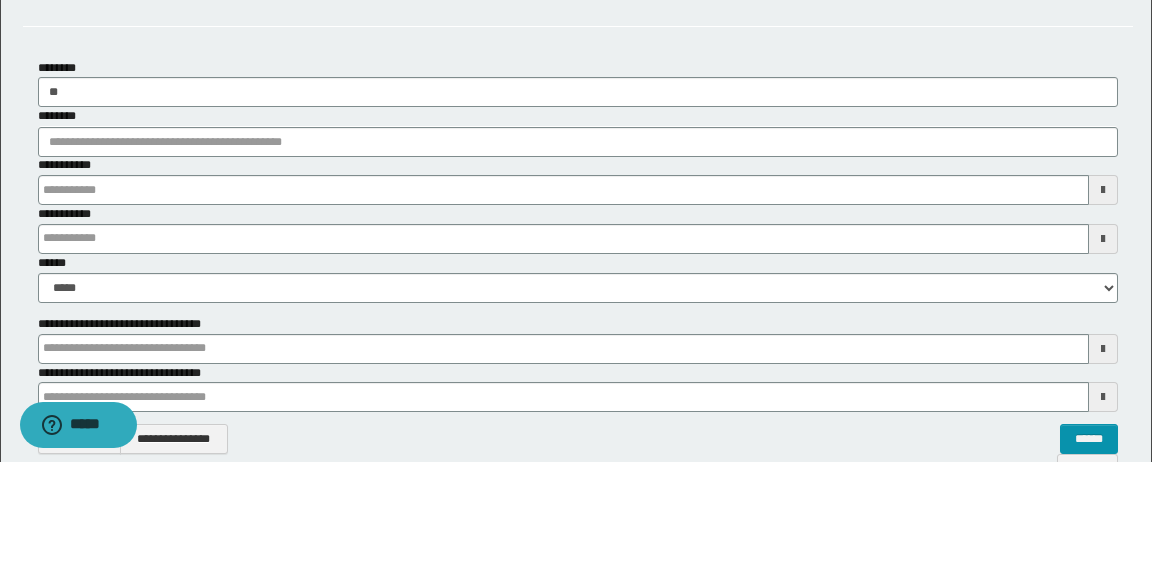 type on "*" 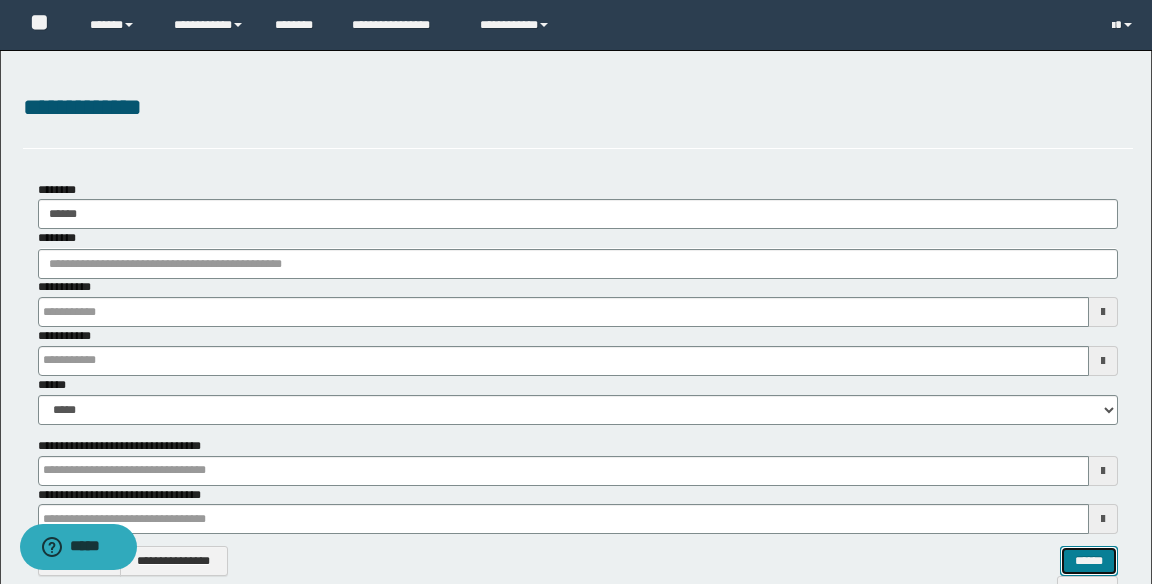 click on "******" at bounding box center (1089, 561) 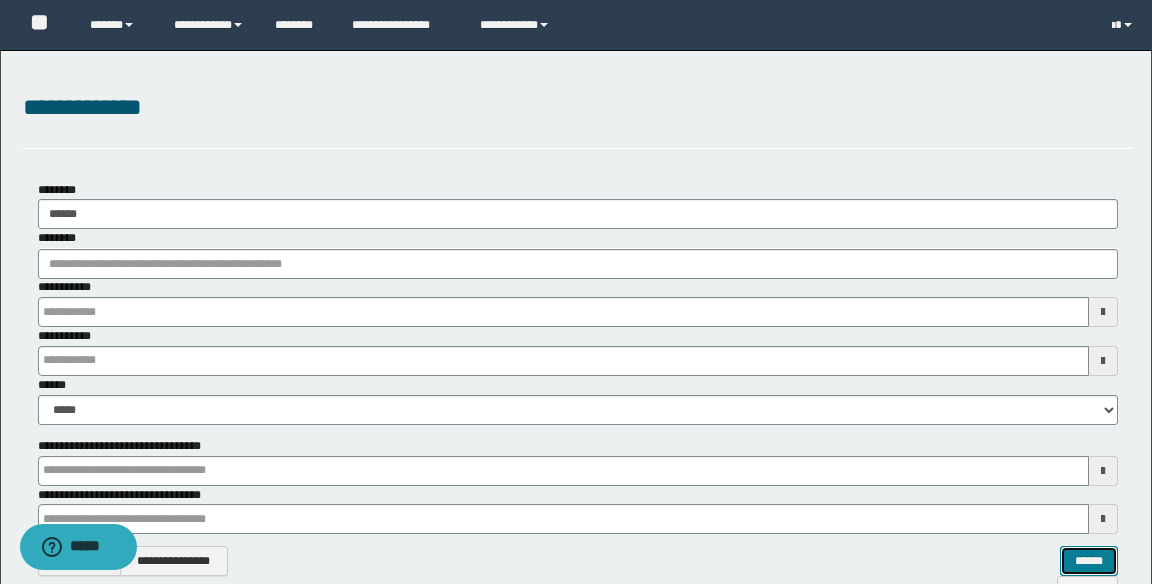 click on "******" at bounding box center [1089, 561] 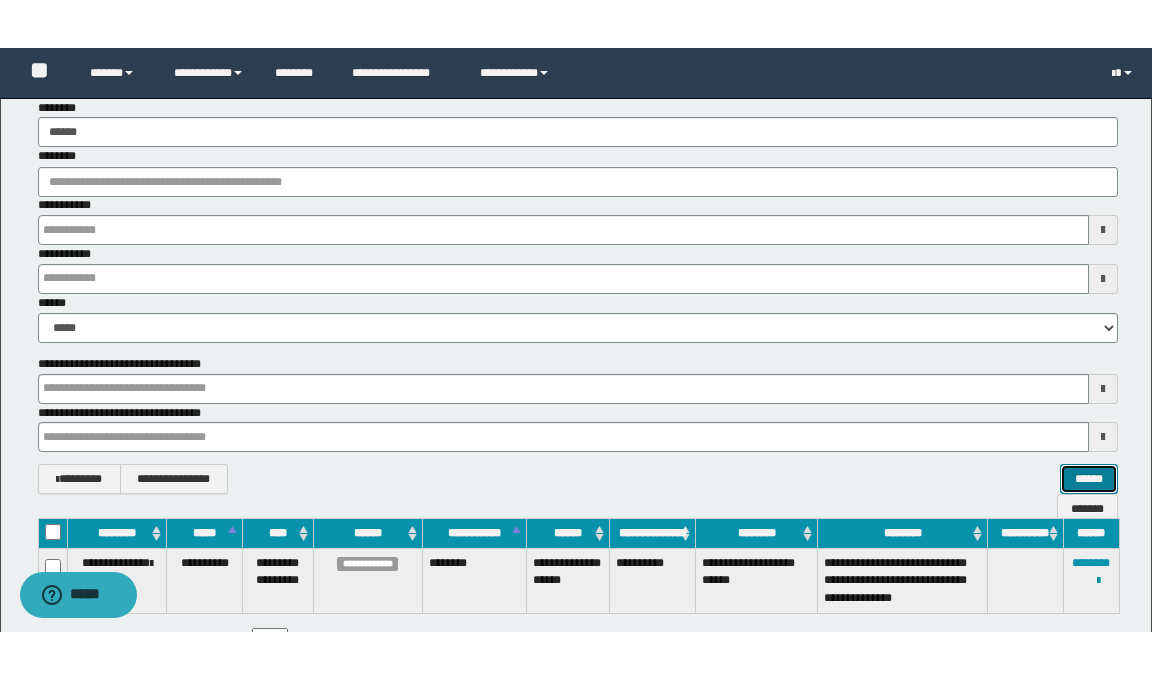 scroll, scrollTop: 172, scrollLeft: 0, axis: vertical 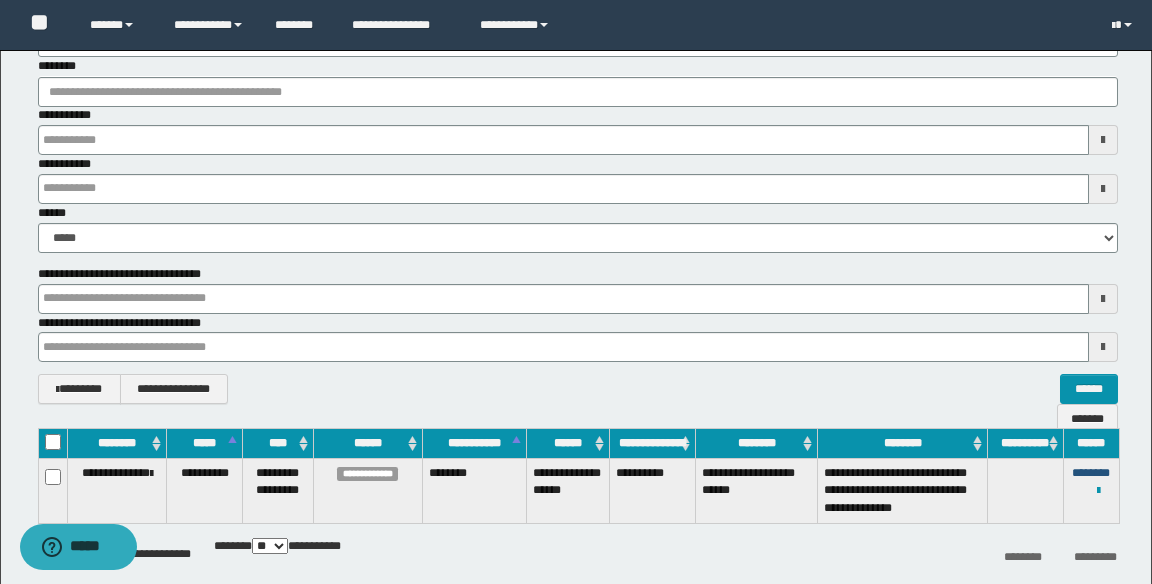 click on "********" at bounding box center (1091, 473) 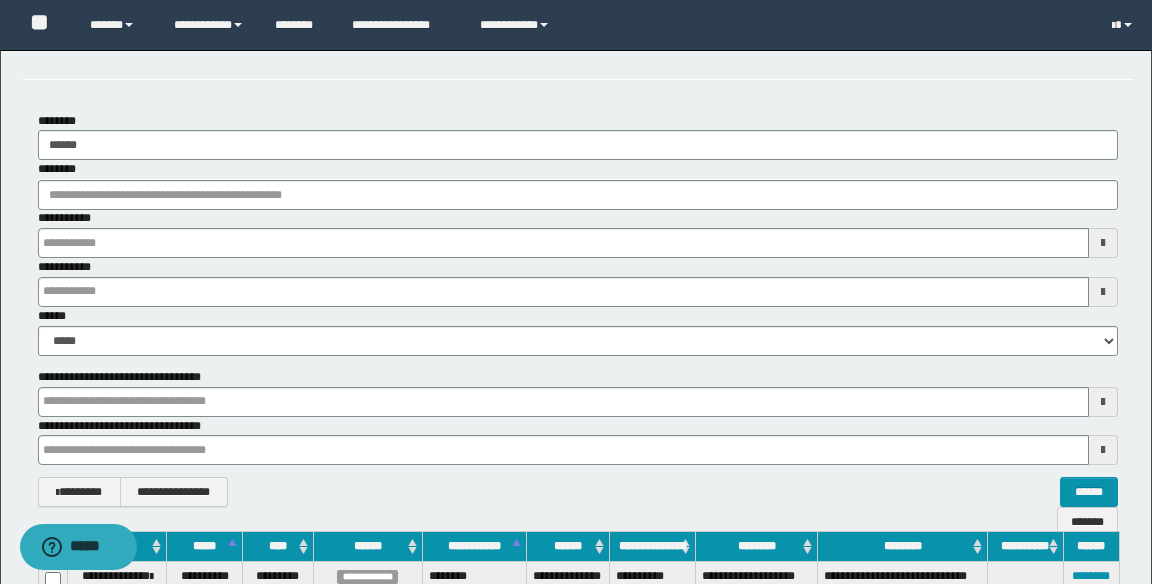 scroll, scrollTop: 0, scrollLeft: 0, axis: both 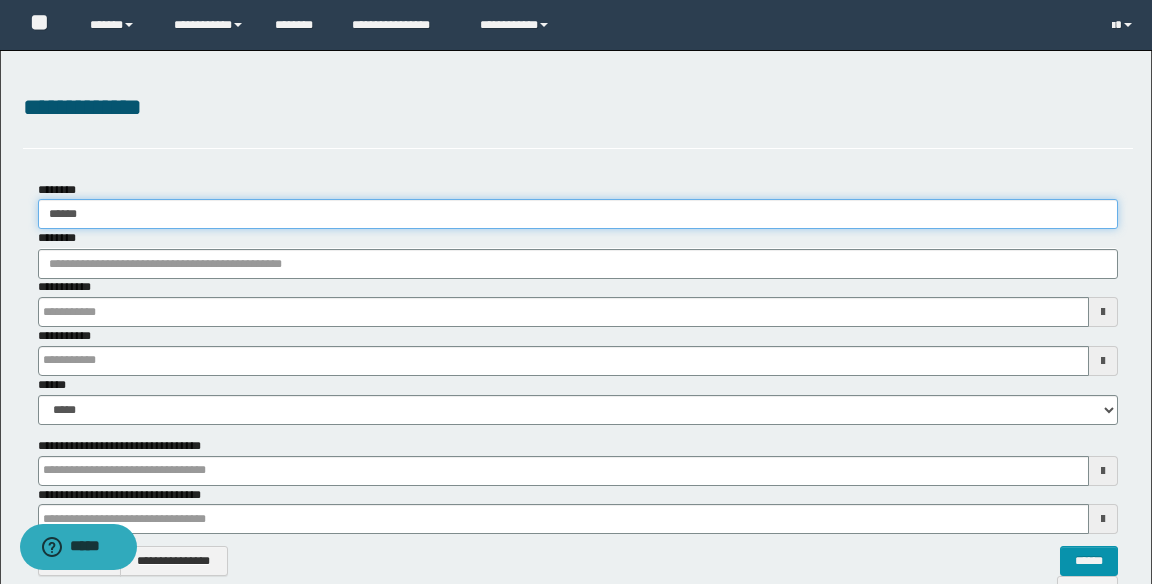 click on "******" at bounding box center (578, 214) 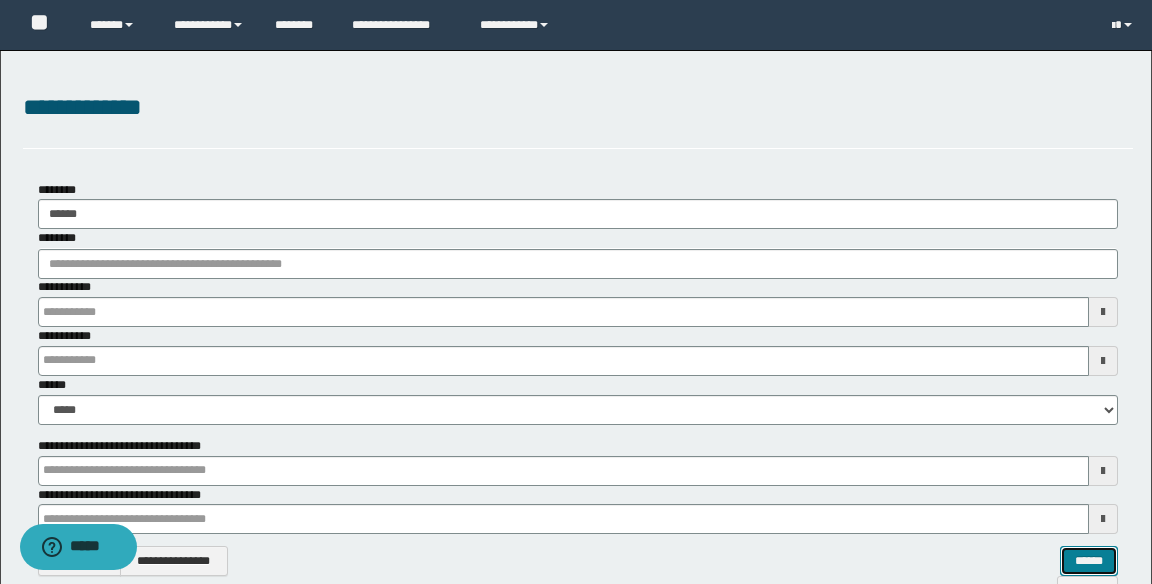 click on "******" at bounding box center (1089, 561) 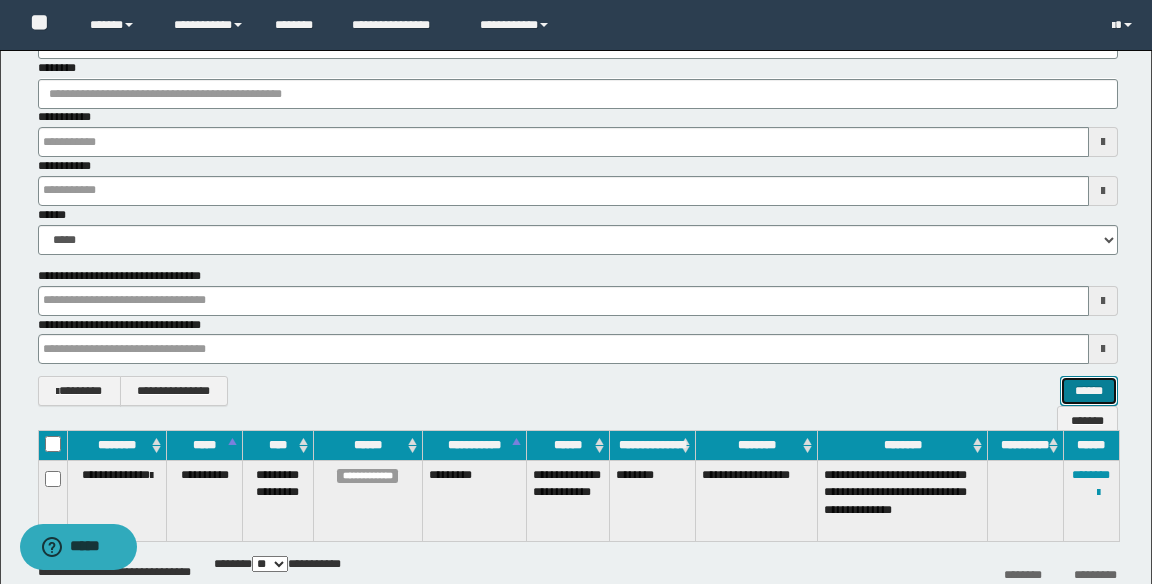 scroll, scrollTop: 190, scrollLeft: 0, axis: vertical 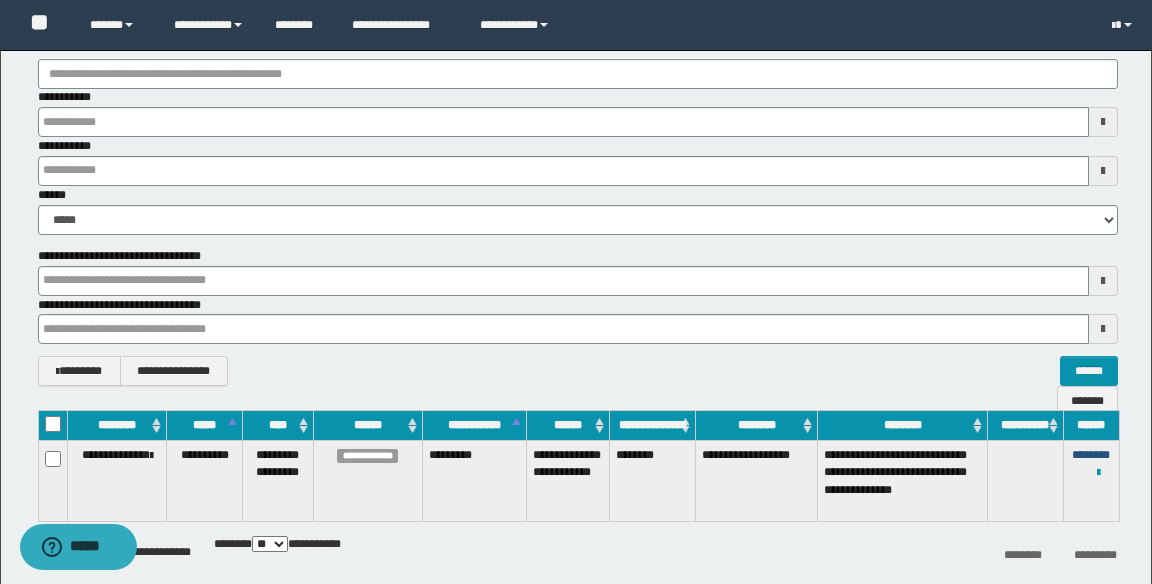click on "********" at bounding box center [1091, 455] 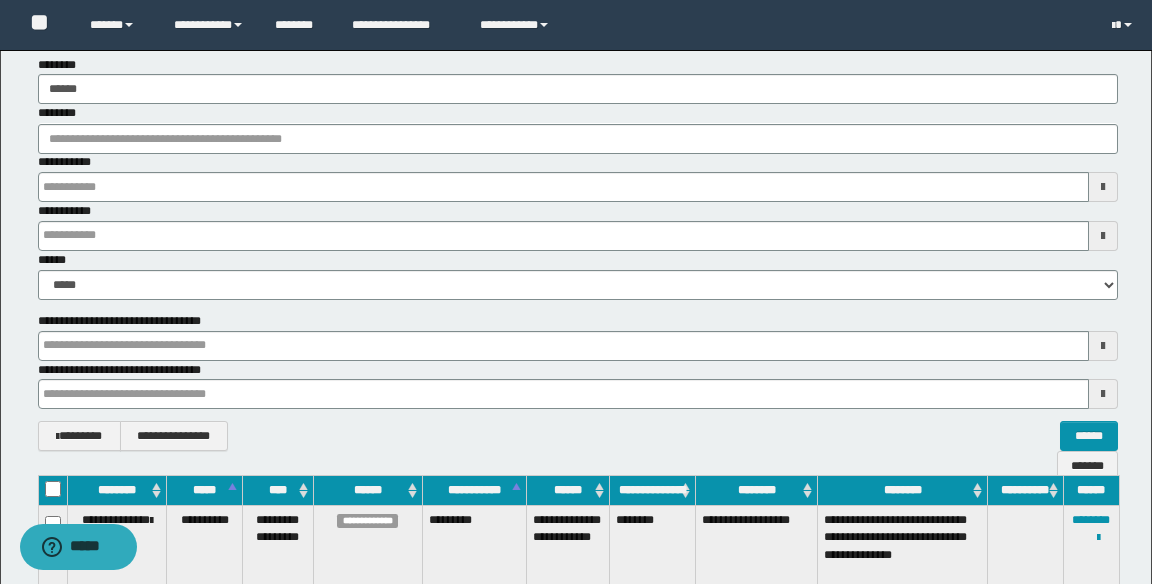 scroll, scrollTop: 0, scrollLeft: 0, axis: both 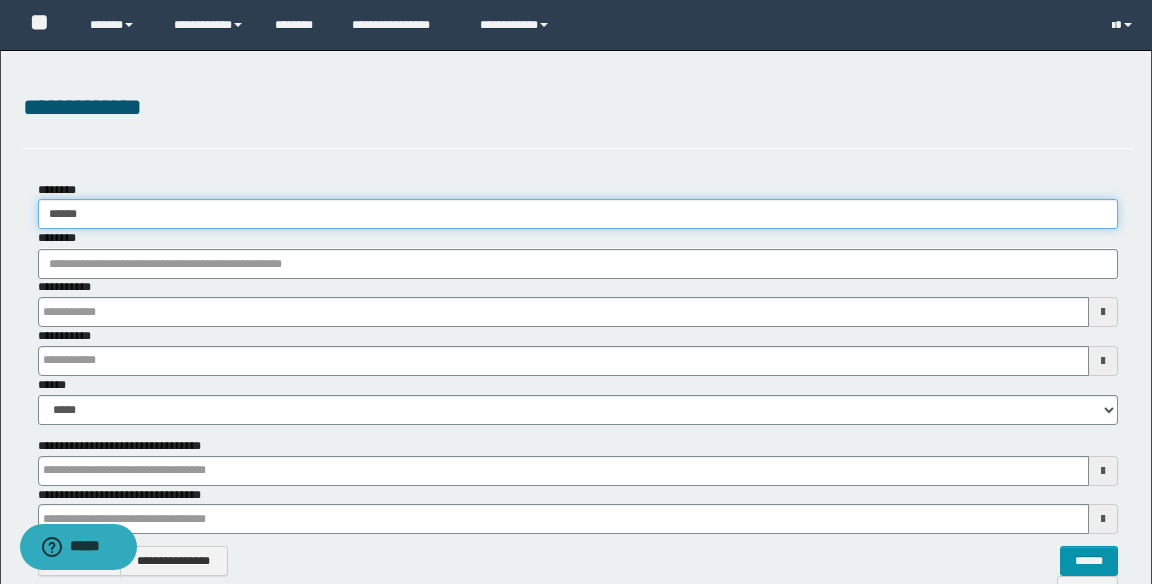 click on "******" at bounding box center [578, 214] 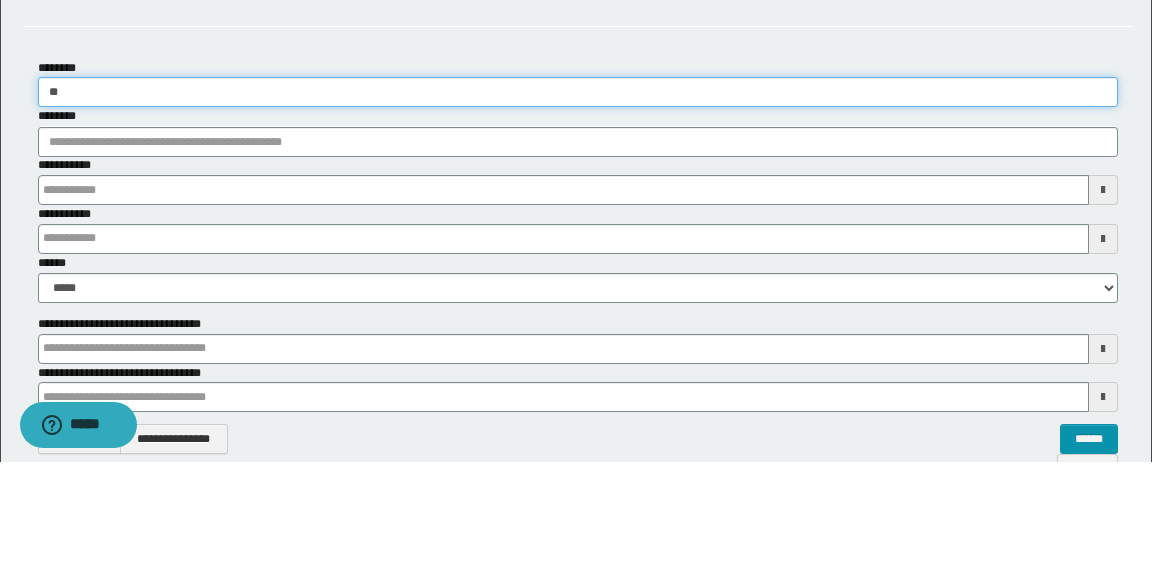 type on "*" 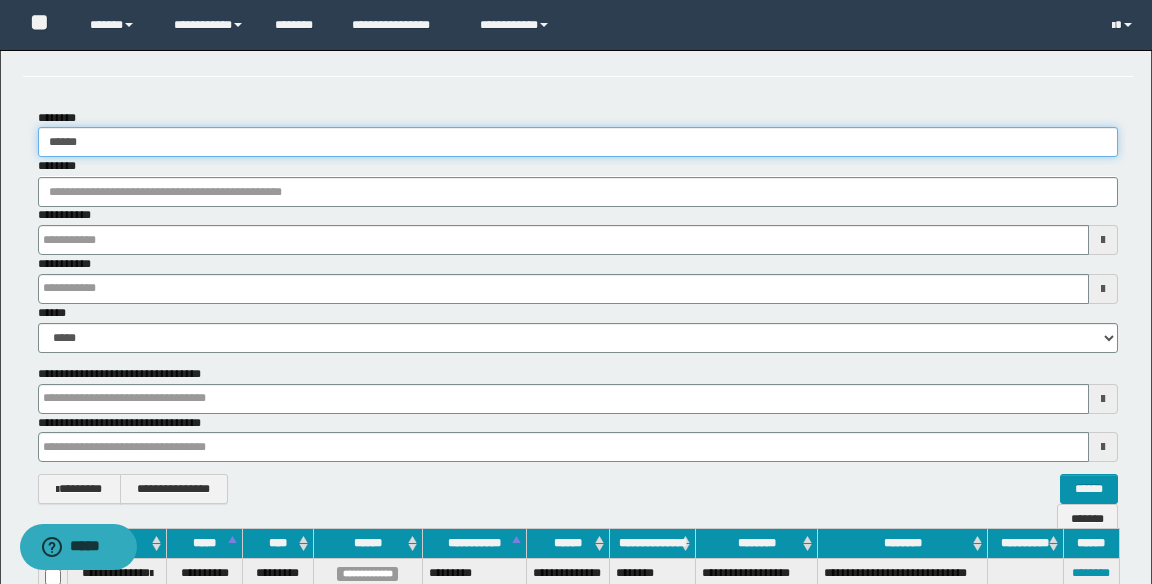 scroll, scrollTop: 100, scrollLeft: 0, axis: vertical 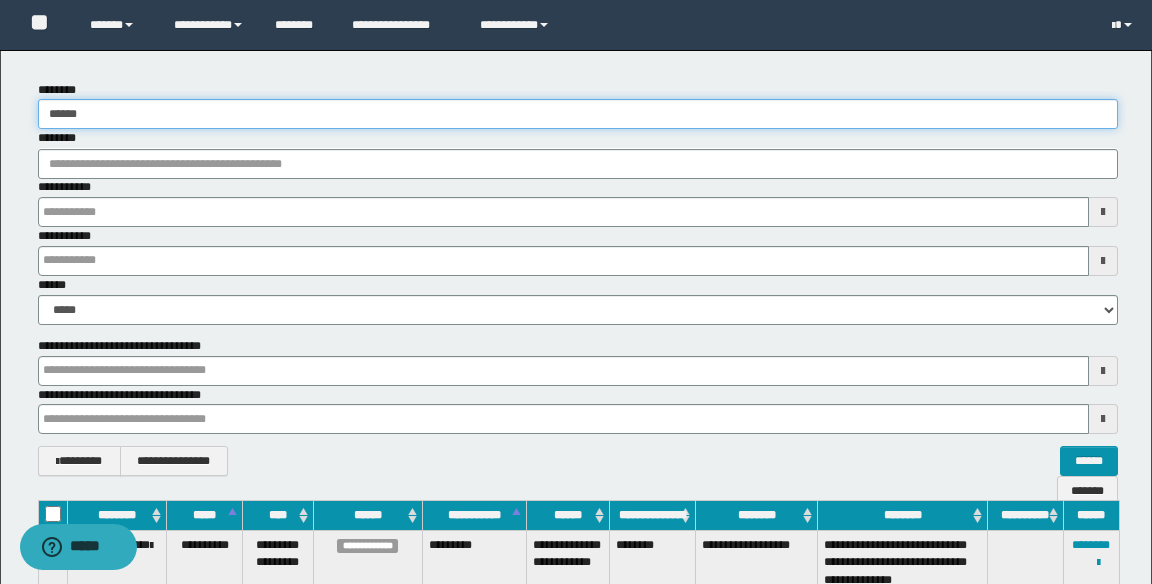 type on "******" 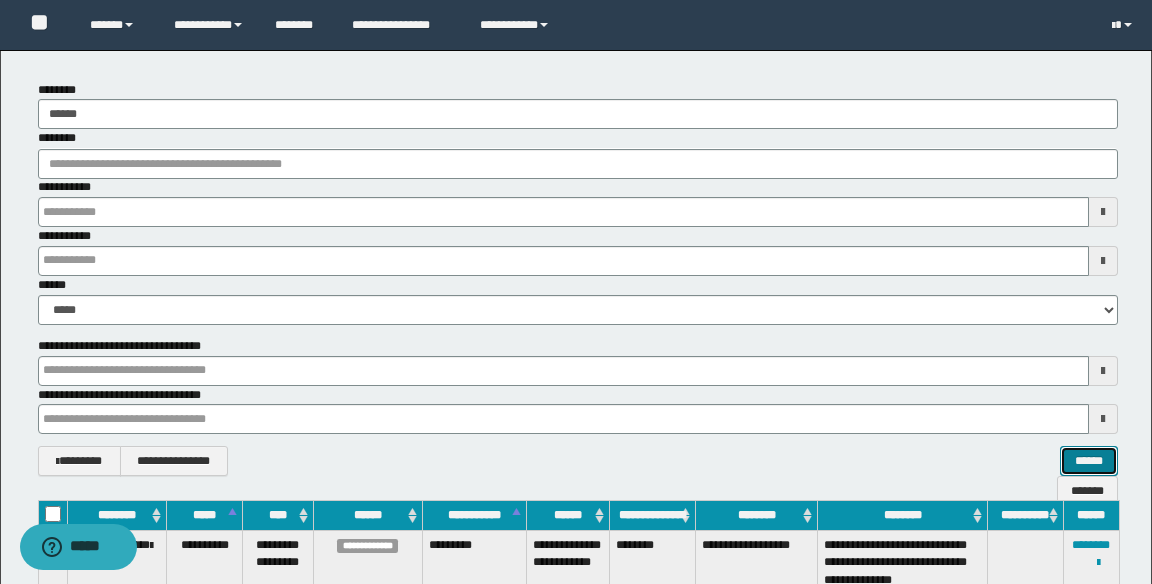 click on "******" at bounding box center (1089, 461) 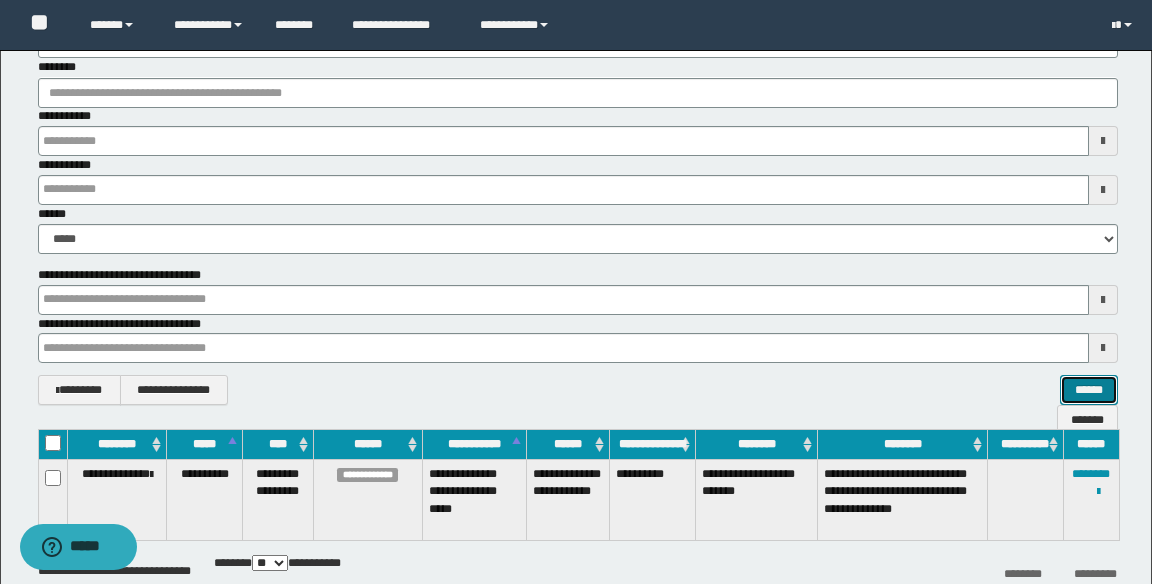 scroll, scrollTop: 181, scrollLeft: 0, axis: vertical 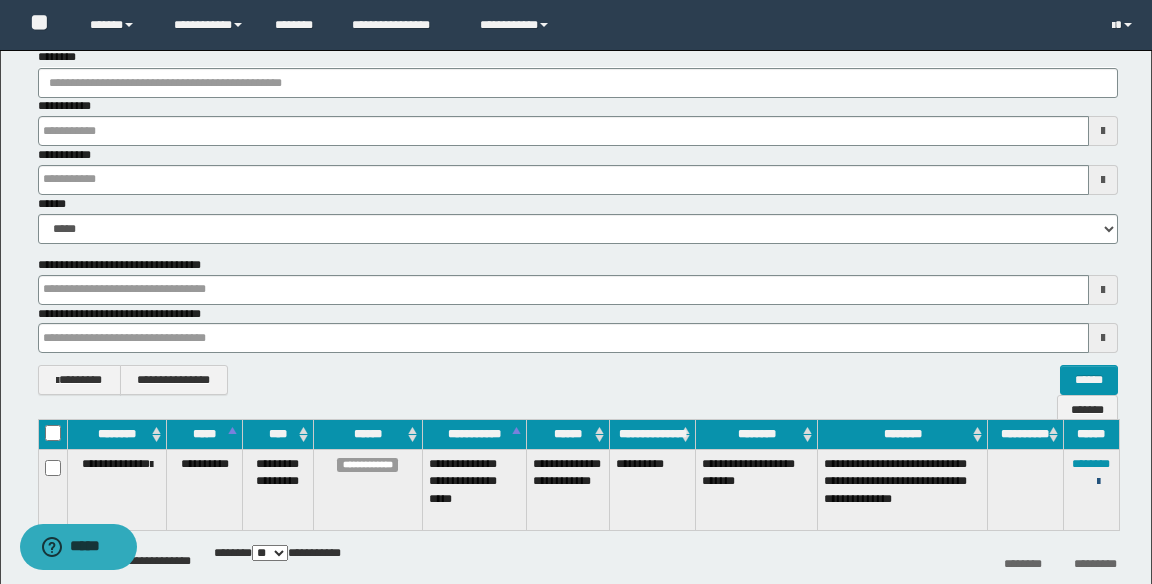 click at bounding box center [1098, 482] 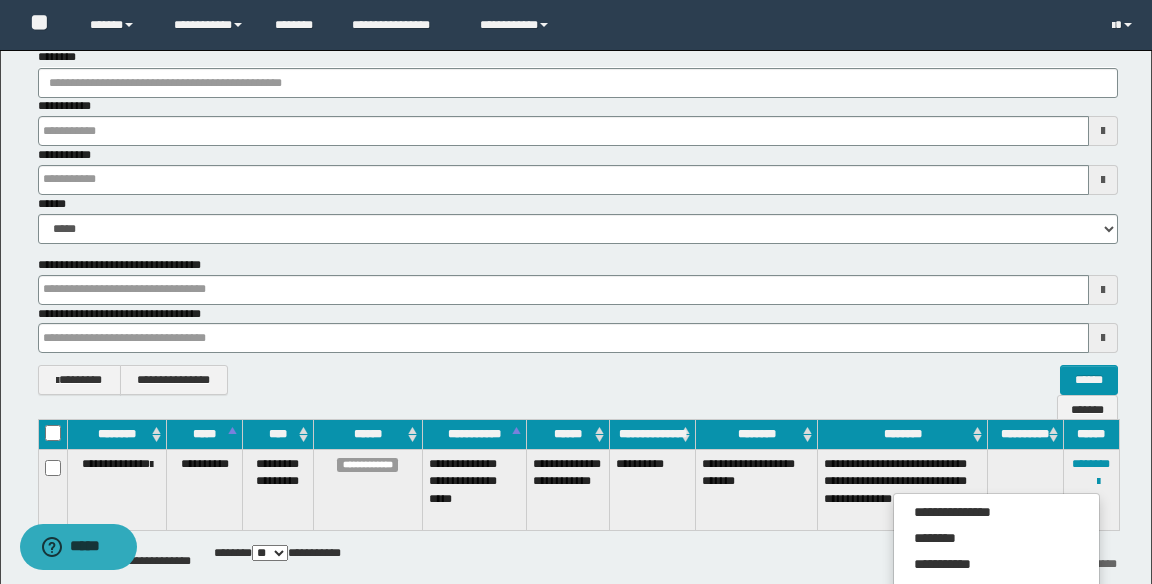 click at bounding box center (576, 292) 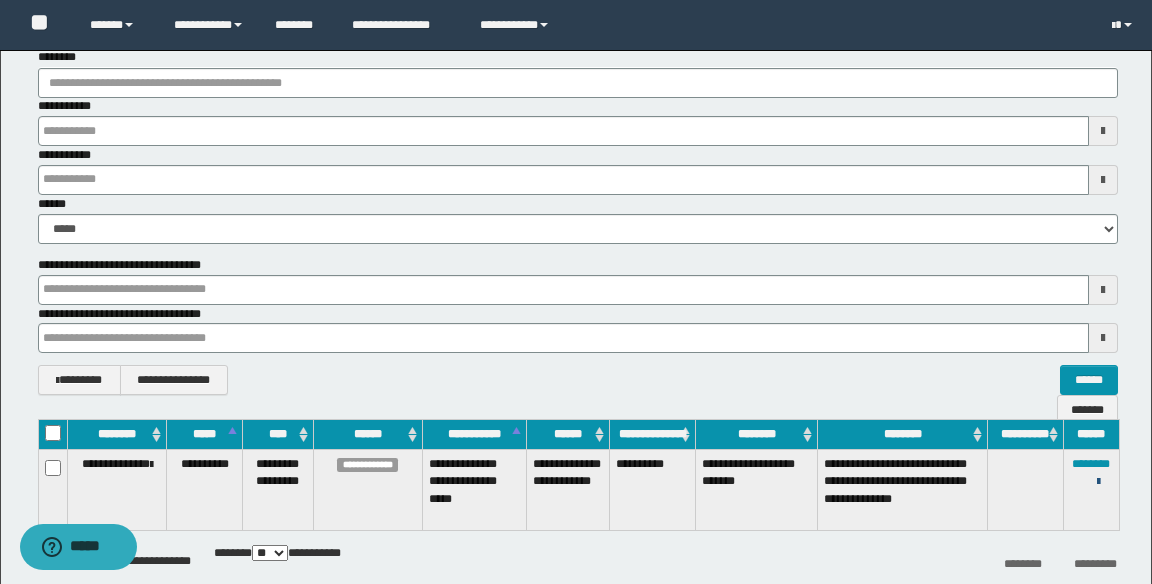 click at bounding box center [1098, 482] 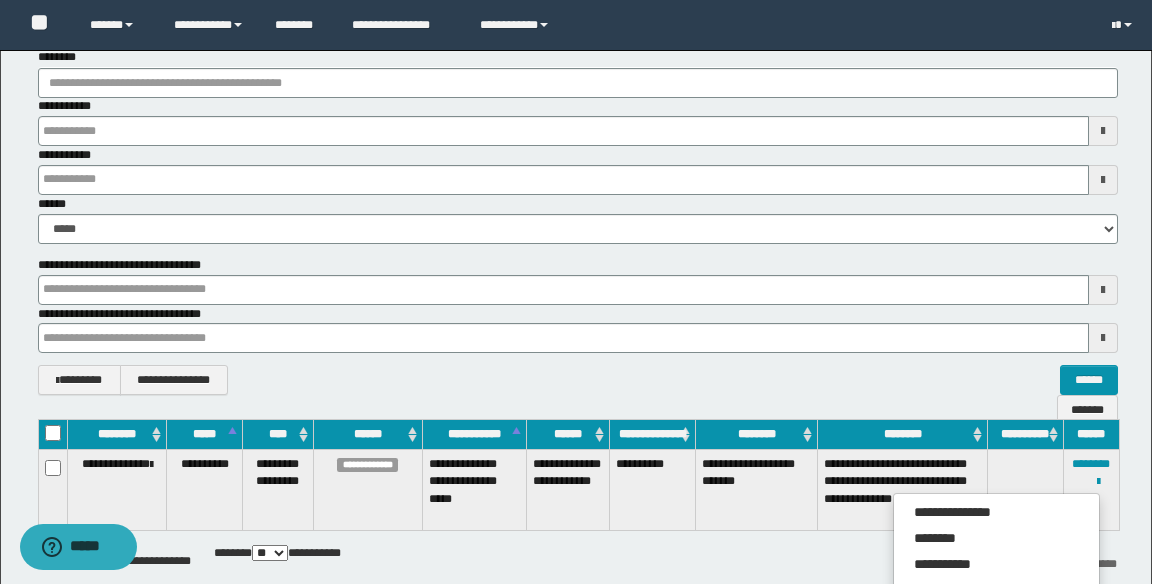 click at bounding box center (576, 292) 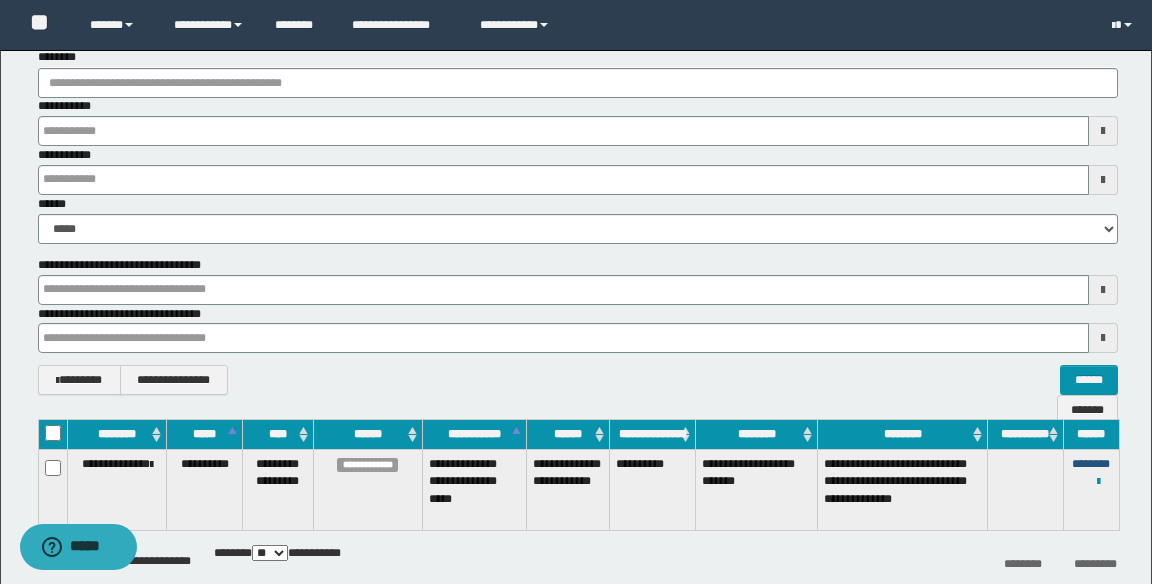 click on "********" at bounding box center (1091, 464) 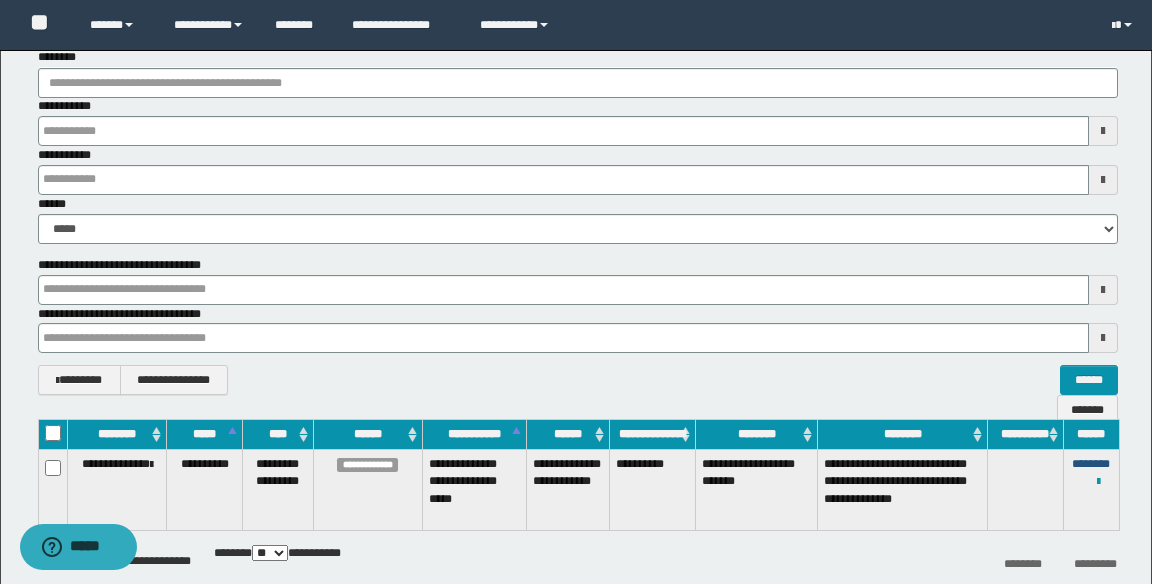 scroll, scrollTop: 190, scrollLeft: 0, axis: vertical 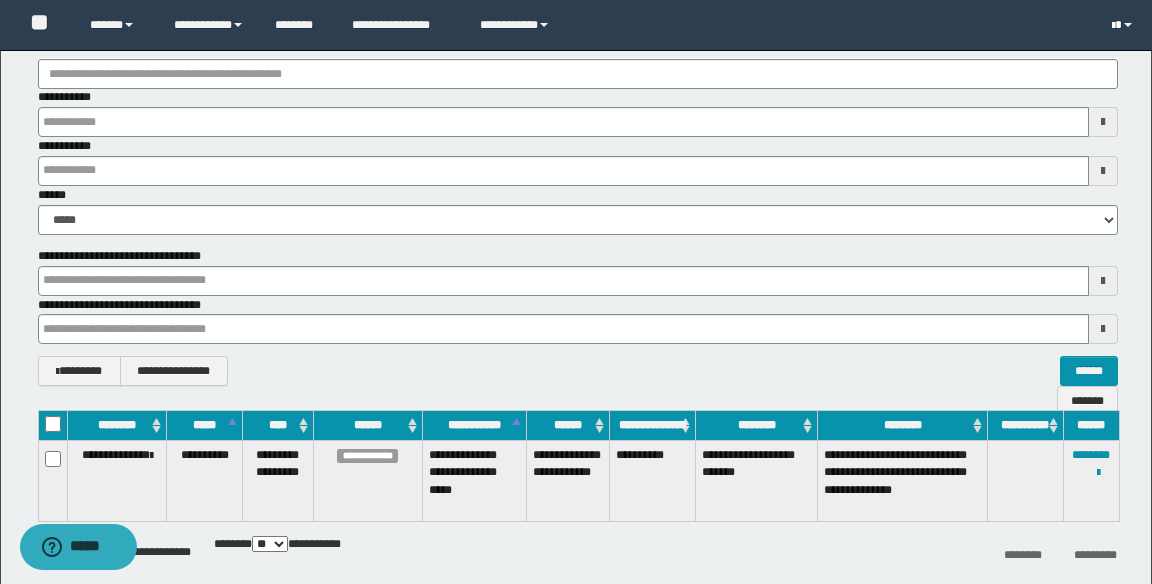 click at bounding box center (1124, 25) 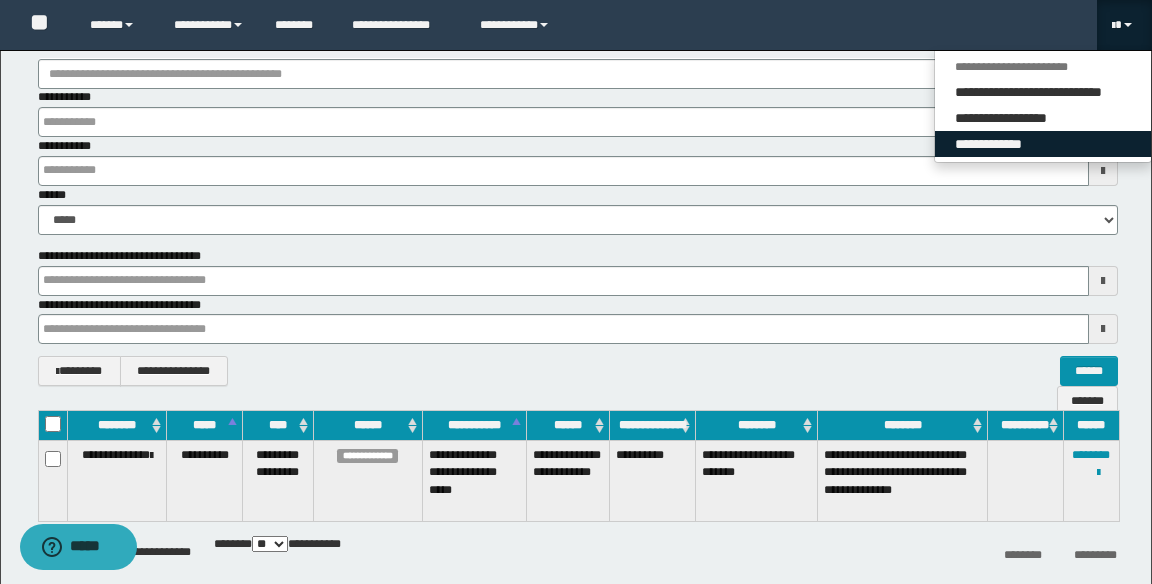 click on "**********" at bounding box center (1043, 144) 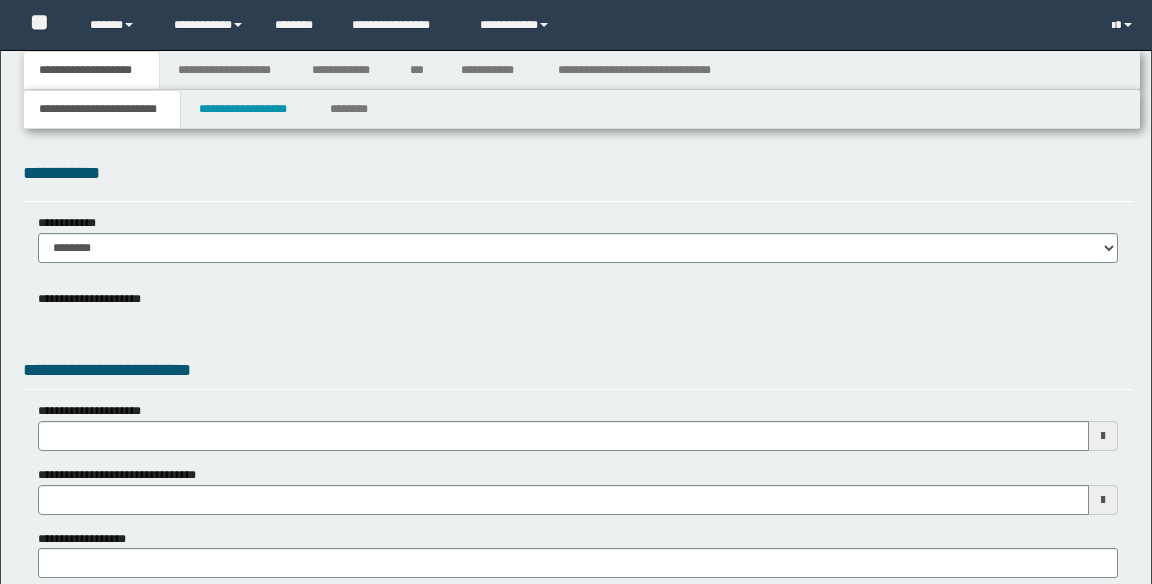 scroll, scrollTop: 0, scrollLeft: 0, axis: both 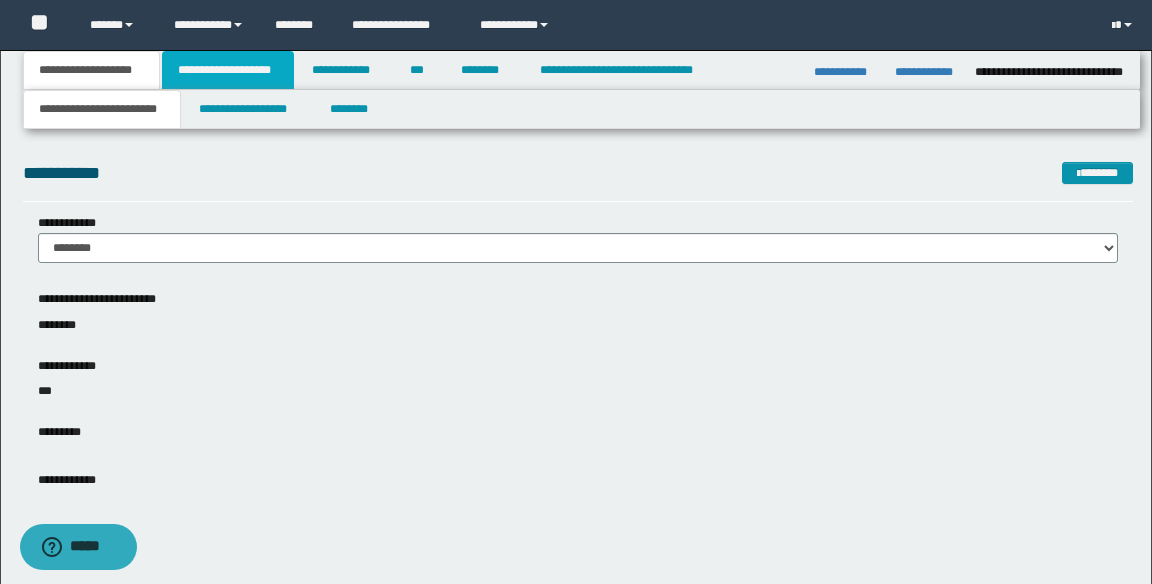 click on "**********" at bounding box center [228, 70] 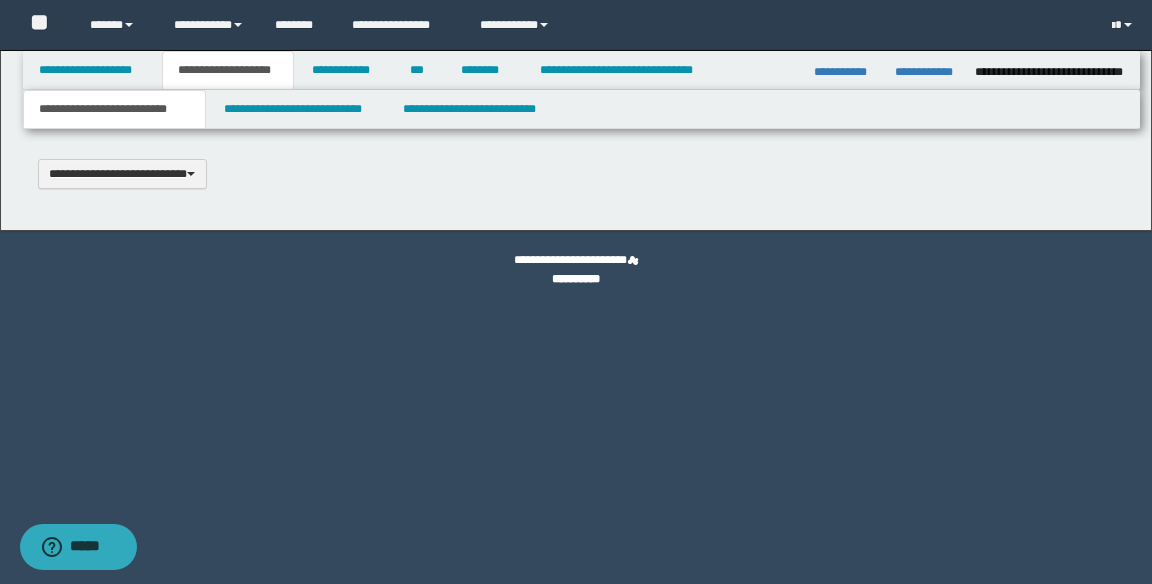 type 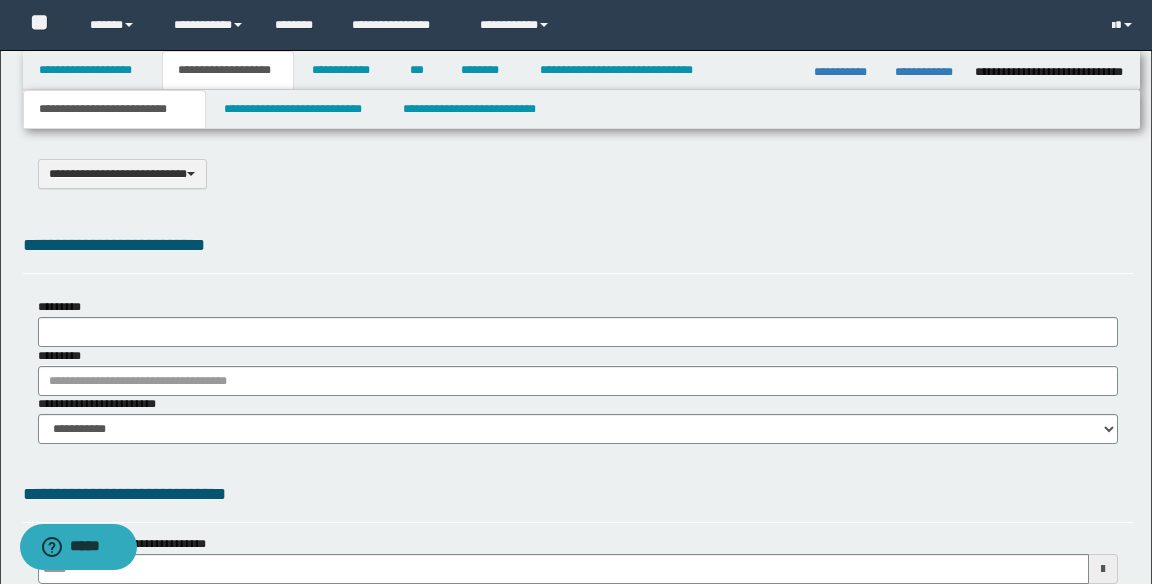 select on "*" 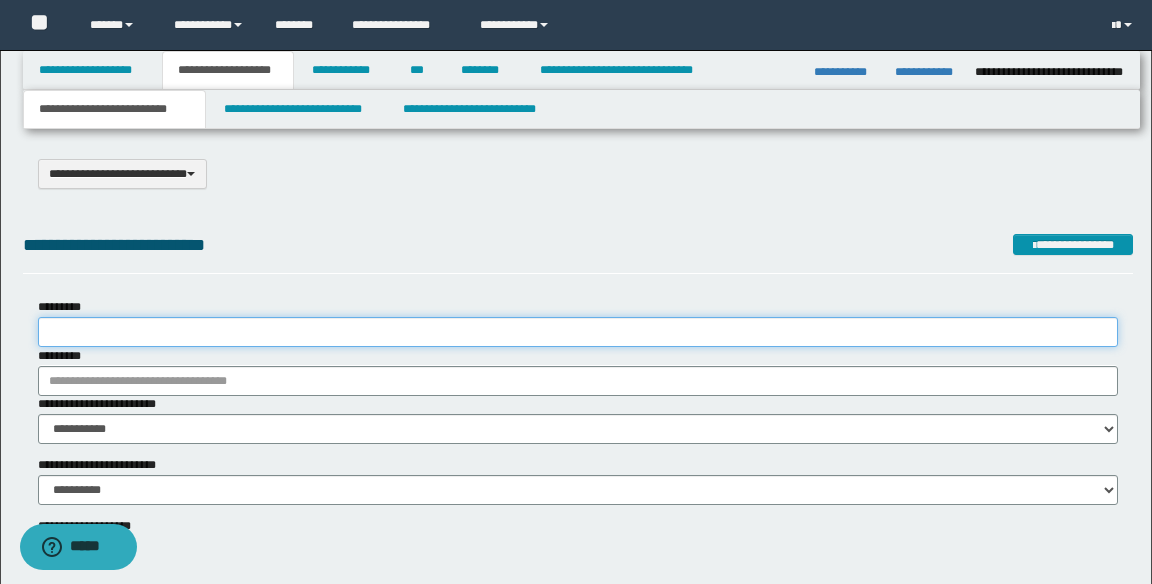 click on "*********" at bounding box center (578, 332) 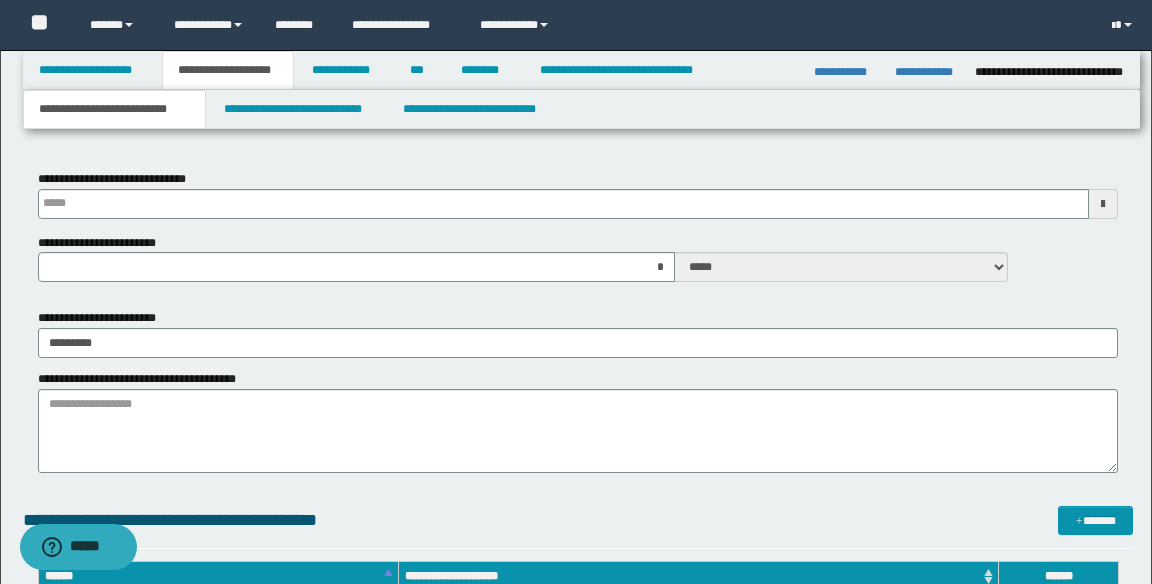 scroll, scrollTop: 840, scrollLeft: 0, axis: vertical 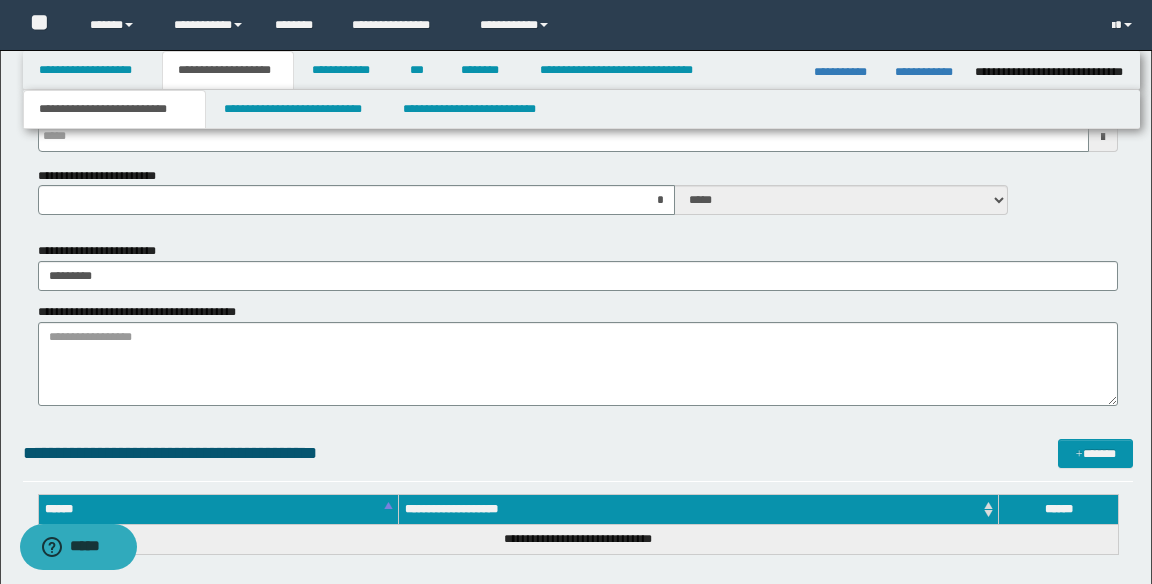 type on "**********" 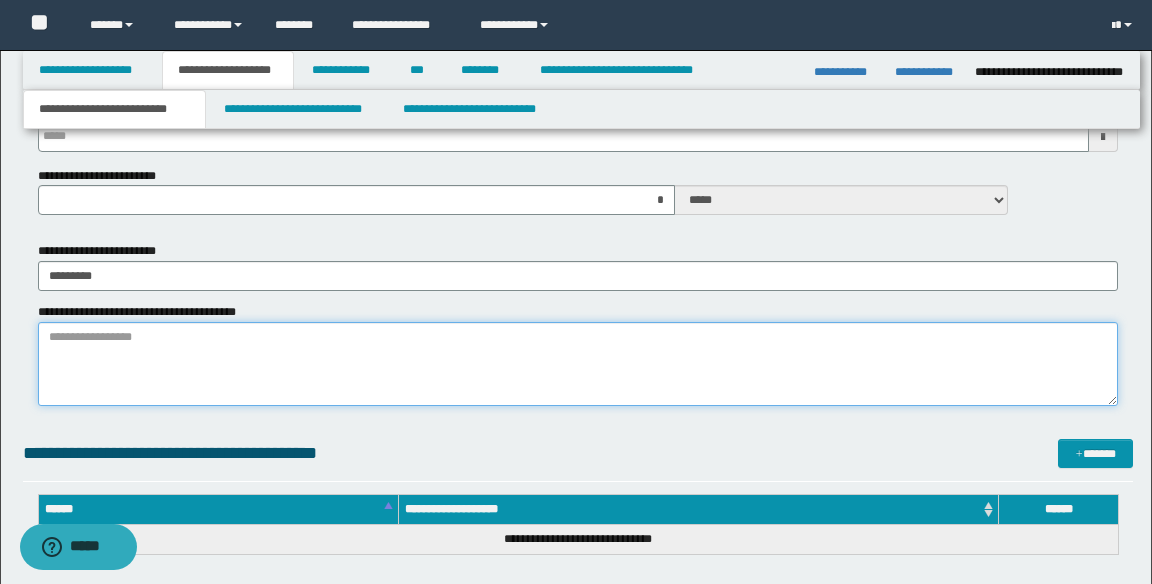 click on "**********" at bounding box center (578, 364) 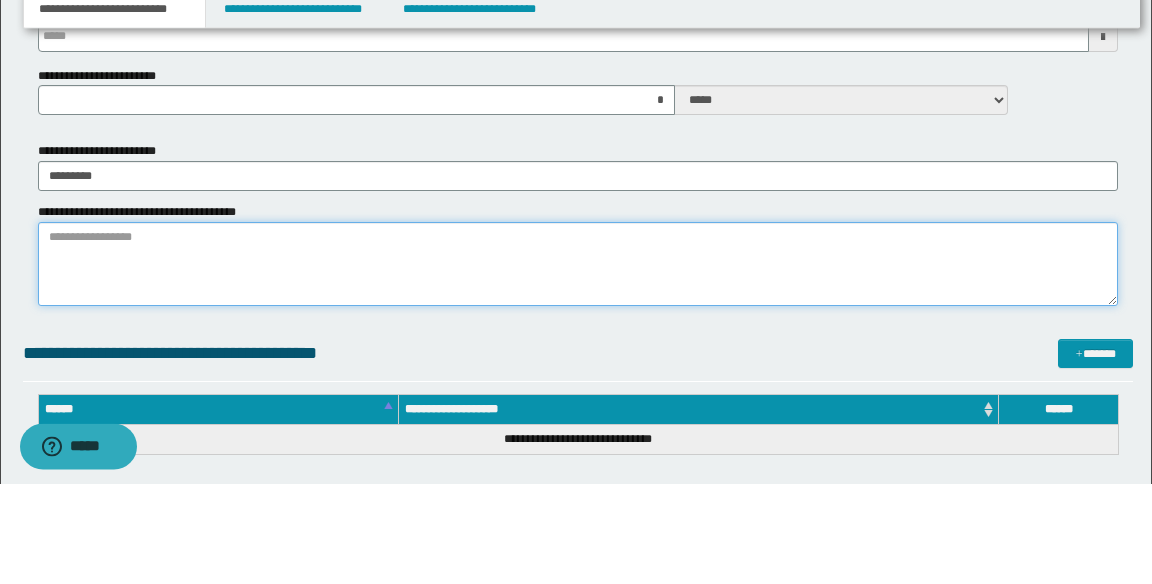 scroll, scrollTop: 840, scrollLeft: 0, axis: vertical 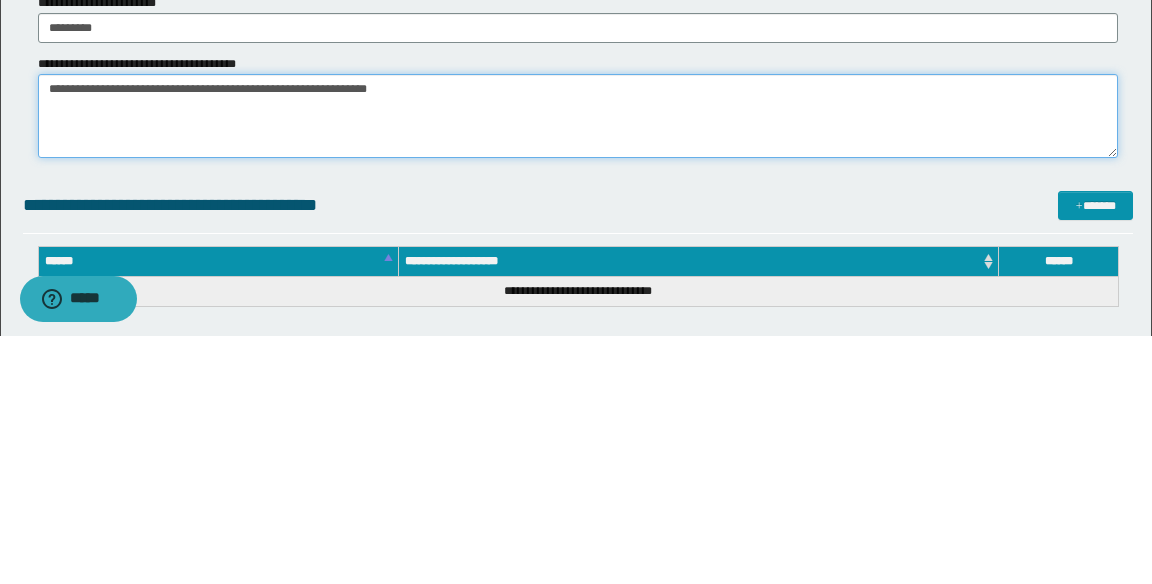 click on "**********" at bounding box center (578, 364) 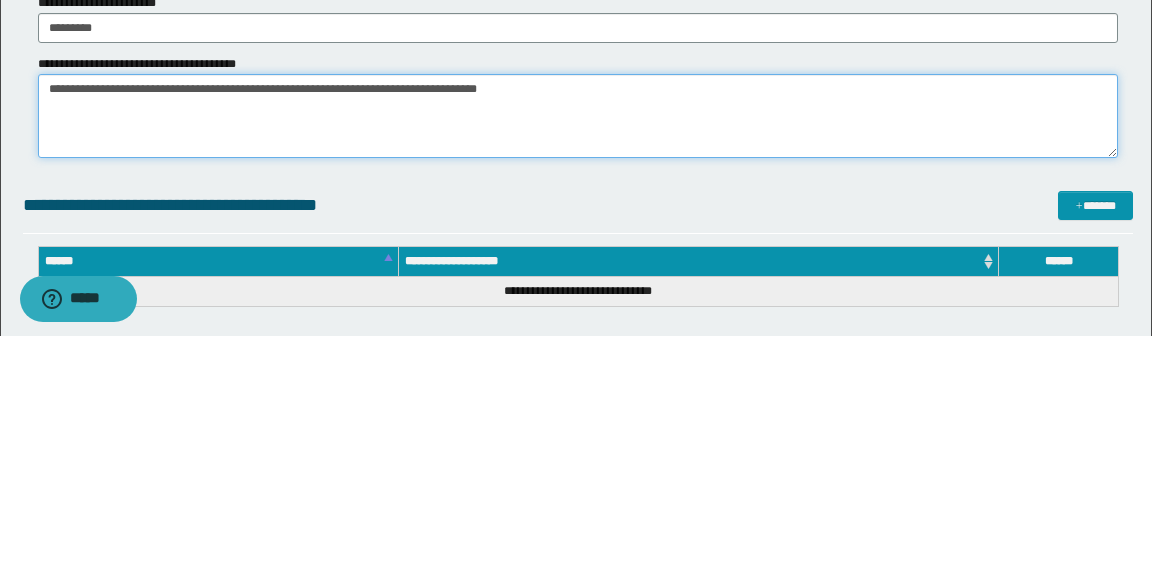 click on "**********" at bounding box center (578, 364) 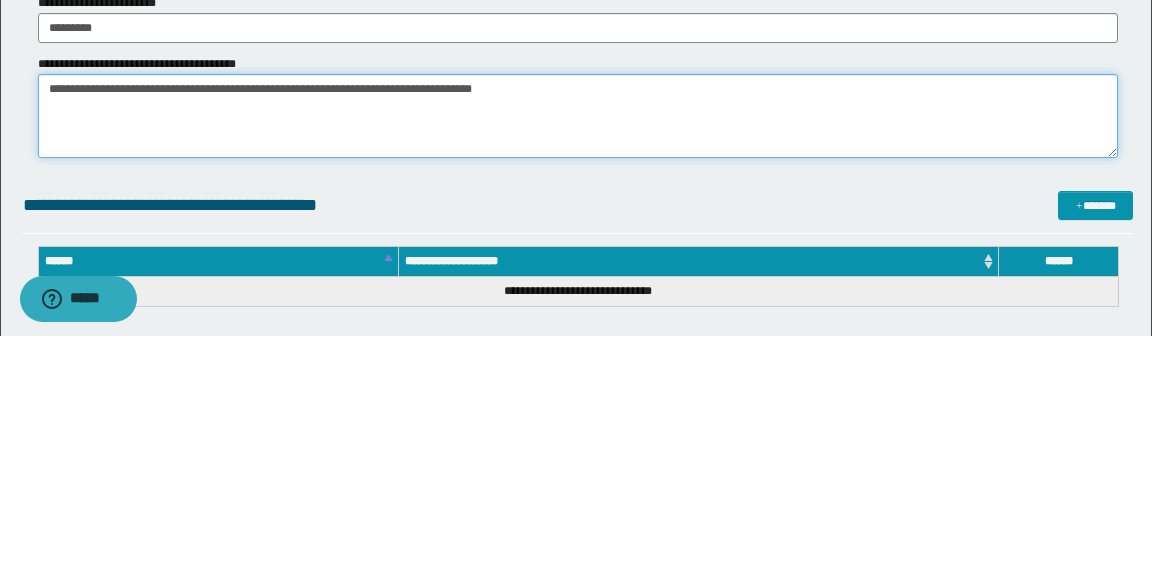 type on "**********" 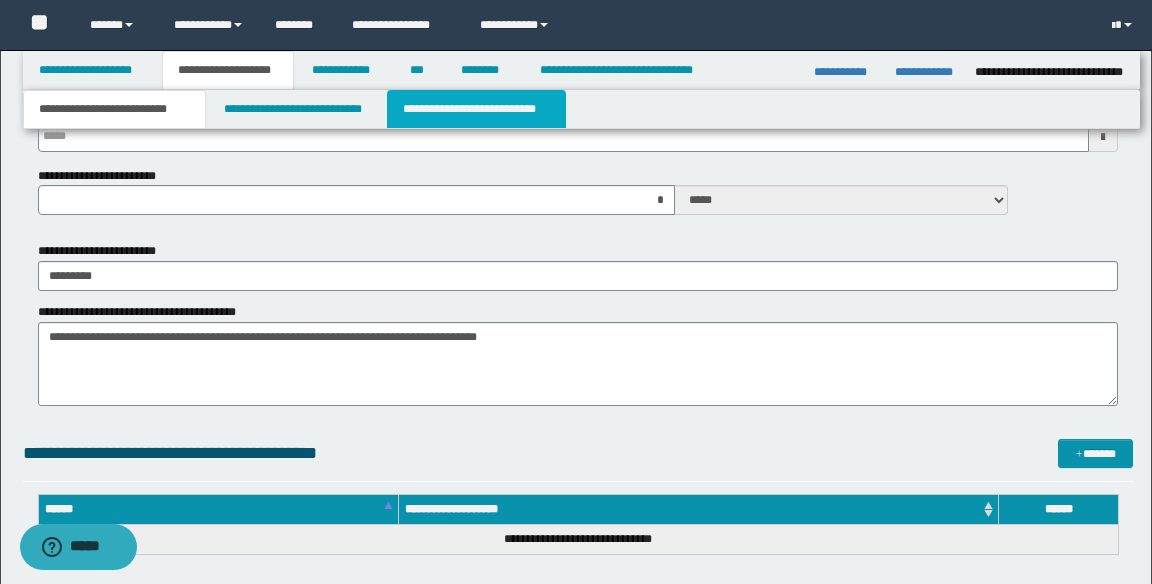 click on "**********" at bounding box center [476, 109] 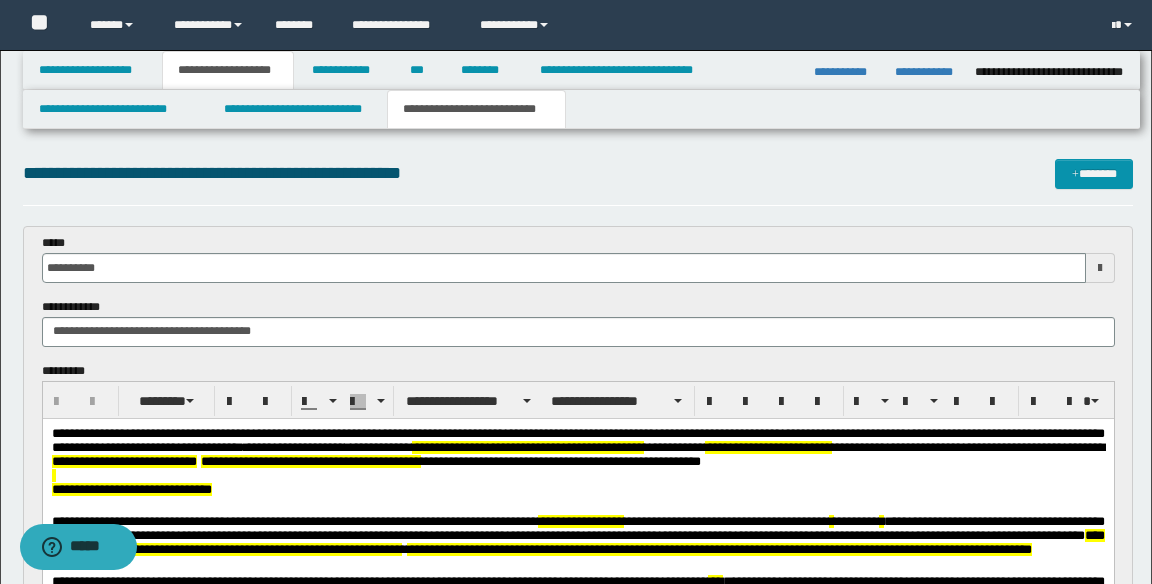 scroll, scrollTop: 0, scrollLeft: 0, axis: both 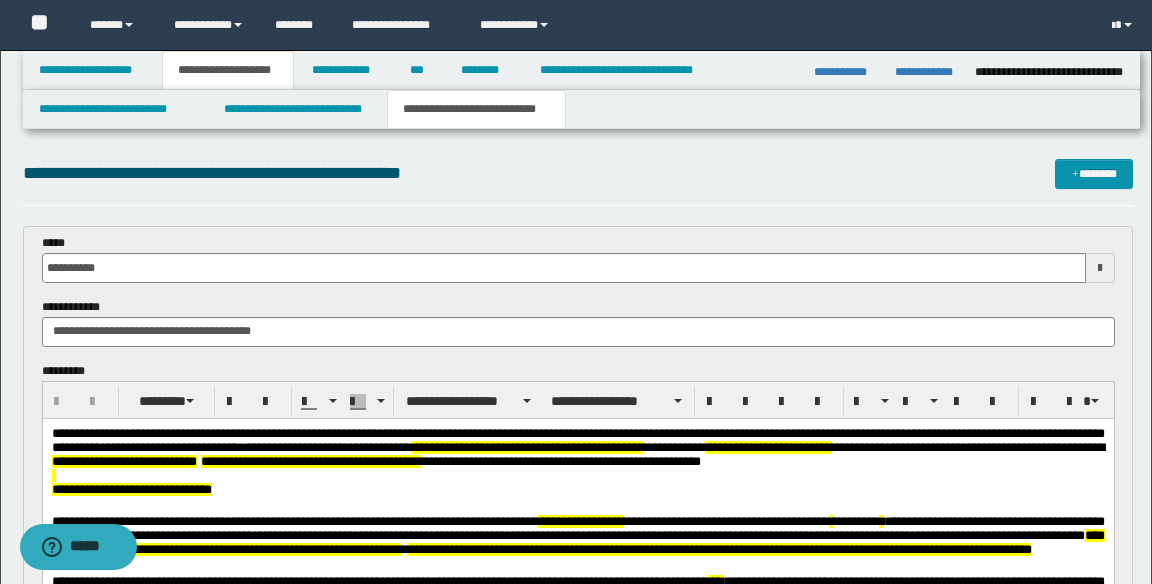 click at bounding box center (578, 505) 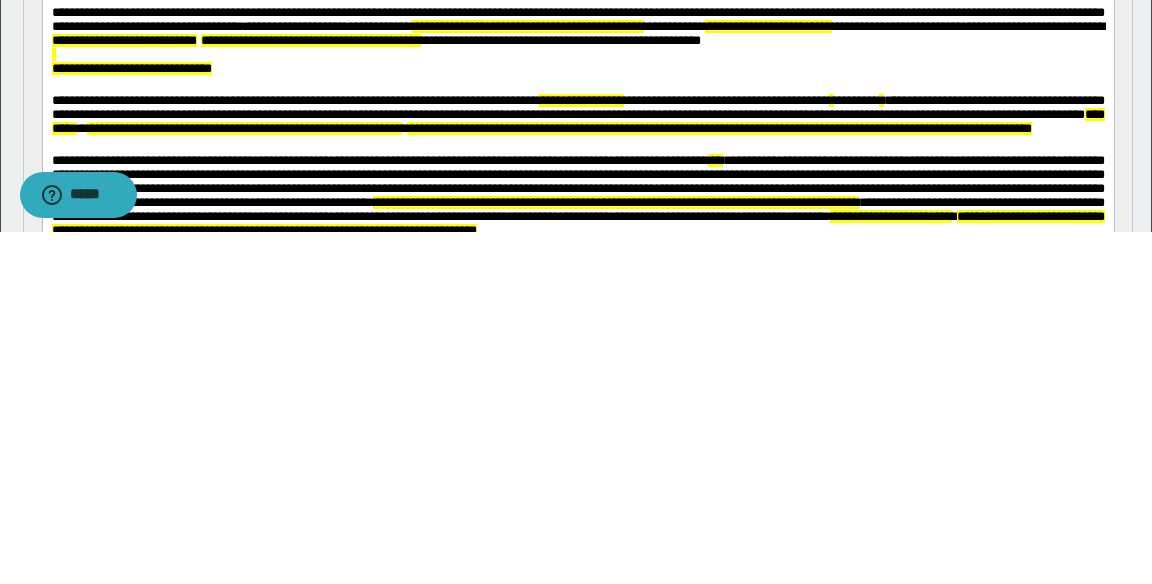 scroll, scrollTop: 74, scrollLeft: 0, axis: vertical 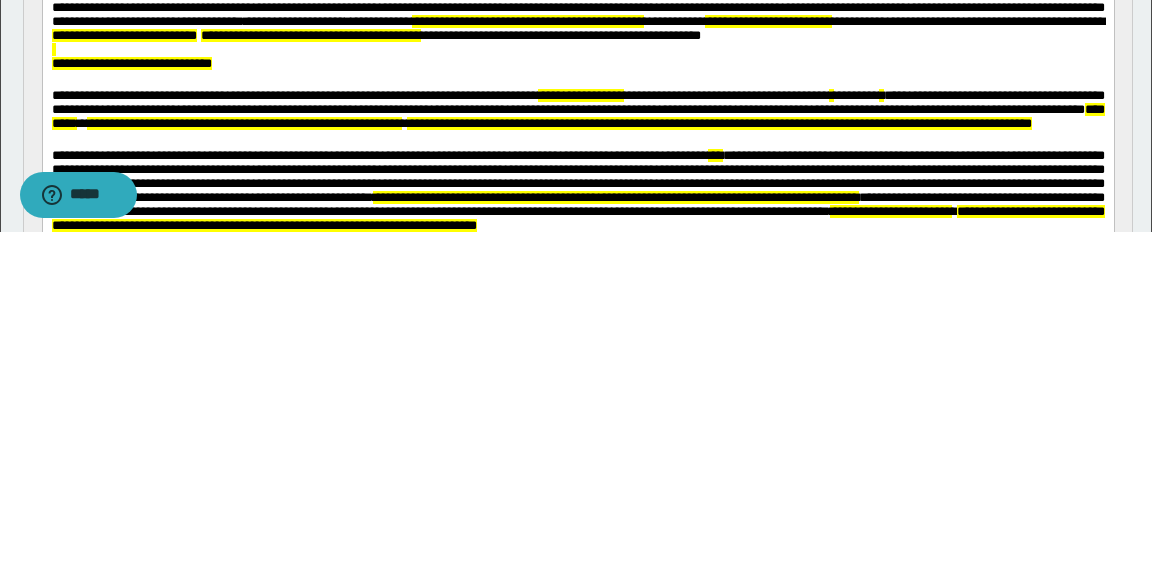 click on "**********" at bounding box center (577, 64) 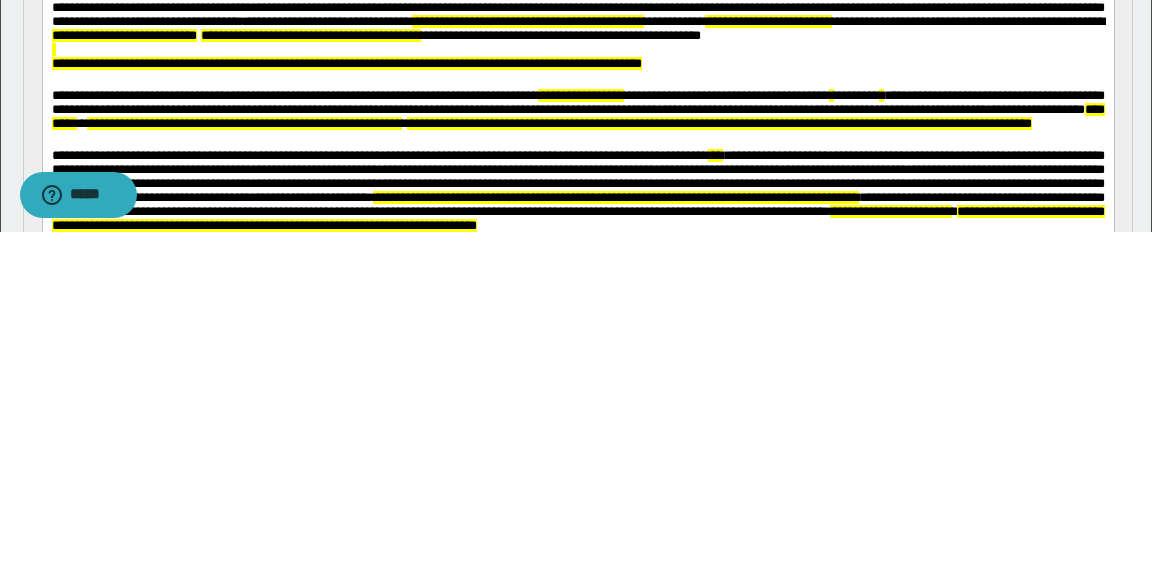 click on "**********" at bounding box center [346, 63] 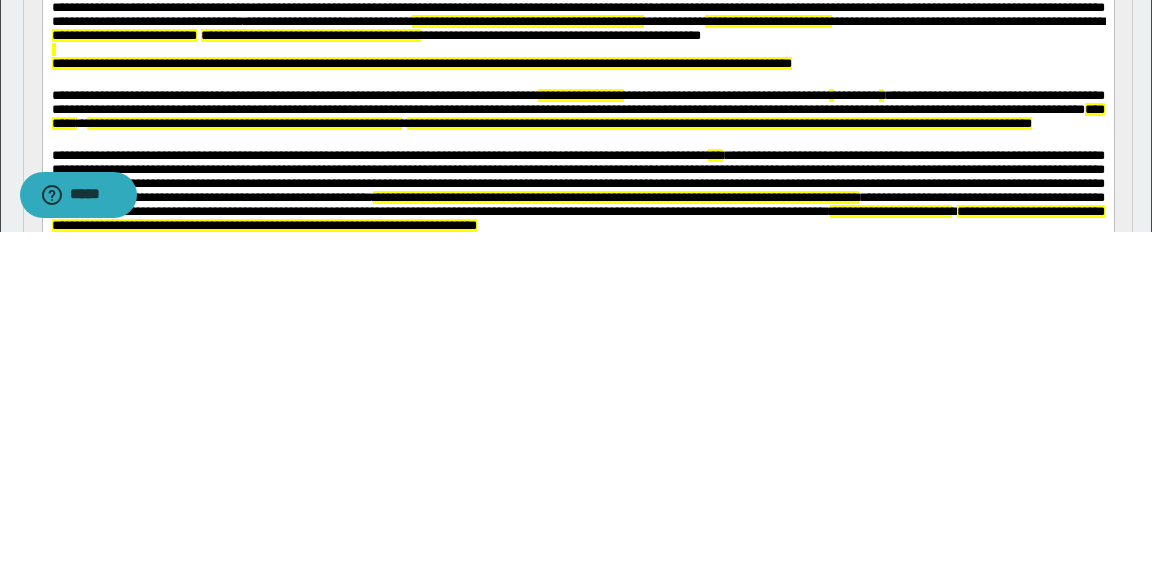 click on "**********" at bounding box center [421, 63] 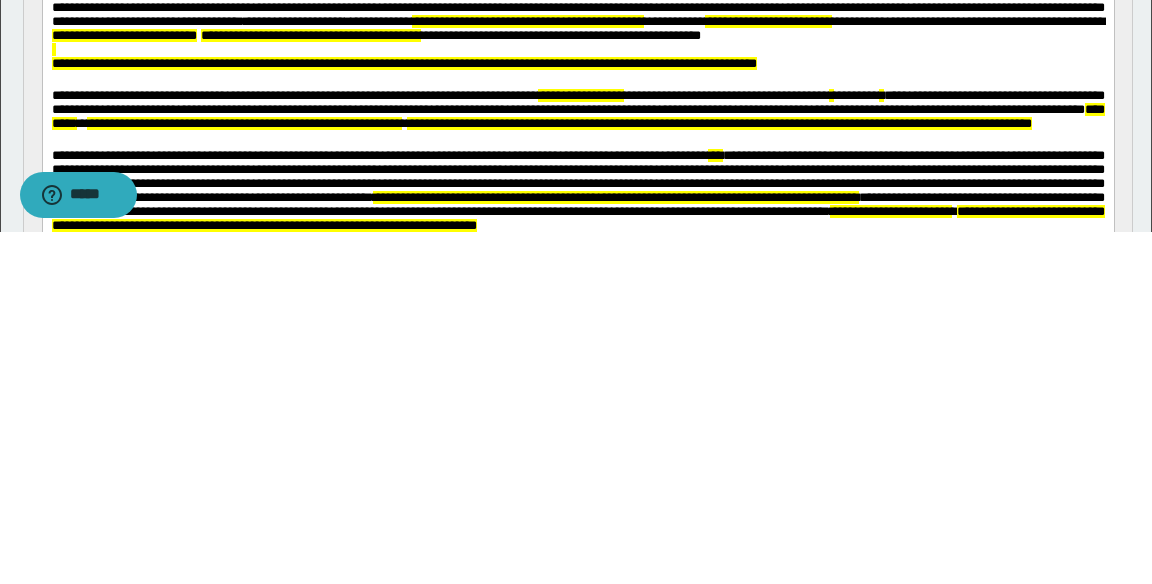 click on "**********" at bounding box center [403, 63] 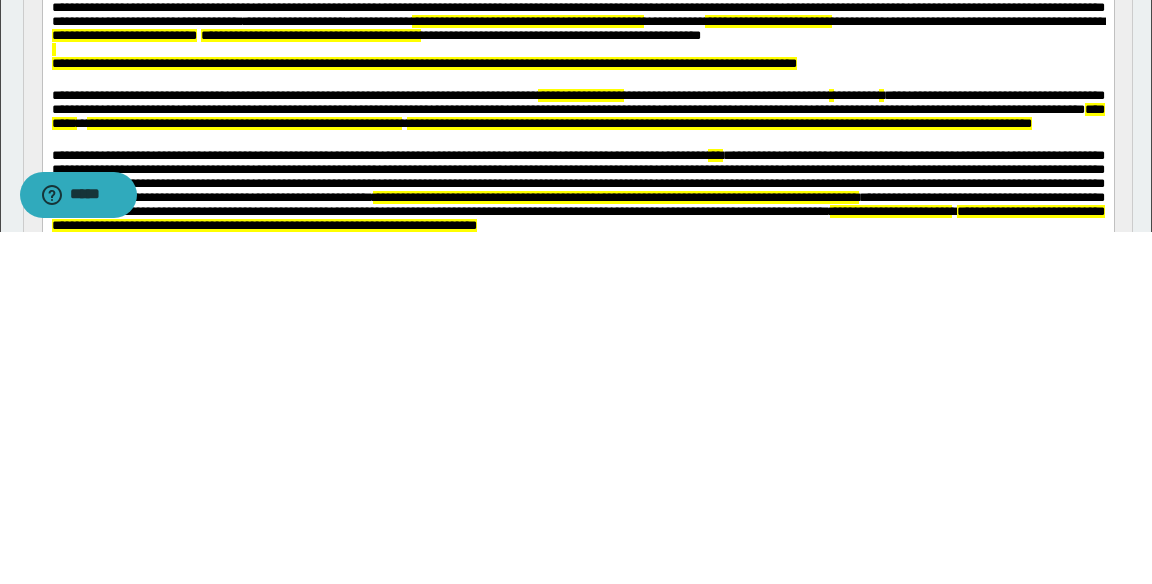click on "**********" at bounding box center [423, 63] 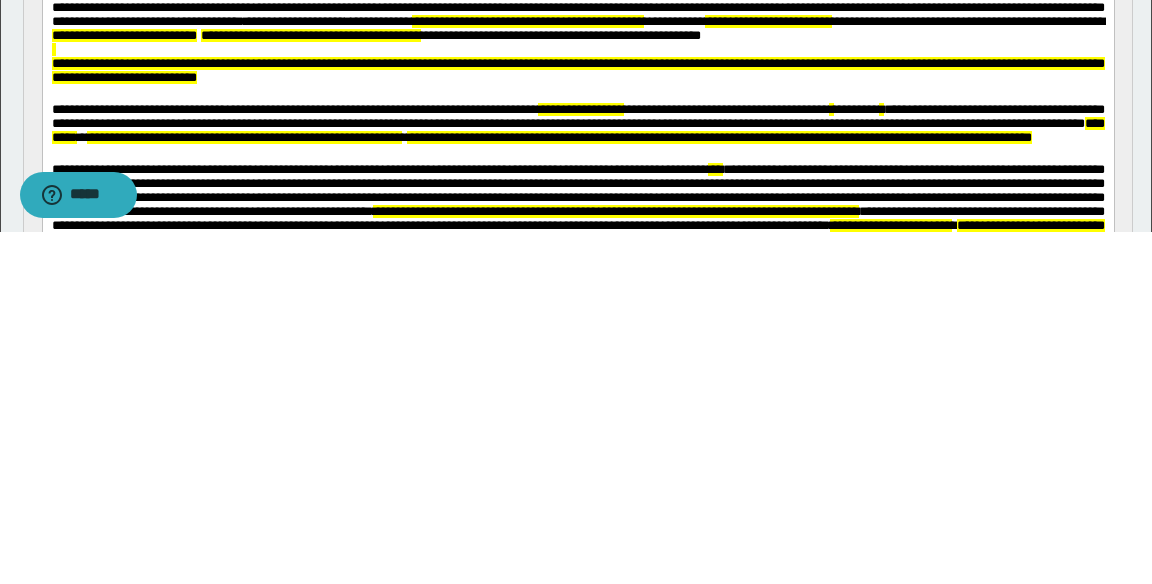 click on "**********" at bounding box center (577, 70) 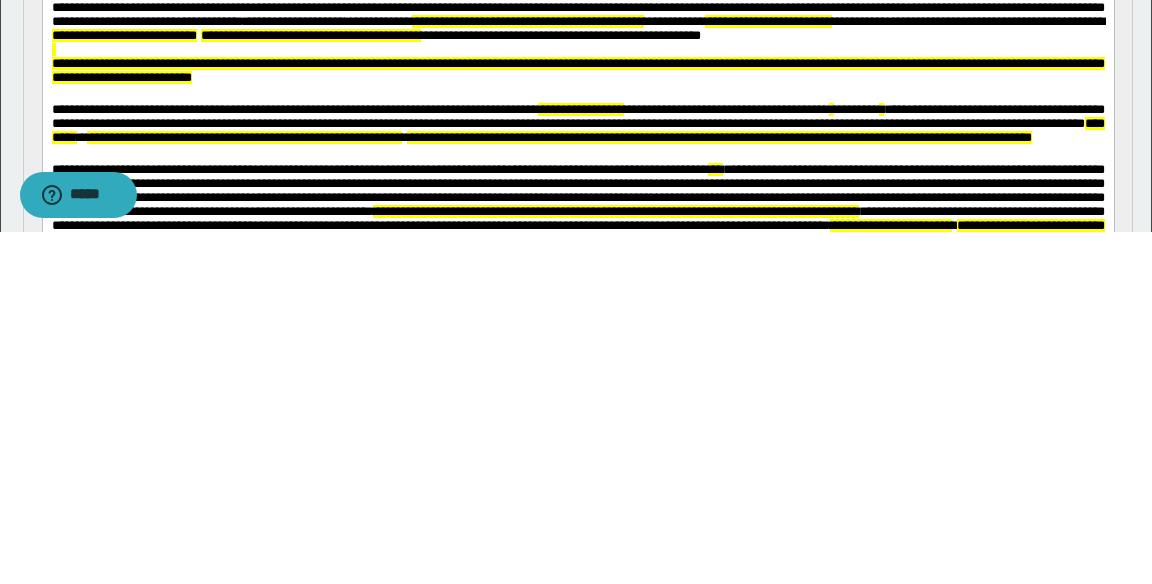 click on "**********" at bounding box center [577, 70] 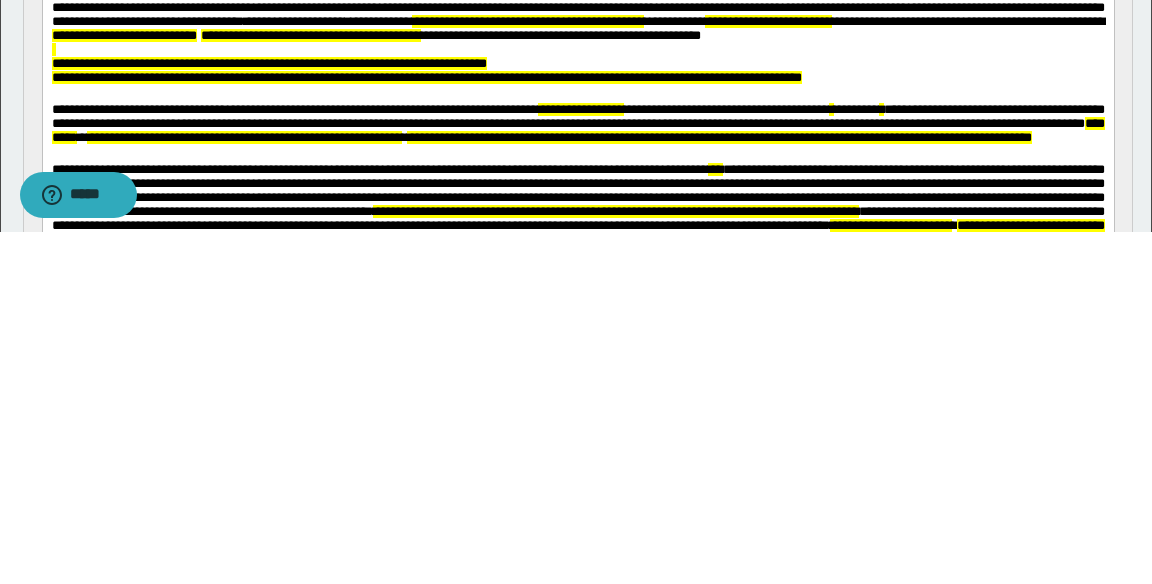 click on "**********" at bounding box center [767, 21] 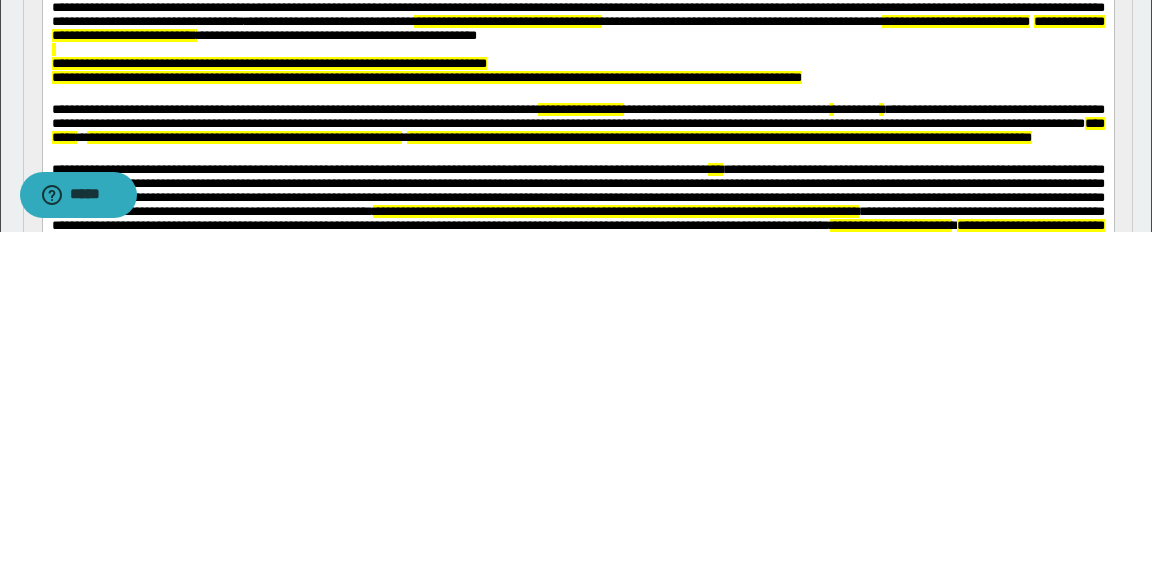 click on "**********" at bounding box center (565, 21) 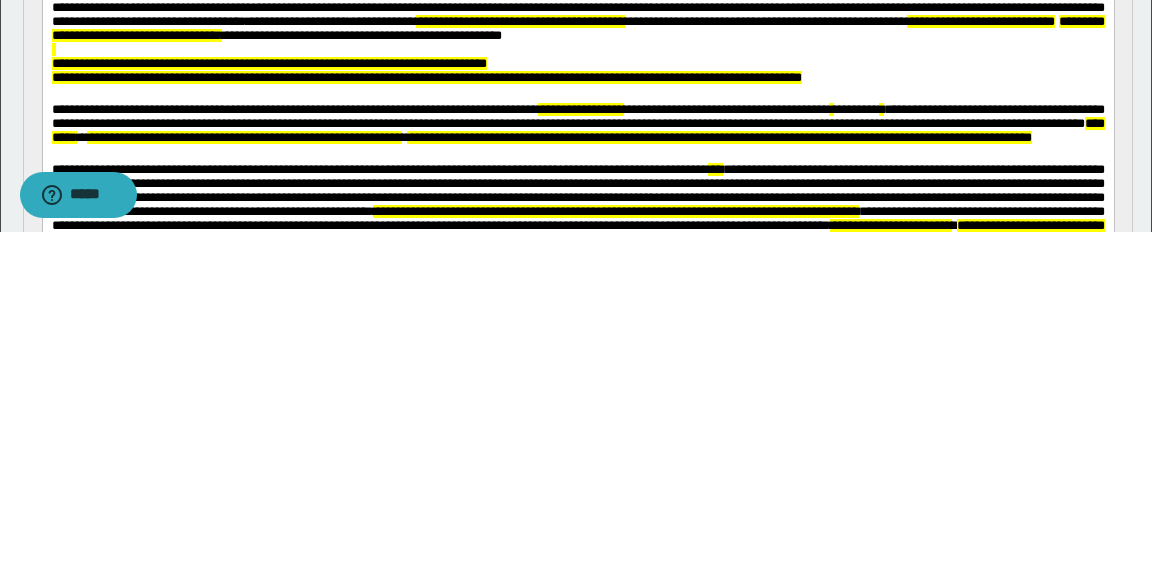 click on "**********" at bounding box center [577, 28] 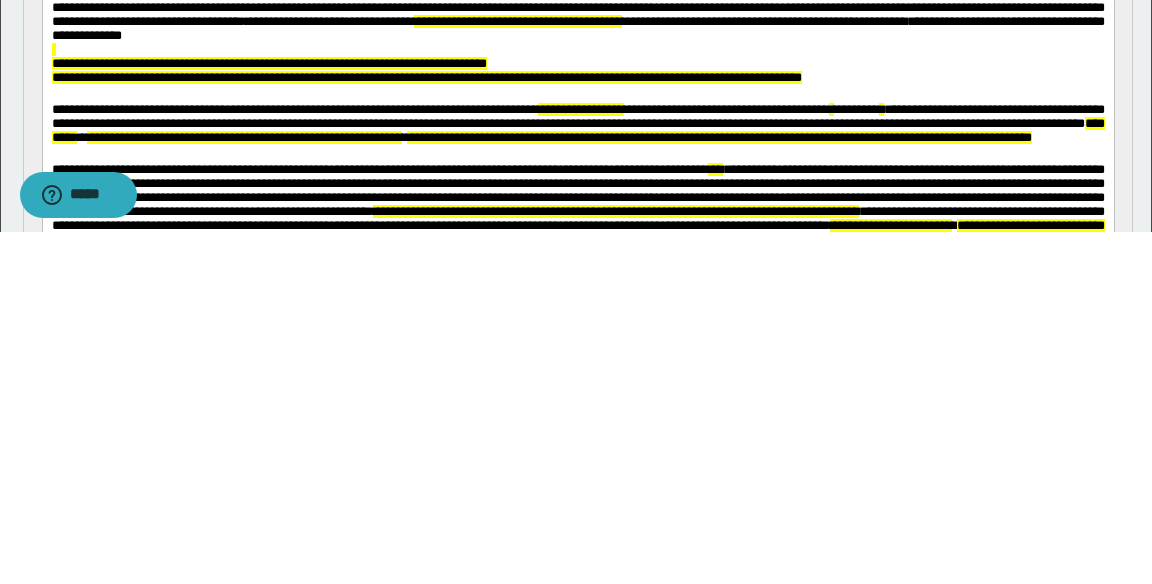 click on "**********" at bounding box center [577, 28] 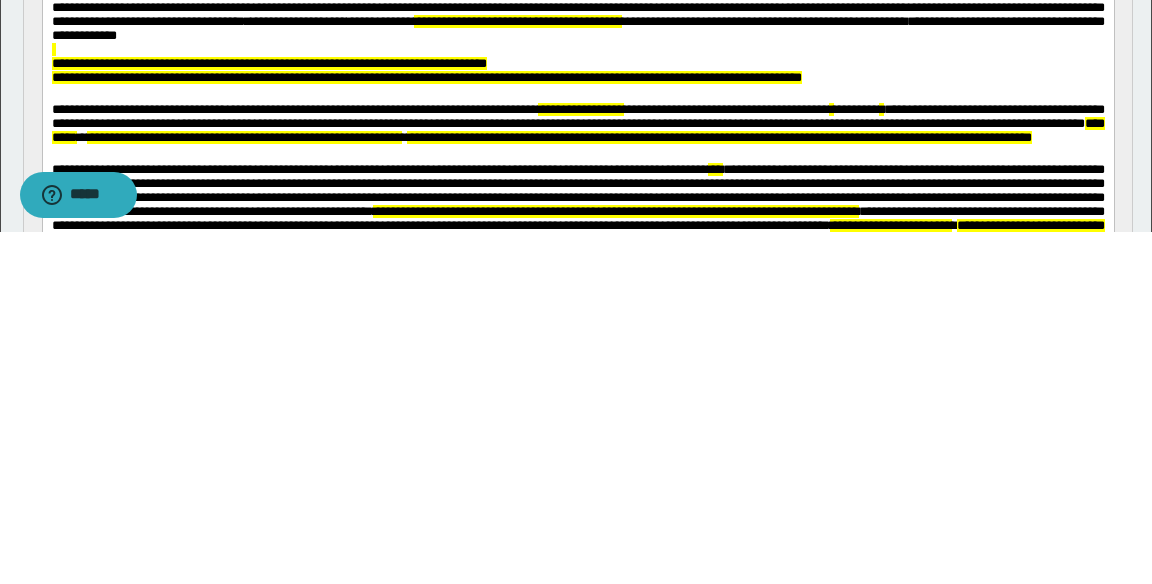 click at bounding box center (577, 50) 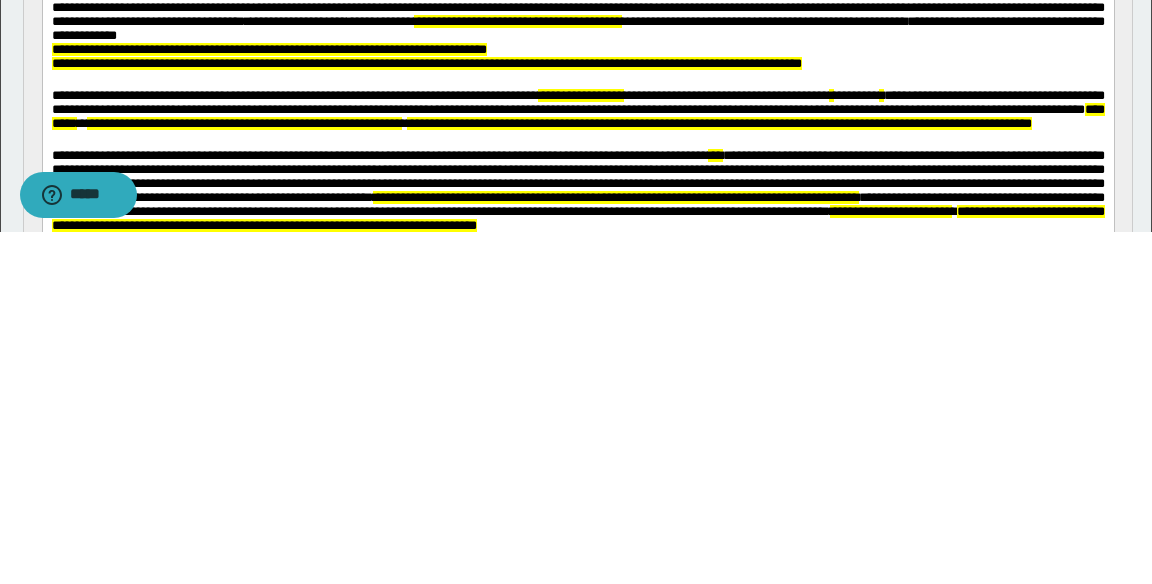 click at bounding box center (578, 80) 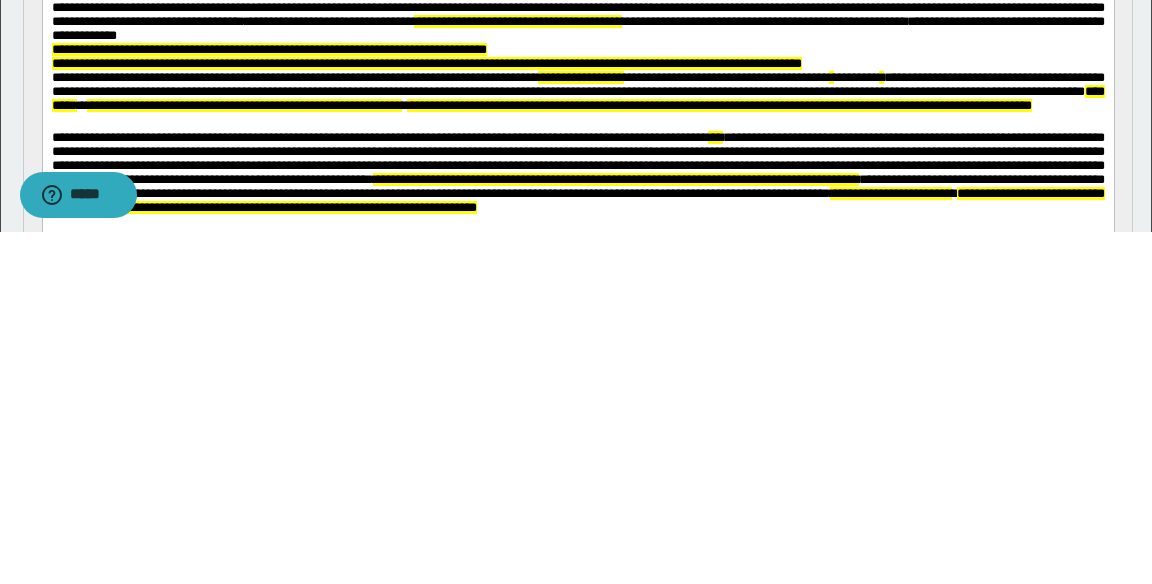 click on "**********" at bounding box center (577, 91) 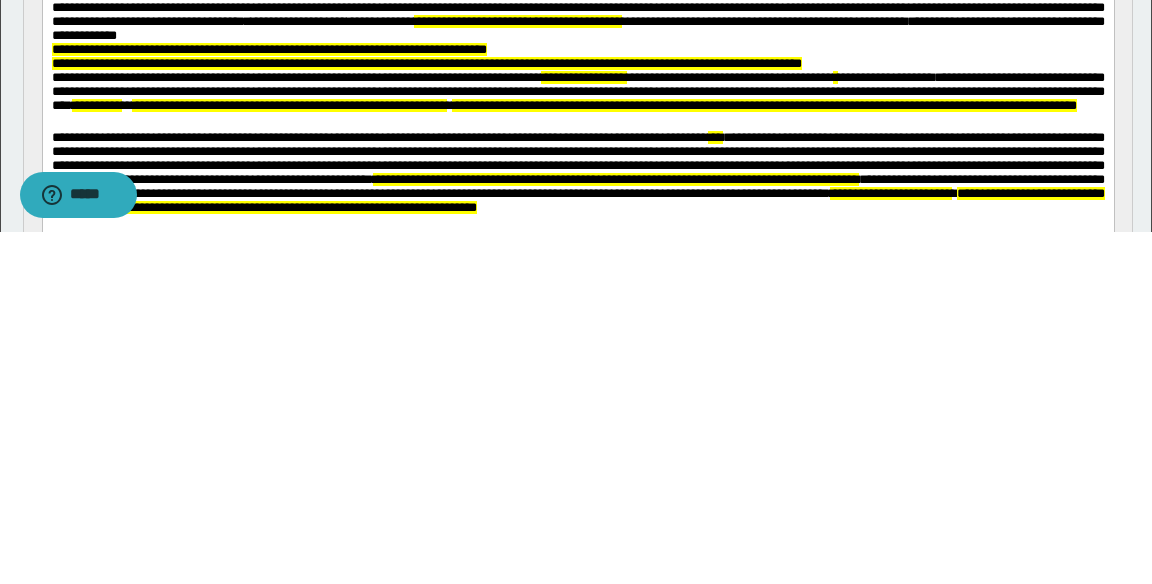 click on "**********" at bounding box center [577, 91] 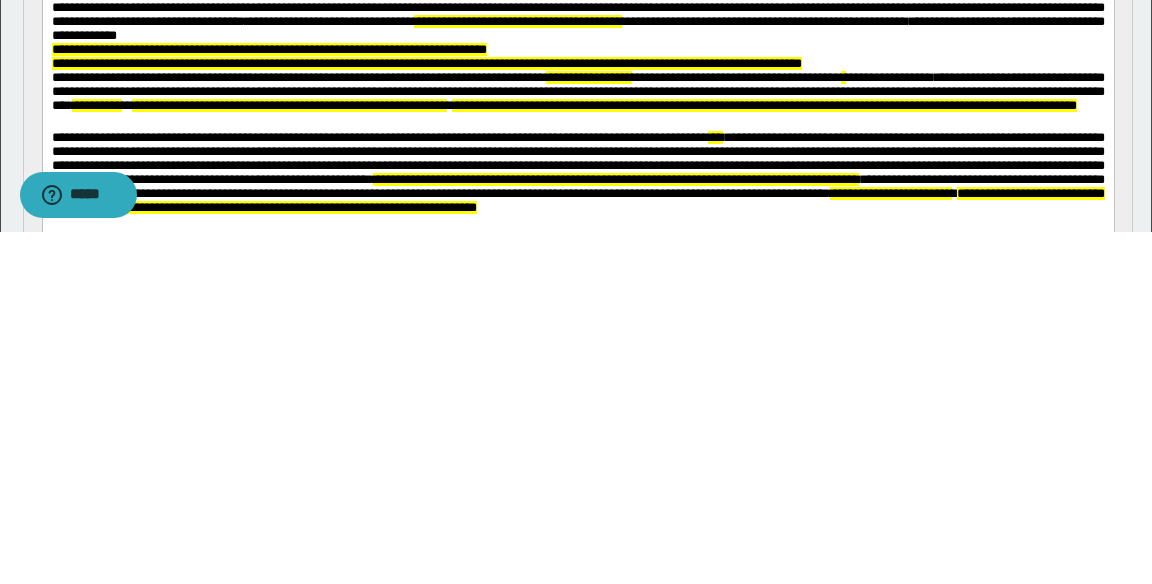 click on "**********" at bounding box center (577, 91) 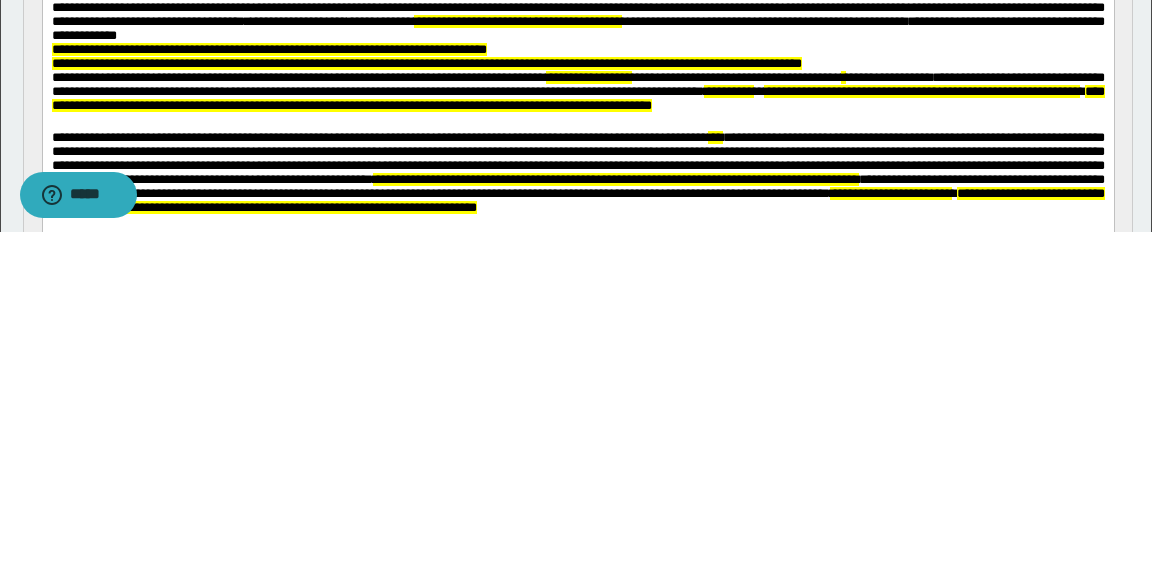 click on "**********" at bounding box center [728, 91] 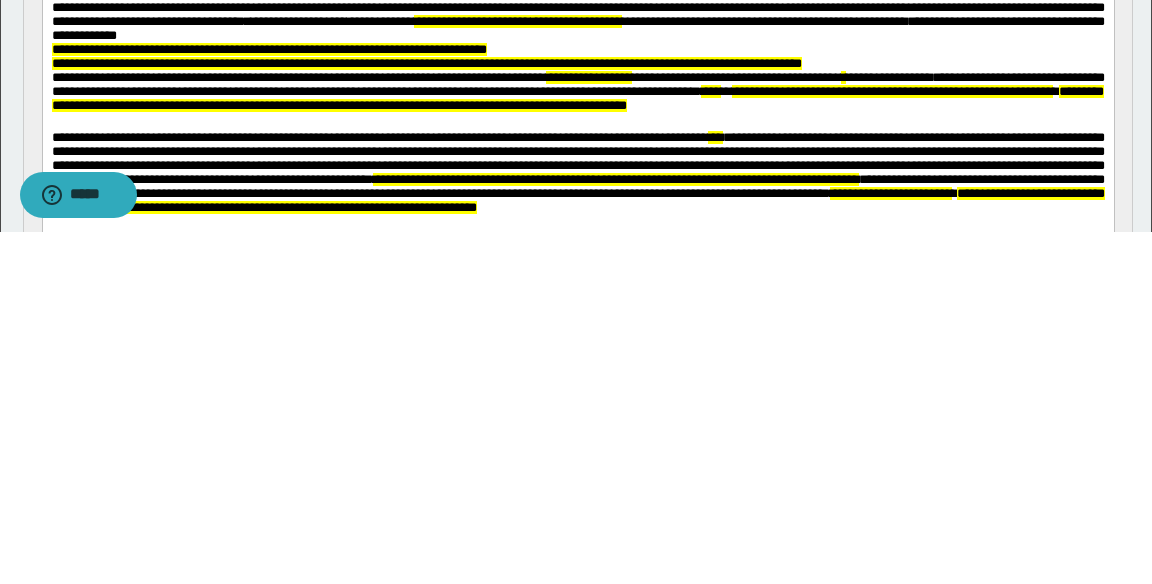click on "**********" at bounding box center [577, 98] 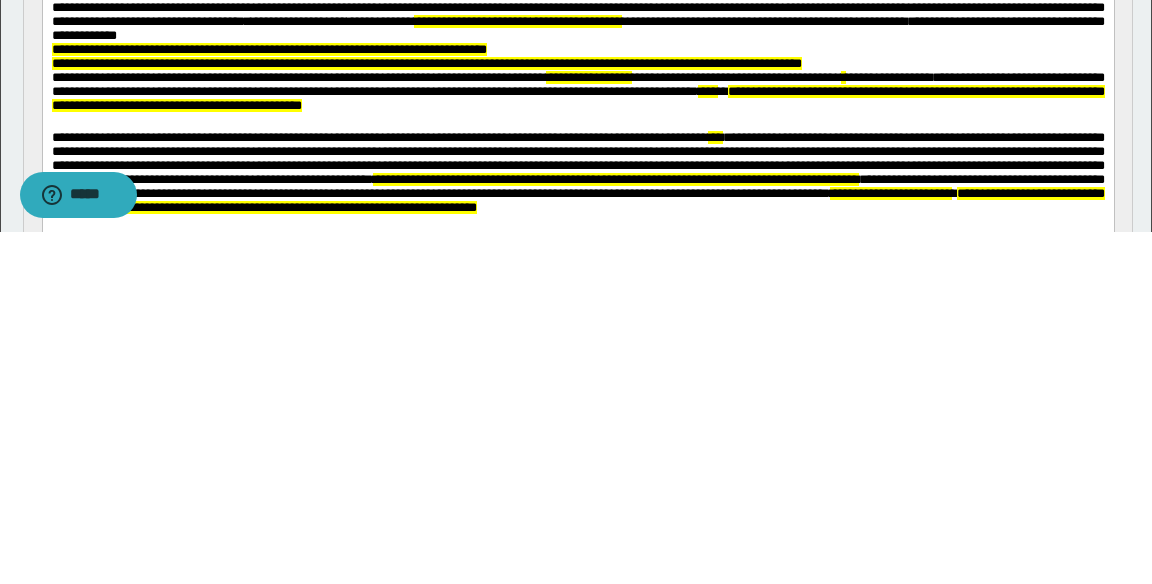 click at bounding box center (578, 122) 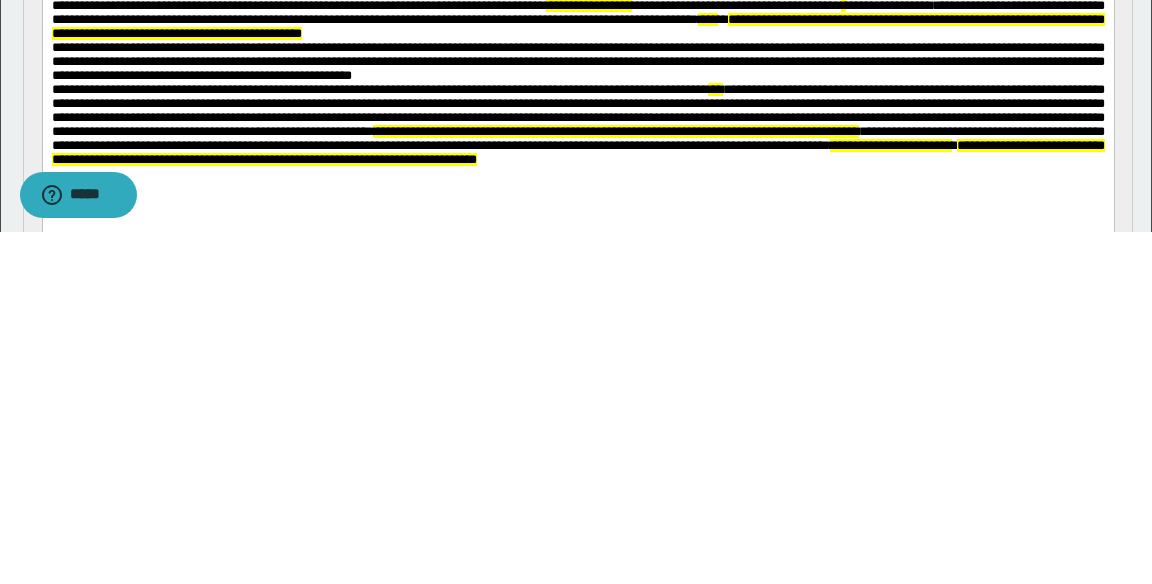 scroll, scrollTop: 150, scrollLeft: 0, axis: vertical 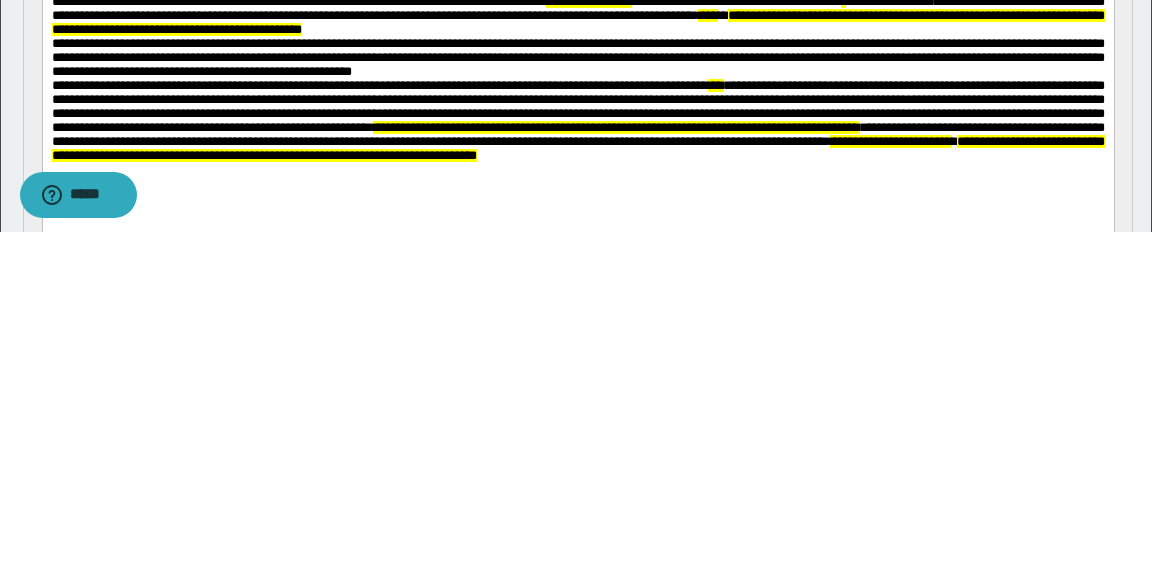 click on "***" at bounding box center (714, 85) 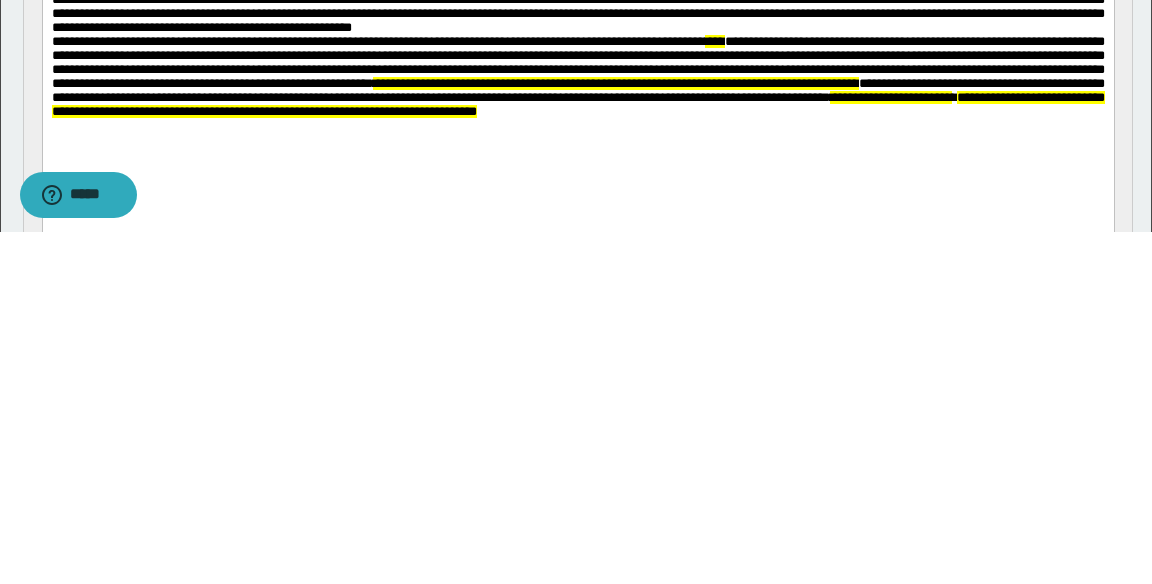 scroll, scrollTop: 194, scrollLeft: 0, axis: vertical 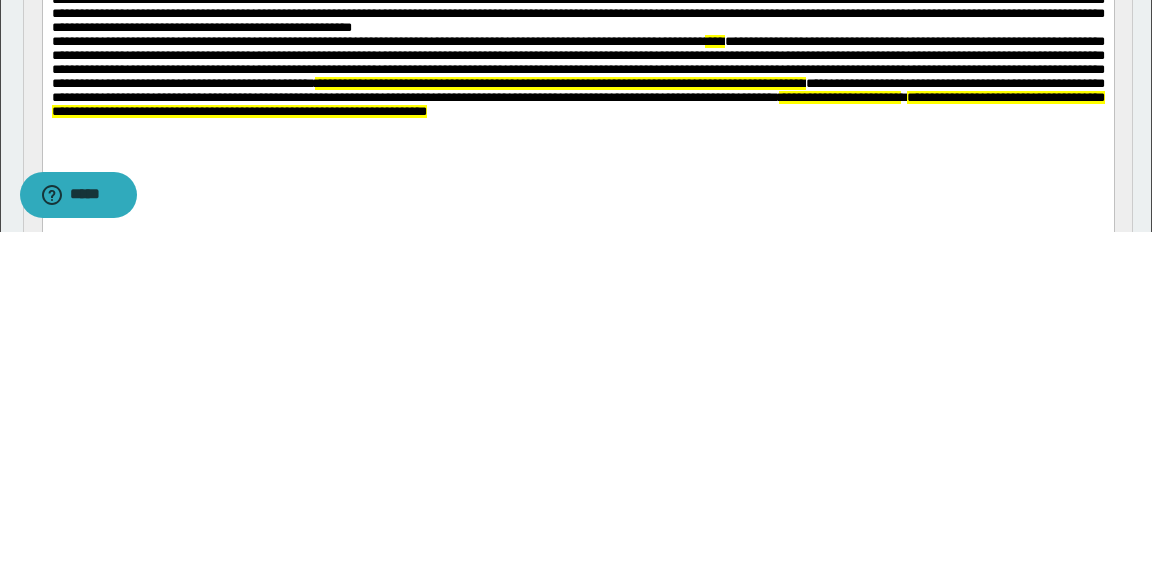 click on "**********" at bounding box center (577, 62) 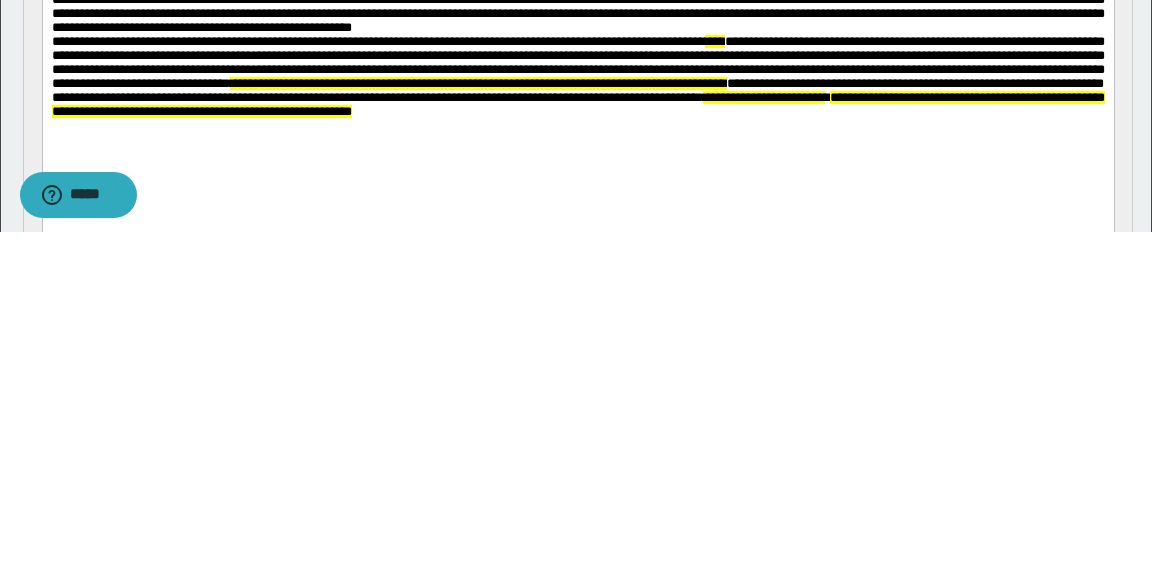 click on "**********" at bounding box center [577, 62] 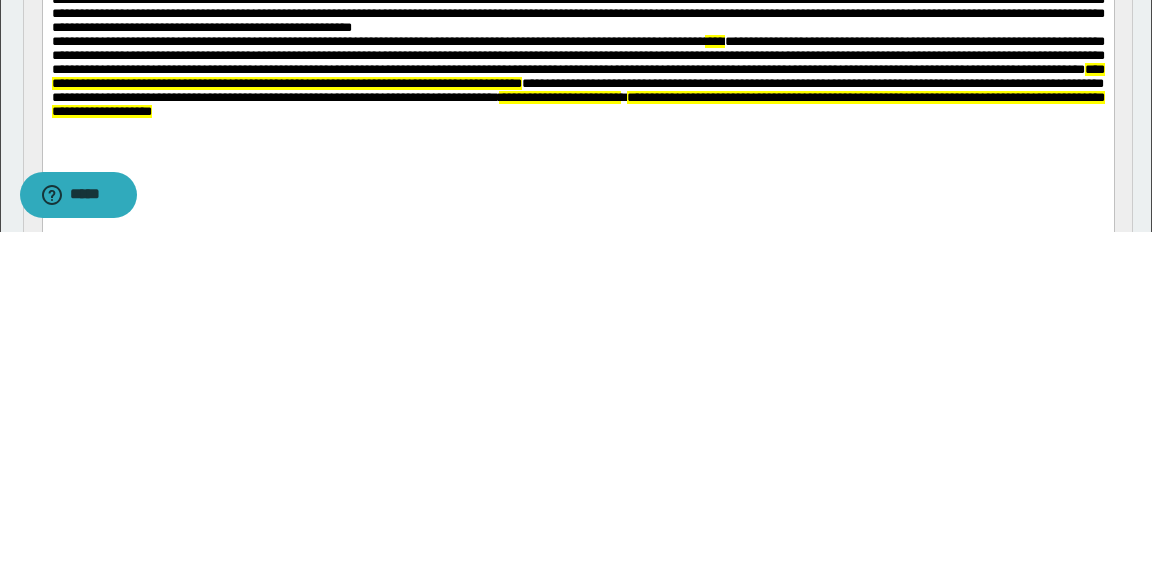 click on "**********" at bounding box center [577, 55] 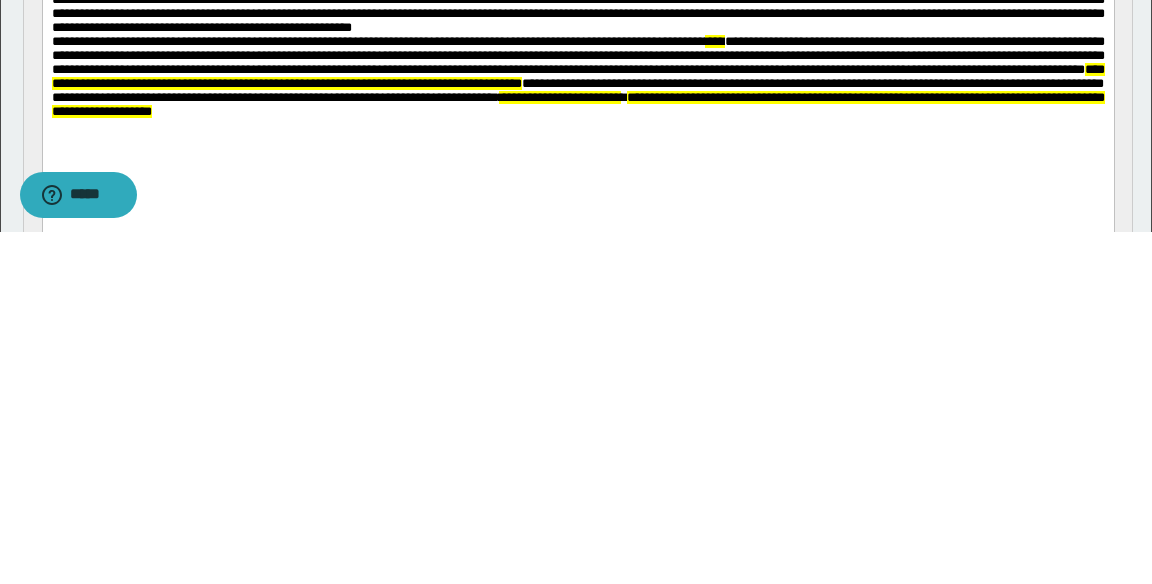 click on "**********" at bounding box center [577, 55] 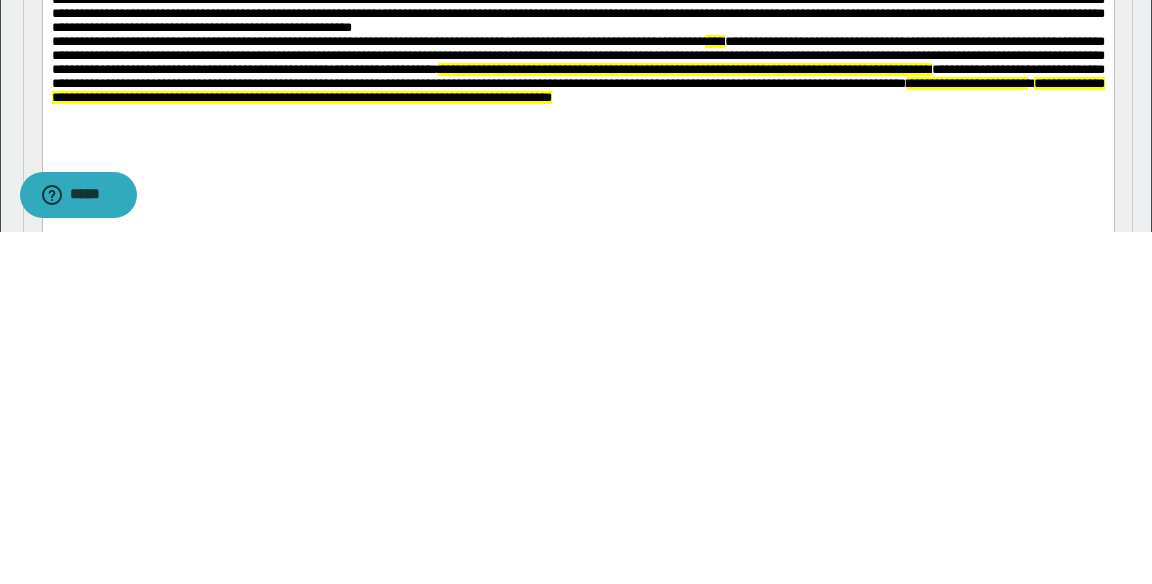 click on "**********" at bounding box center [684, 69] 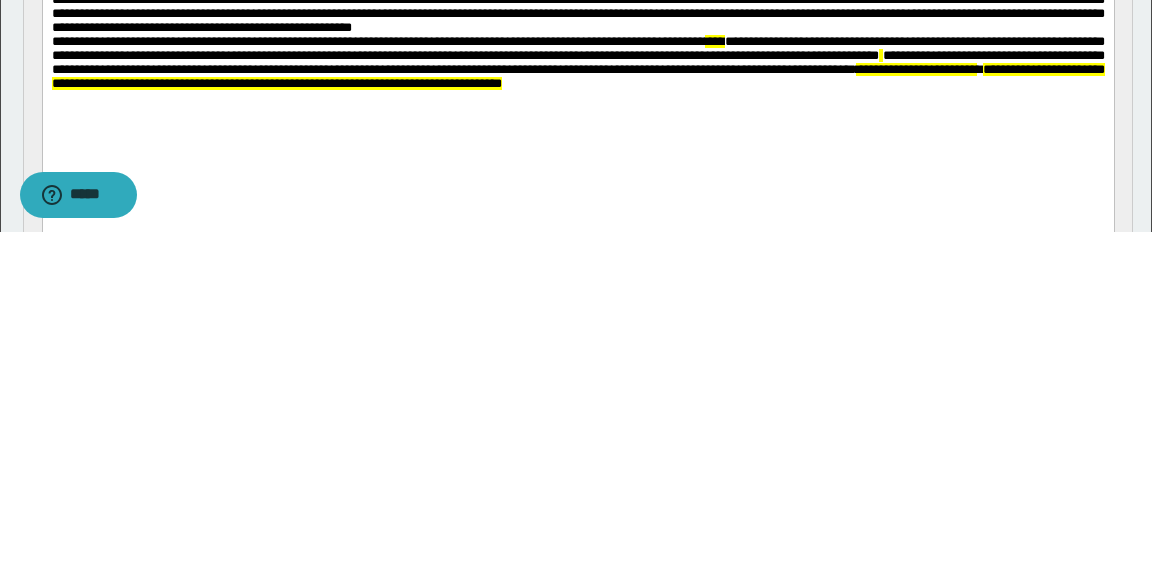 click on "**********" at bounding box center [577, 48] 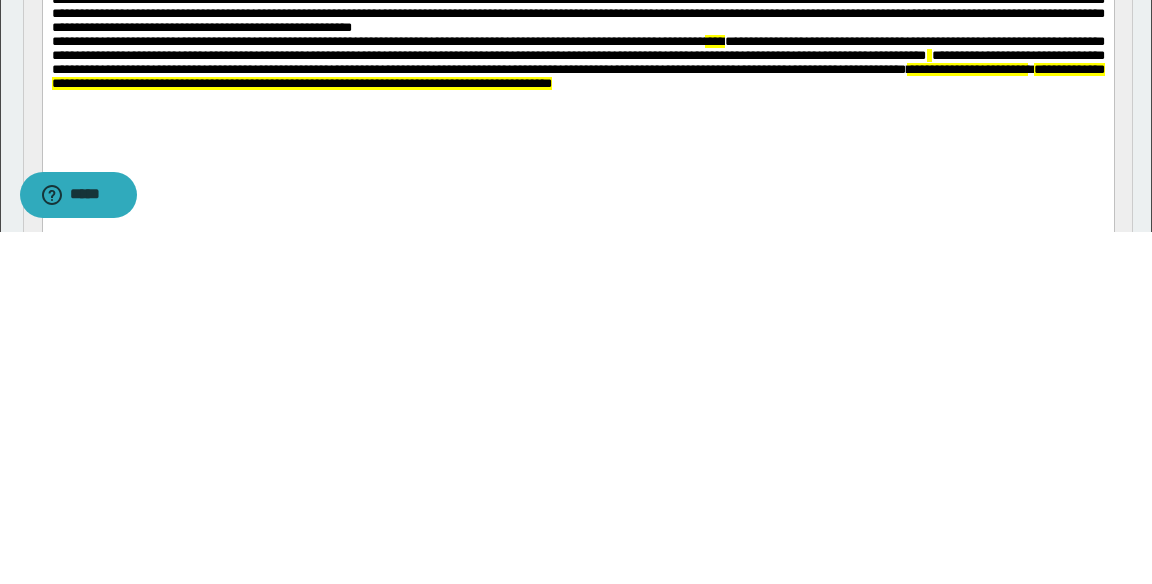 click at bounding box center [928, 55] 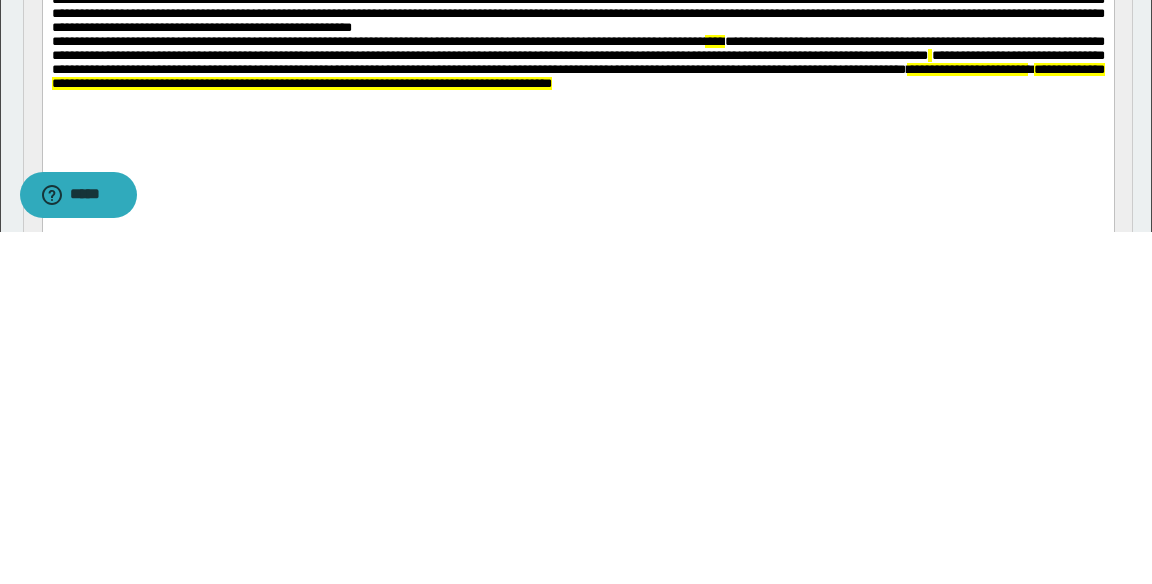 click on "**********" at bounding box center [577, 48] 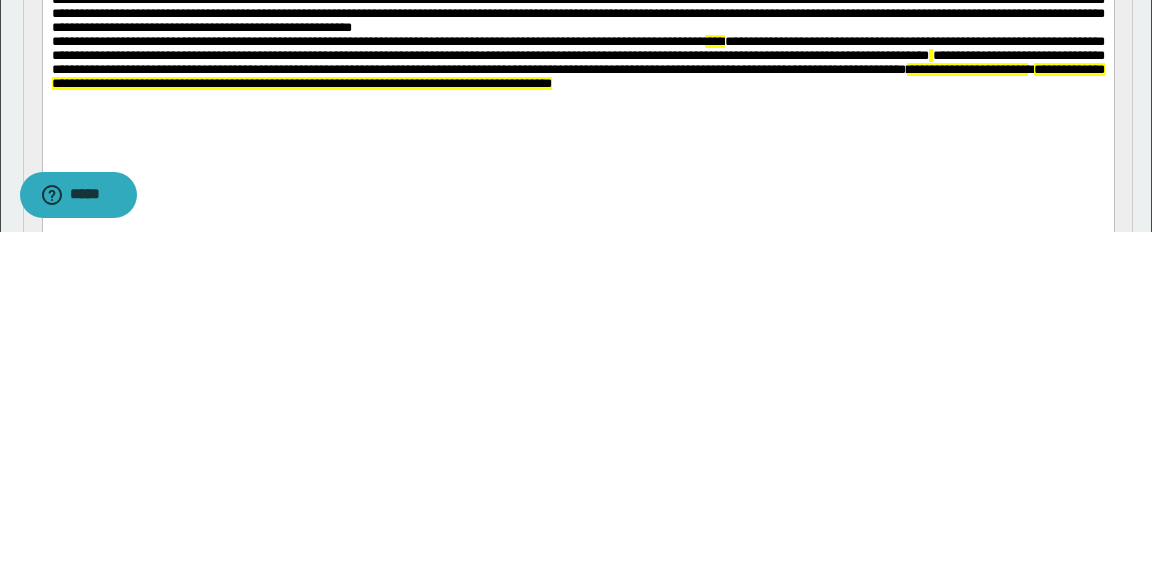 click on "**********" at bounding box center (577, 62) 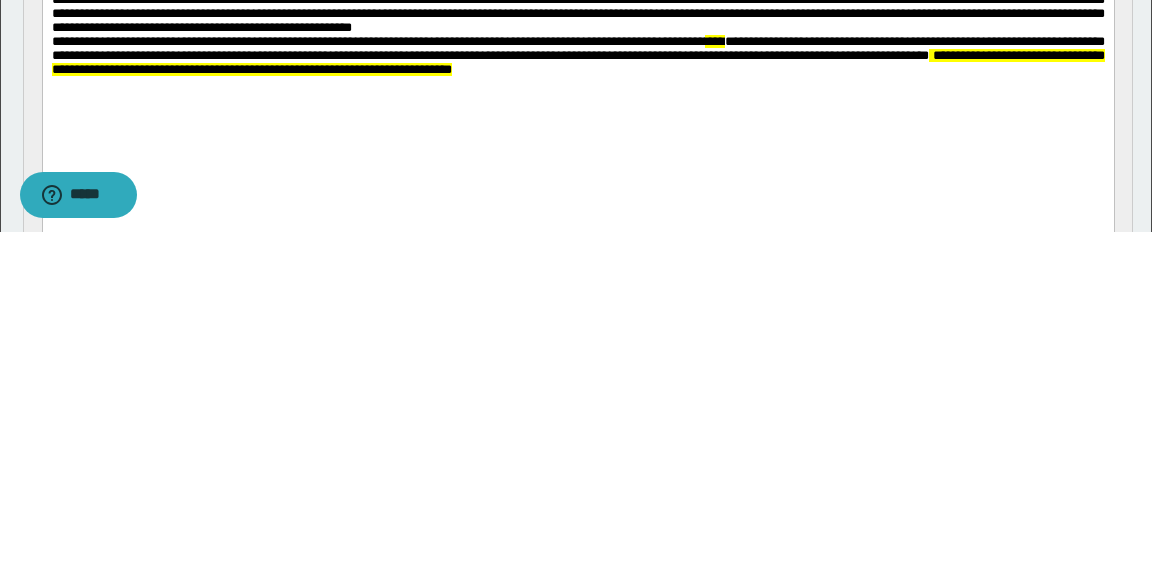click on "**********" at bounding box center [577, 62] 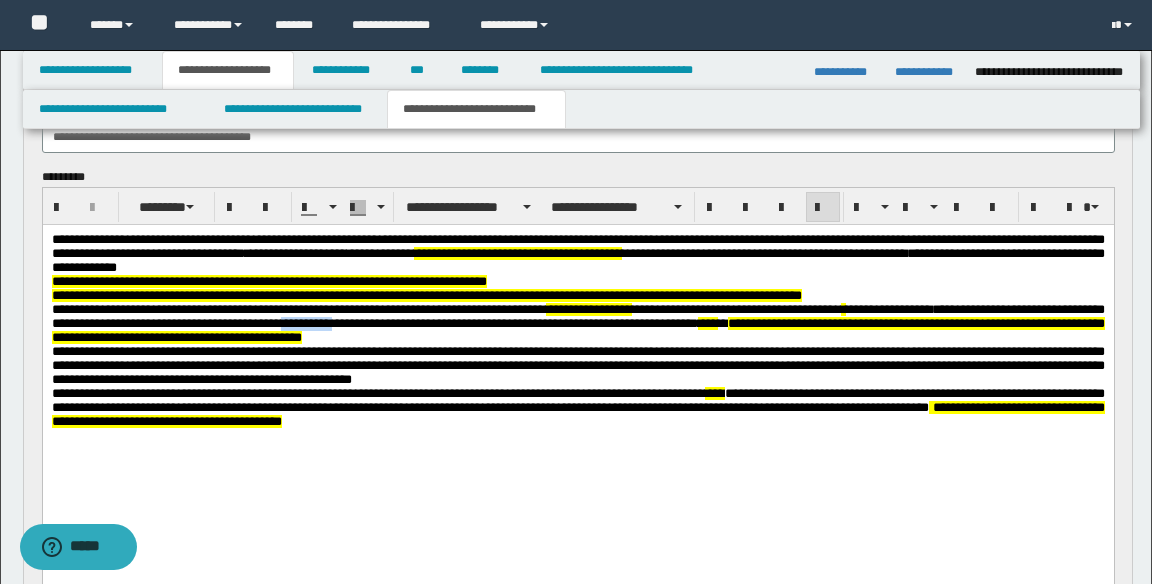 scroll, scrollTop: 194, scrollLeft: 0, axis: vertical 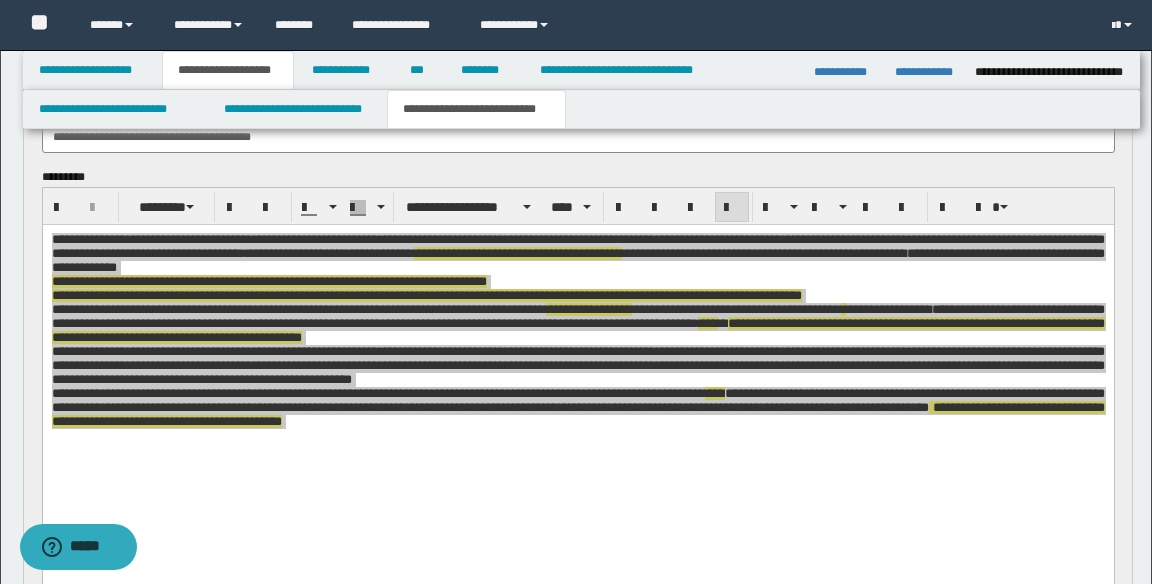 click on "**********" at bounding box center (578, 353) 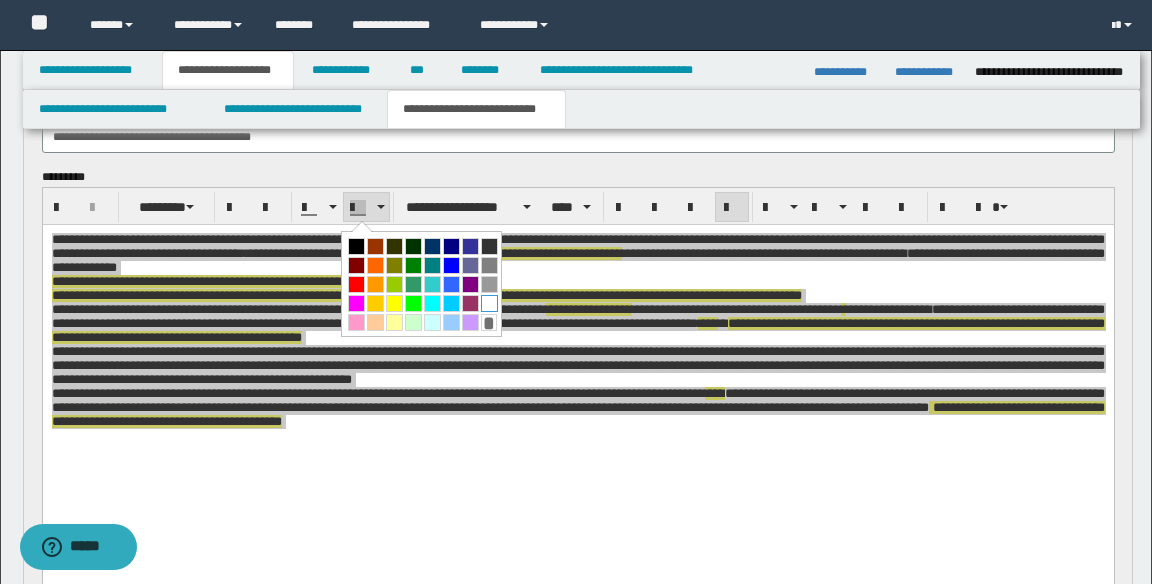 click at bounding box center [489, 303] 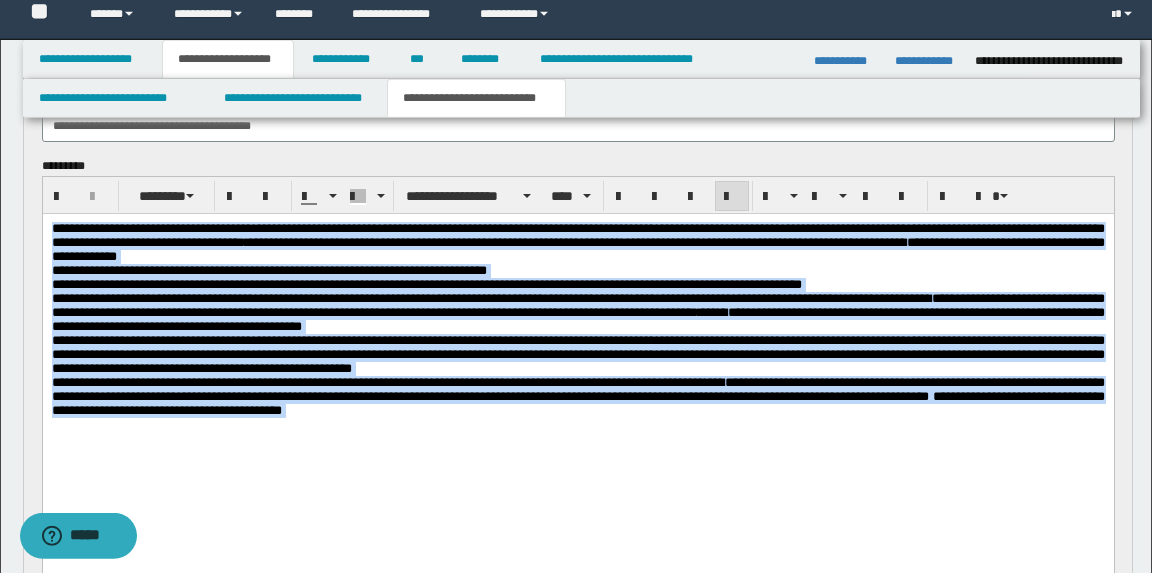 scroll, scrollTop: 194, scrollLeft: 0, axis: vertical 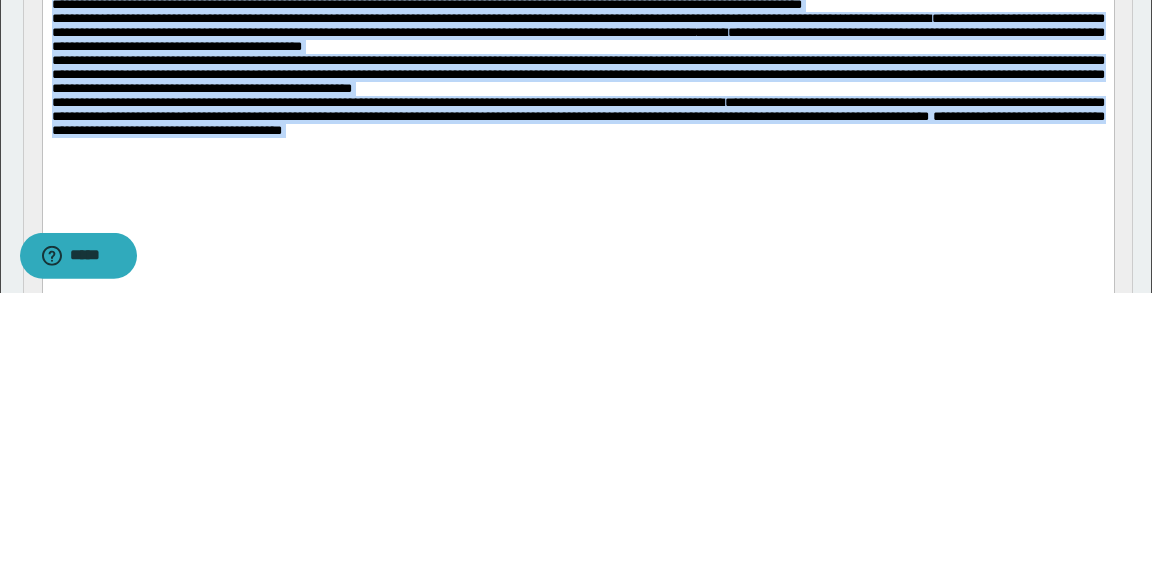 click on "**********" at bounding box center (577, 75) 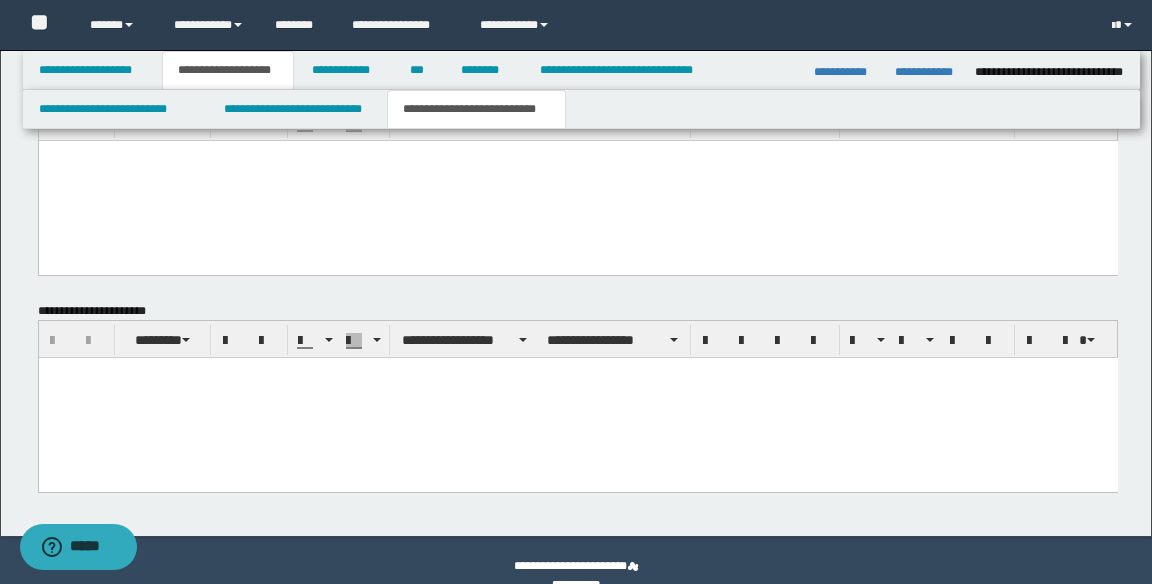scroll, scrollTop: 1258, scrollLeft: 0, axis: vertical 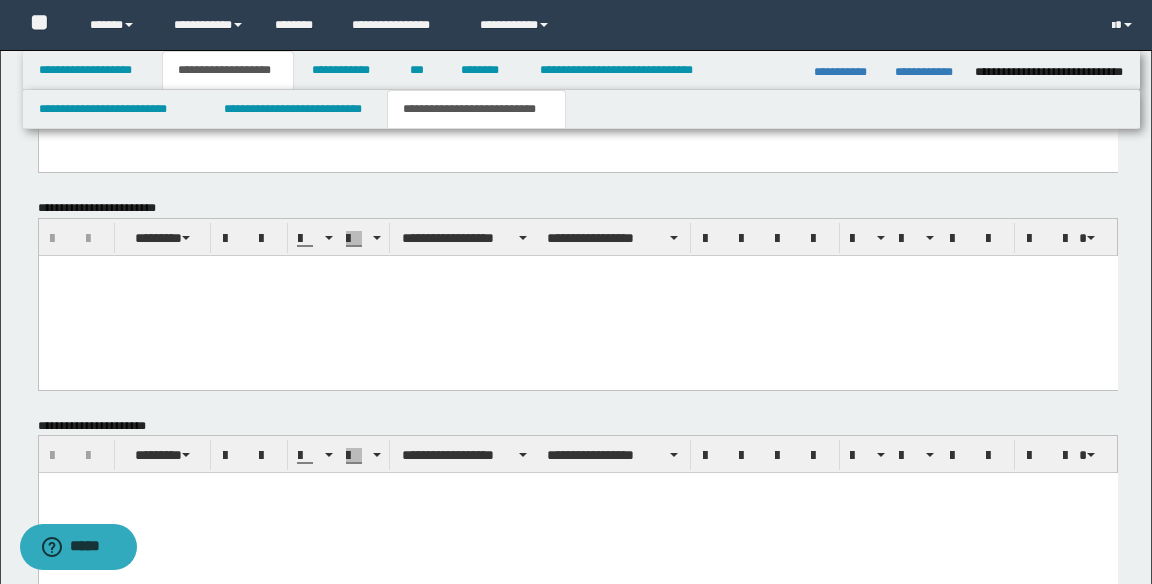 click at bounding box center (577, 295) 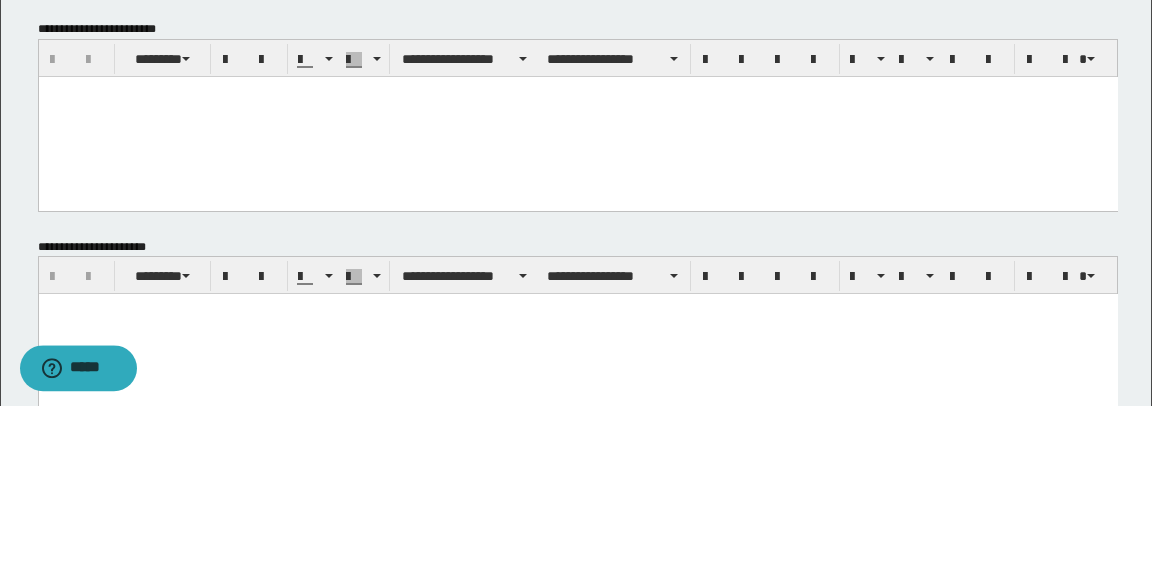 scroll, scrollTop: 1112, scrollLeft: 0, axis: vertical 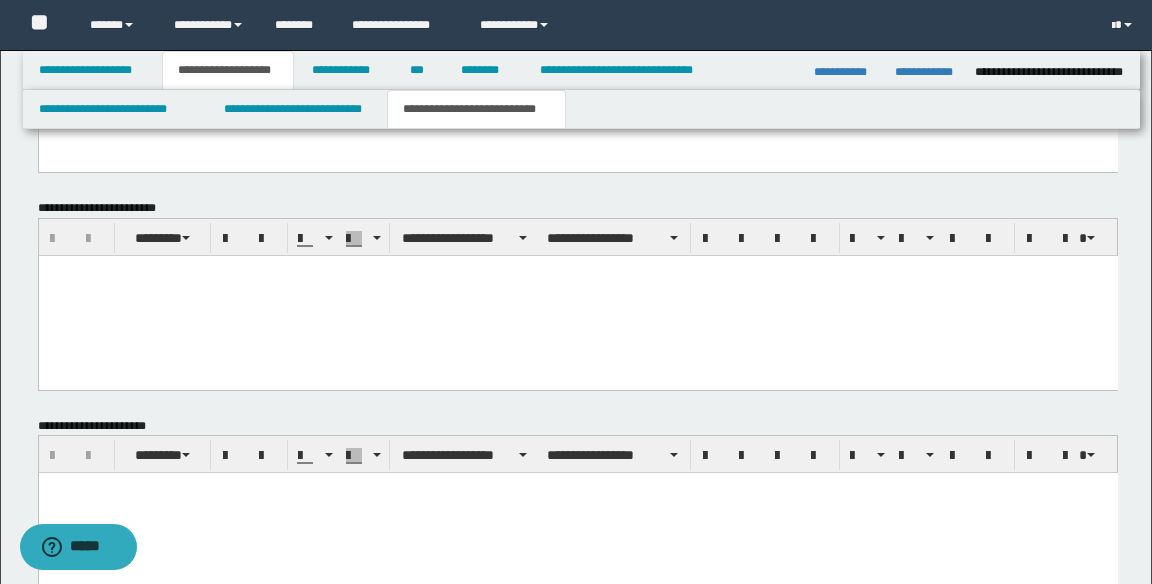click at bounding box center (577, 295) 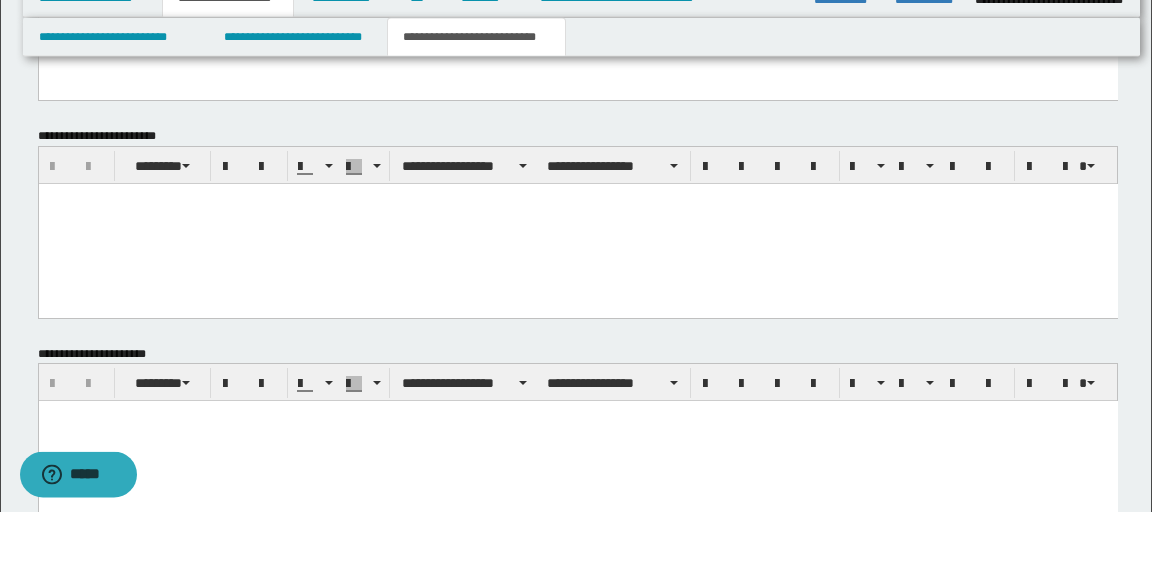 scroll, scrollTop: 1112, scrollLeft: 0, axis: vertical 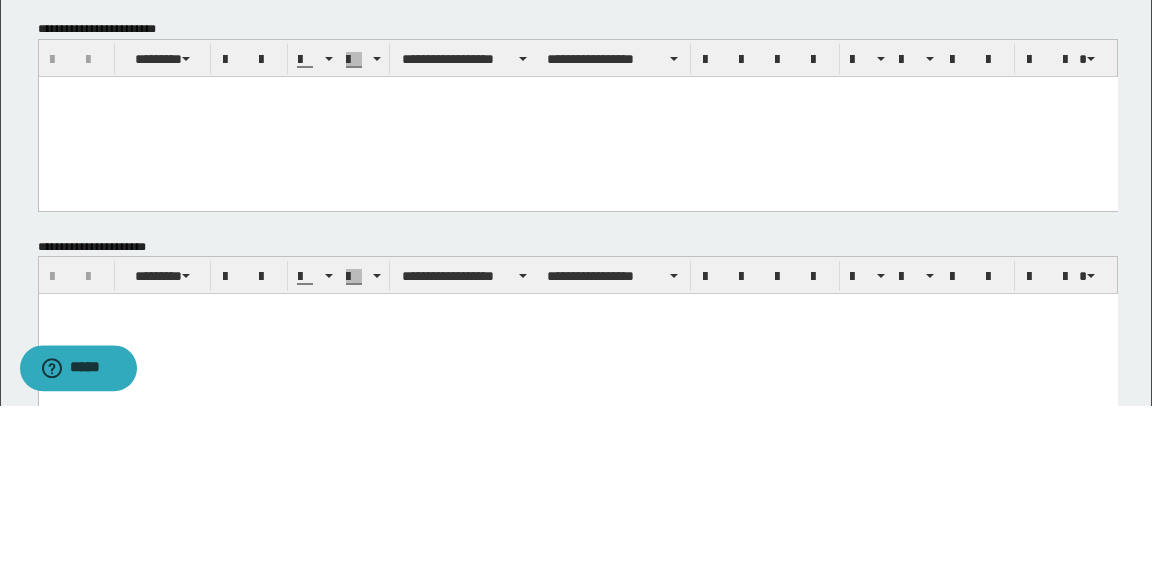 type 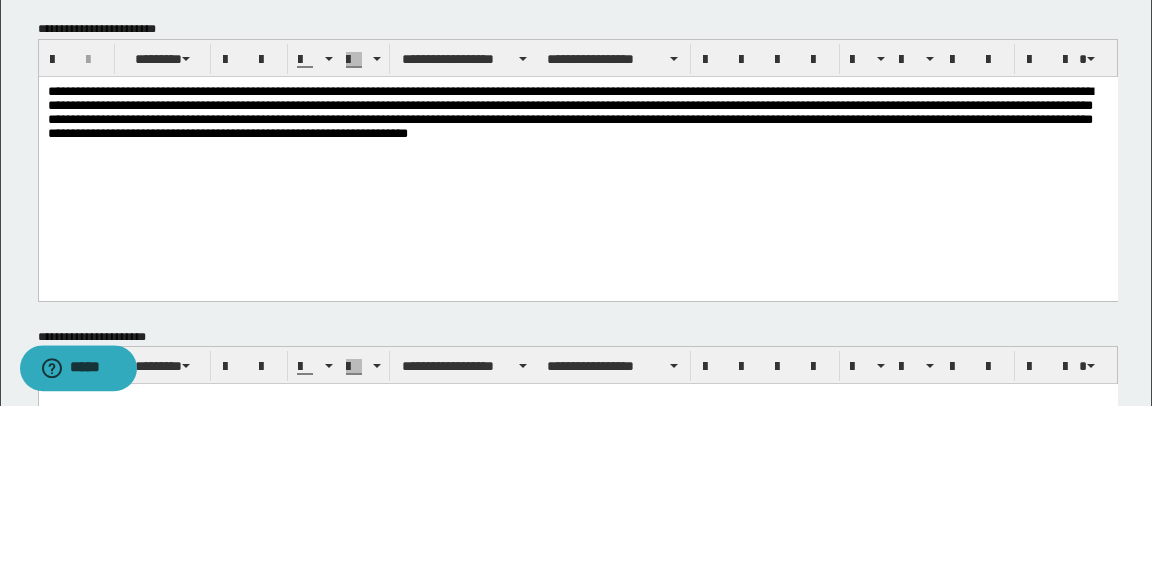 click on "**********" at bounding box center (577, 129) 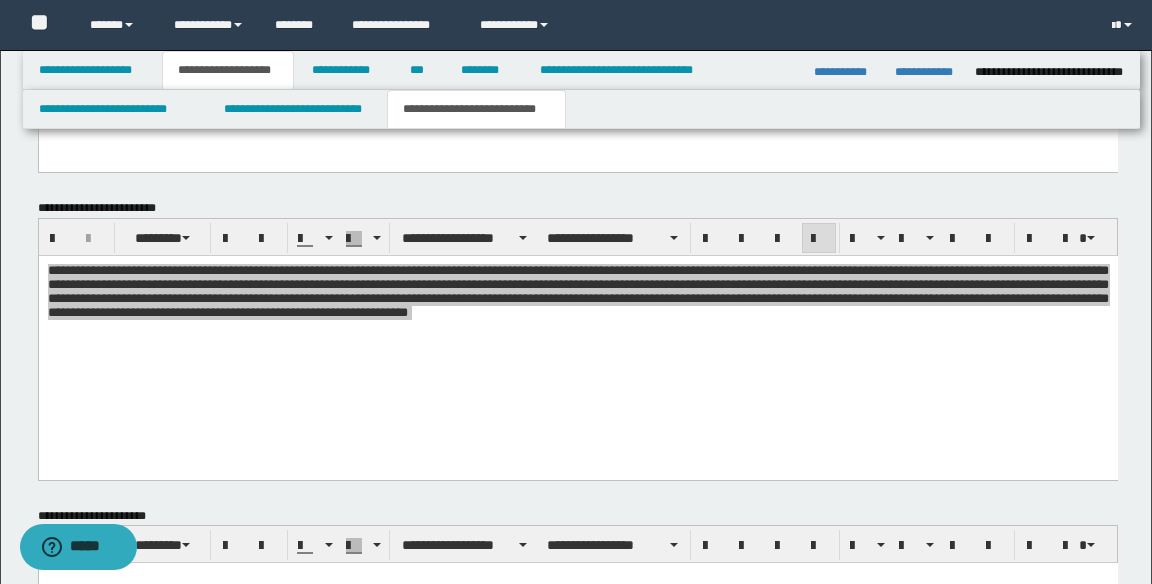 click on "**********" at bounding box center (576, -160) 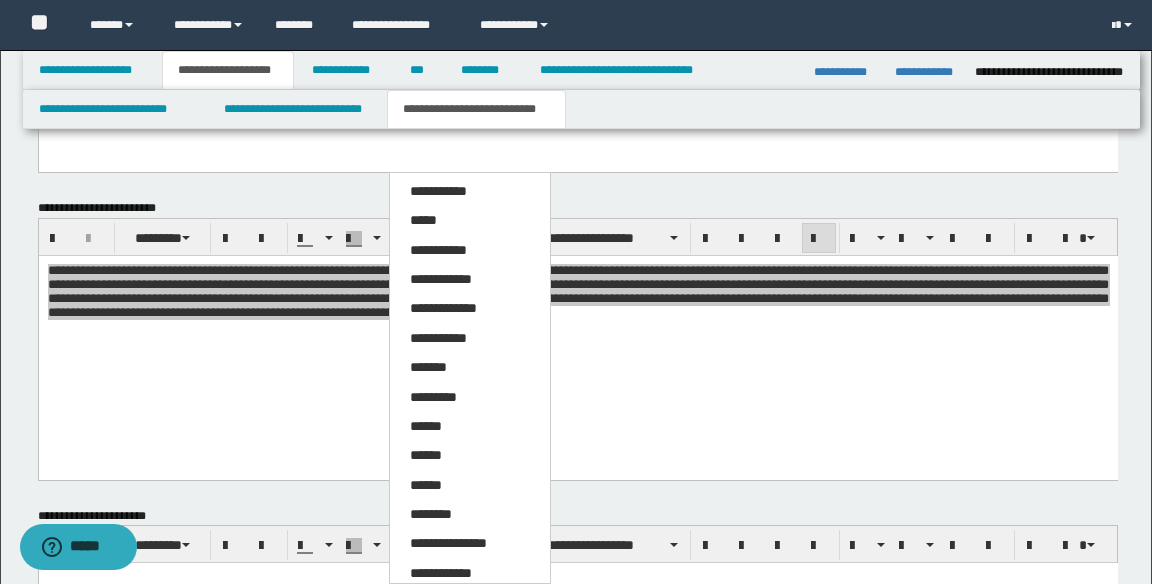 click on "*****" at bounding box center (470, 221) 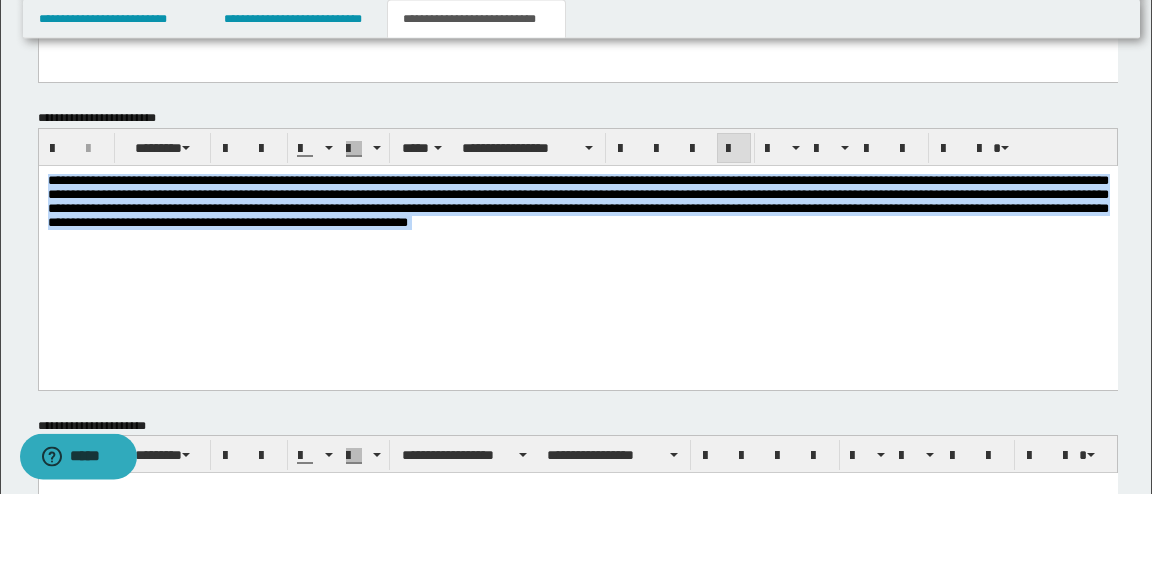scroll, scrollTop: 1112, scrollLeft: 0, axis: vertical 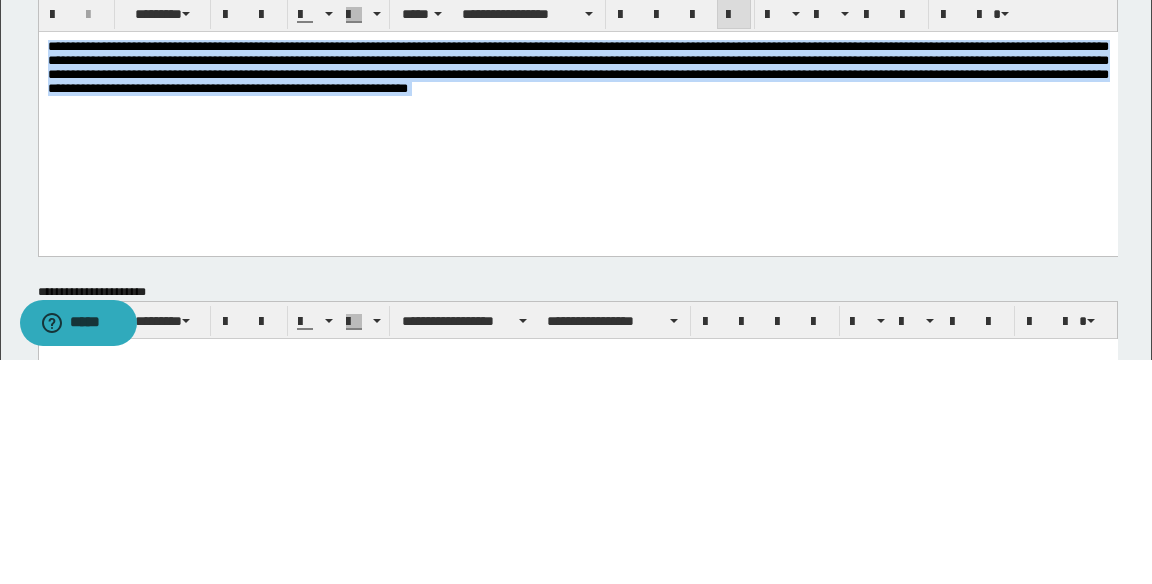 click on "**********" at bounding box center (577, 116) 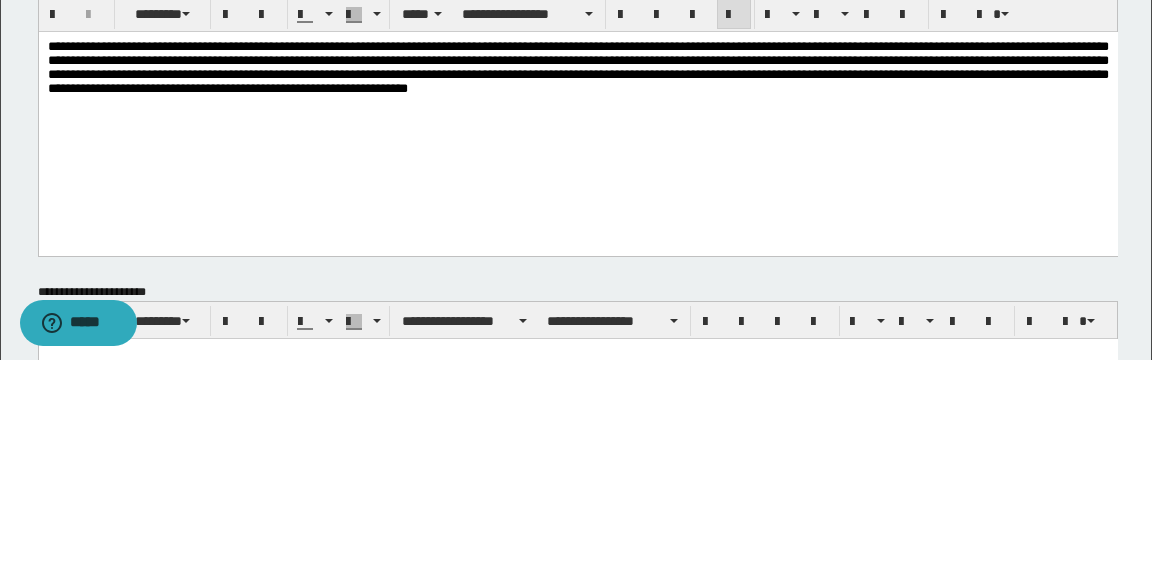 click on "**********" at bounding box center [577, 66] 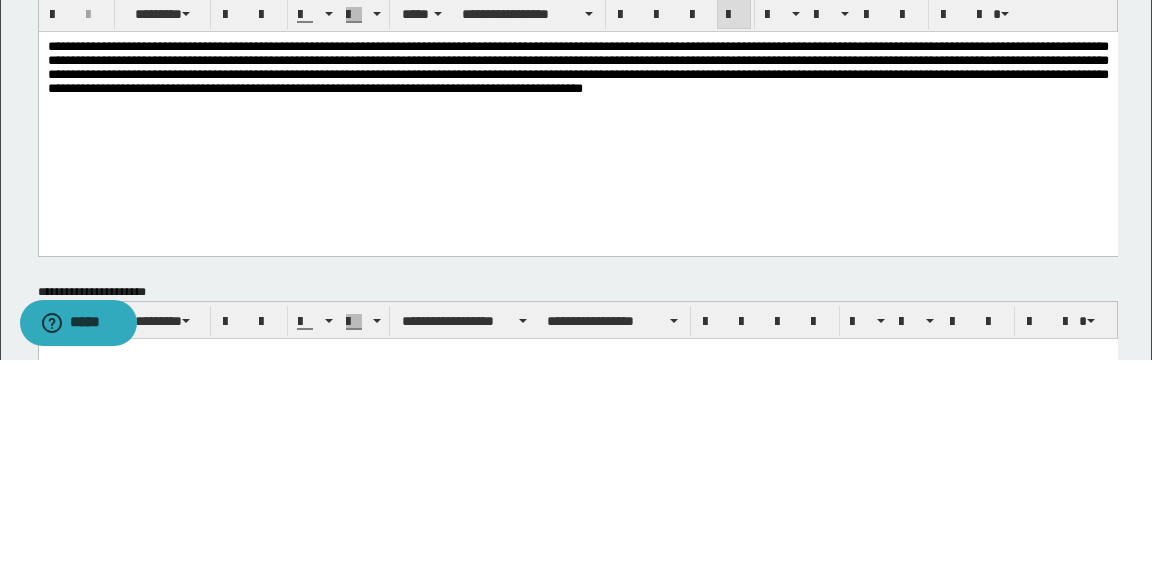 click on "**********" at bounding box center [577, 66] 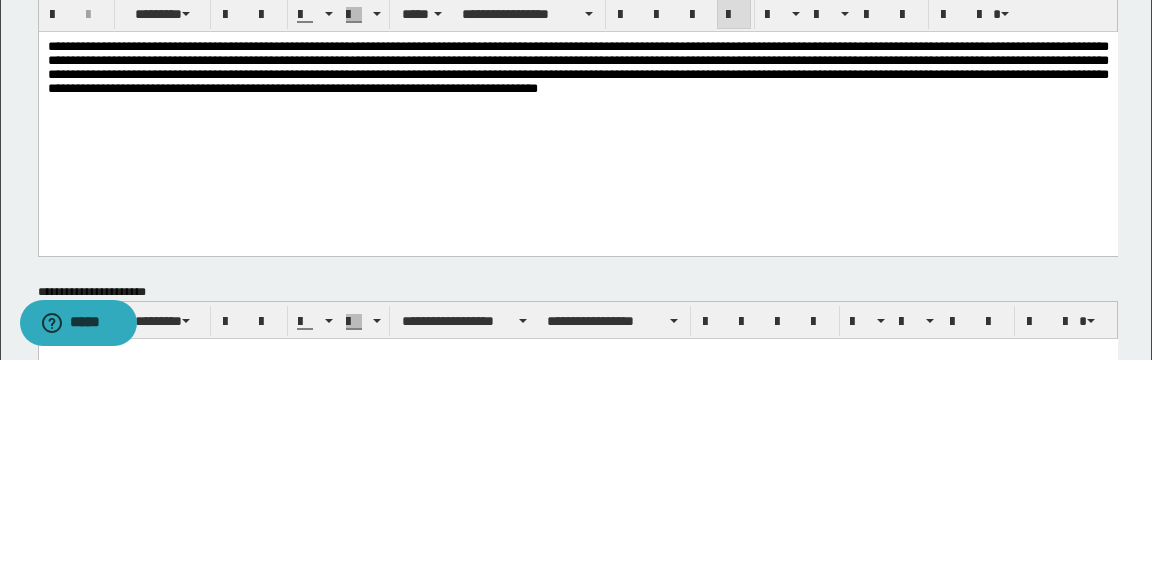 click on "**********" at bounding box center (577, 66) 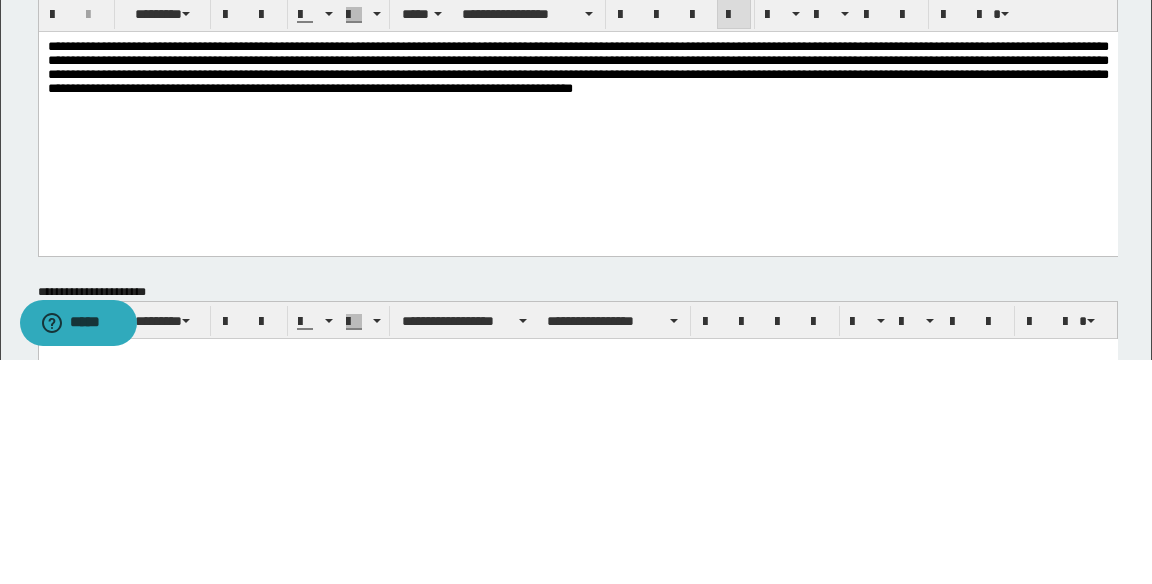 click on "**********" at bounding box center [577, 66] 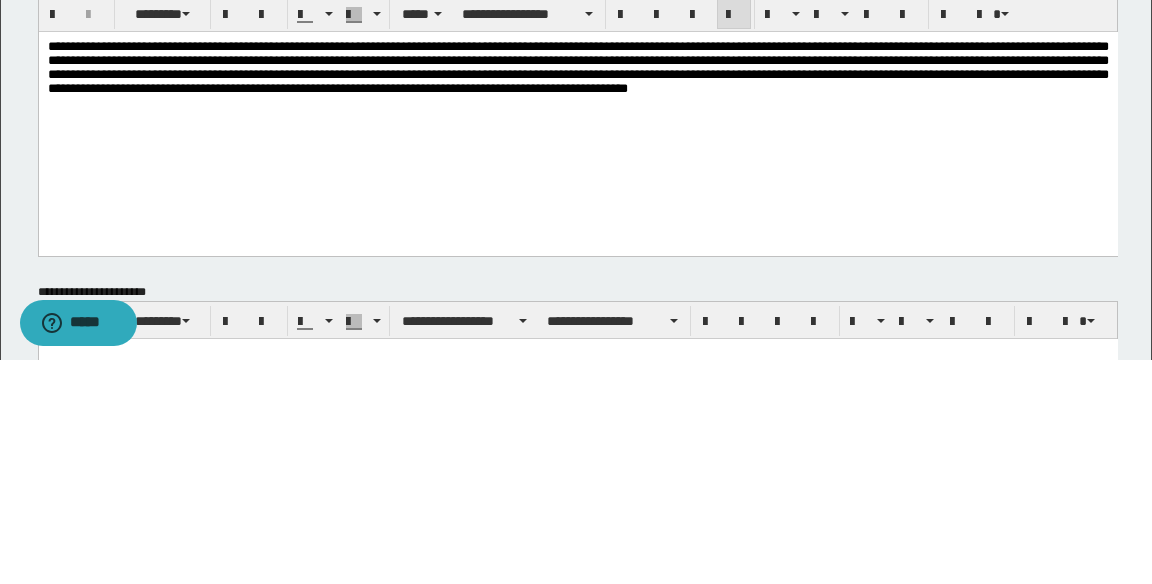 click on "**********" at bounding box center (577, 66) 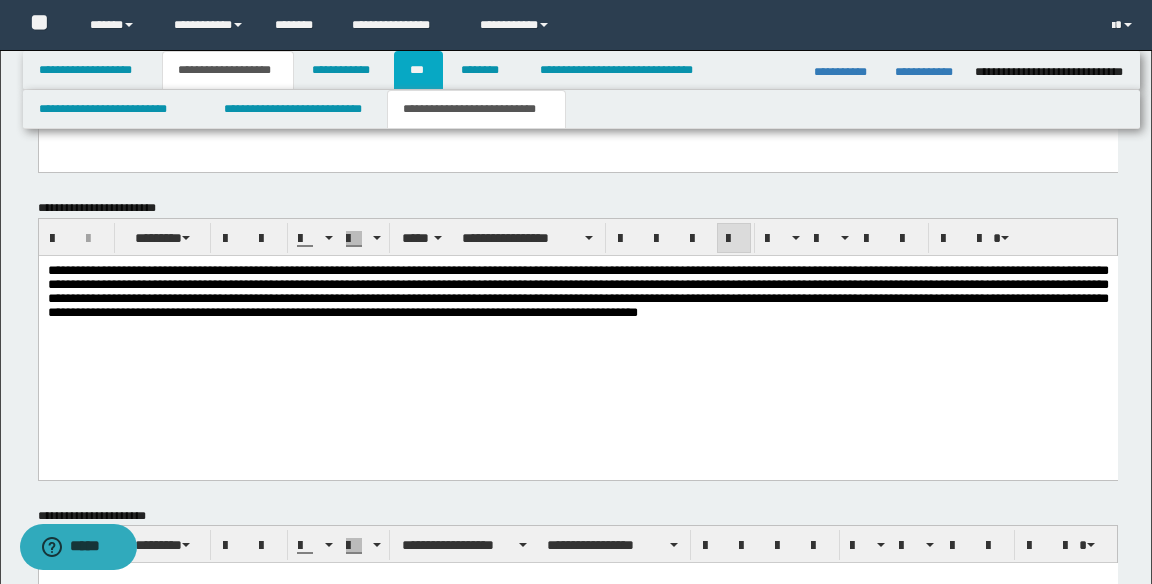 click on "***" at bounding box center [418, 70] 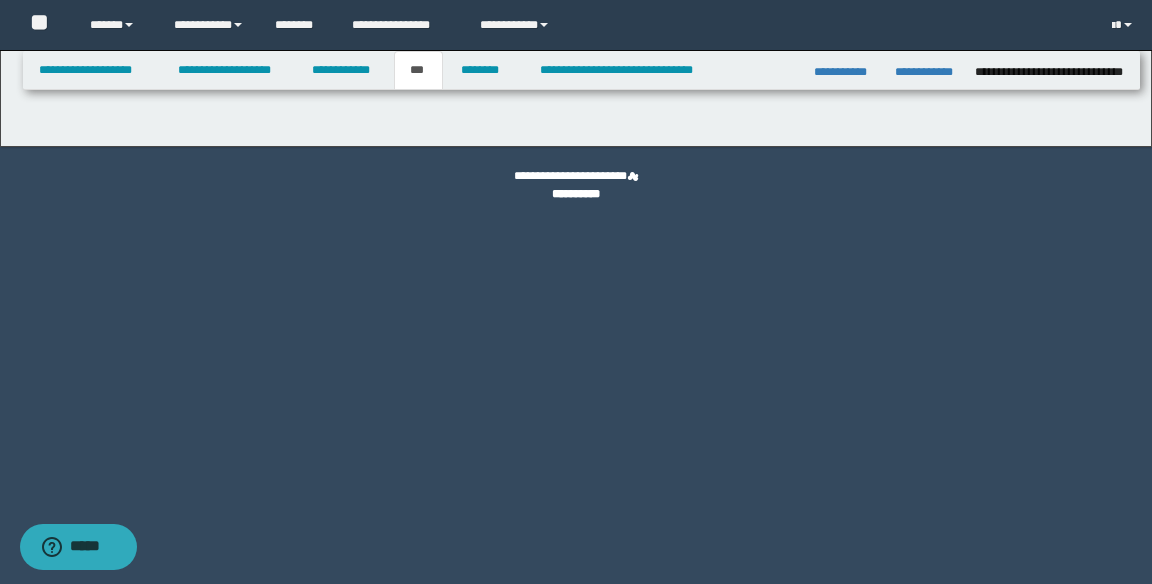 select on "*" 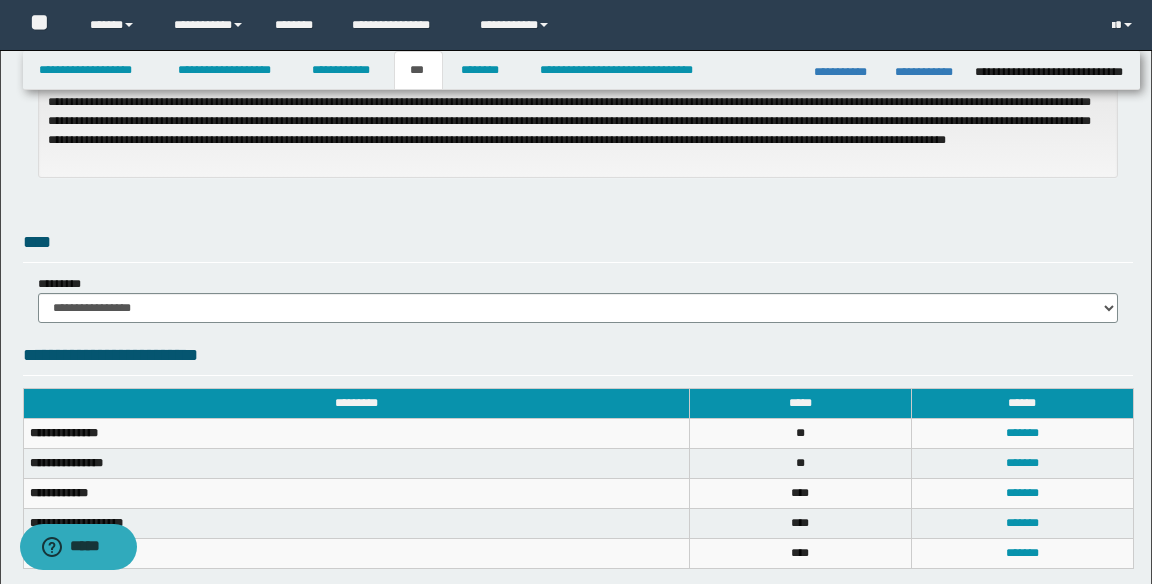scroll, scrollTop: 466, scrollLeft: 0, axis: vertical 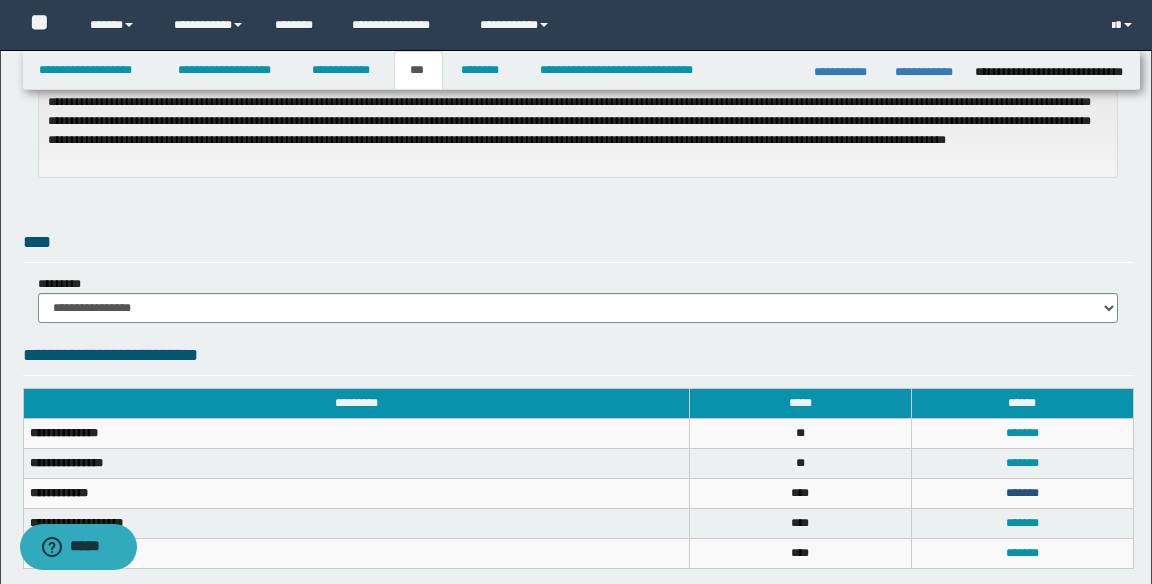click on "*******" at bounding box center [1022, 493] 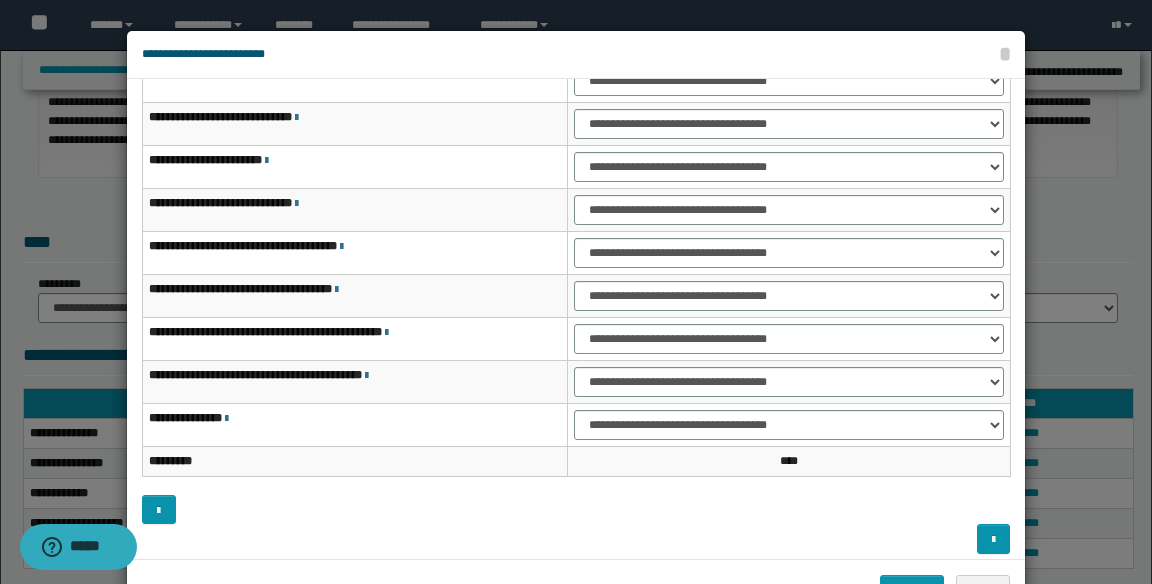 scroll, scrollTop: 146, scrollLeft: 0, axis: vertical 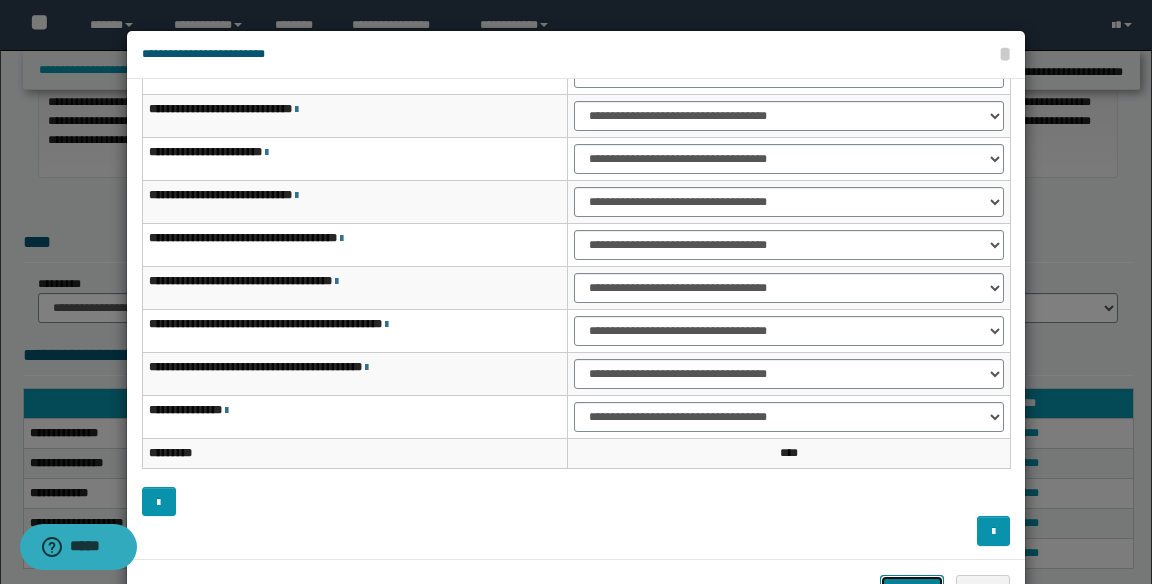 click on "*******" at bounding box center (912, 590) 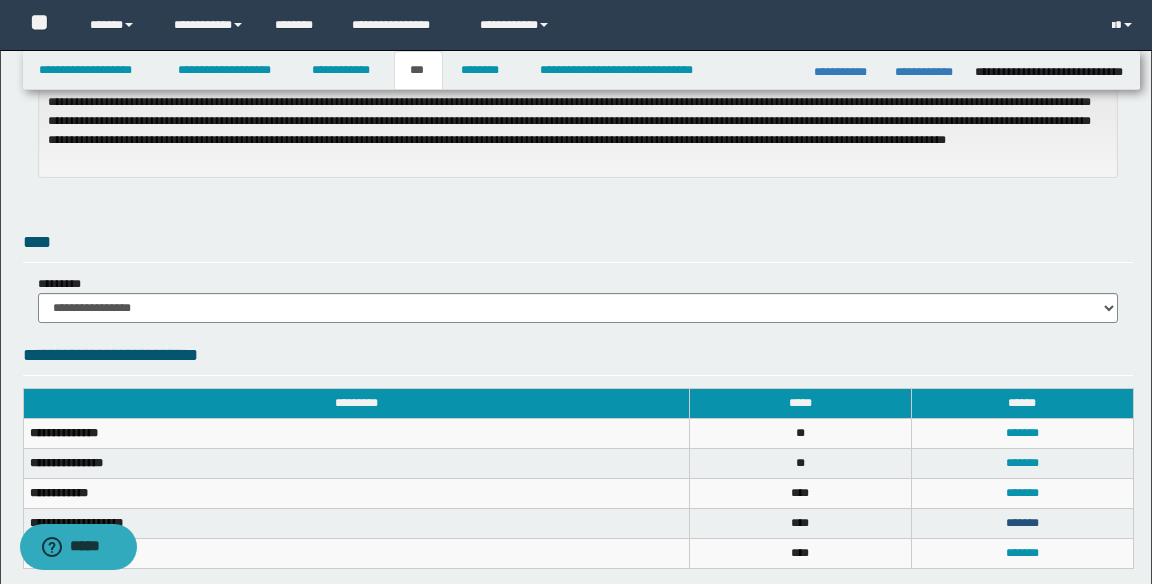 click on "*******" at bounding box center (1022, 523) 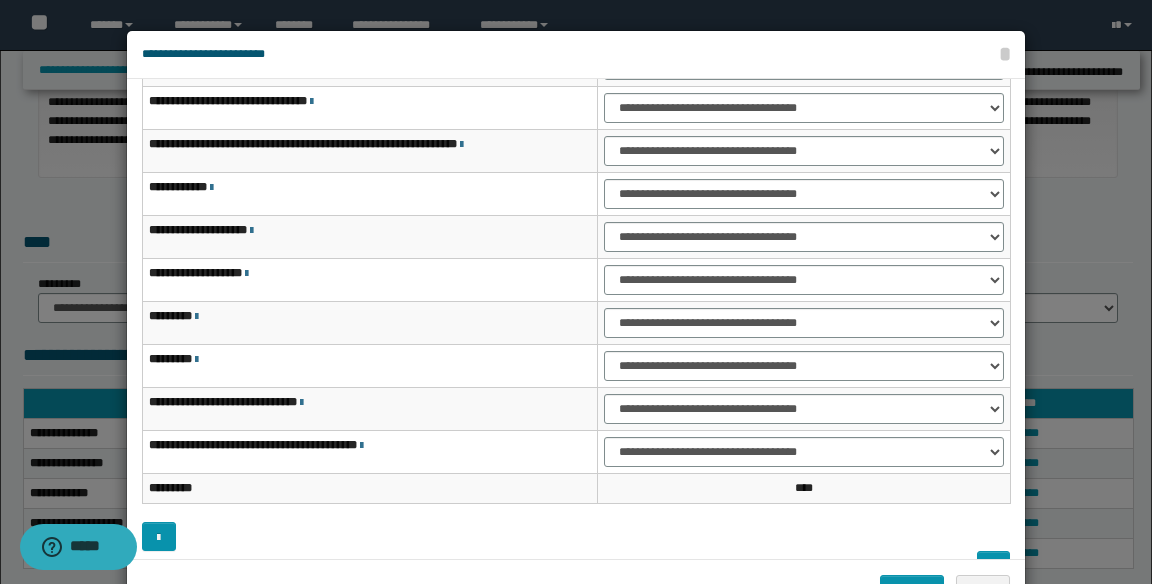 scroll, scrollTop: 124, scrollLeft: 0, axis: vertical 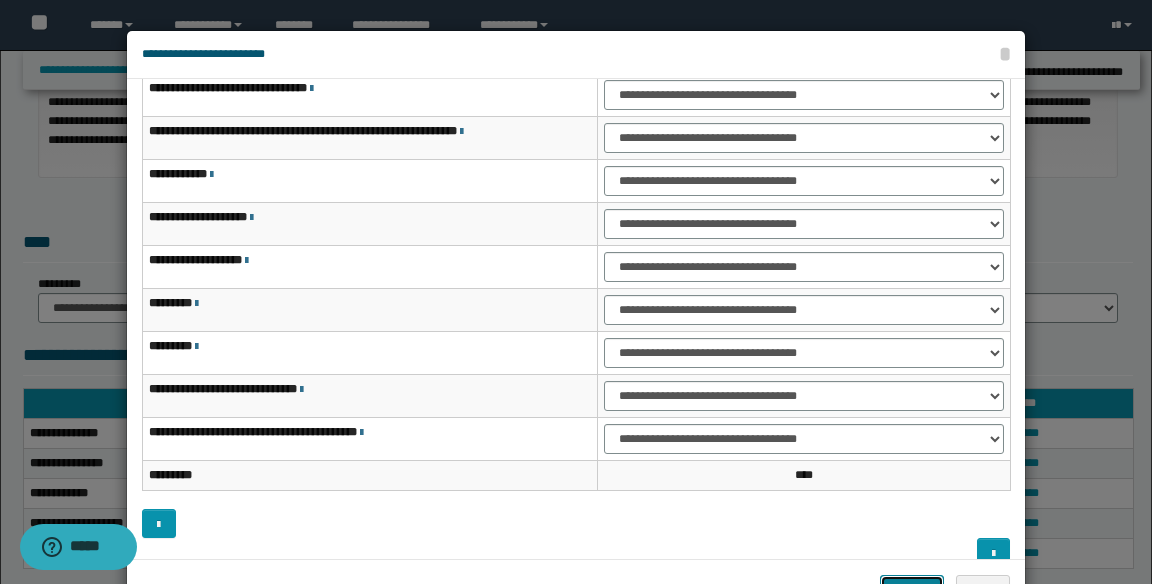 click on "*******" at bounding box center [912, 590] 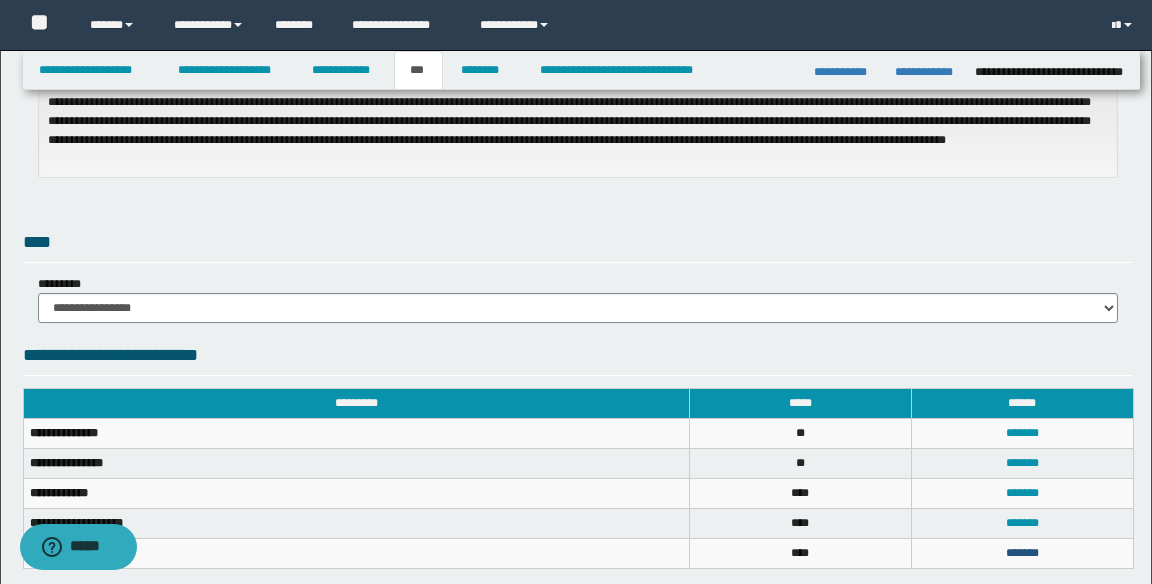 click on "*******" at bounding box center [1022, 553] 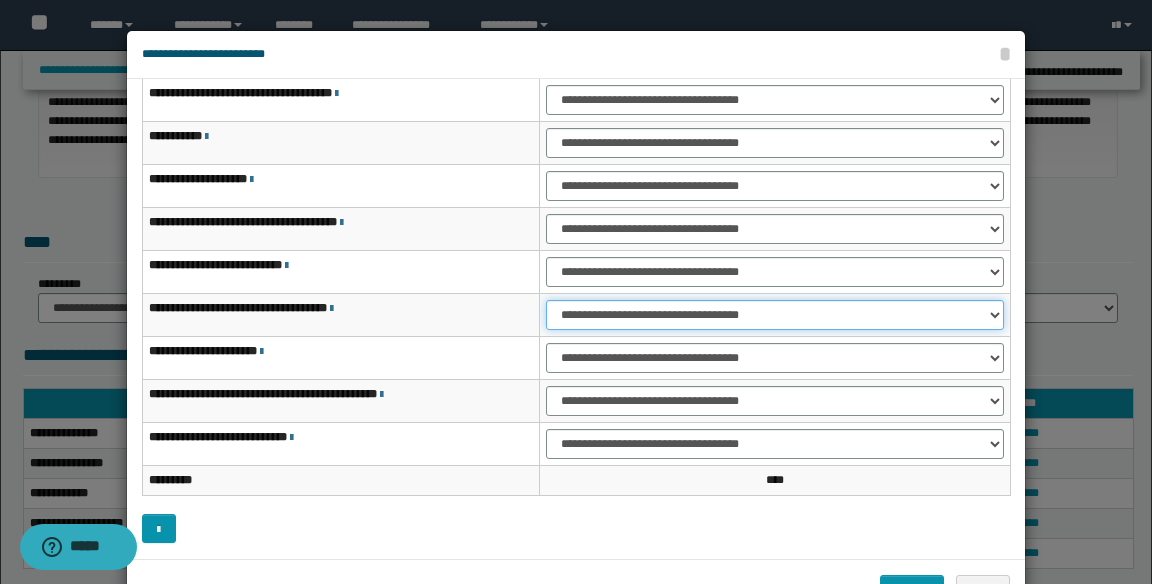 click on "**********" at bounding box center [775, 315] 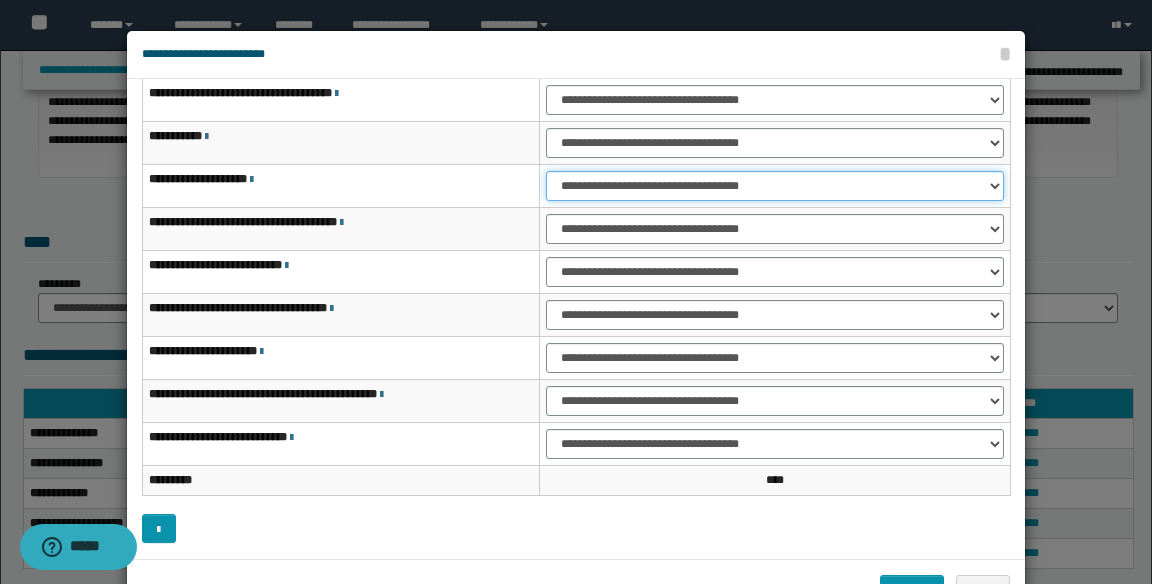 click on "**********" at bounding box center (775, 186) 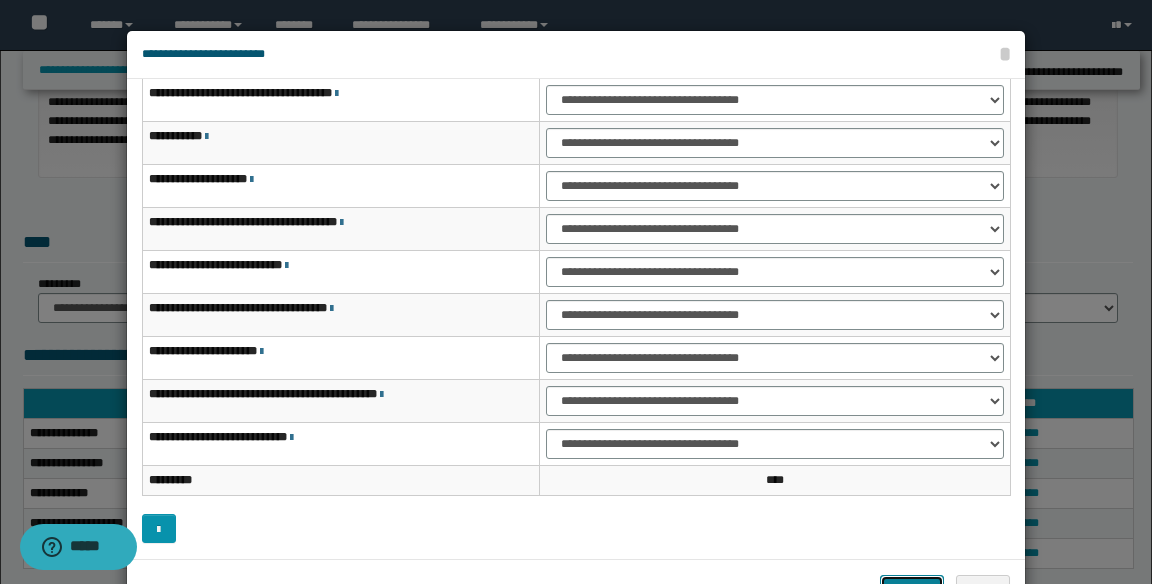 click on "*******" at bounding box center [912, 590] 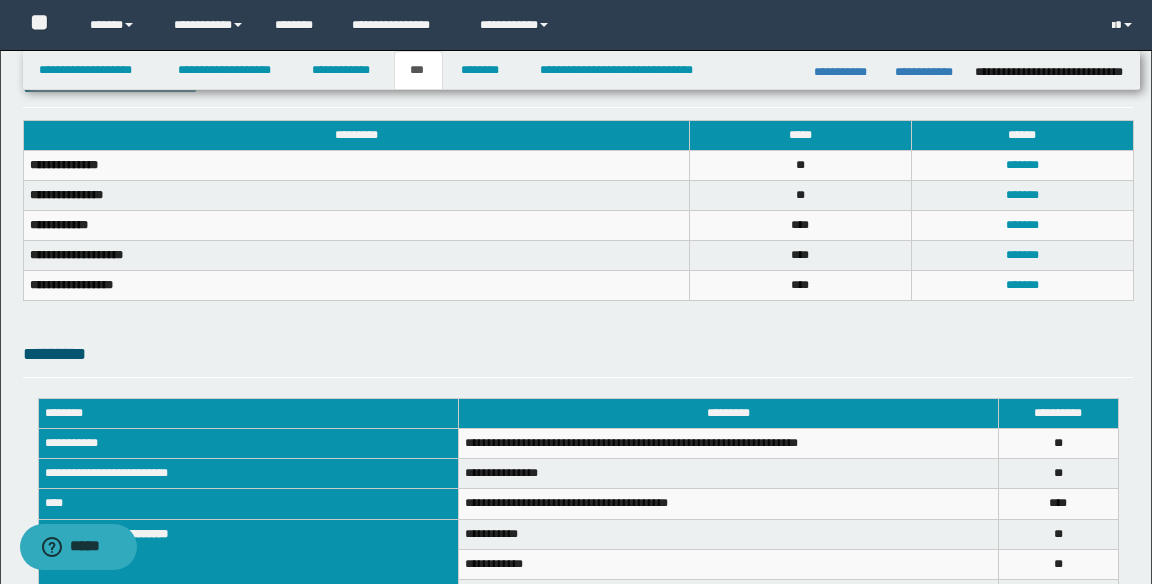 scroll, scrollTop: 880, scrollLeft: 0, axis: vertical 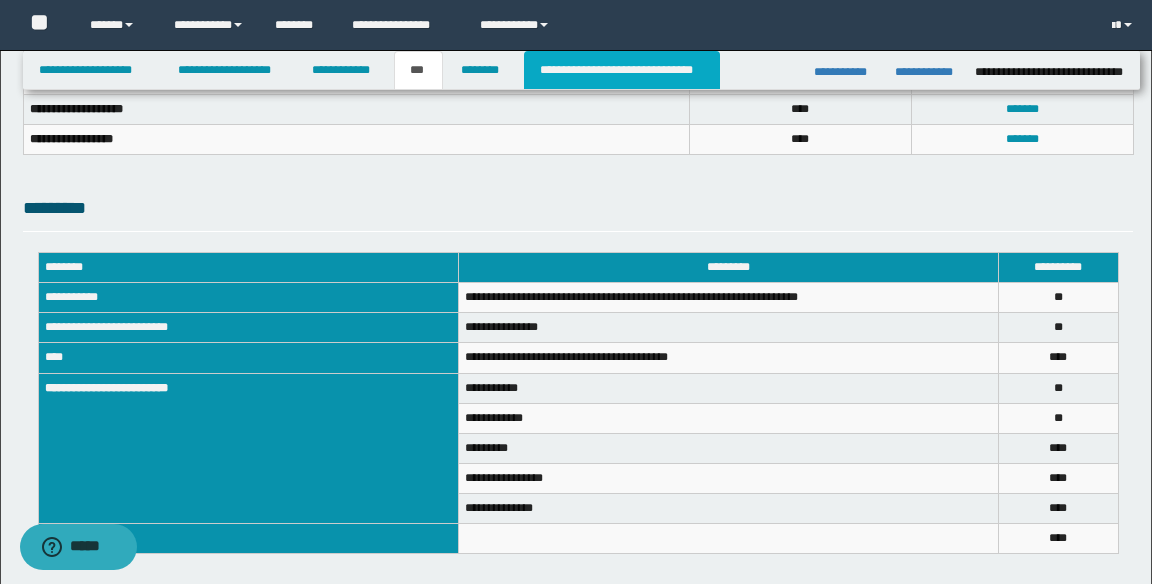 click on "**********" at bounding box center (622, 70) 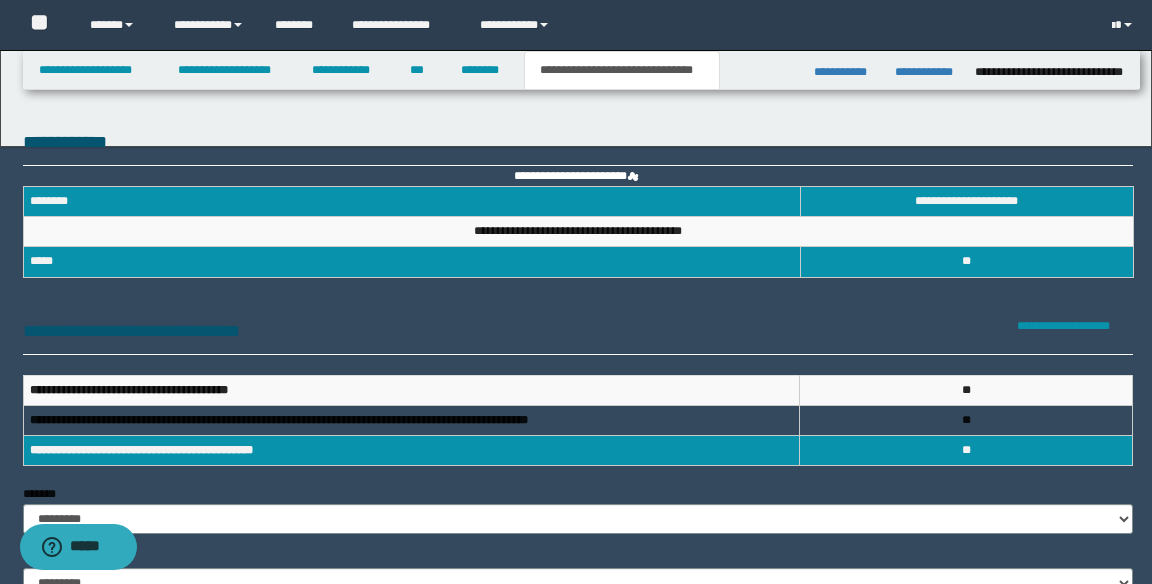 scroll, scrollTop: 0, scrollLeft: 0, axis: both 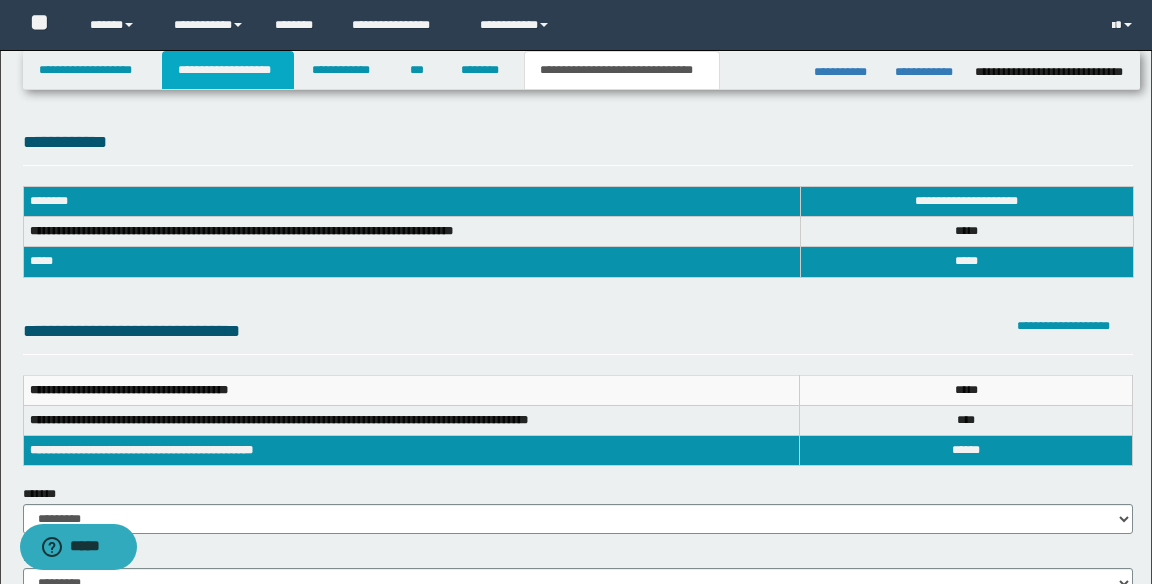 click on "**********" at bounding box center (228, 70) 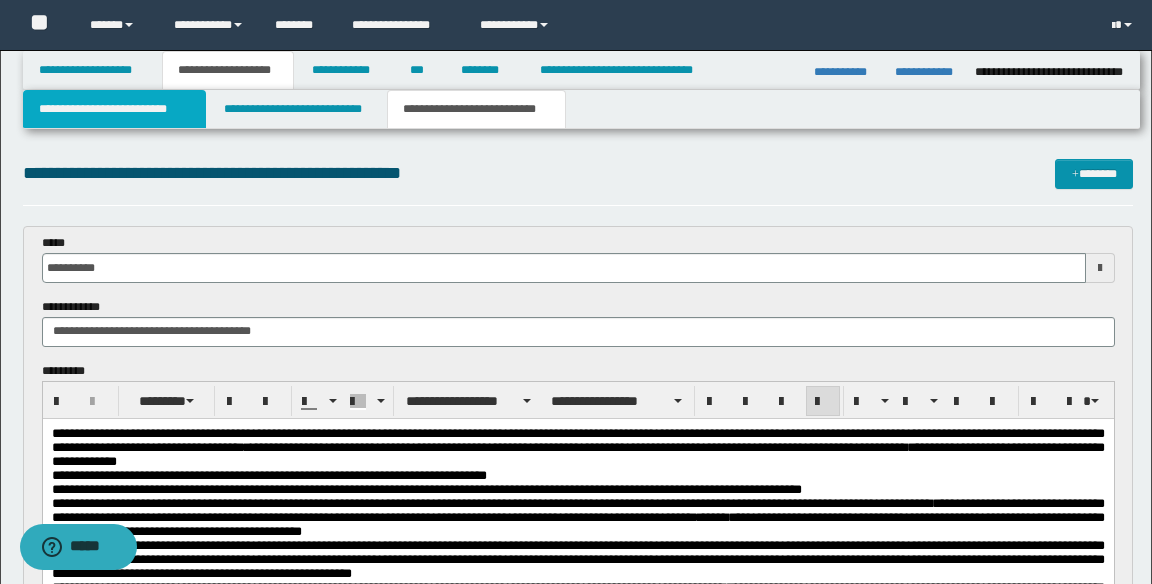 click on "**********" at bounding box center (115, 109) 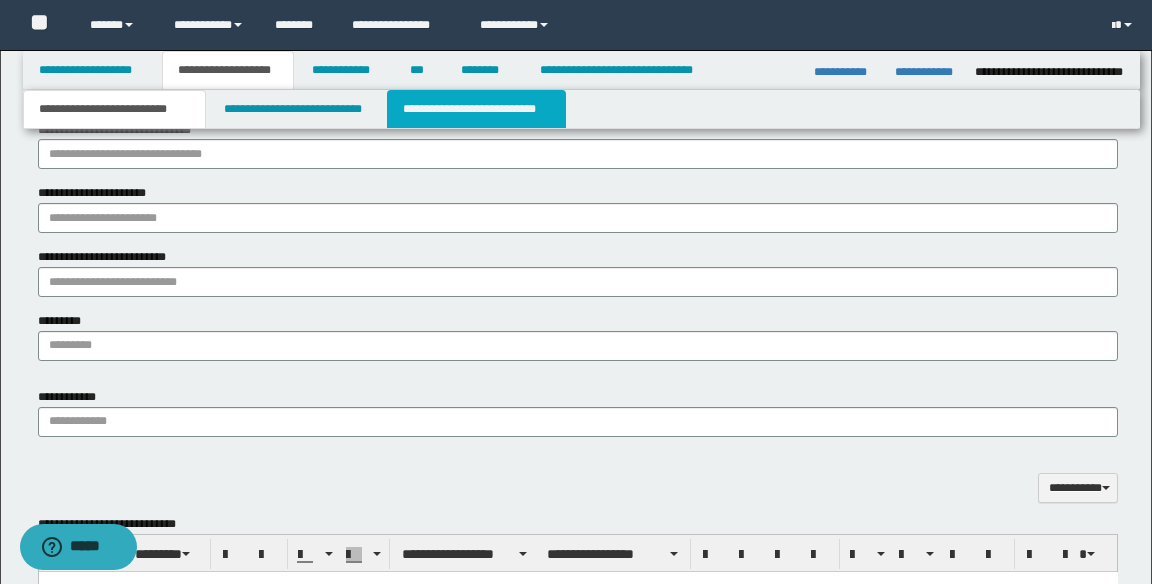 click on "**********" at bounding box center (476, 109) 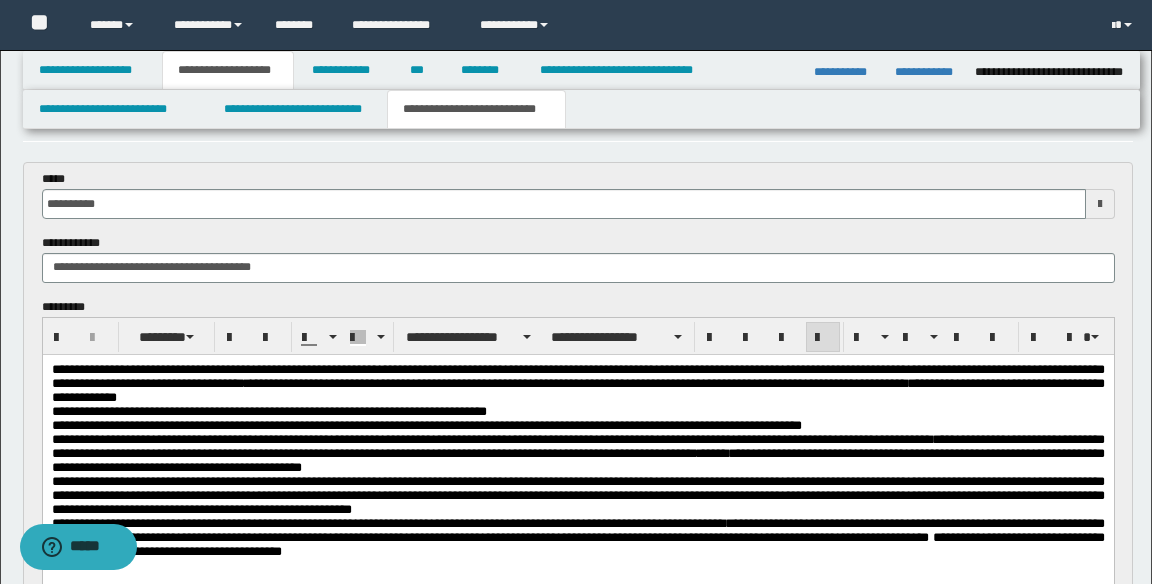 scroll, scrollTop: 0, scrollLeft: 0, axis: both 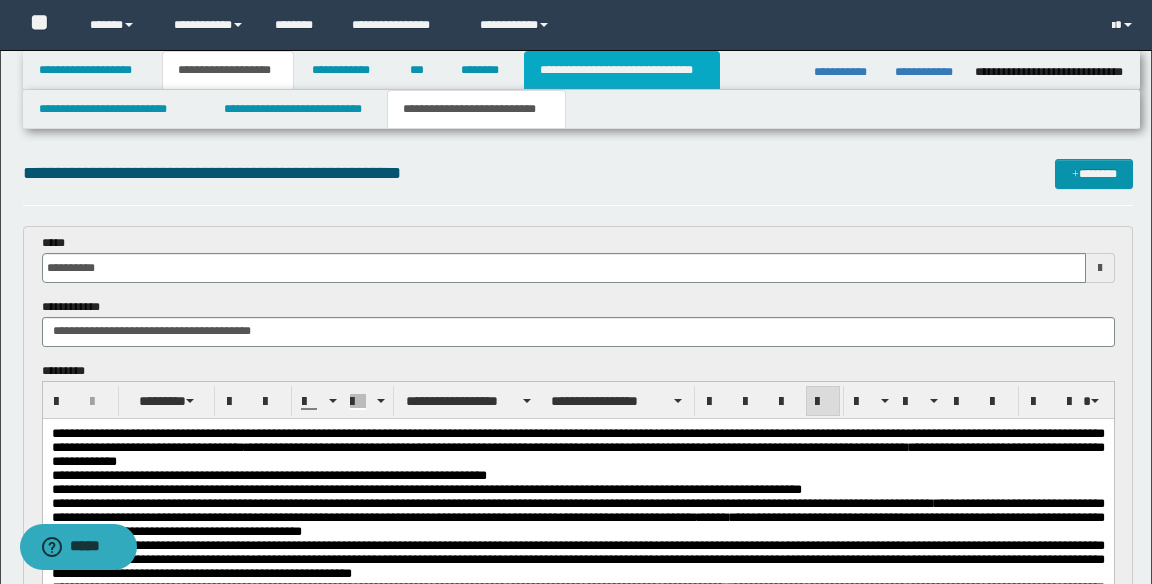 click on "**********" at bounding box center [622, 70] 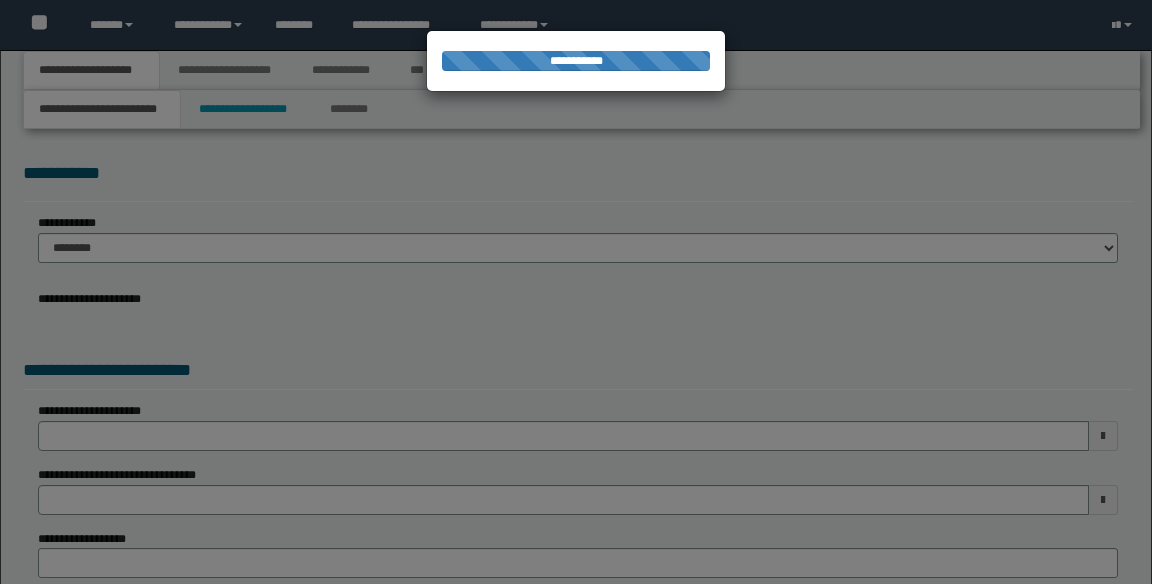 scroll, scrollTop: 0, scrollLeft: 0, axis: both 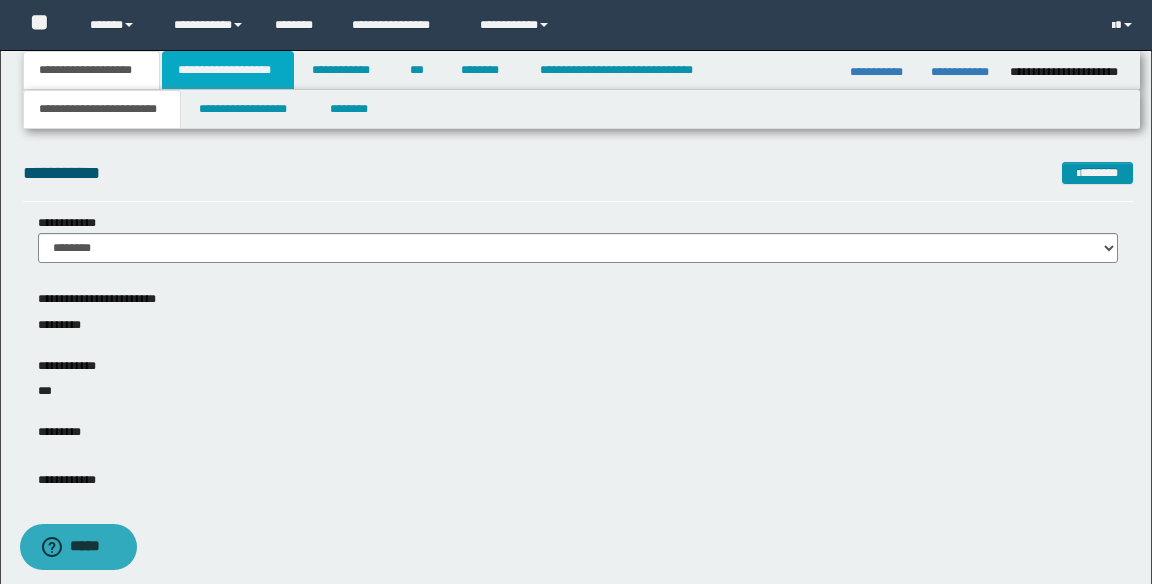 click on "**********" at bounding box center (228, 70) 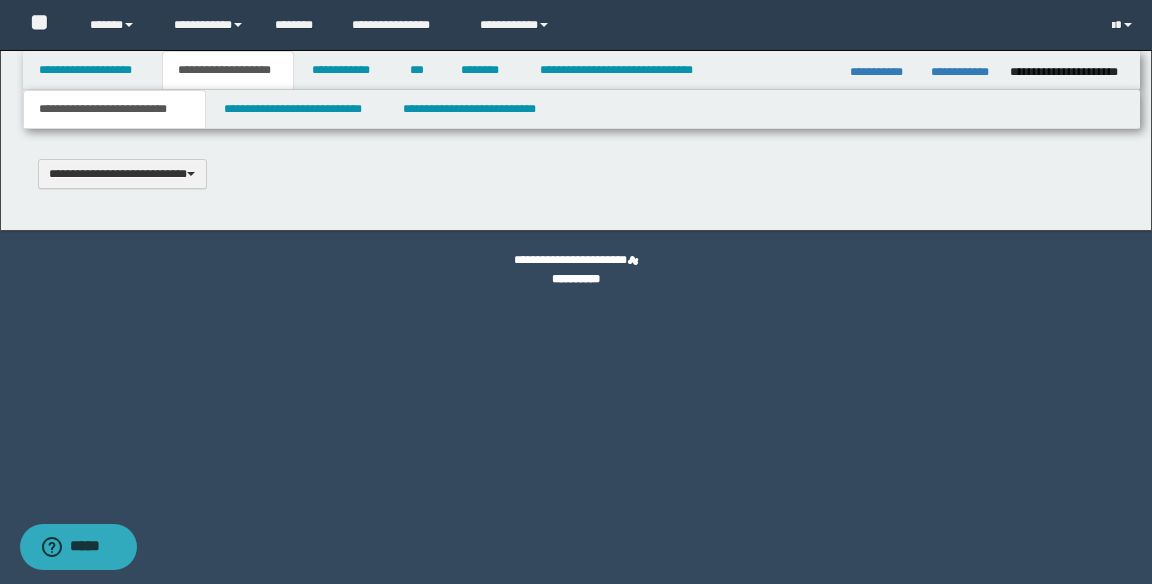 type 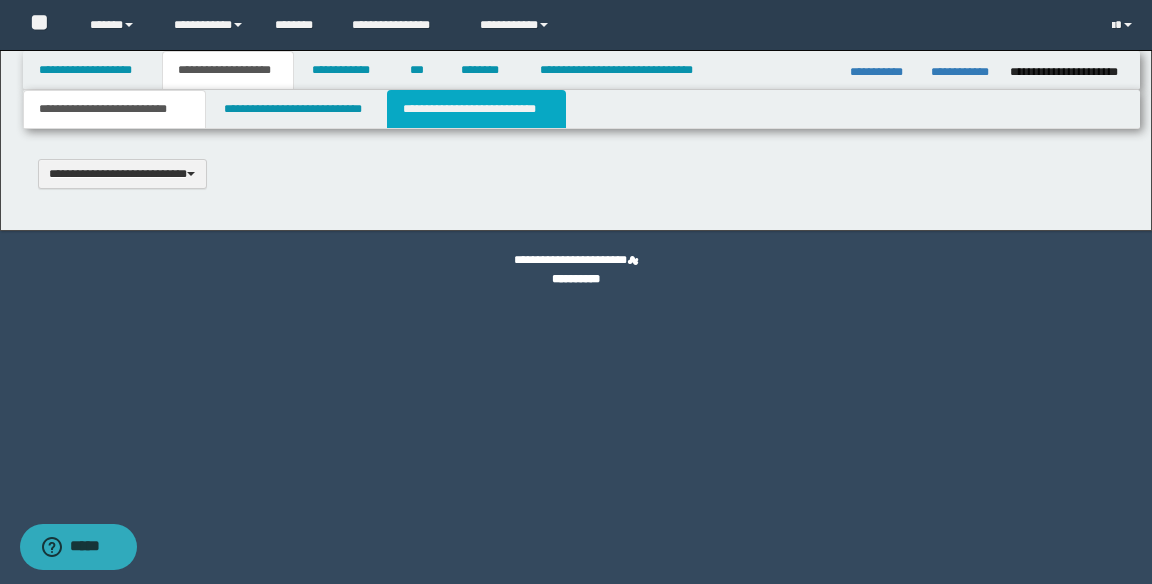 click on "**********" at bounding box center [476, 109] 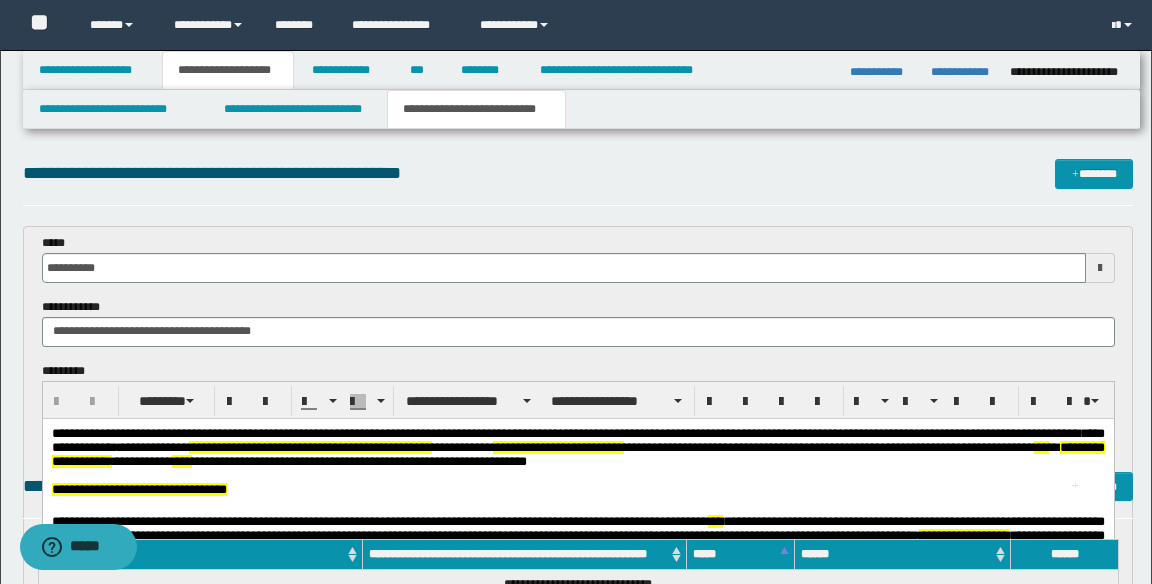scroll, scrollTop: 0, scrollLeft: 0, axis: both 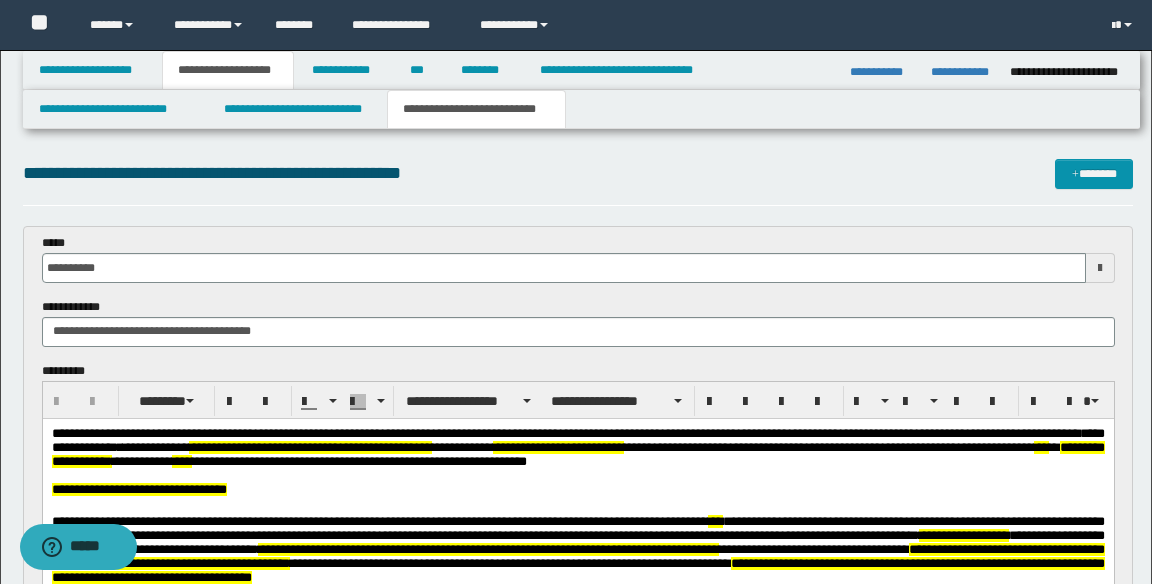 click on "**********" at bounding box center [309, 446] 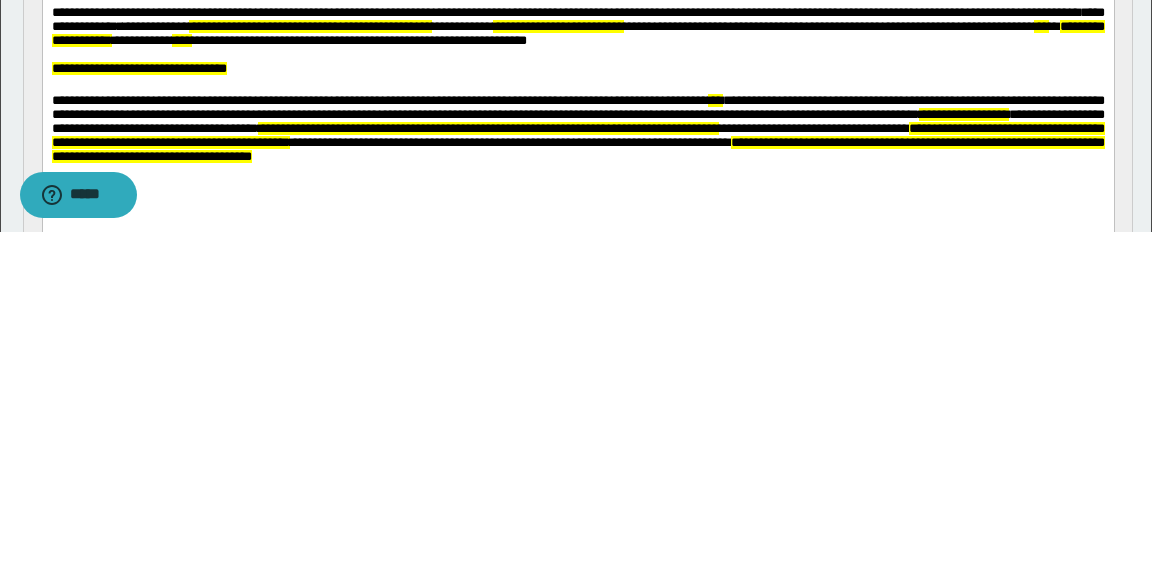 scroll, scrollTop: 74, scrollLeft: 0, axis: vertical 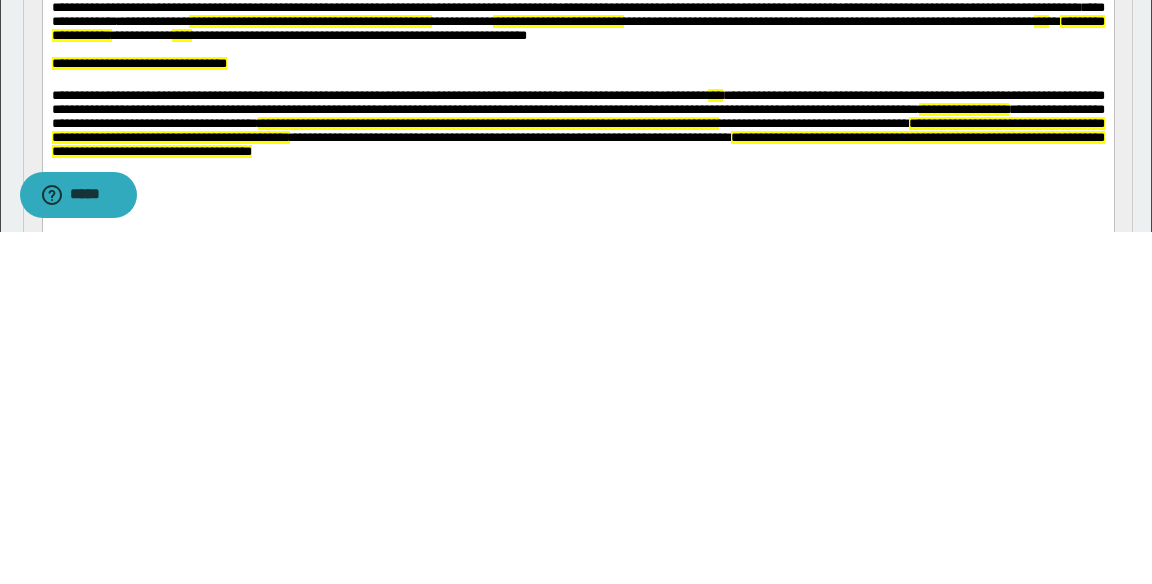 type 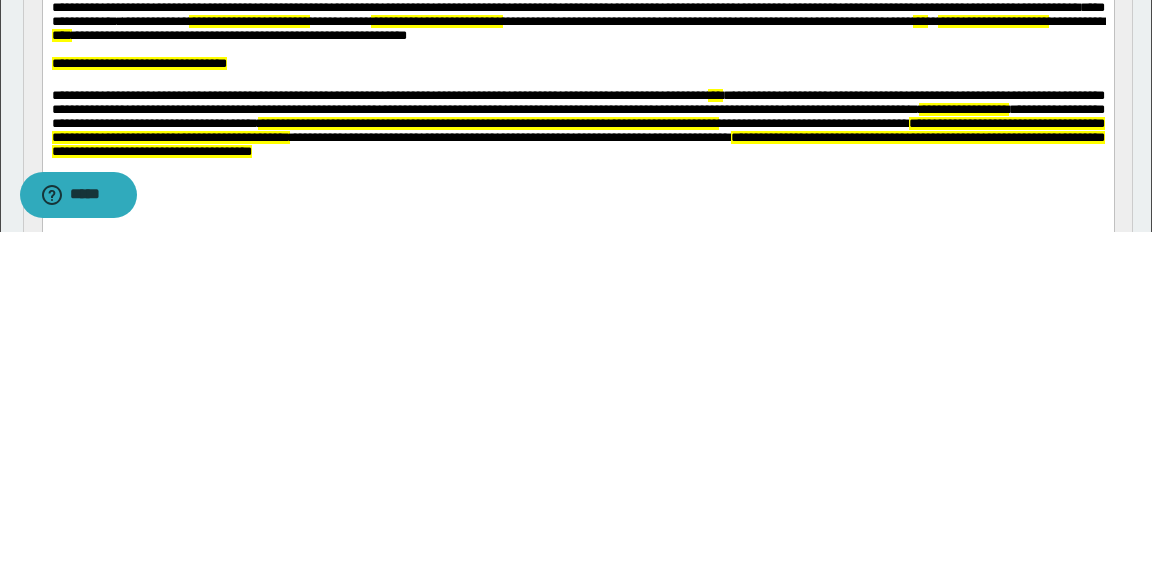 click on "**********" at bounding box center [248, 21] 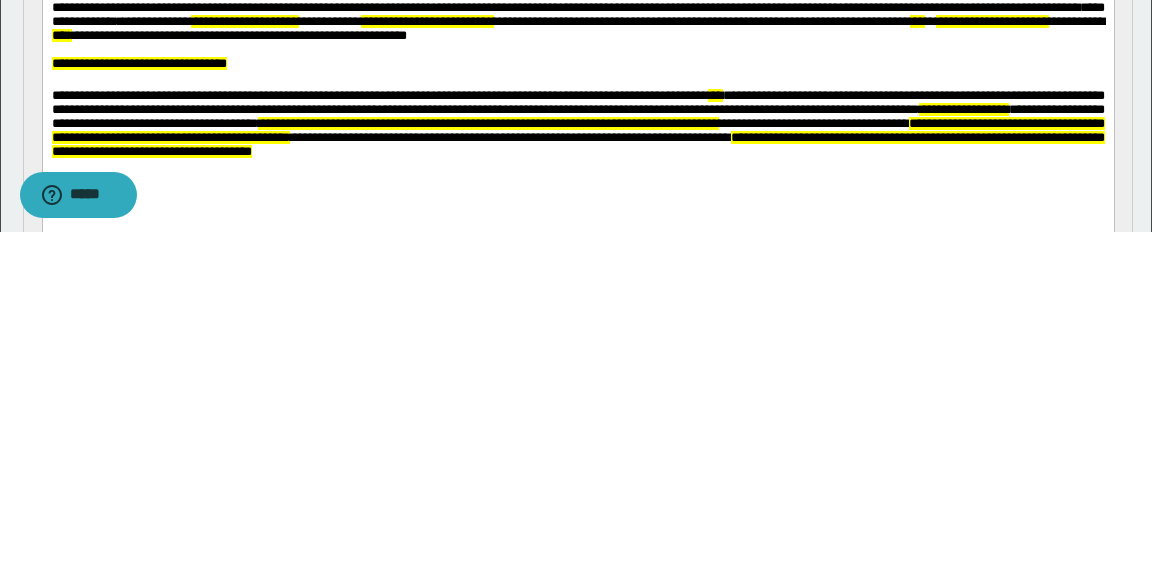 click on "**********" at bounding box center (244, 21) 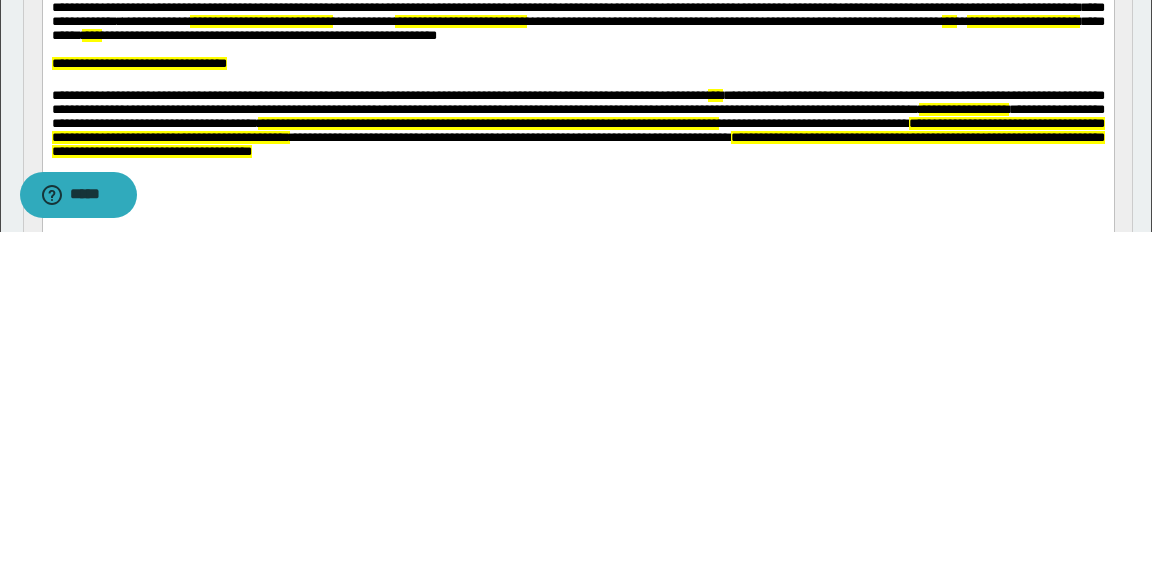 click on "**********" at bounding box center [260, 21] 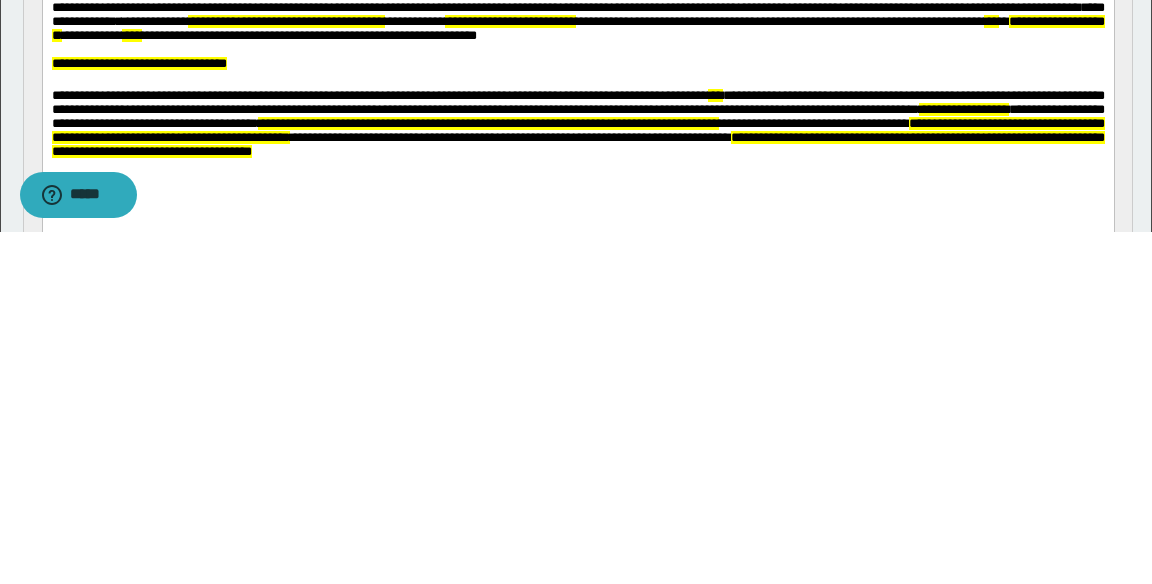 click on "**********" at bounding box center (285, 21) 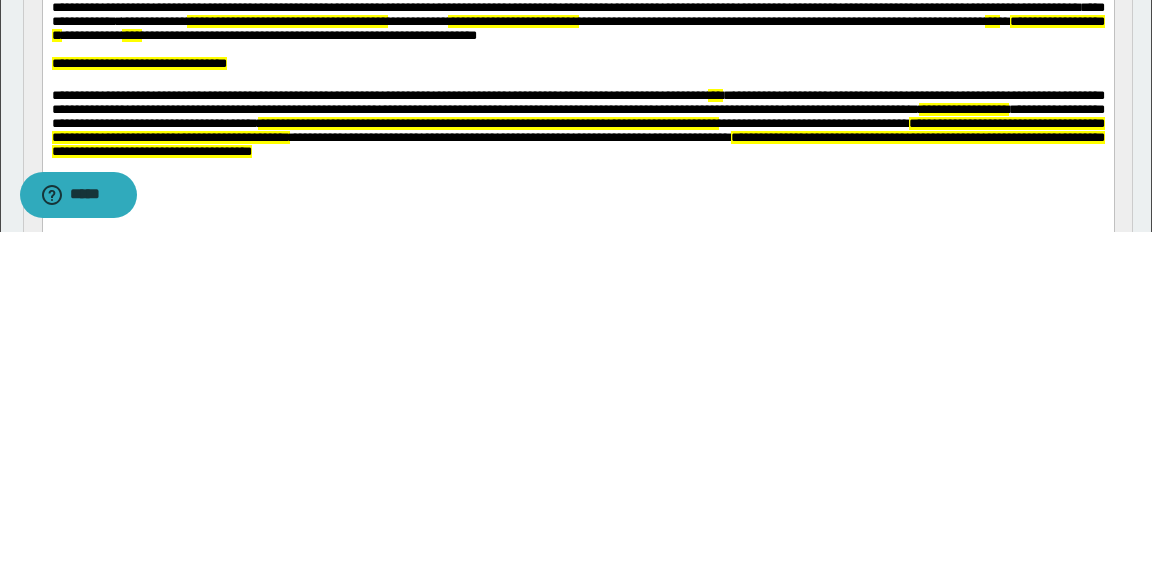 click on "**********" at bounding box center [512, 21] 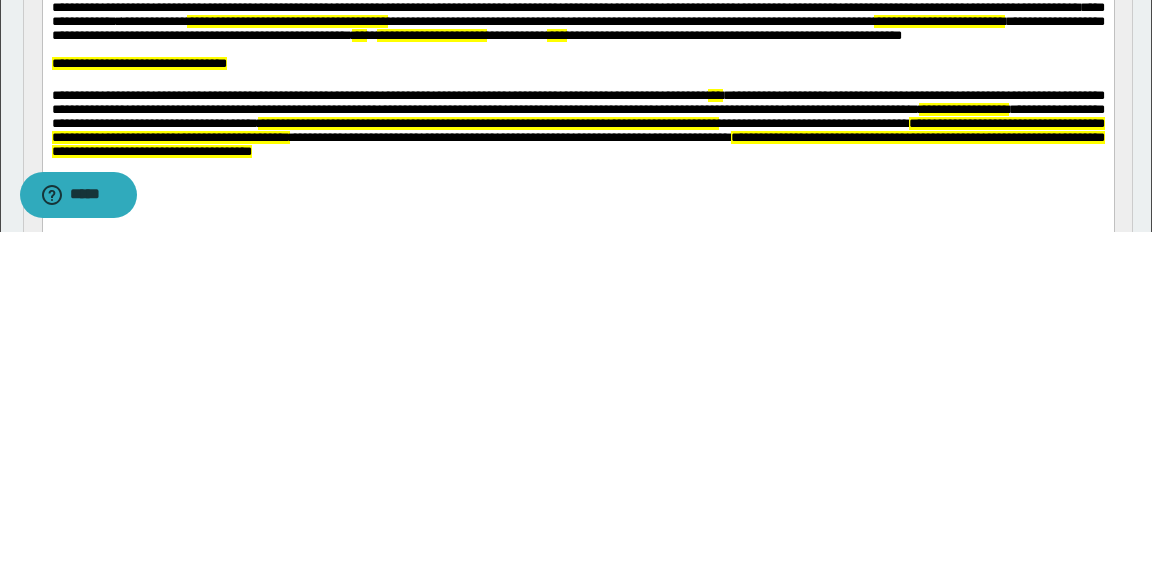 click on "**********" at bounding box center [577, 28] 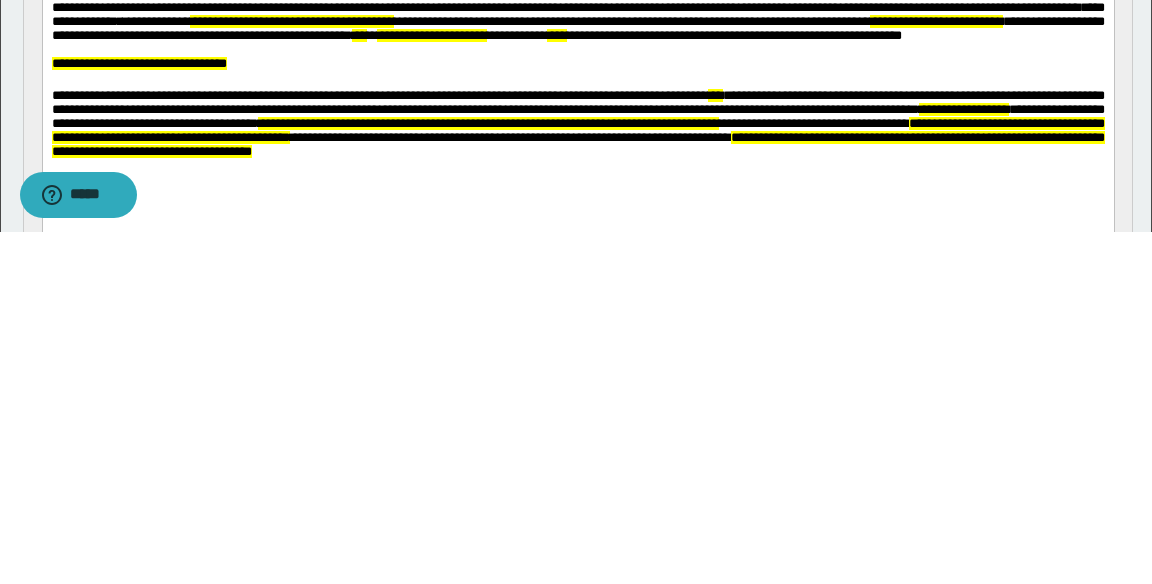 click on "**********" at bounding box center (577, 28) 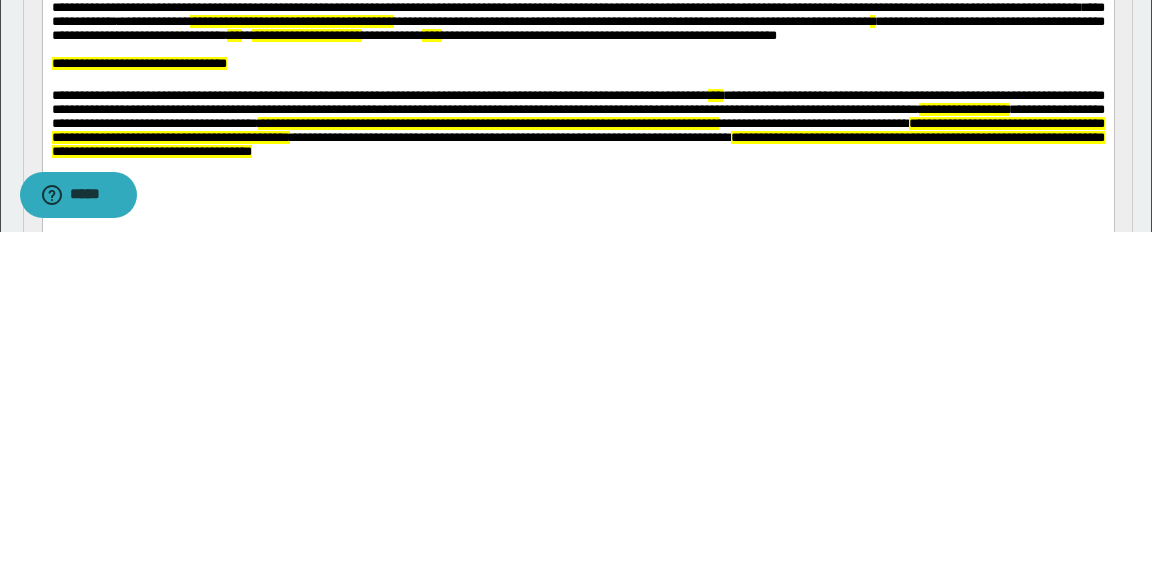 click on "**********" at bounding box center (577, 28) 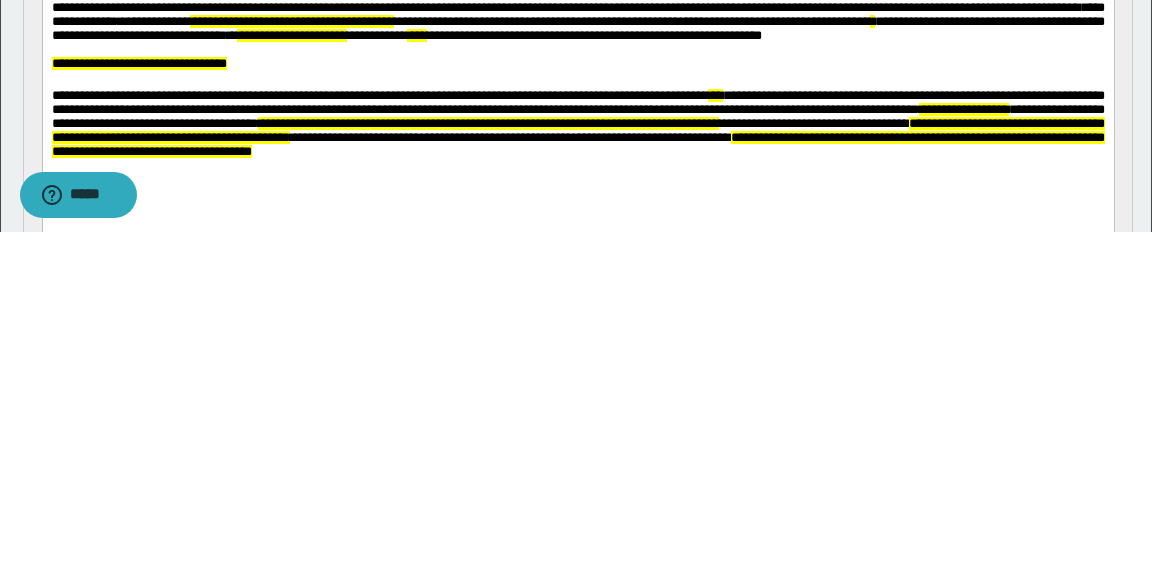click on "**********" at bounding box center [577, 28] 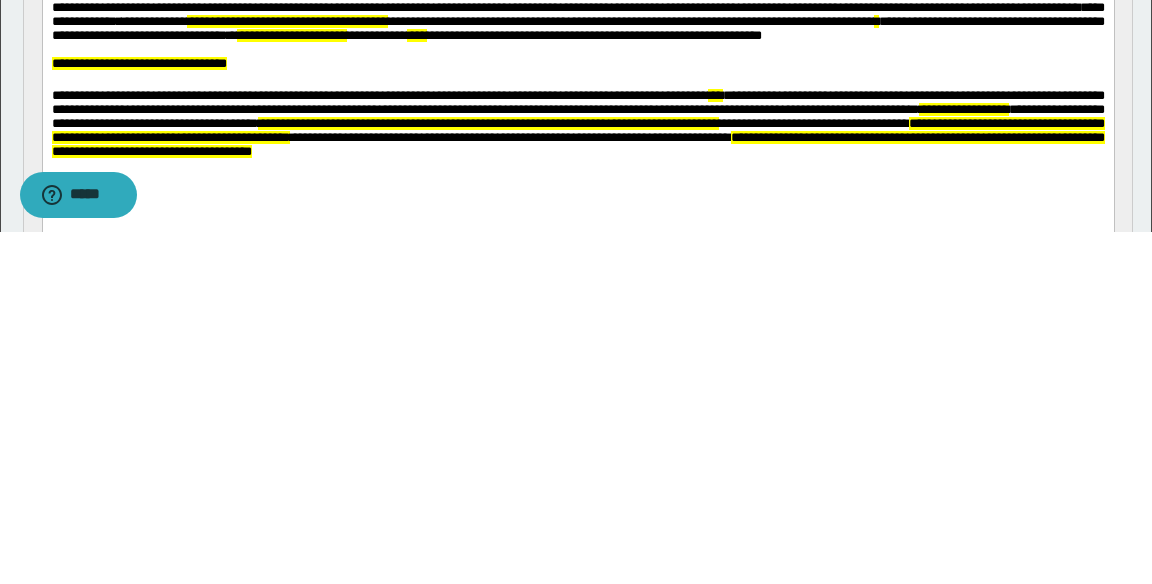 click on "**********" at bounding box center [577, 28] 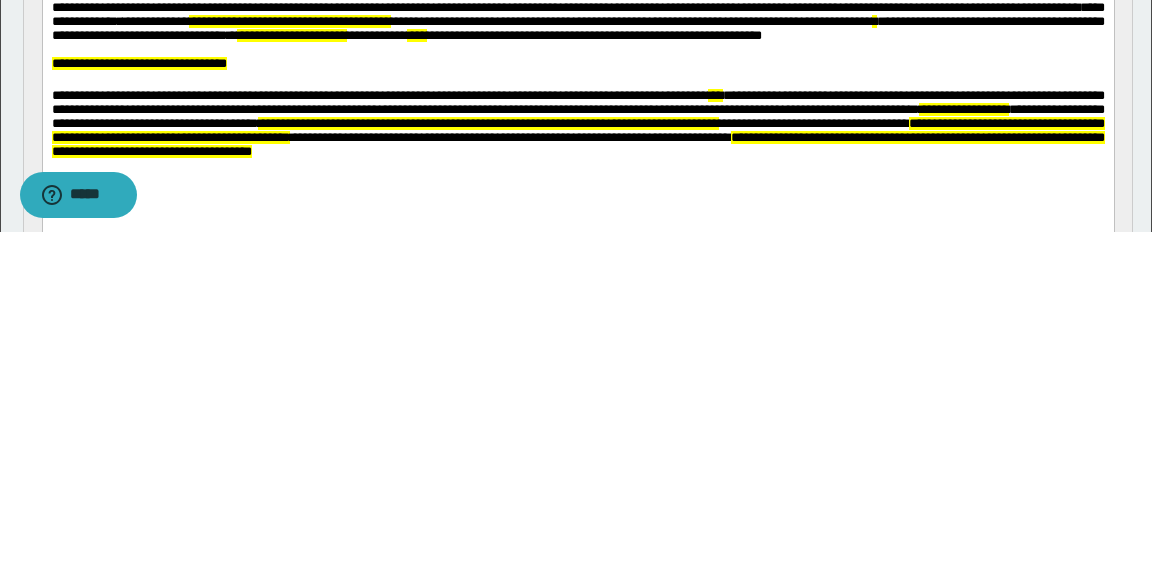 click on "**********" at bounding box center [577, 64] 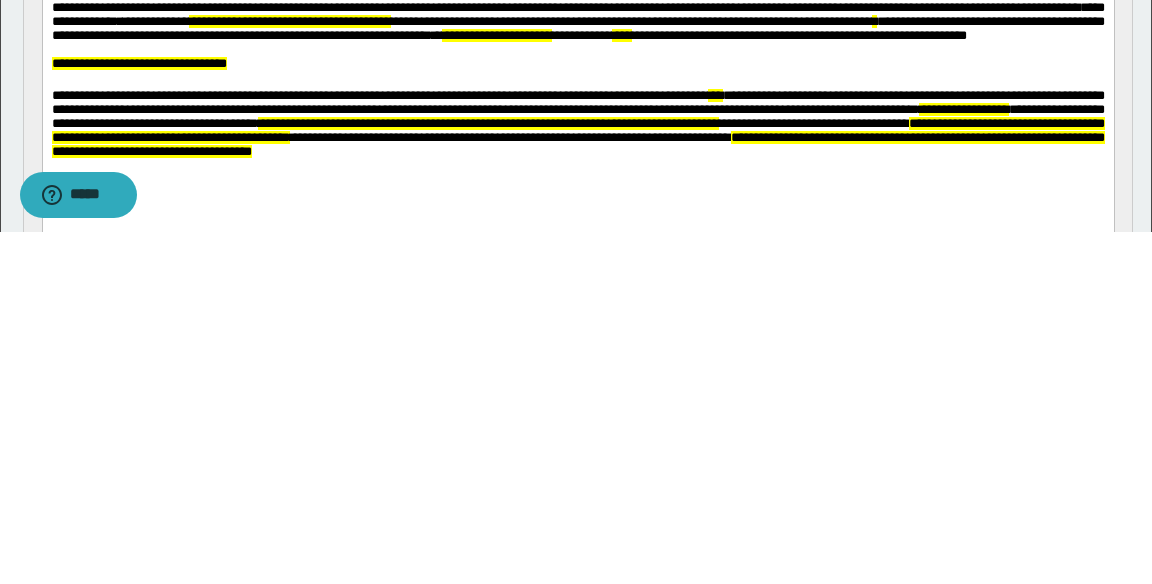 click on "**********" at bounding box center (577, 28) 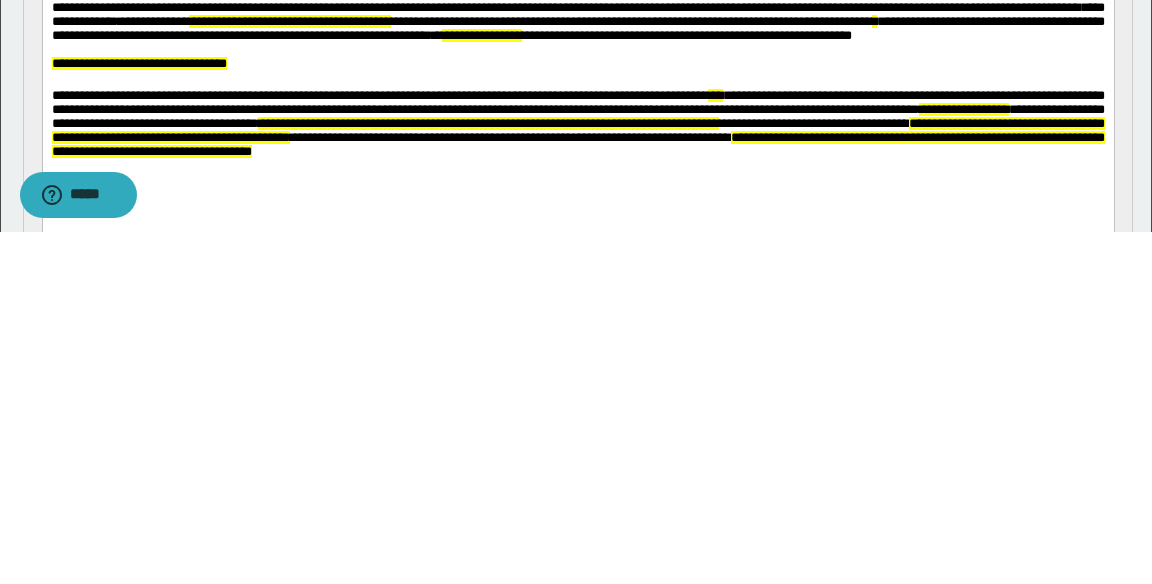 click on "**********" at bounding box center (577, 28) 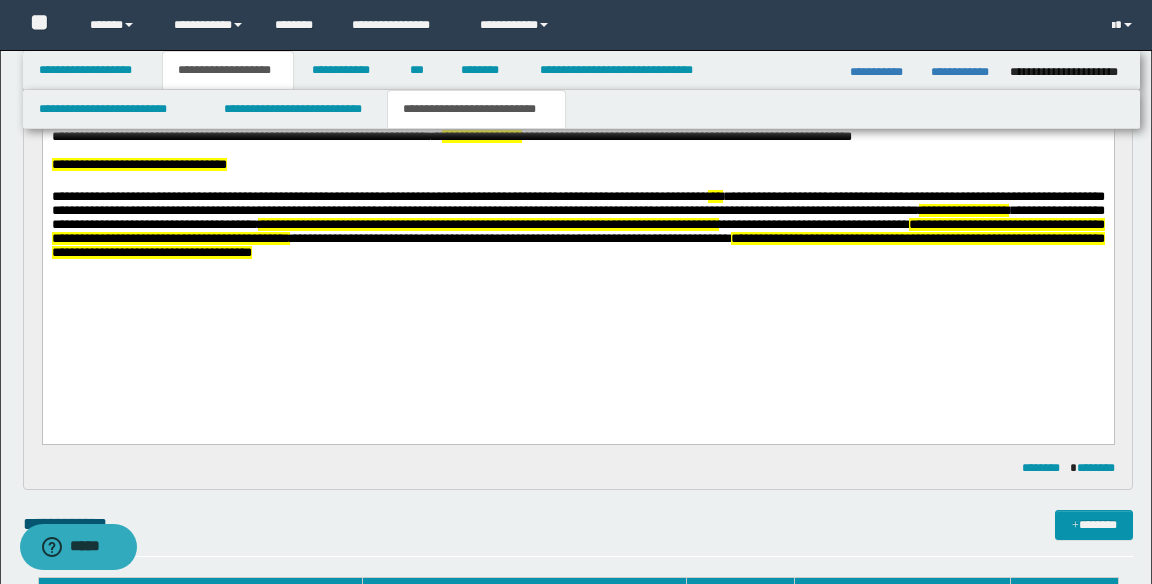 scroll, scrollTop: 327, scrollLeft: 0, axis: vertical 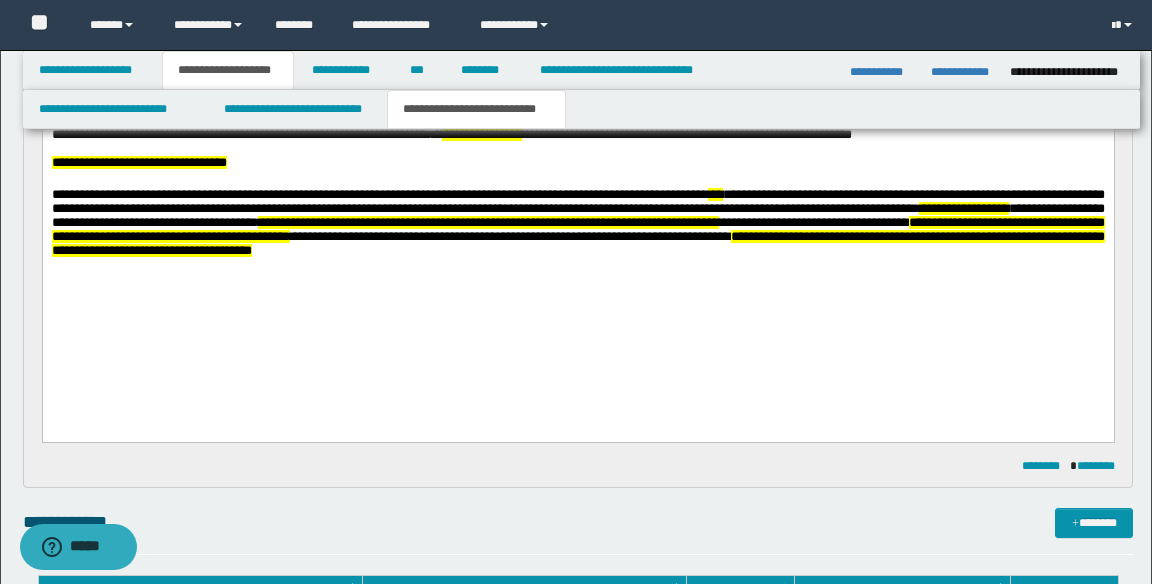 click at bounding box center (577, 148) 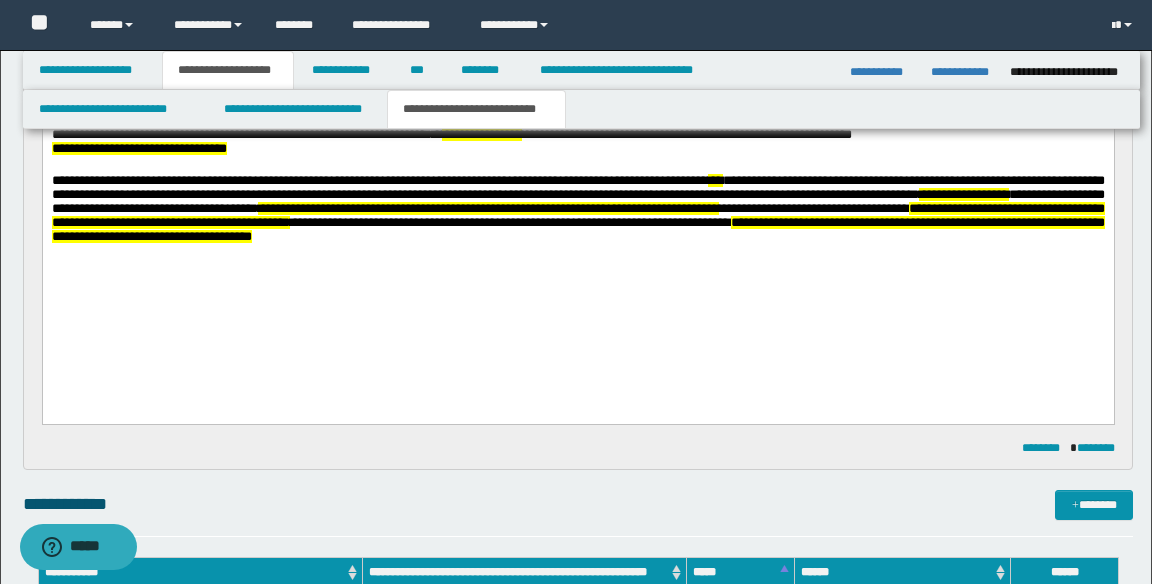 click on "**********" at bounding box center [138, 147] 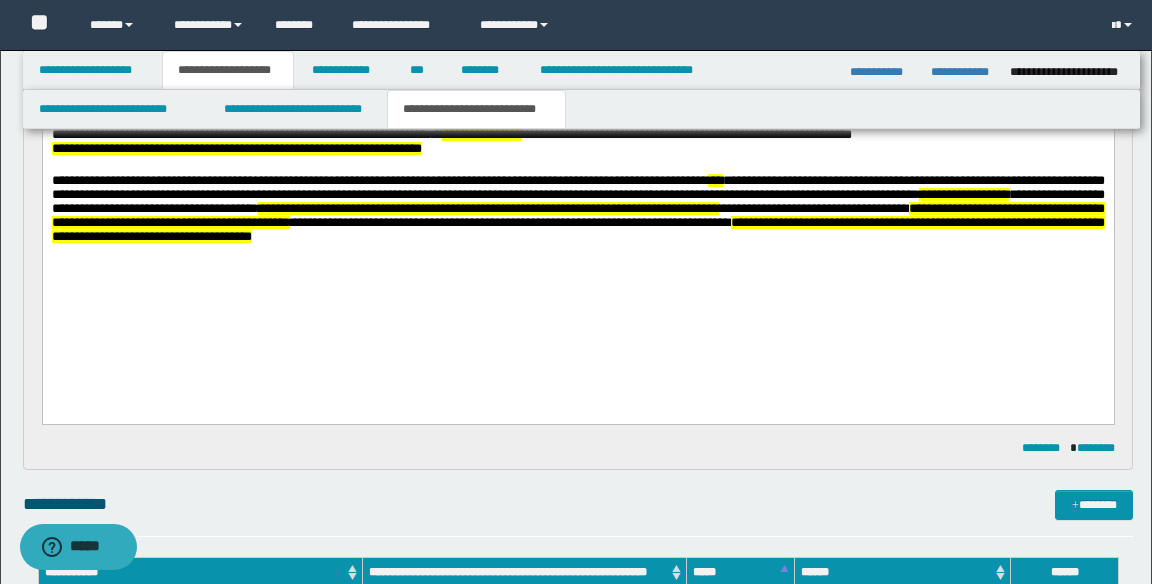 click on "**********" at bounding box center [236, 147] 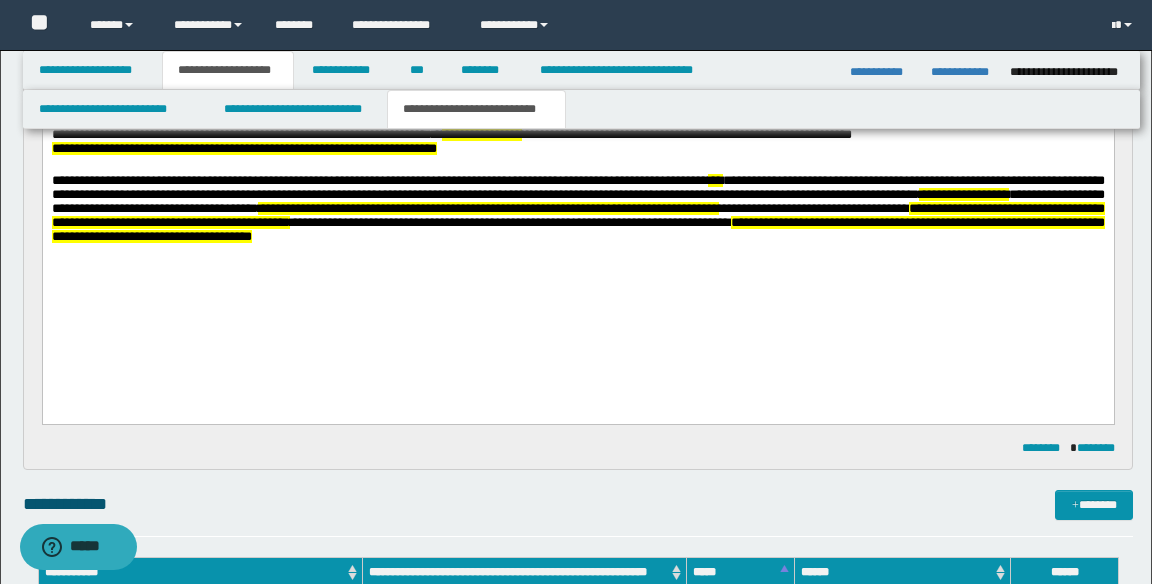 click on "**********" at bounding box center (243, 147) 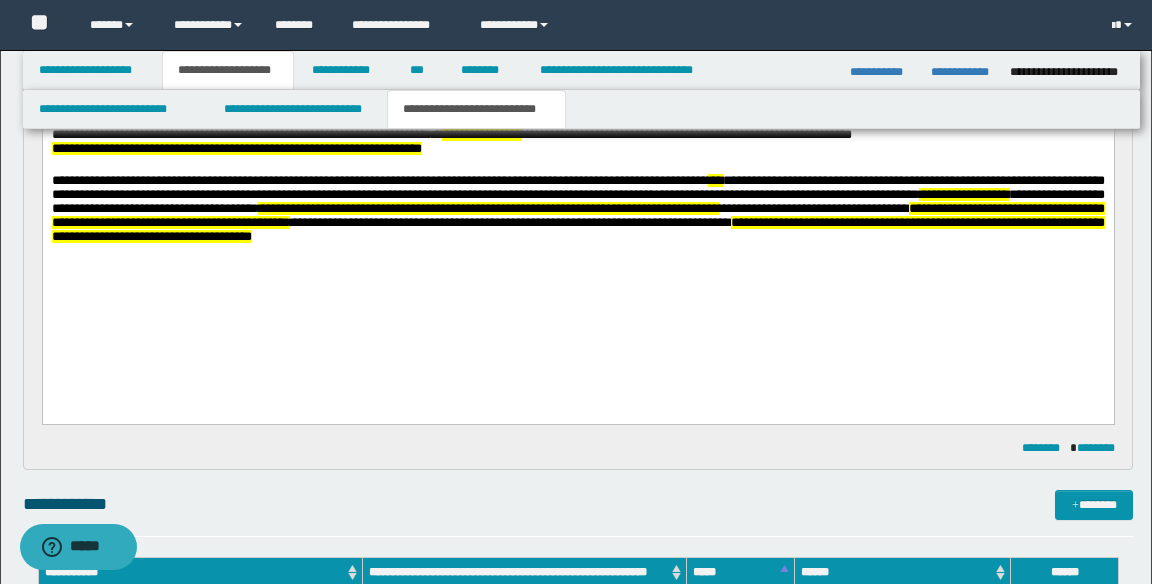 click on "**********" at bounding box center [577, 148] 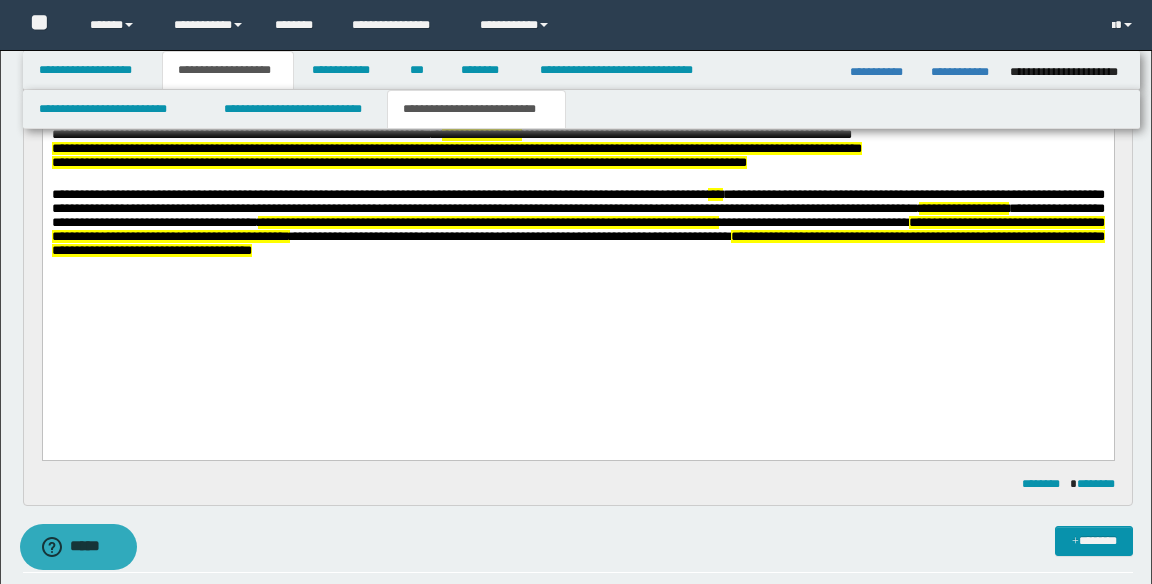 scroll, scrollTop: 327, scrollLeft: 0, axis: vertical 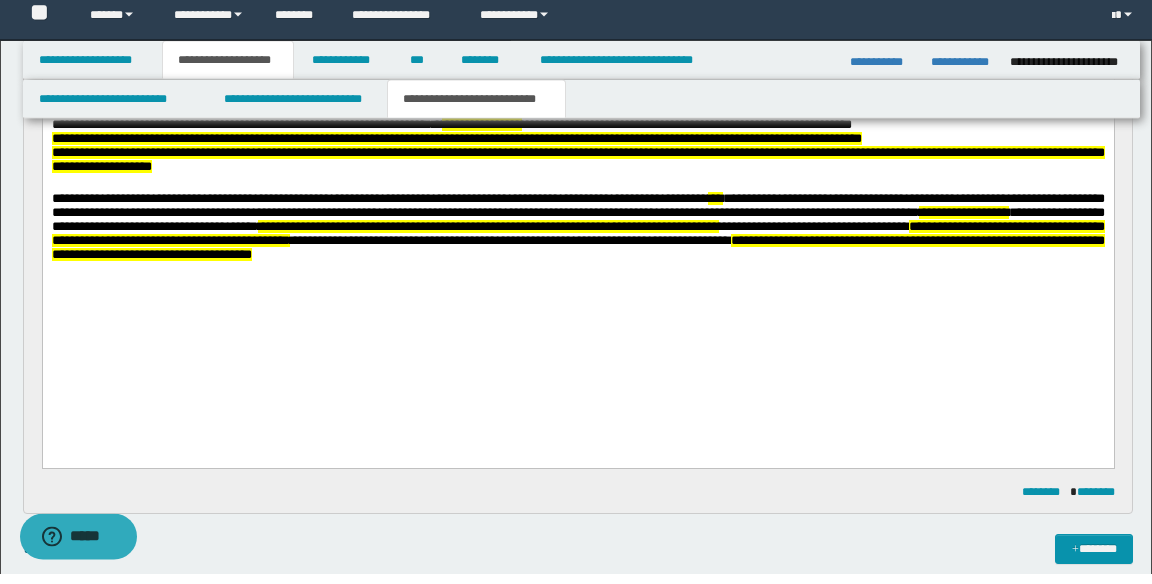 click on "**********" at bounding box center (577, 158) 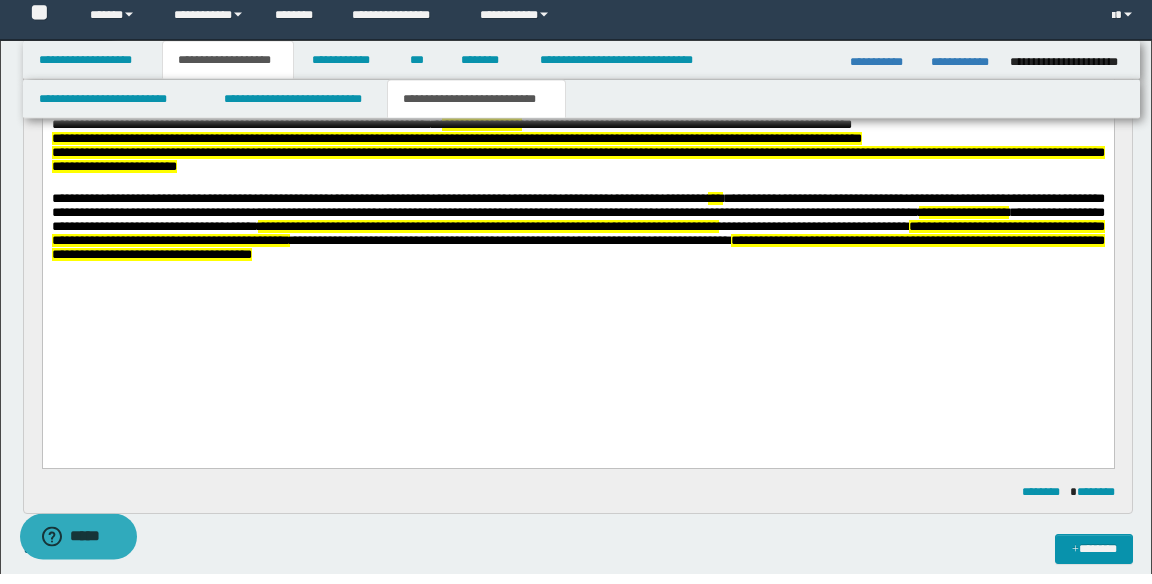 click on "**********" at bounding box center [577, 159] 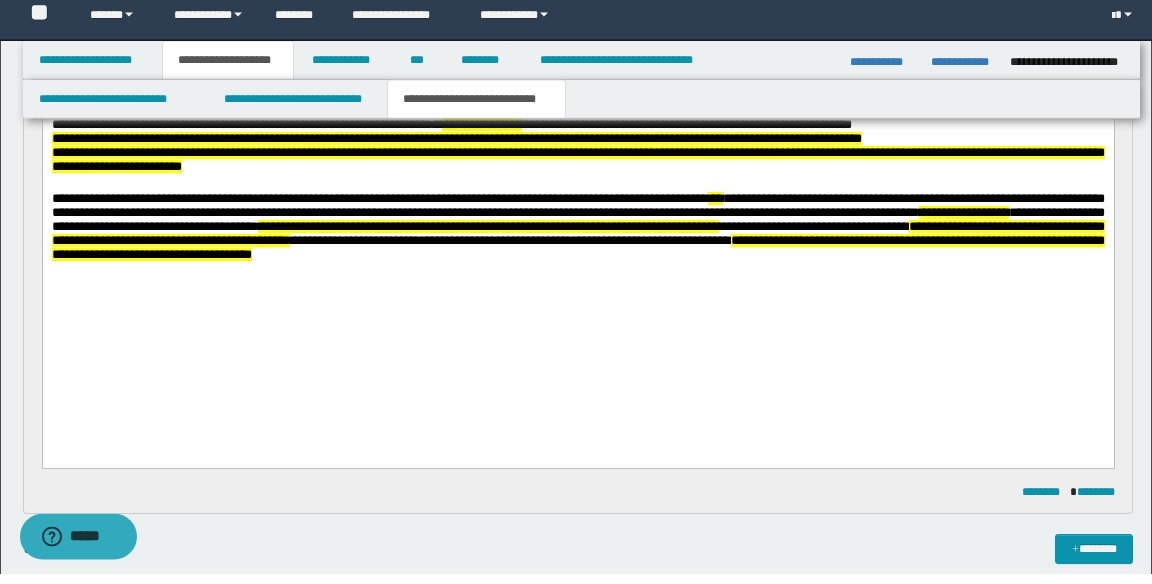 click on "**********" at bounding box center (577, 158) 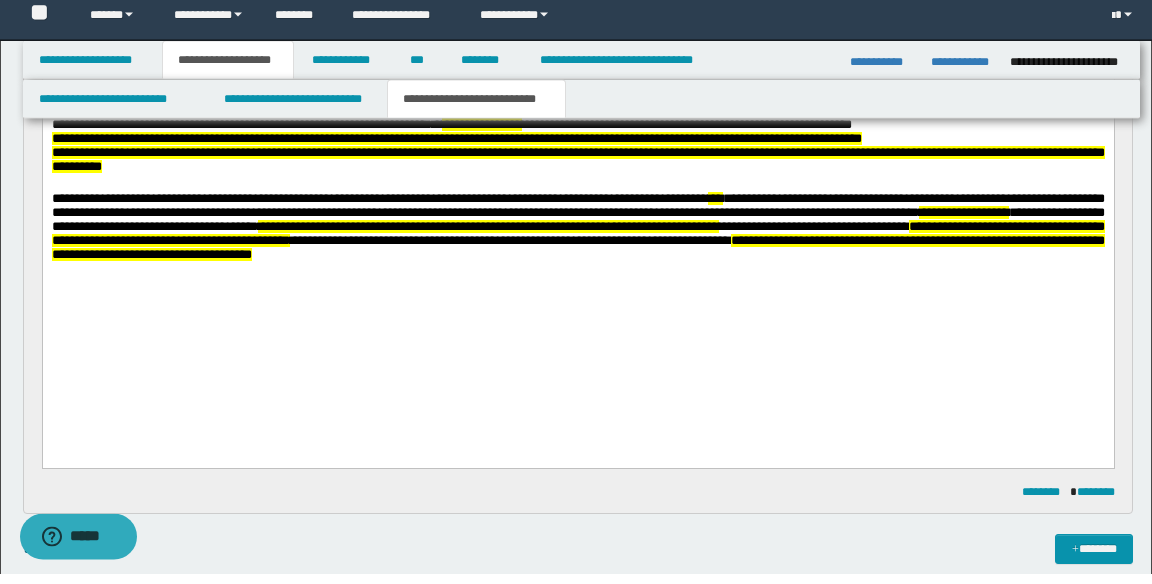 click on "**********" at bounding box center [577, 159] 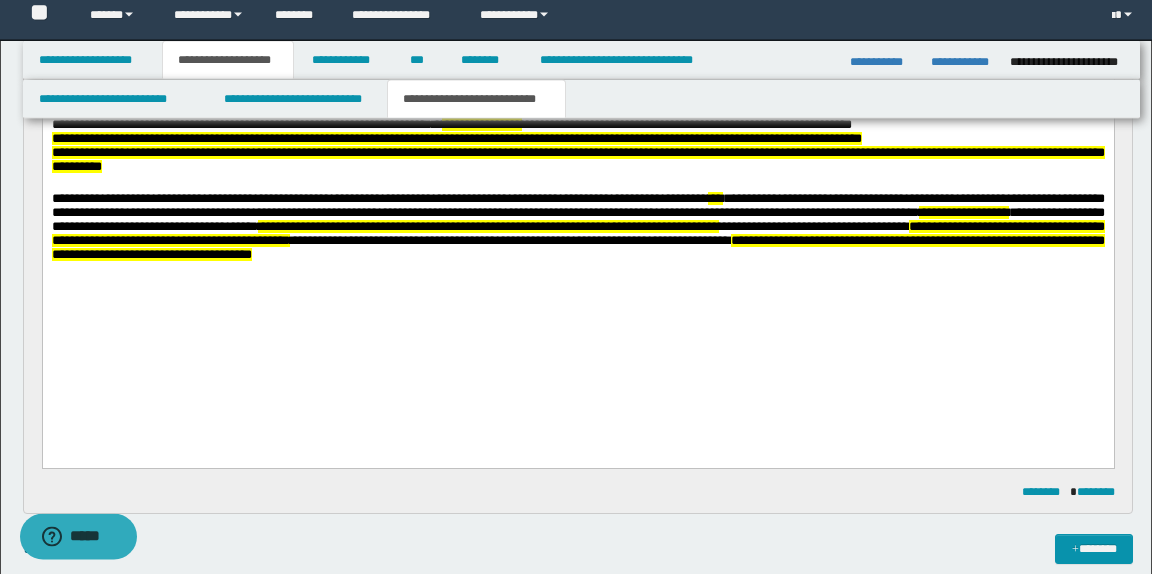 click on "**********" at bounding box center (577, 158) 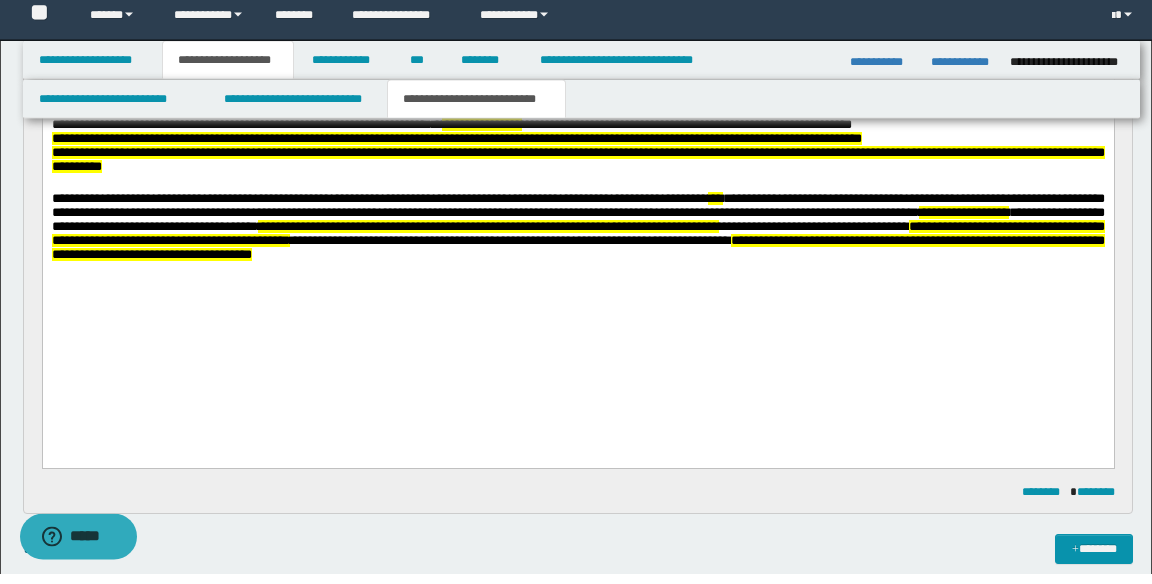 click on "**********" at bounding box center [577, 158] 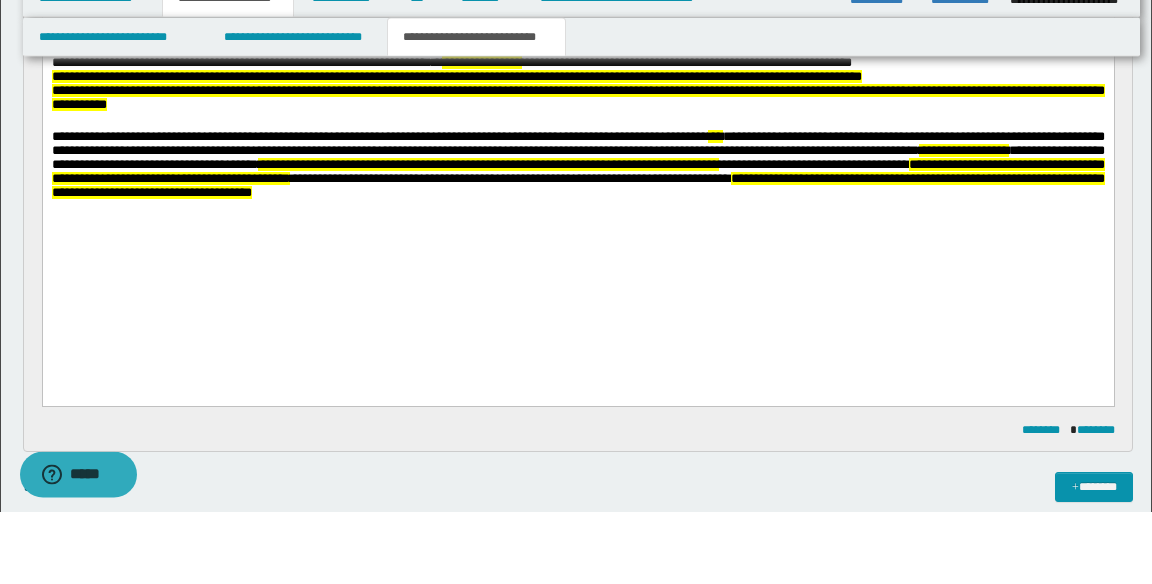 scroll, scrollTop: 327, scrollLeft: 0, axis: vertical 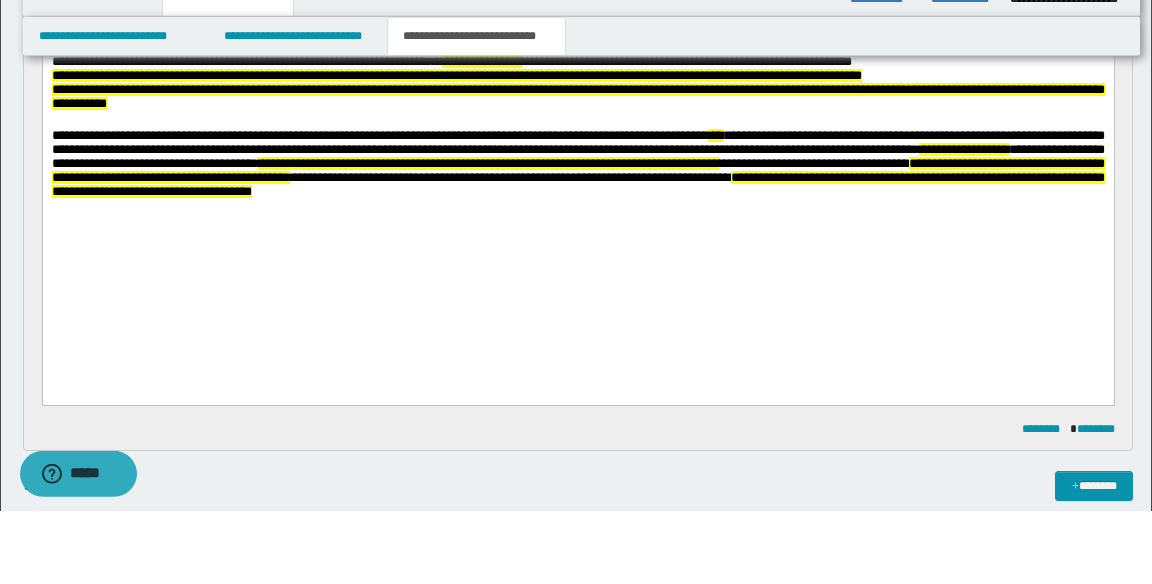 click at bounding box center (578, 119) 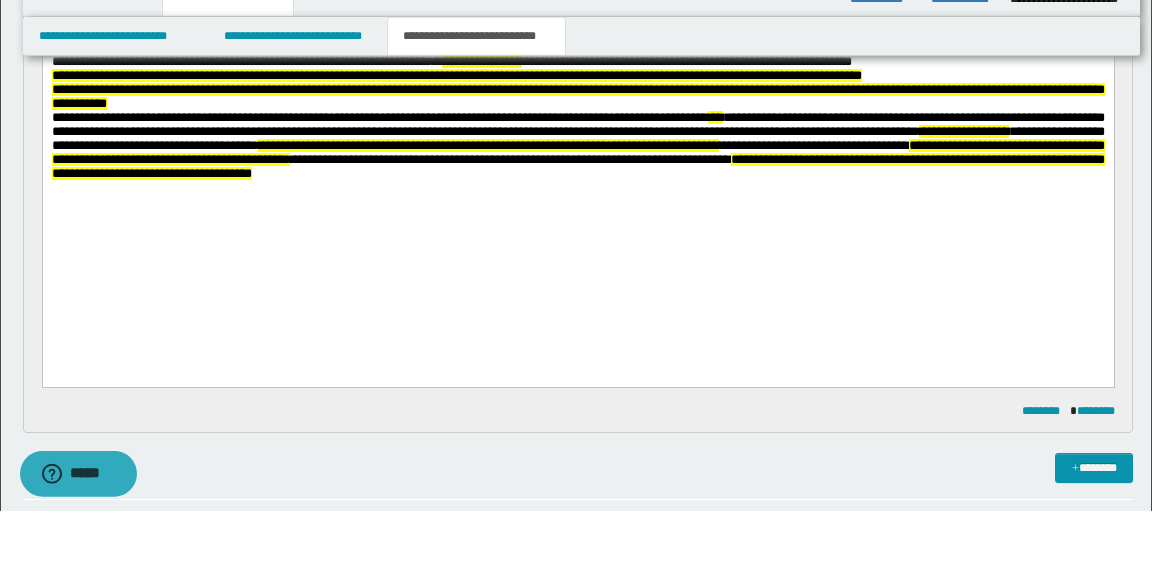 click on "**********" at bounding box center (577, 96) 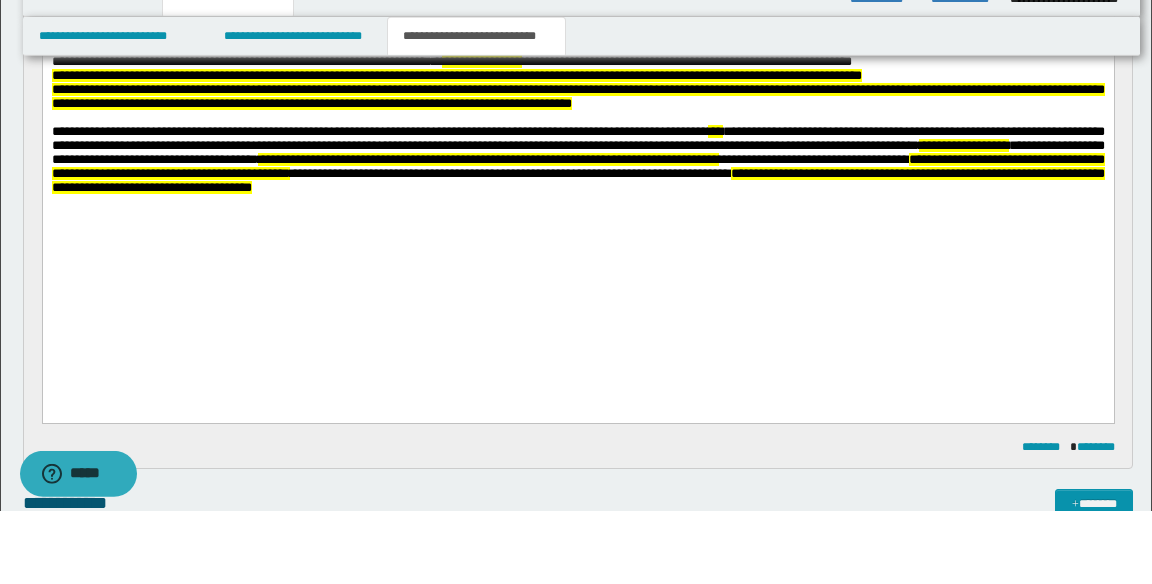 scroll, scrollTop: 327, scrollLeft: 0, axis: vertical 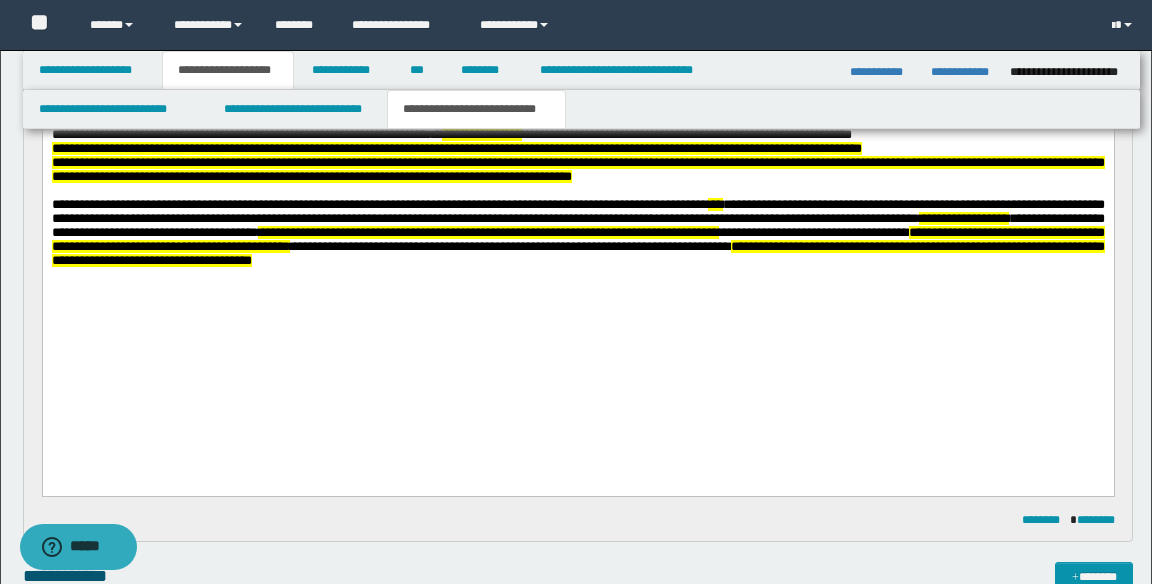 click on "**********" at bounding box center (577, 169) 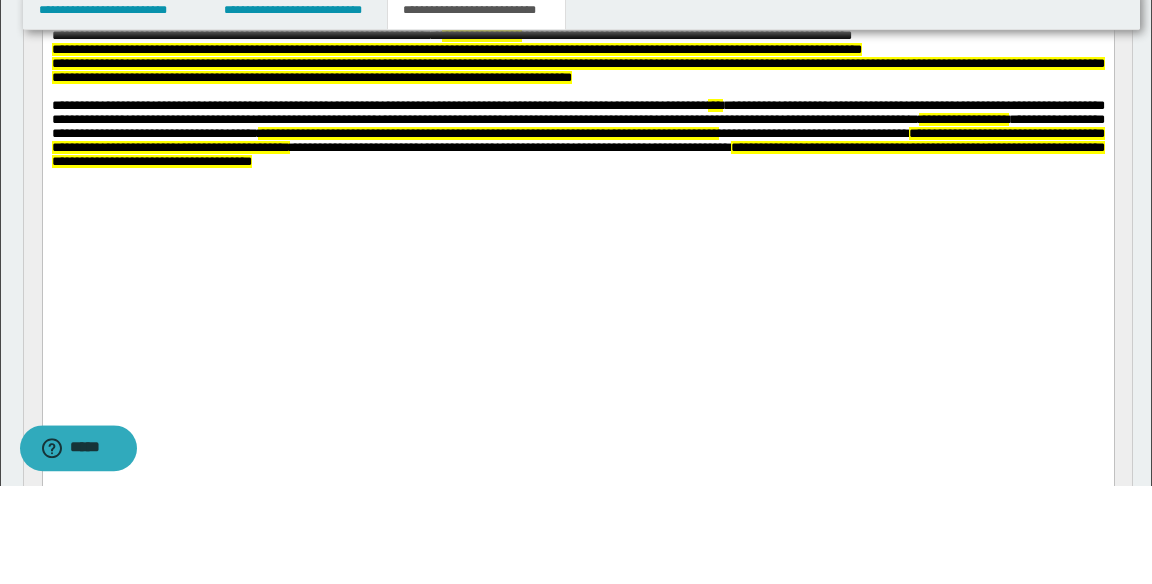 scroll, scrollTop: 327, scrollLeft: 0, axis: vertical 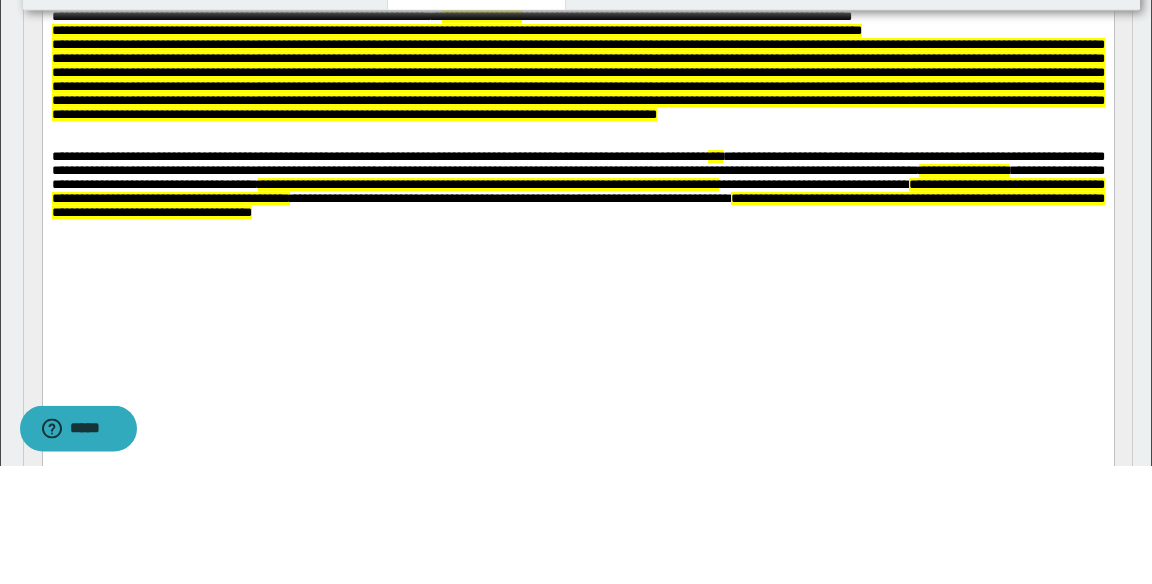 click at bounding box center (577, 79) 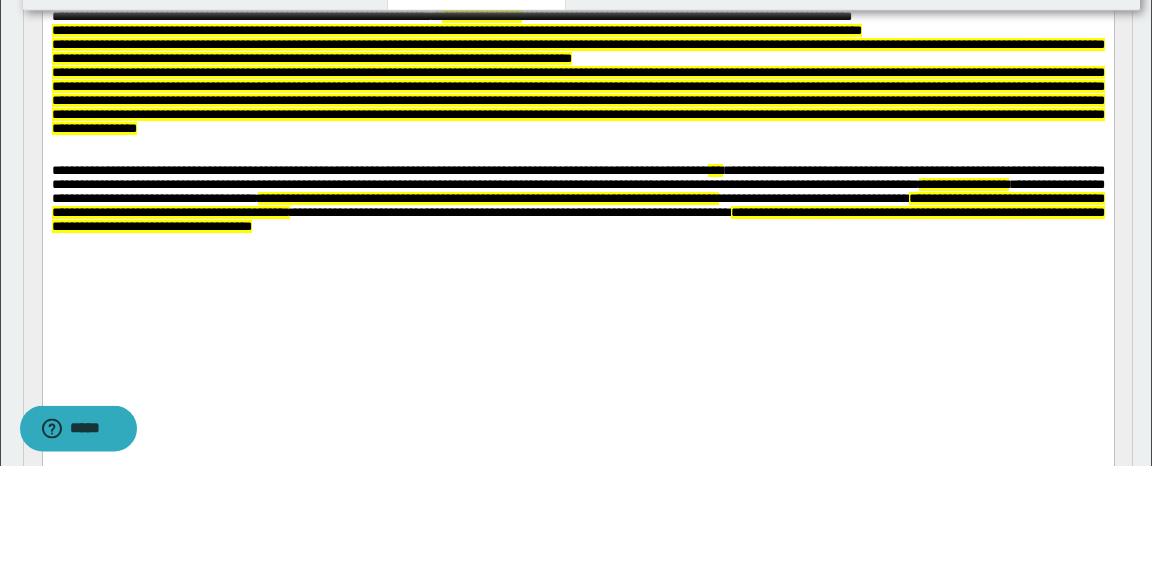 click on "**********" at bounding box center [577, 100] 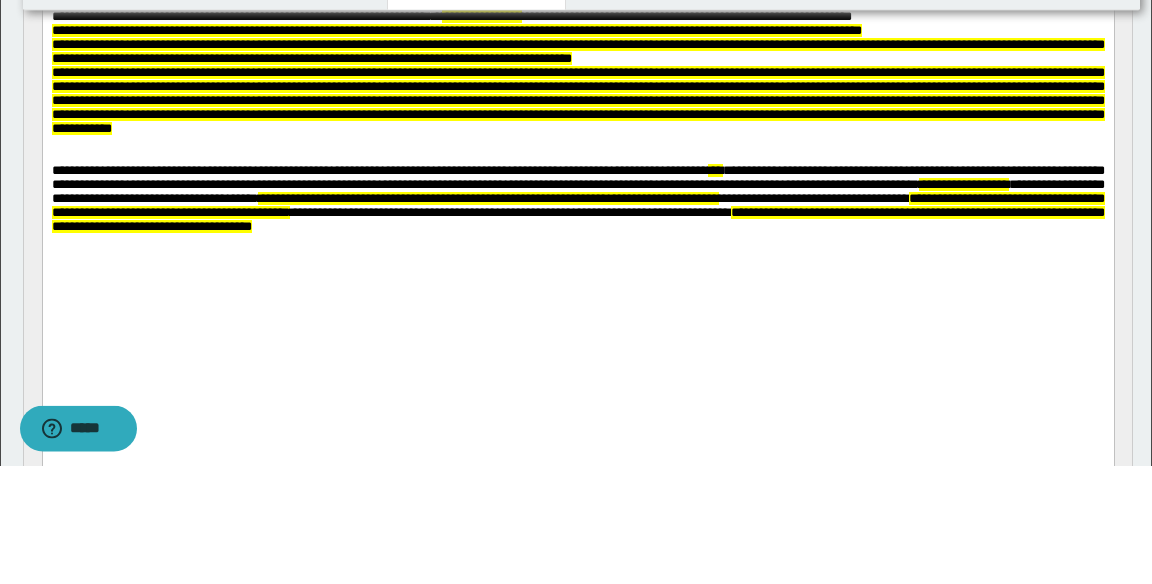 click on "**********" at bounding box center (577, 133) 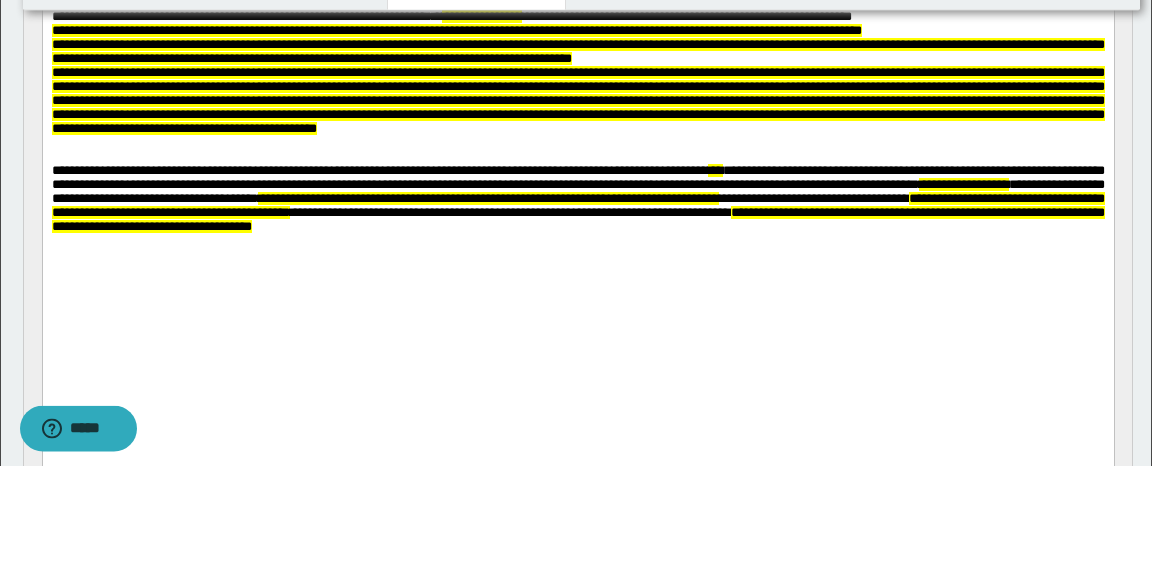 click on "**********" at bounding box center (577, 100) 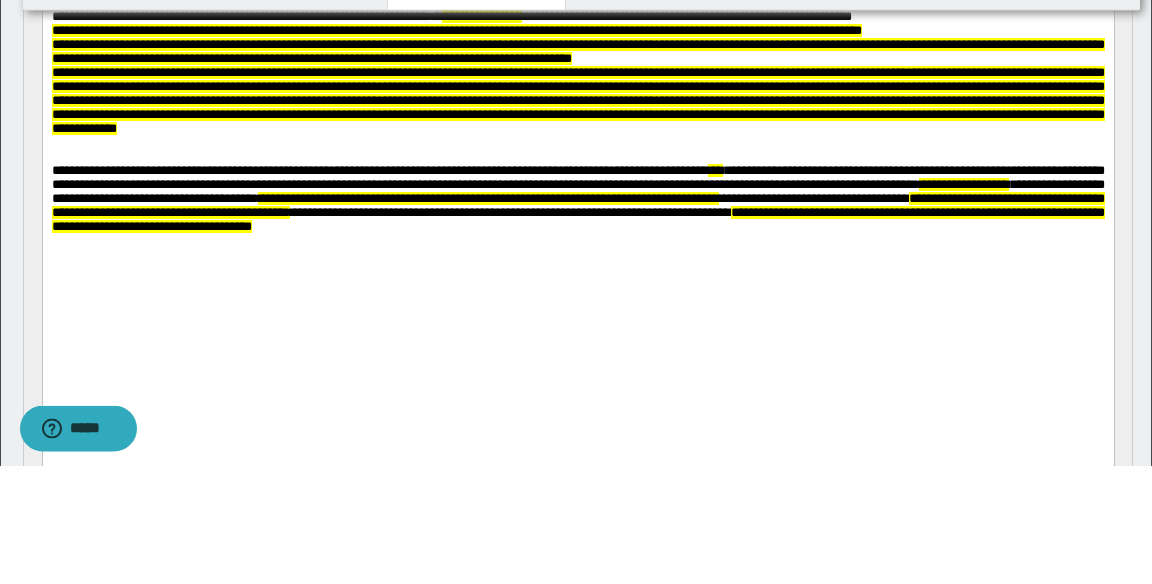 click on "**********" at bounding box center [577, 100] 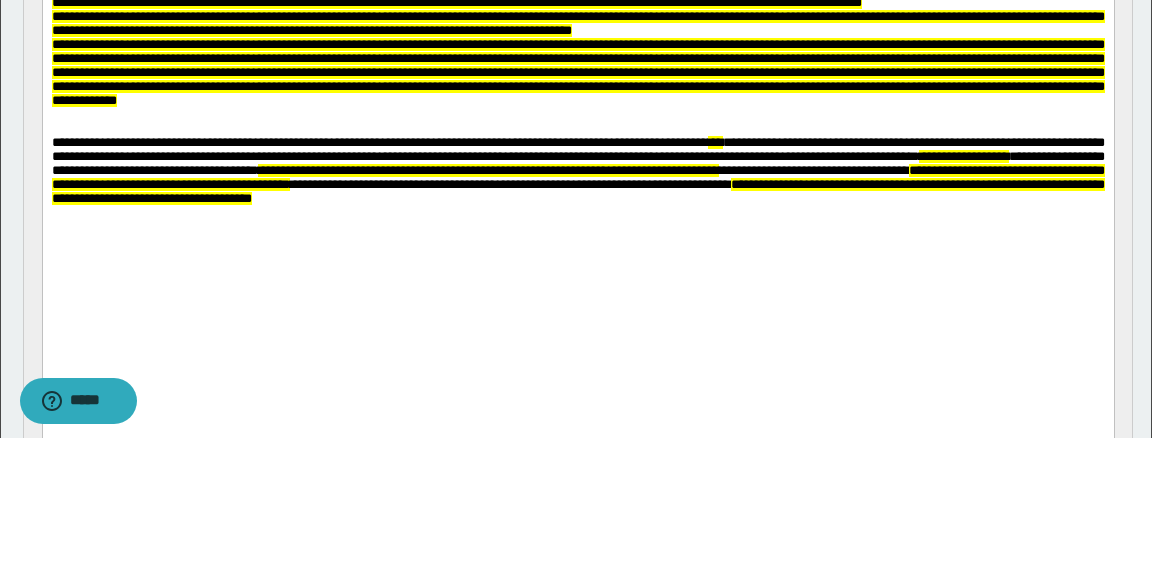 scroll, scrollTop: 327, scrollLeft: 0, axis: vertical 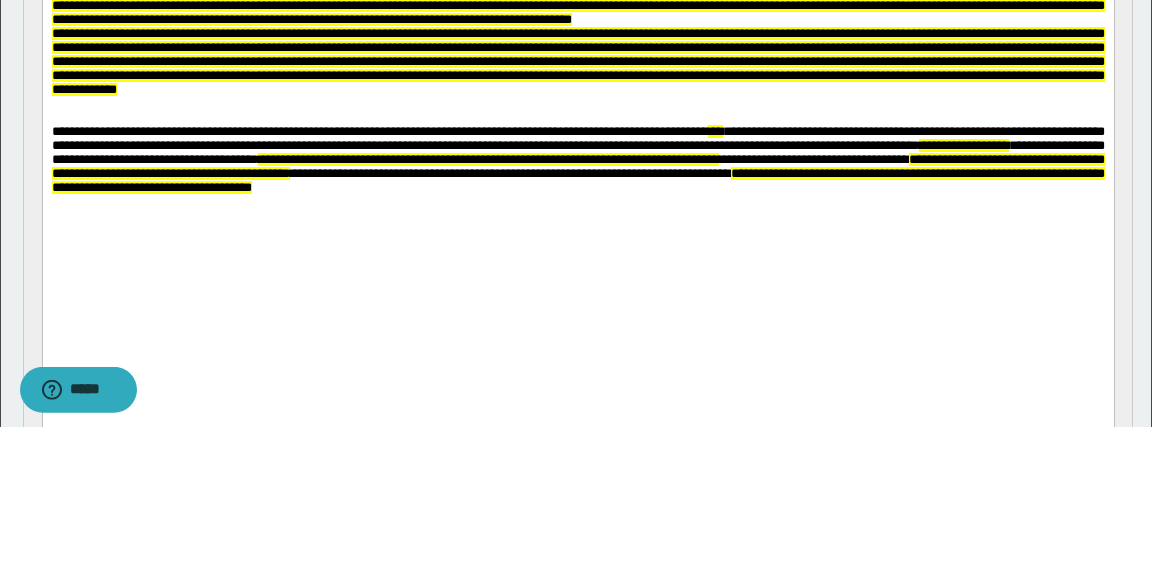 click on "**********" at bounding box center [577, 61] 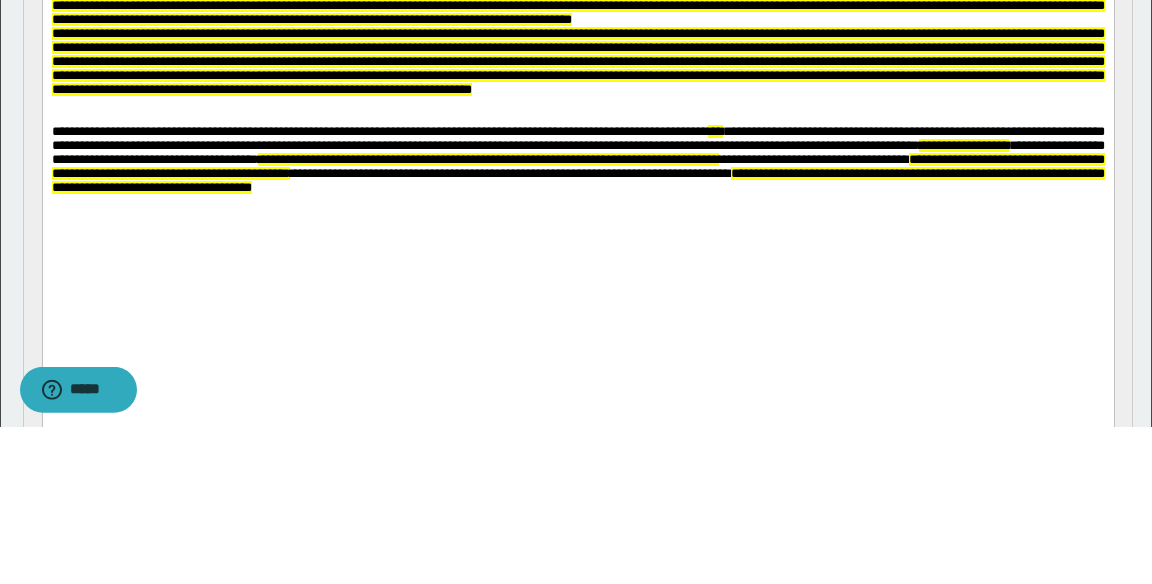click on "**********" at bounding box center (577, 61) 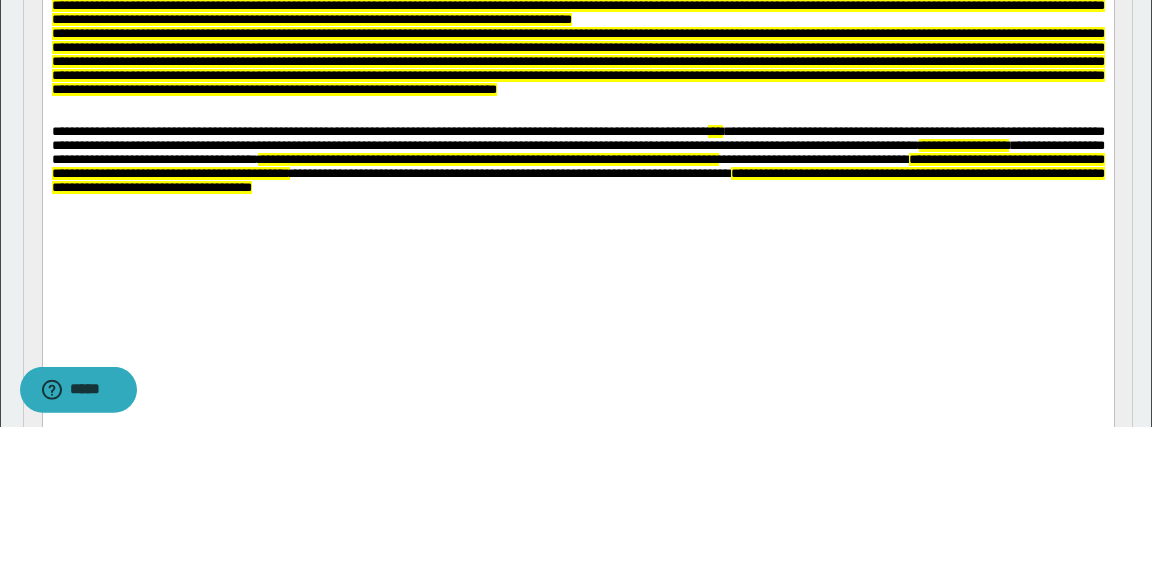 click on "**********" at bounding box center [577, 61] 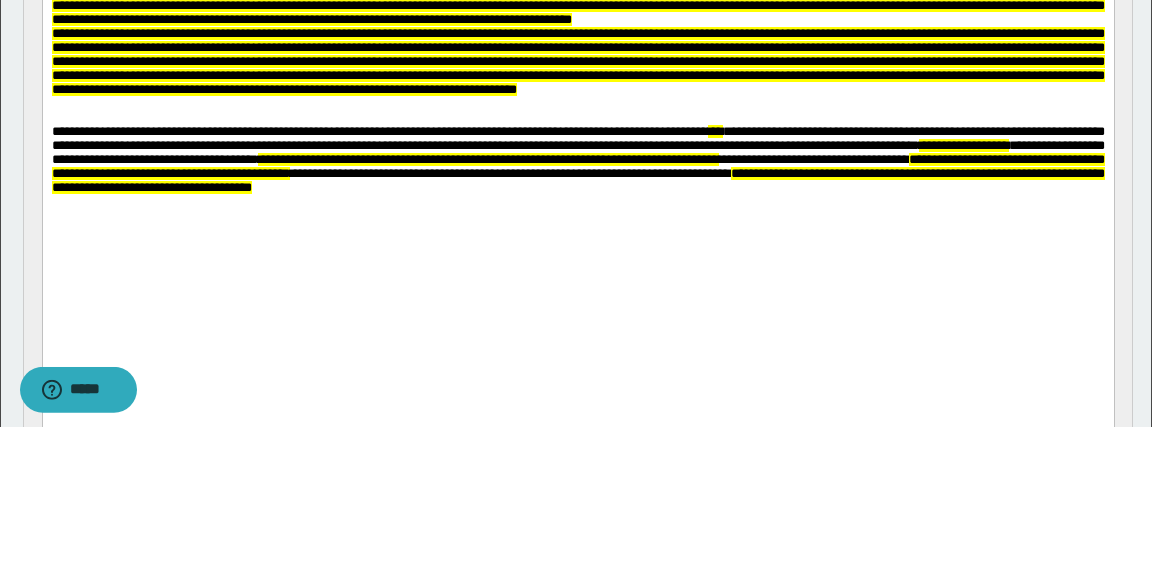 click on "**********" at bounding box center [577, 61] 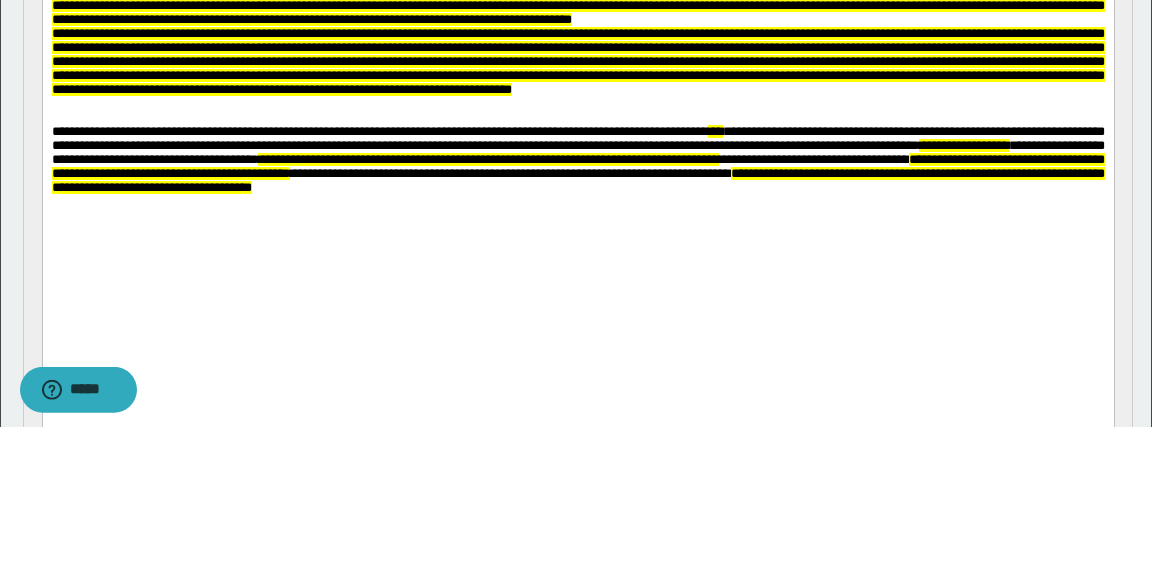 click on "**********" at bounding box center (577, 61) 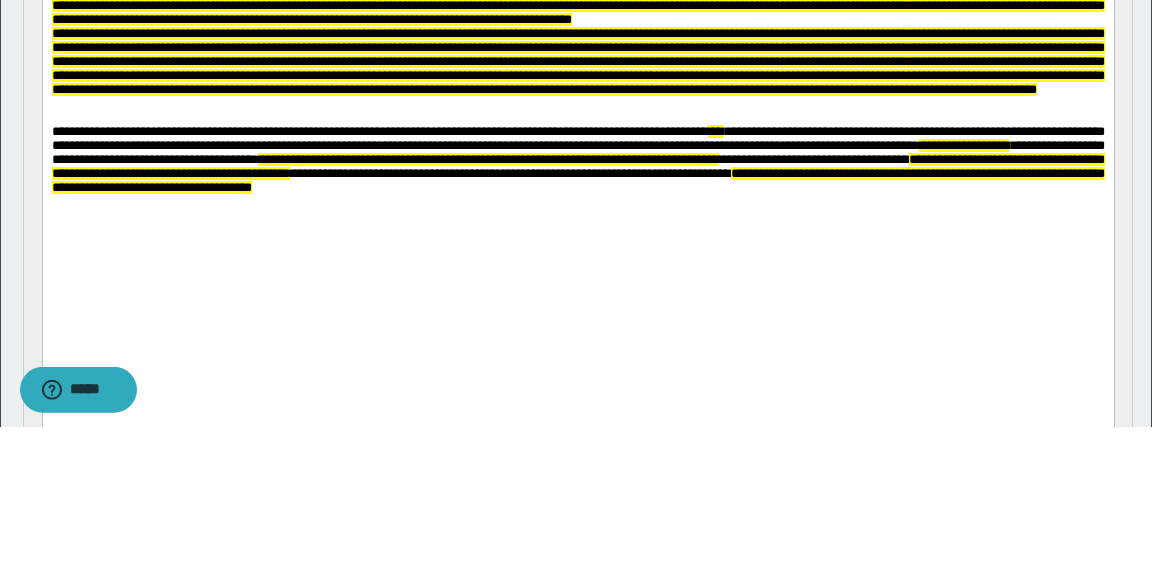 click at bounding box center [577, 61] 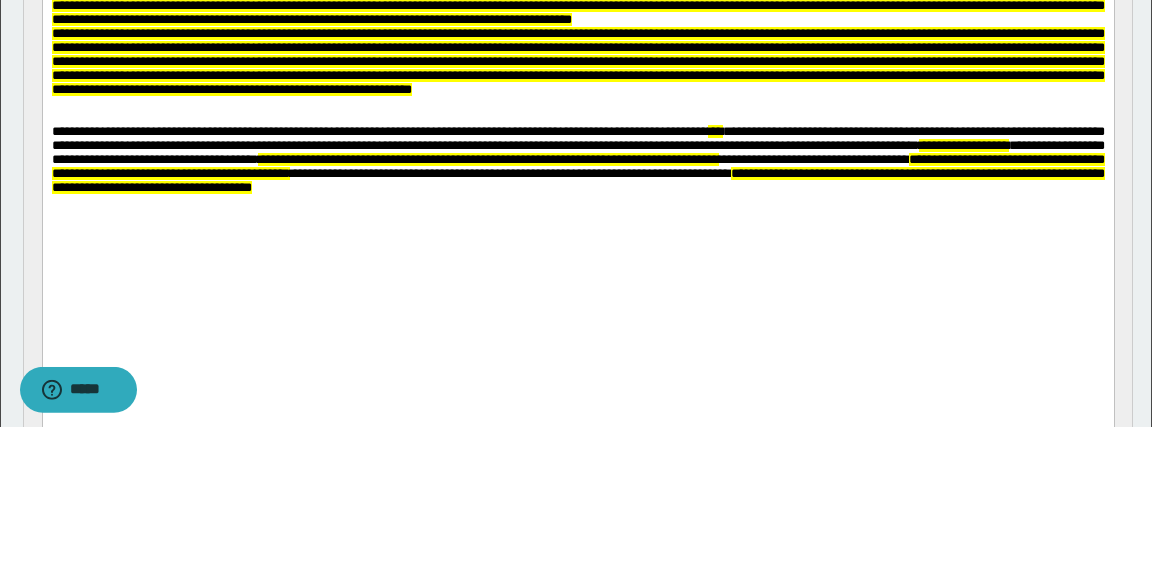 click on "**********" at bounding box center (577, 61) 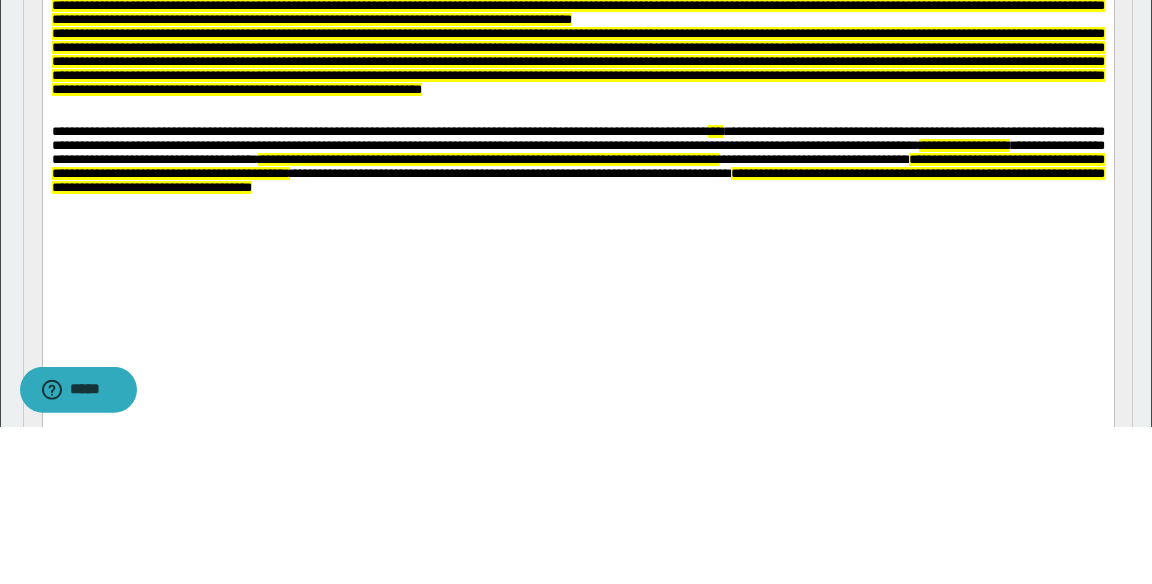 click on "**********" at bounding box center (577, 61) 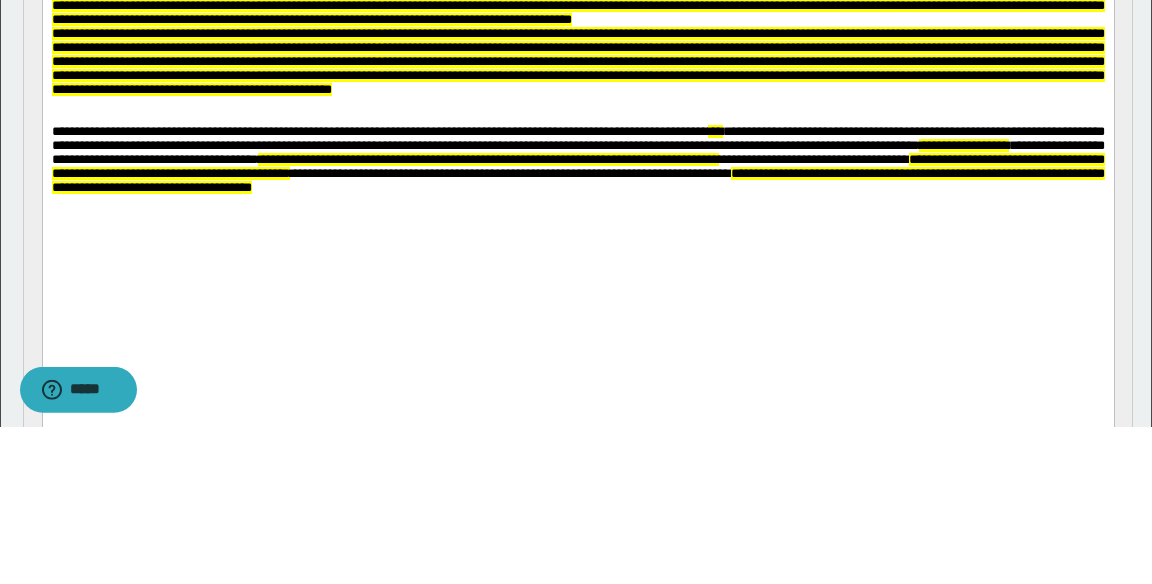 click on "**********" at bounding box center (577, 62) 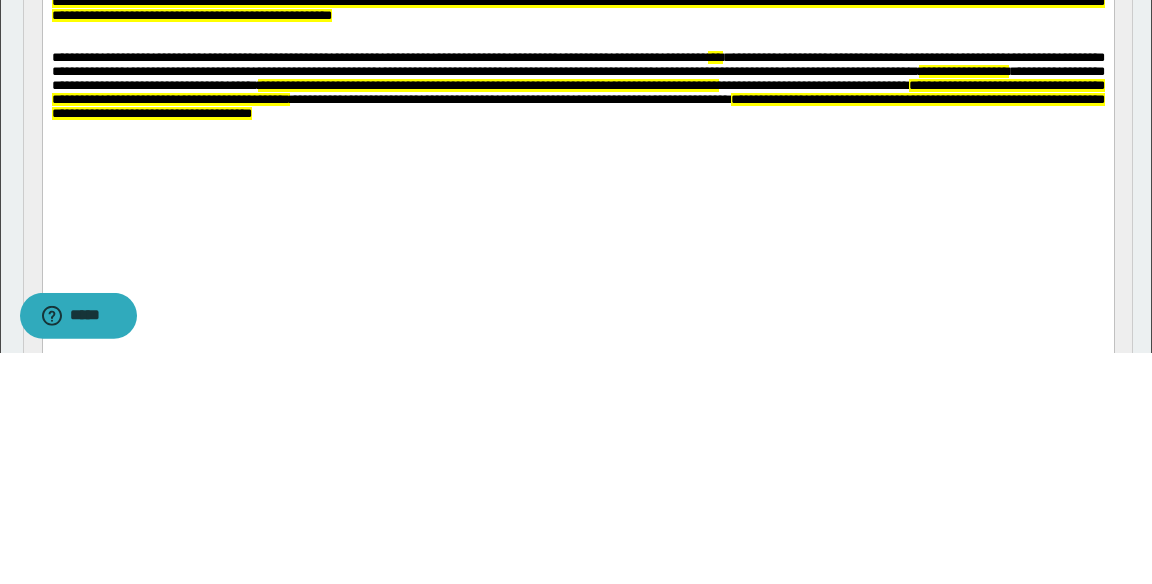 scroll, scrollTop: 327, scrollLeft: 0, axis: vertical 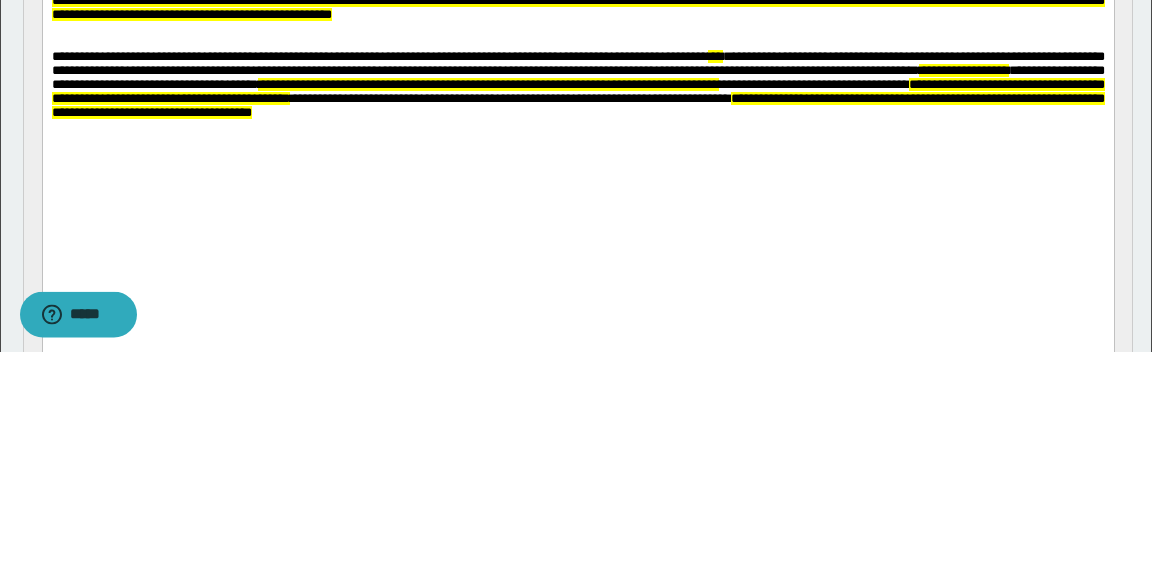 click at bounding box center (577, 43) 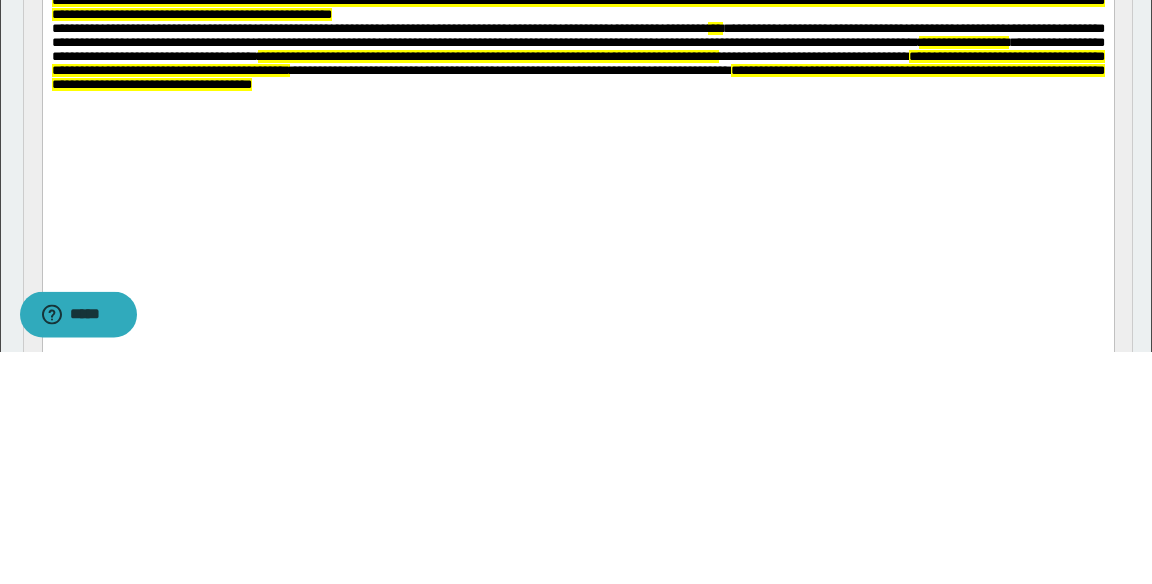 click on "**********" at bounding box center [577, 56] 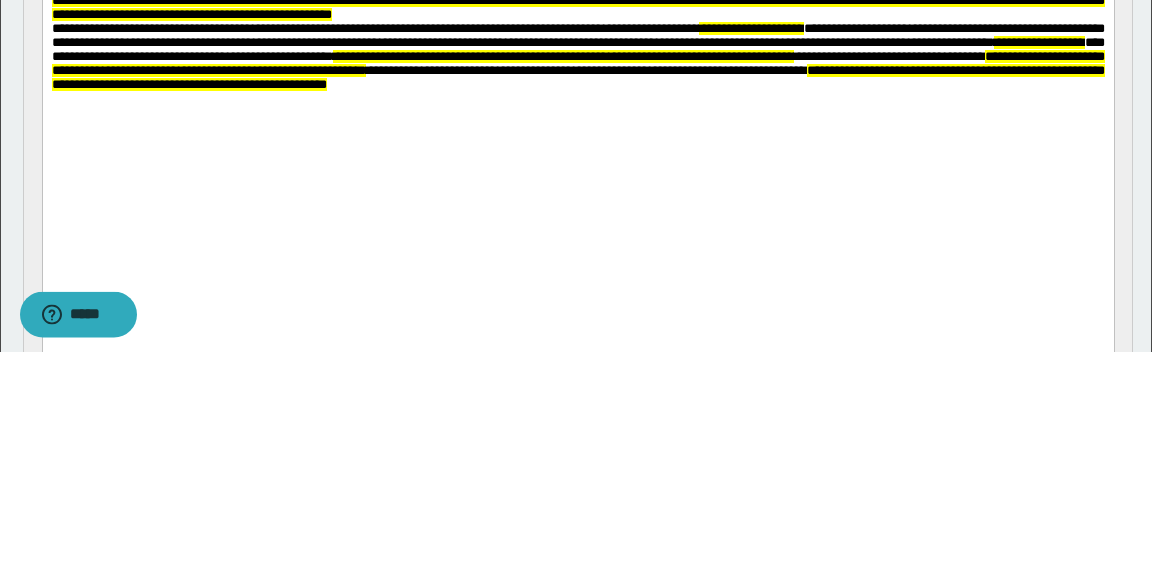 click on "**********" at bounding box center [750, 28] 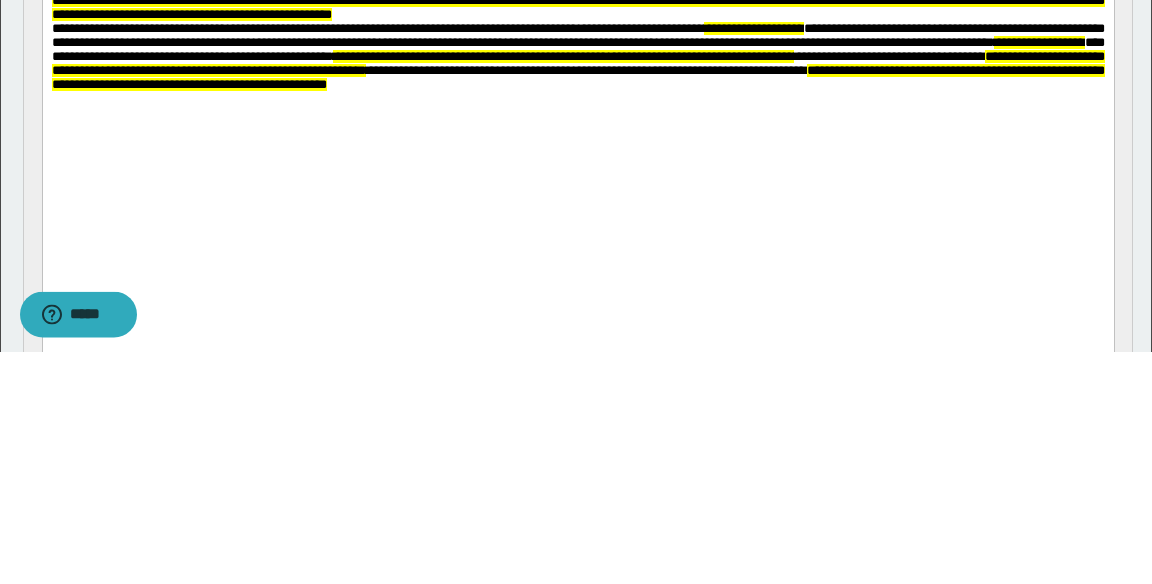 click on "**********" at bounding box center [753, 28] 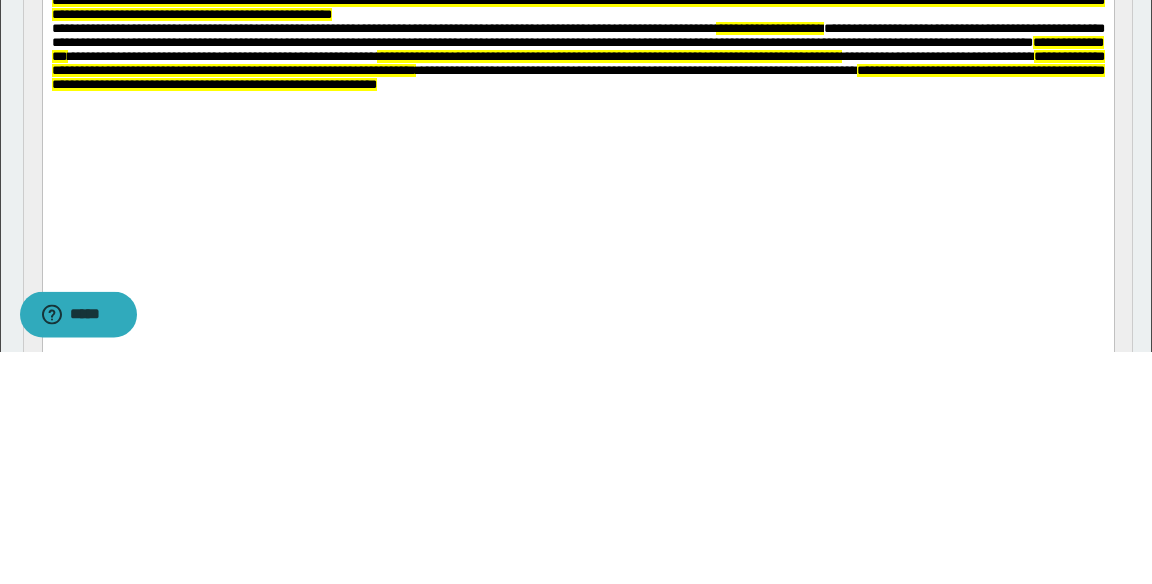 click on "**********" at bounding box center [577, 35] 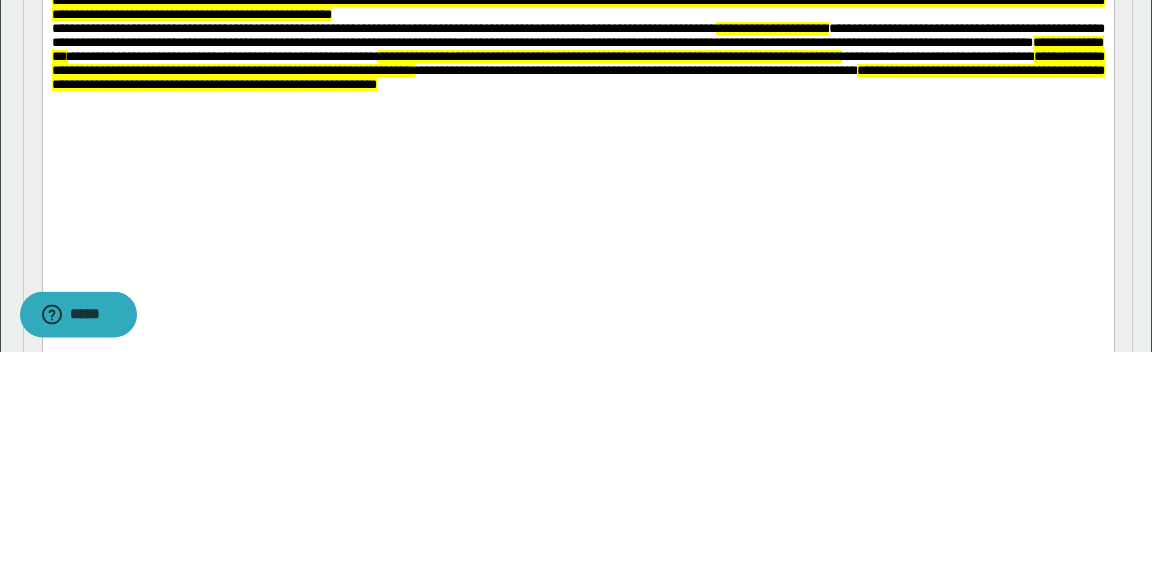 click on "**********" at bounding box center (577, 35) 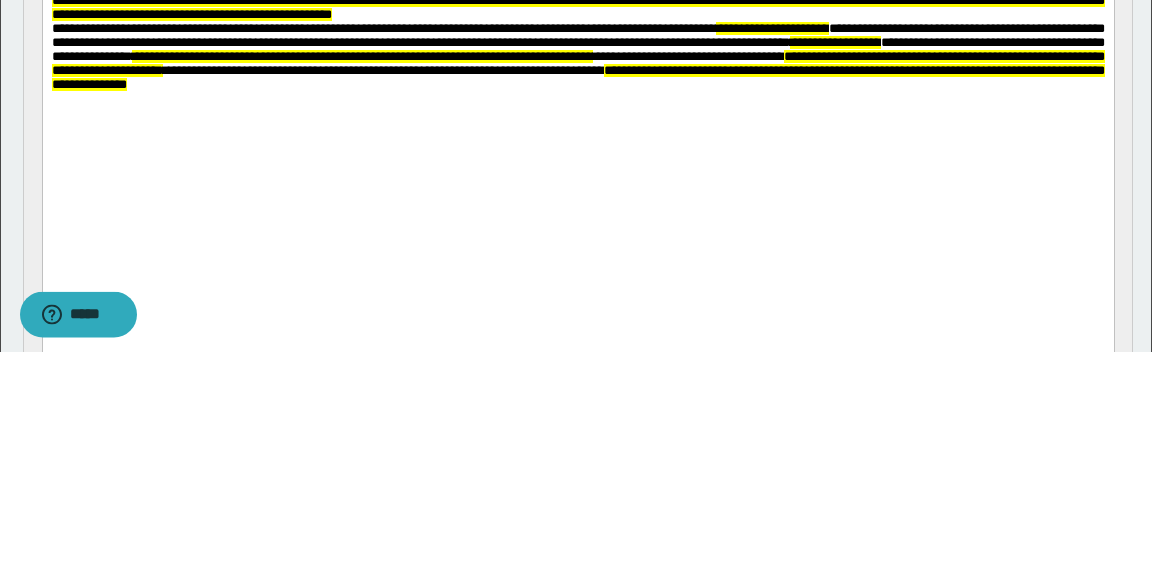 click on "**********" at bounding box center [834, 42] 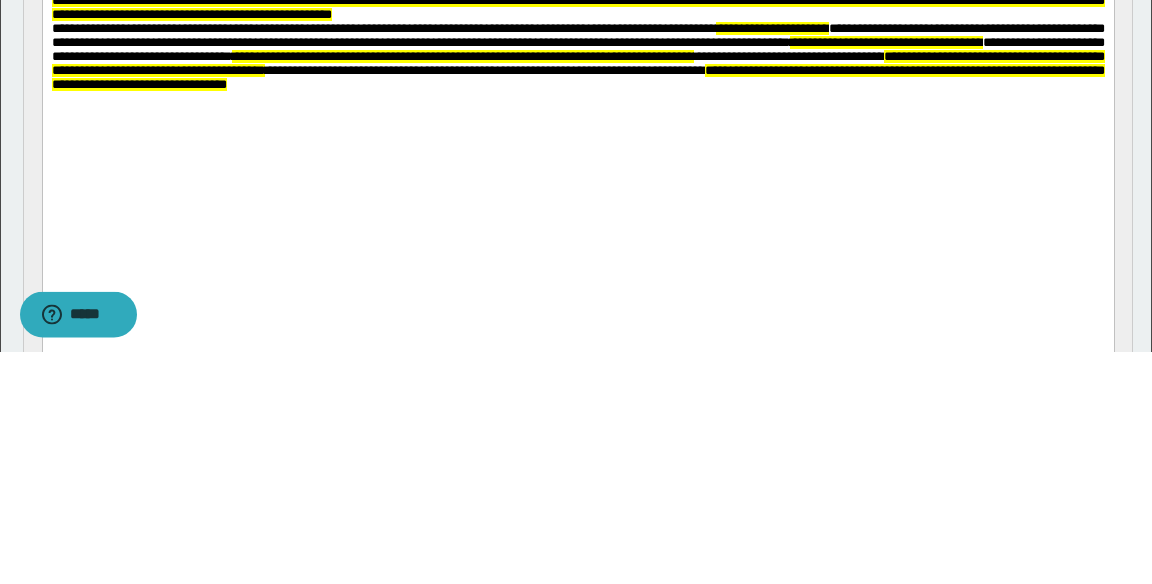 click on "**********" at bounding box center [577, 63] 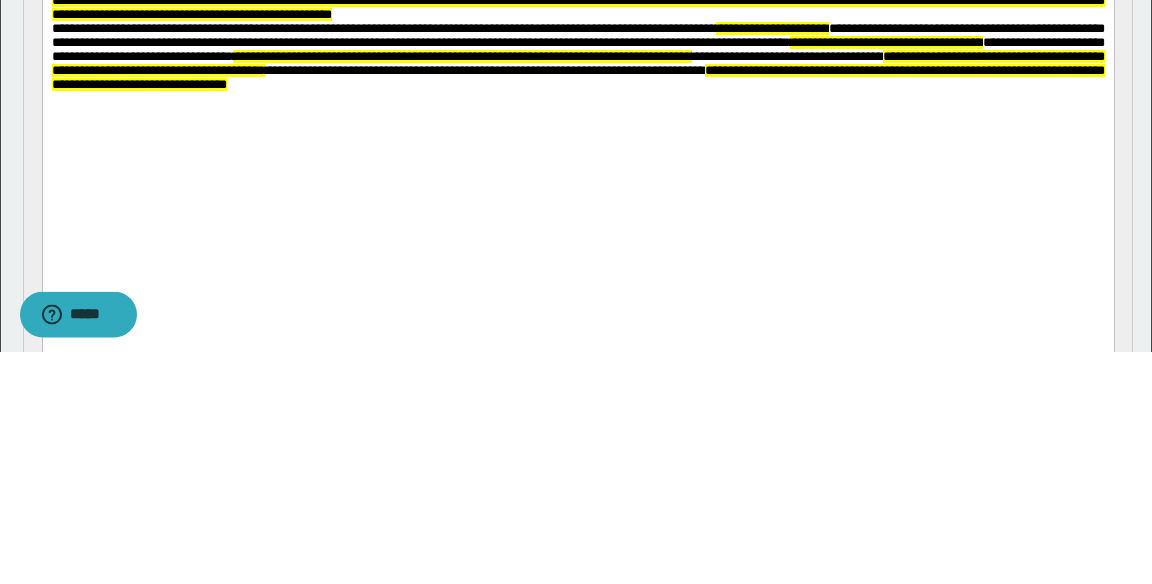 click on "**********" at bounding box center [787, 56] 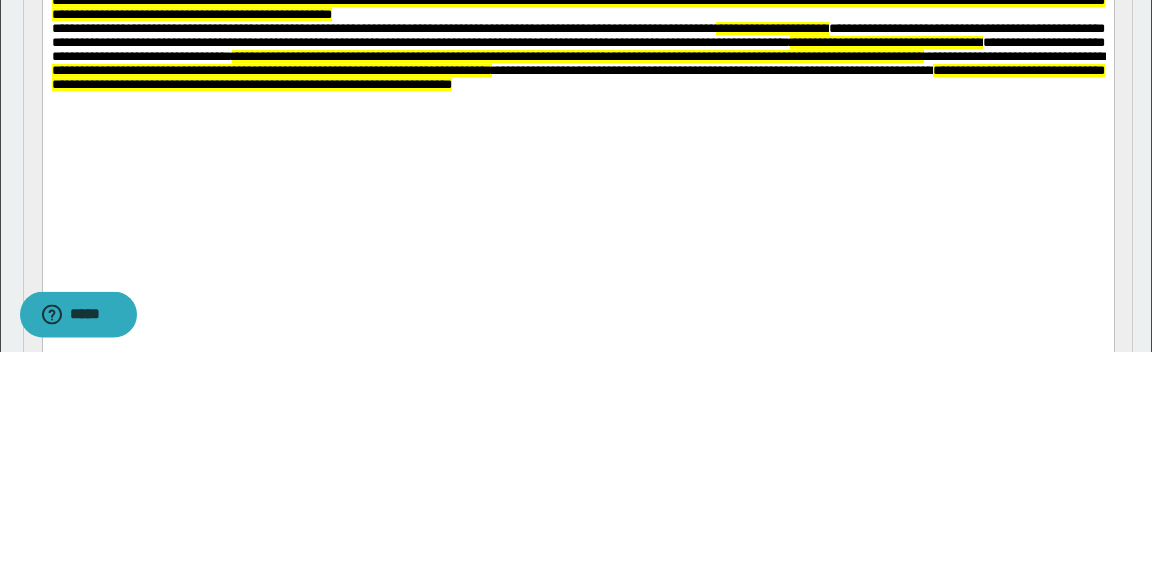 click on "**********" at bounding box center (271, 70) 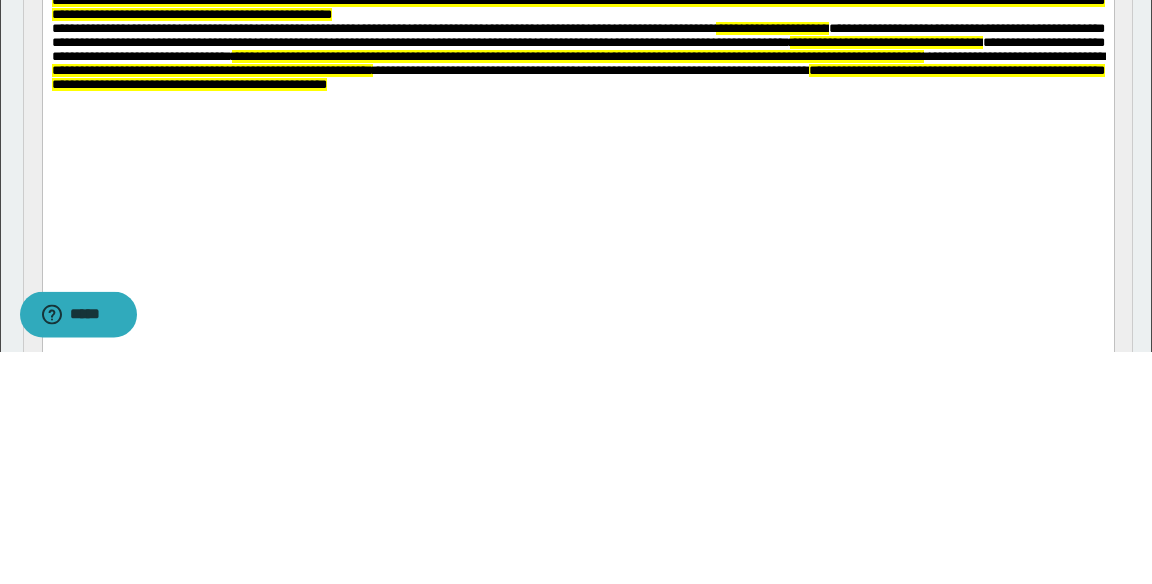 click on "**********" at bounding box center (211, 70) 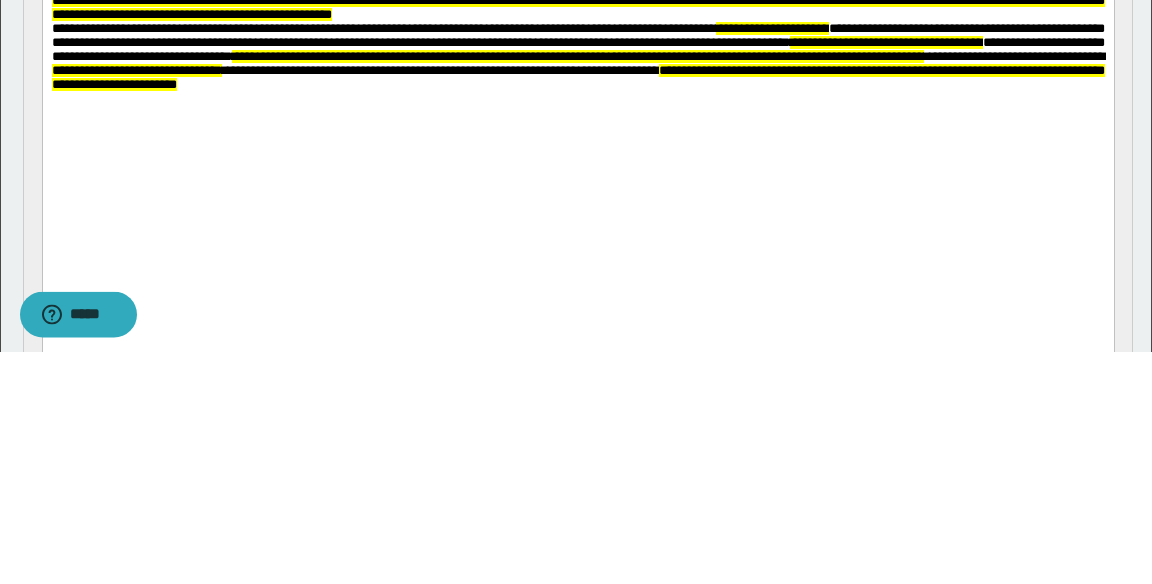 click on "**********" at bounding box center (439, 70) 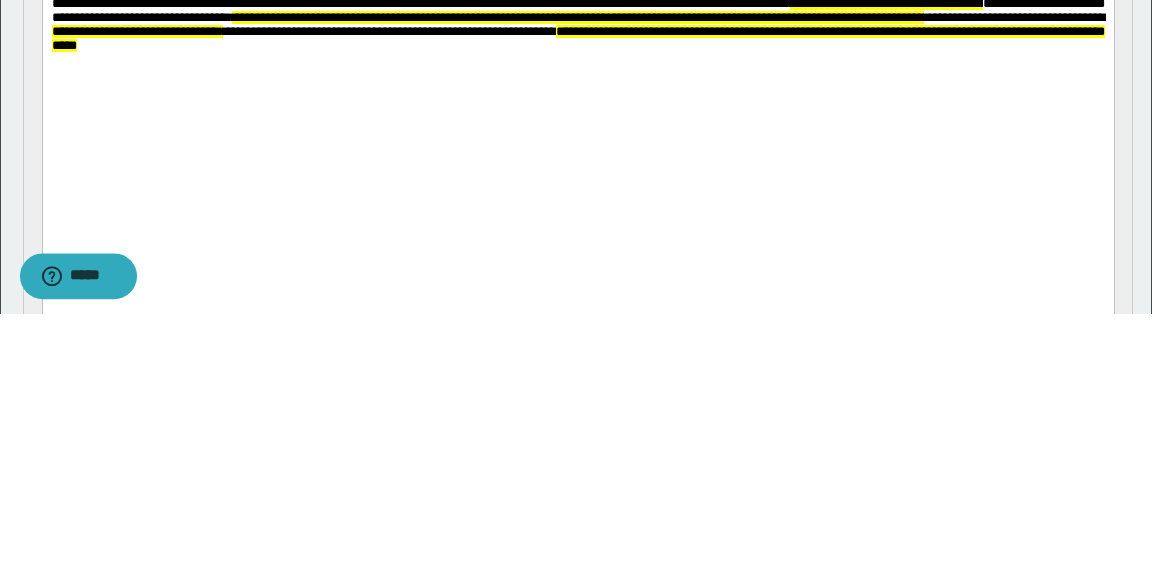 scroll, scrollTop: 327, scrollLeft: 0, axis: vertical 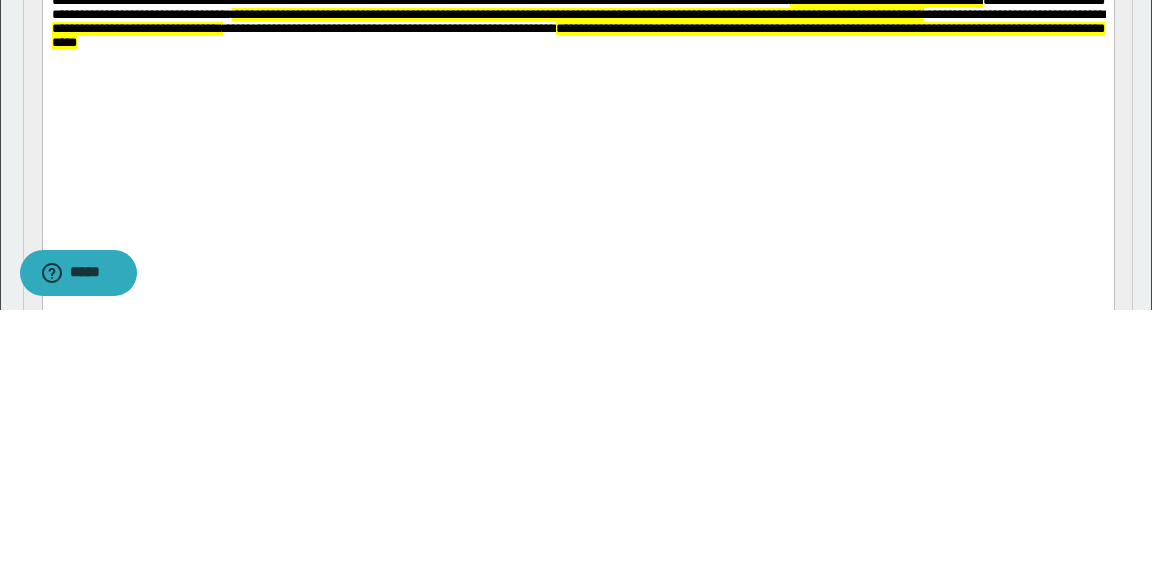 click on "**********" at bounding box center [577, 35] 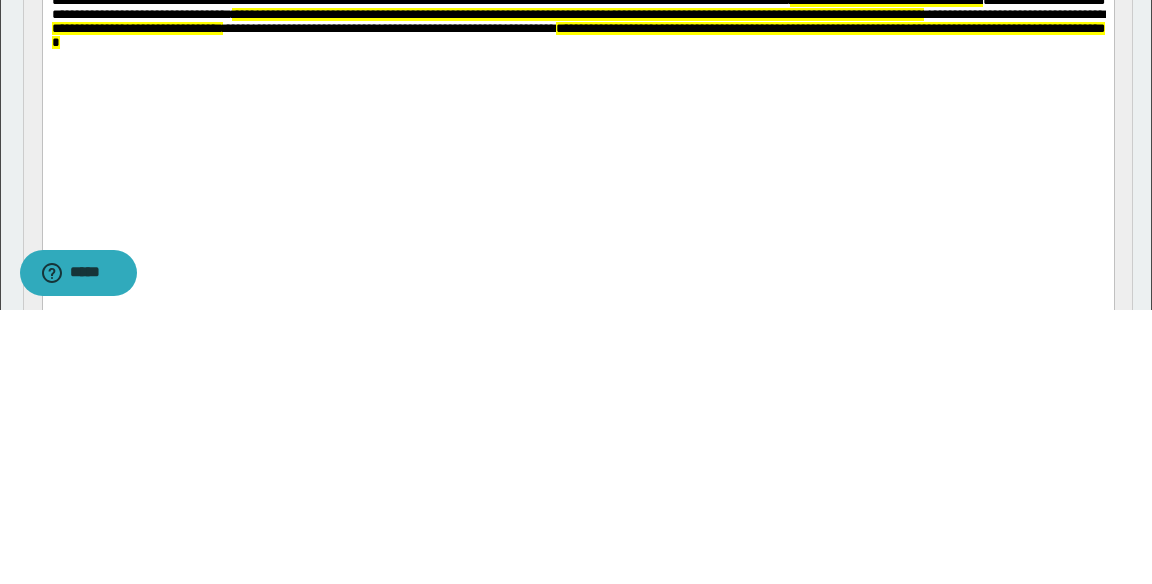 click on "**********" at bounding box center [577, 35] 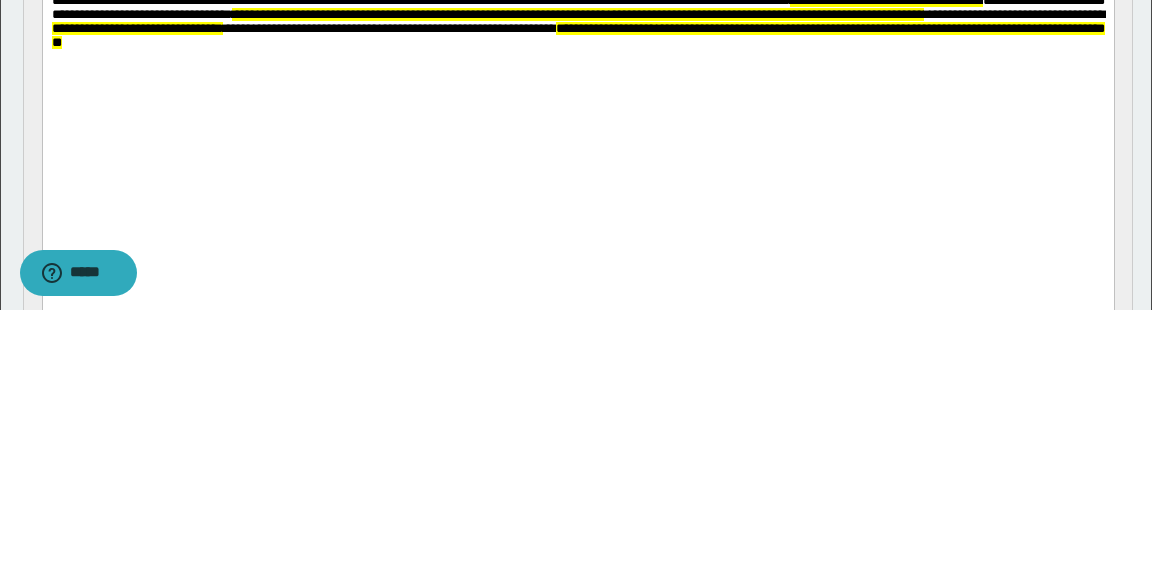 click on "**********" at bounding box center [577, 14] 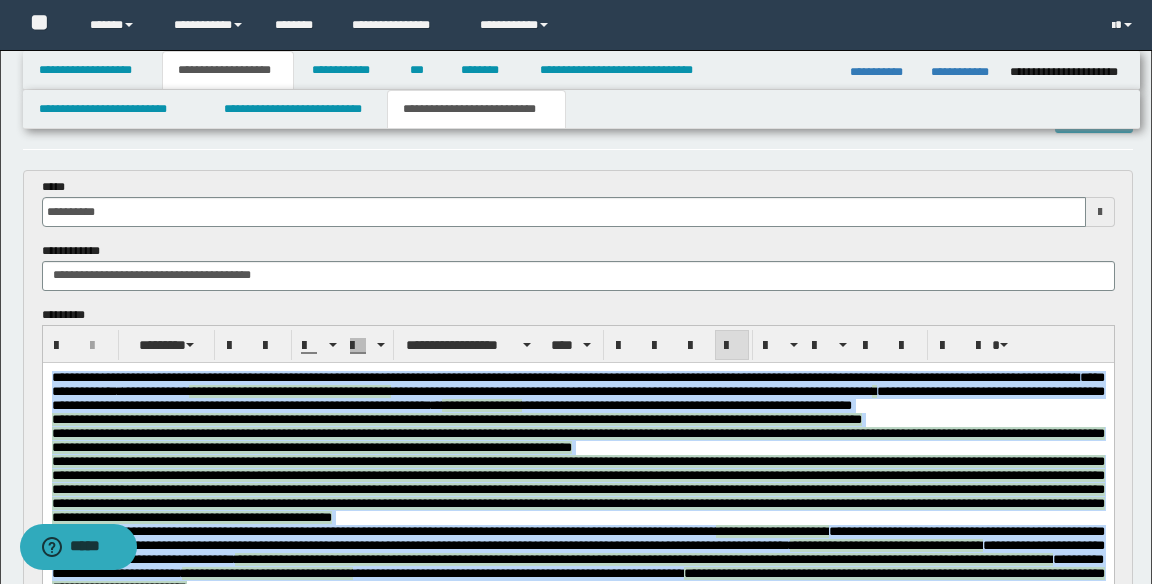 scroll, scrollTop: 56, scrollLeft: 0, axis: vertical 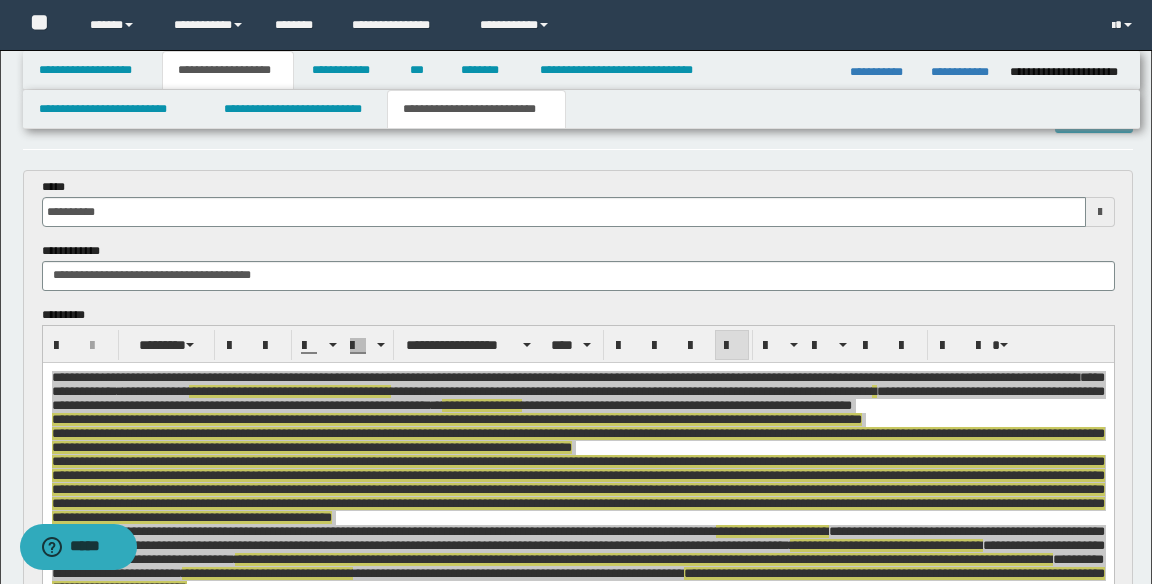click on "**********" at bounding box center [578, 536] 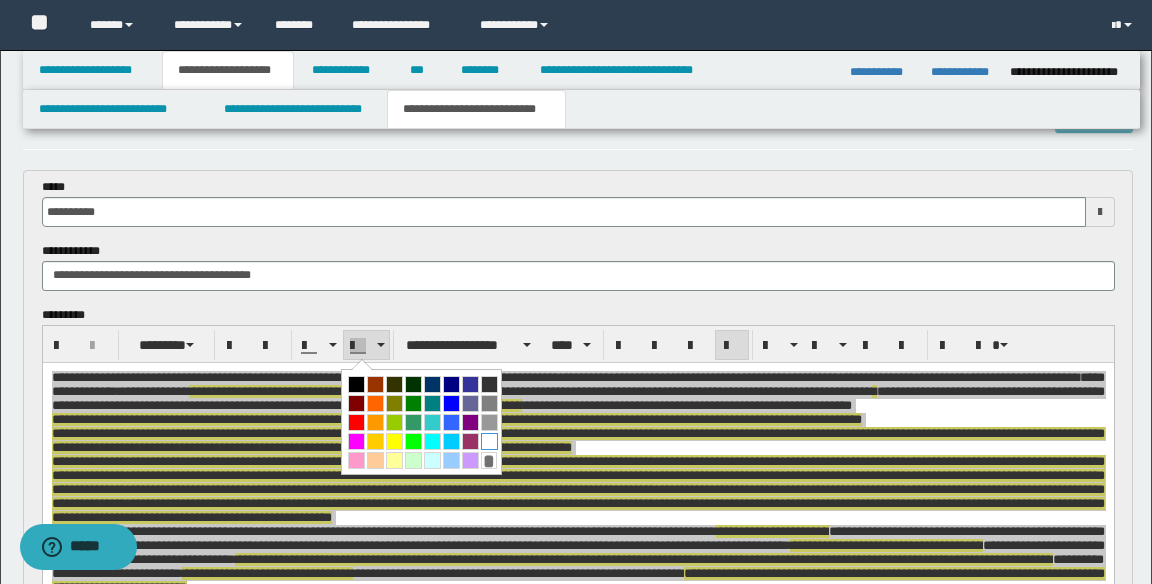 click at bounding box center [489, 441] 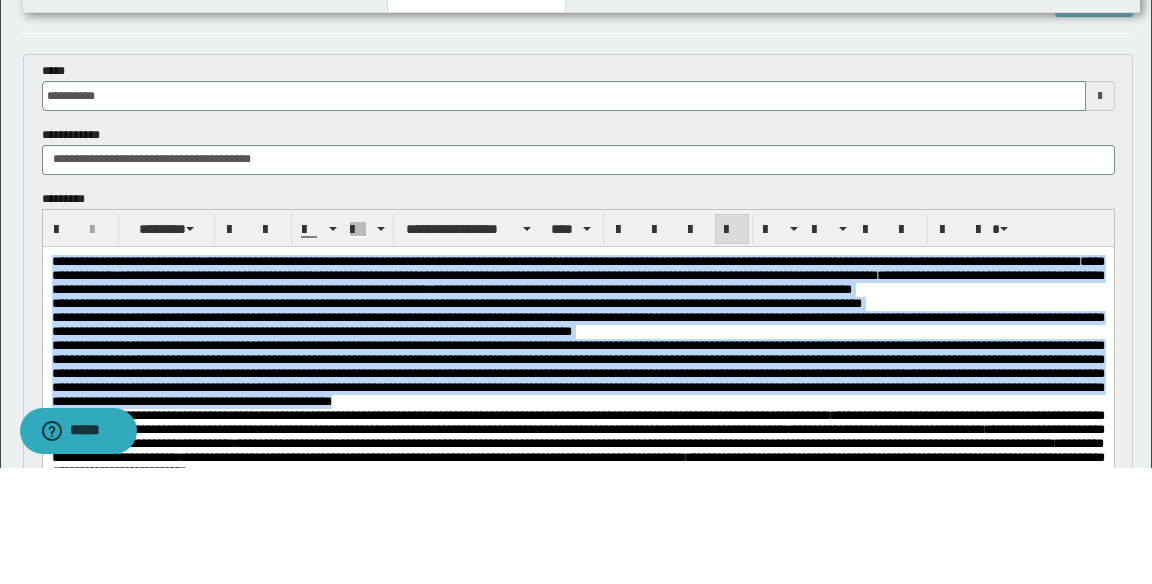scroll, scrollTop: 223, scrollLeft: 0, axis: vertical 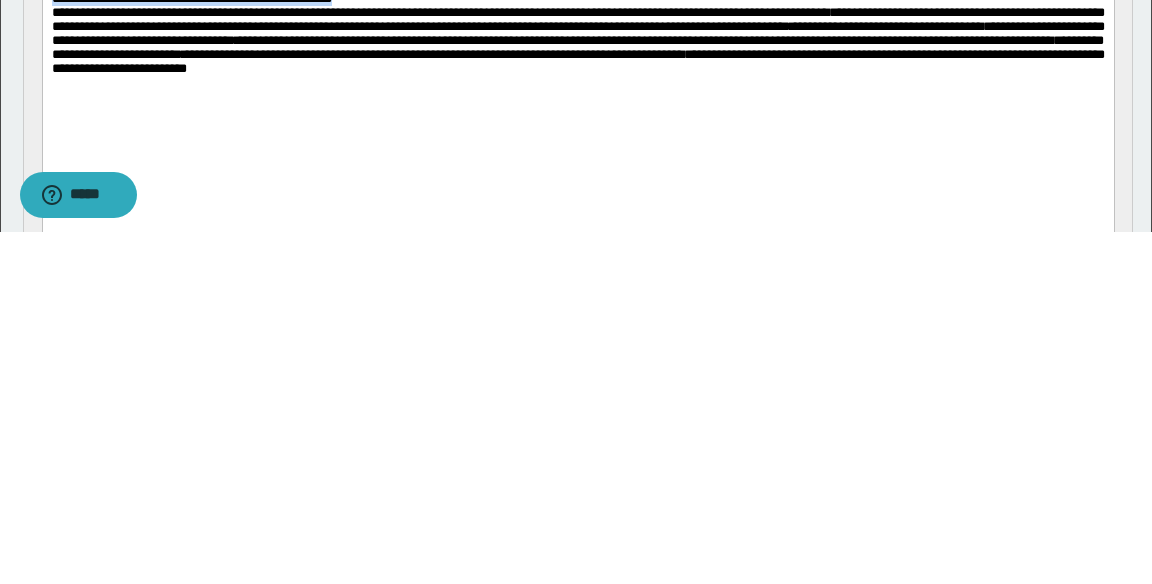 click on "**********" at bounding box center (577, -29) 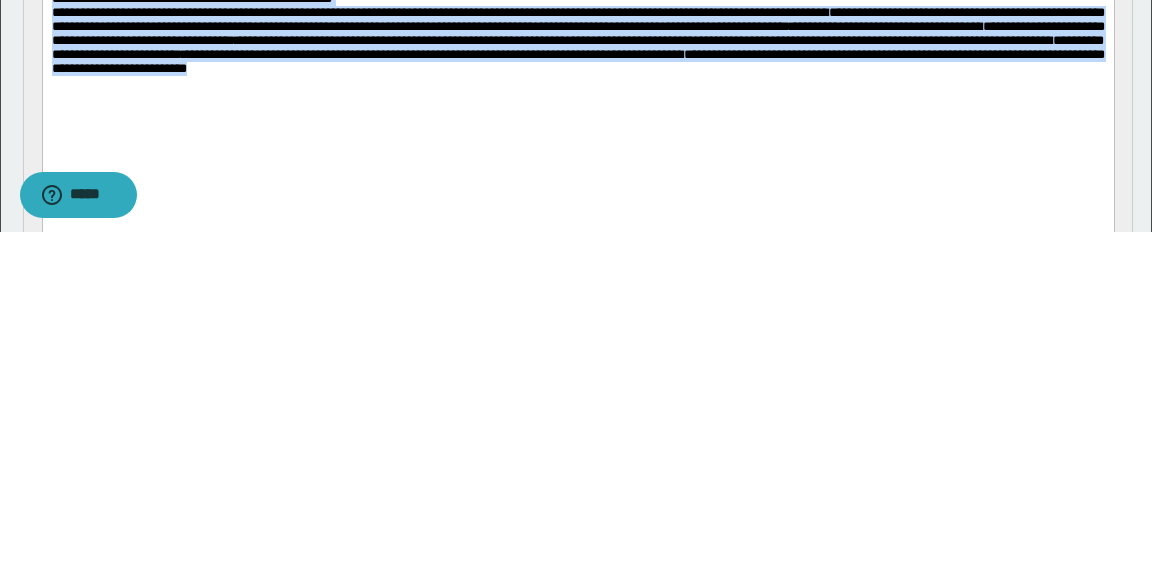 click on "**********" at bounding box center (577, 40) 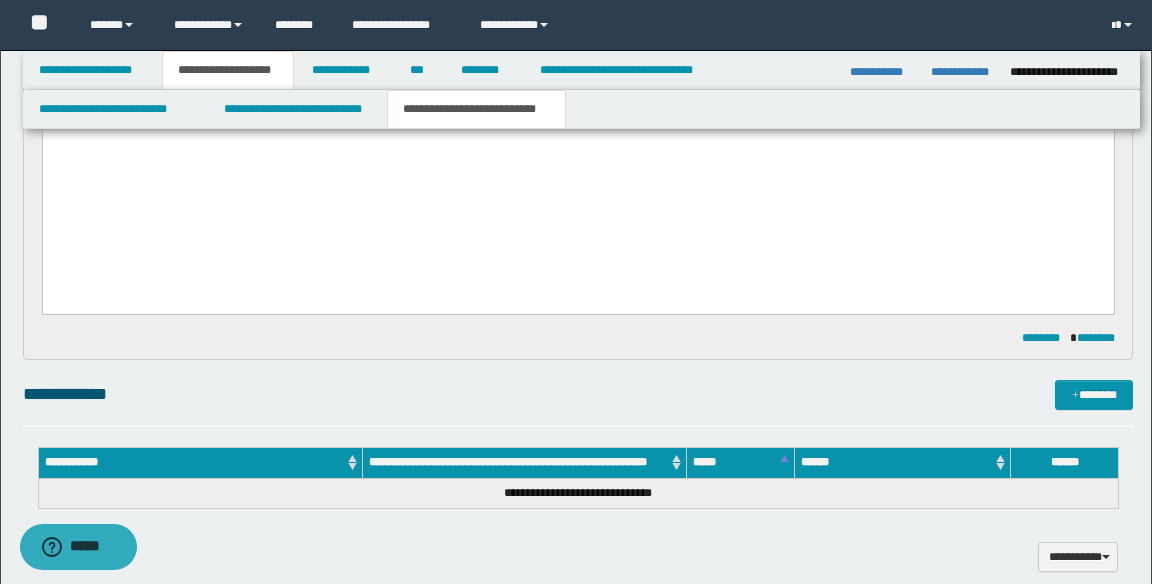 scroll, scrollTop: 1348, scrollLeft: 0, axis: vertical 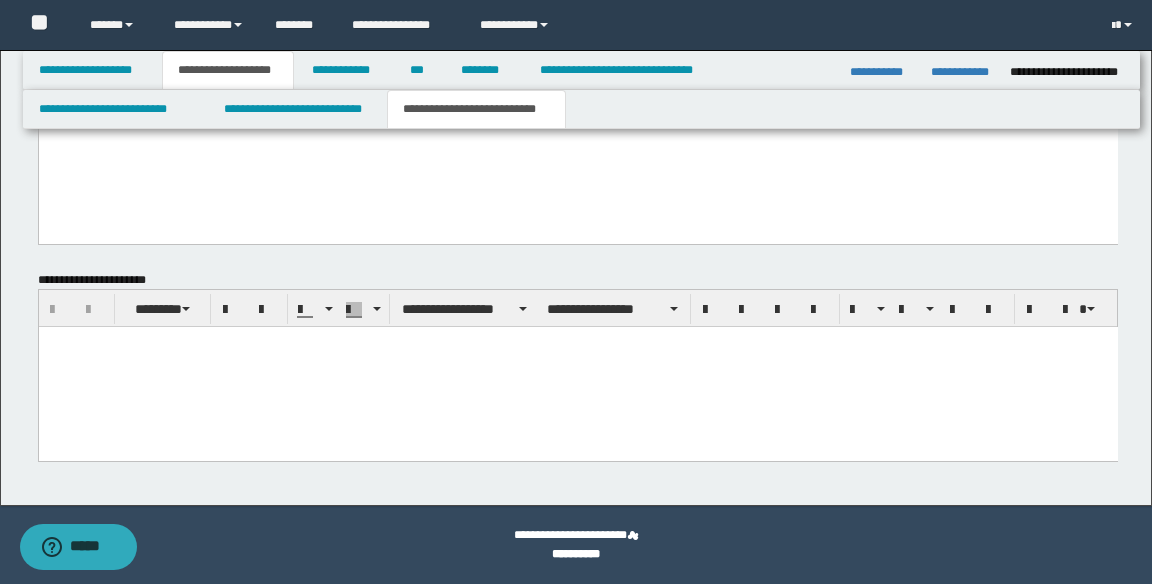 click on "**********" at bounding box center [576, -396] 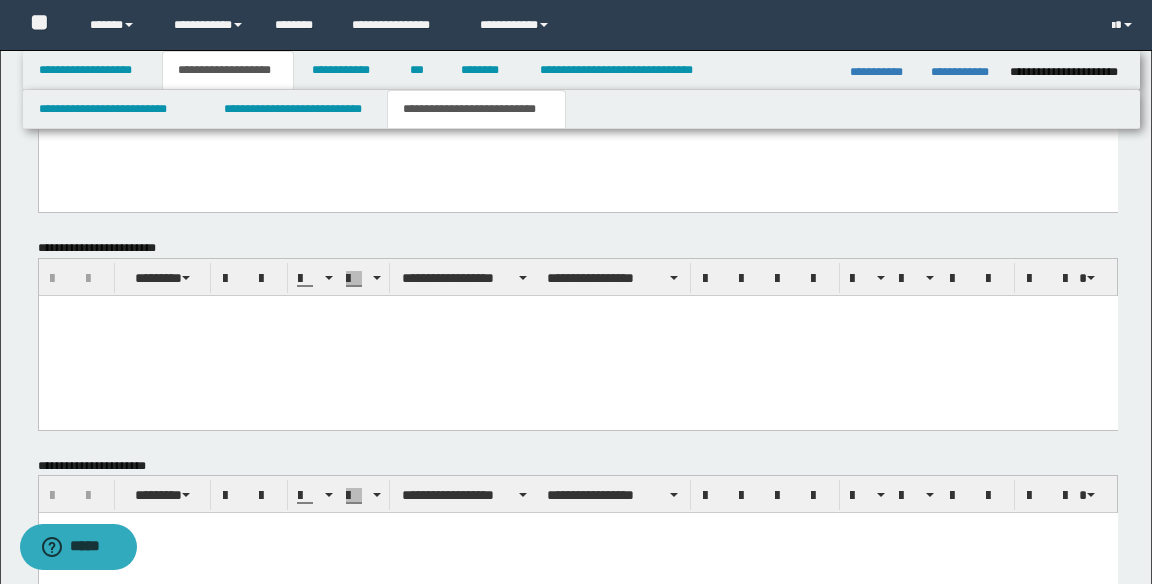 scroll, scrollTop: 1122, scrollLeft: 0, axis: vertical 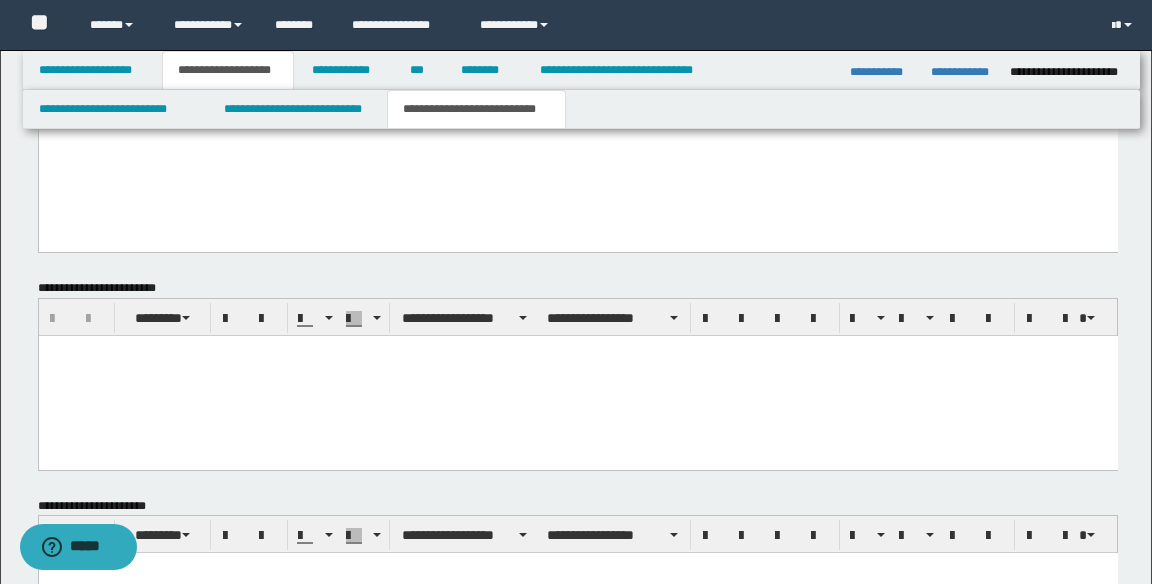 click at bounding box center (577, 350) 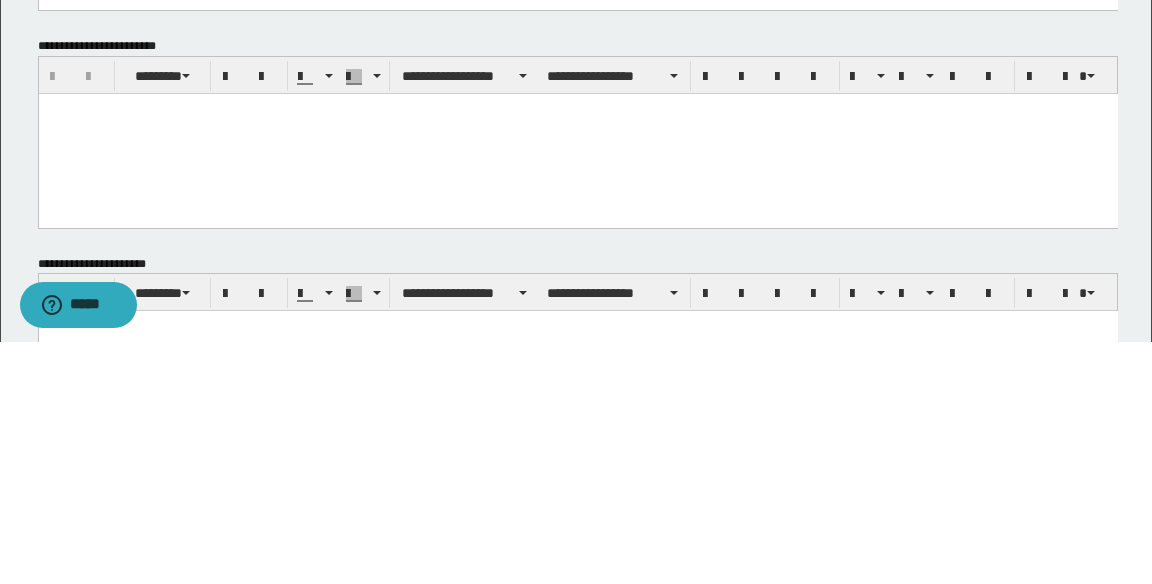 scroll, scrollTop: 1122, scrollLeft: 0, axis: vertical 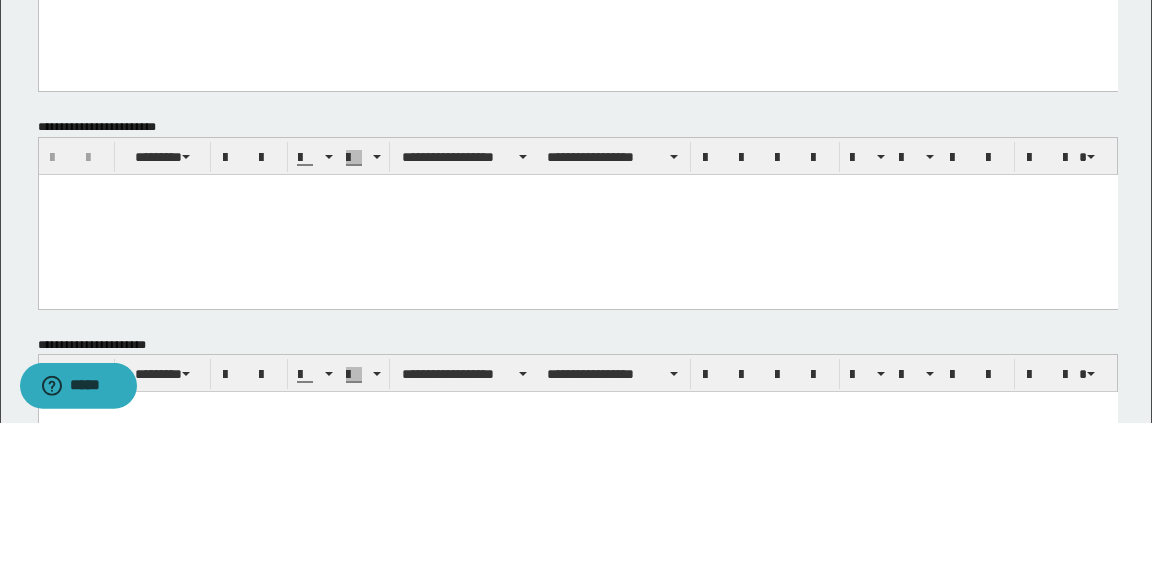 click on "**********" at bounding box center [578, 317] 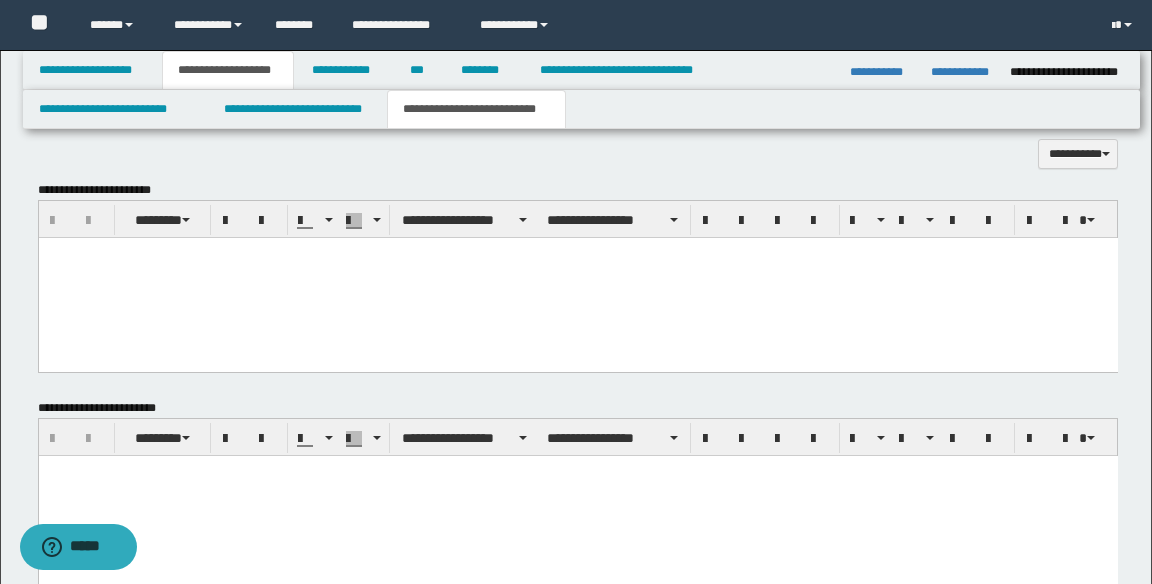 click at bounding box center (577, 495) 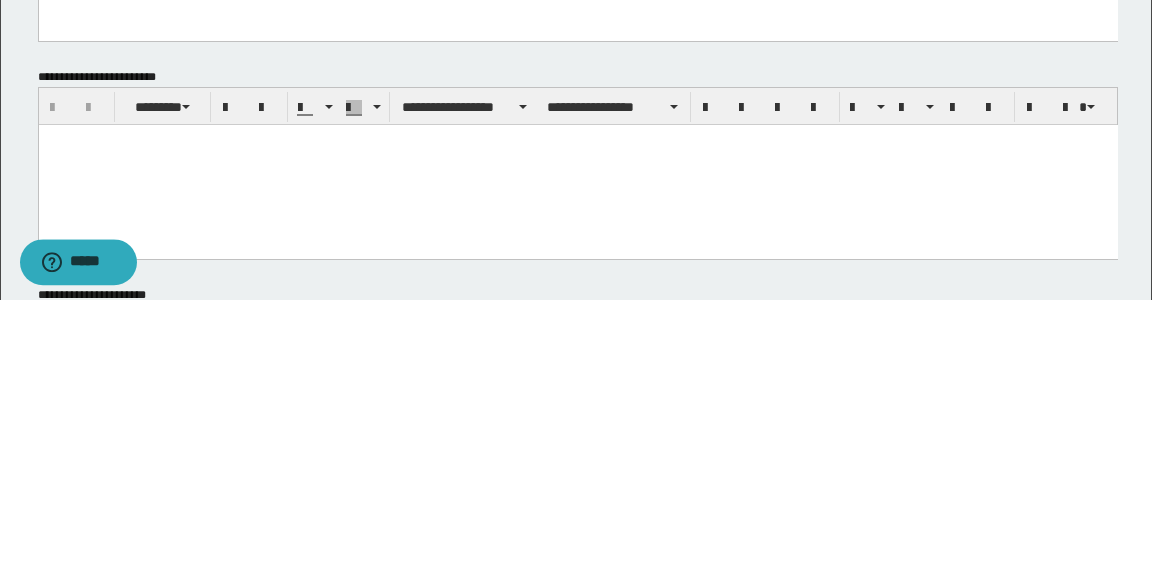 scroll, scrollTop: 1048, scrollLeft: 0, axis: vertical 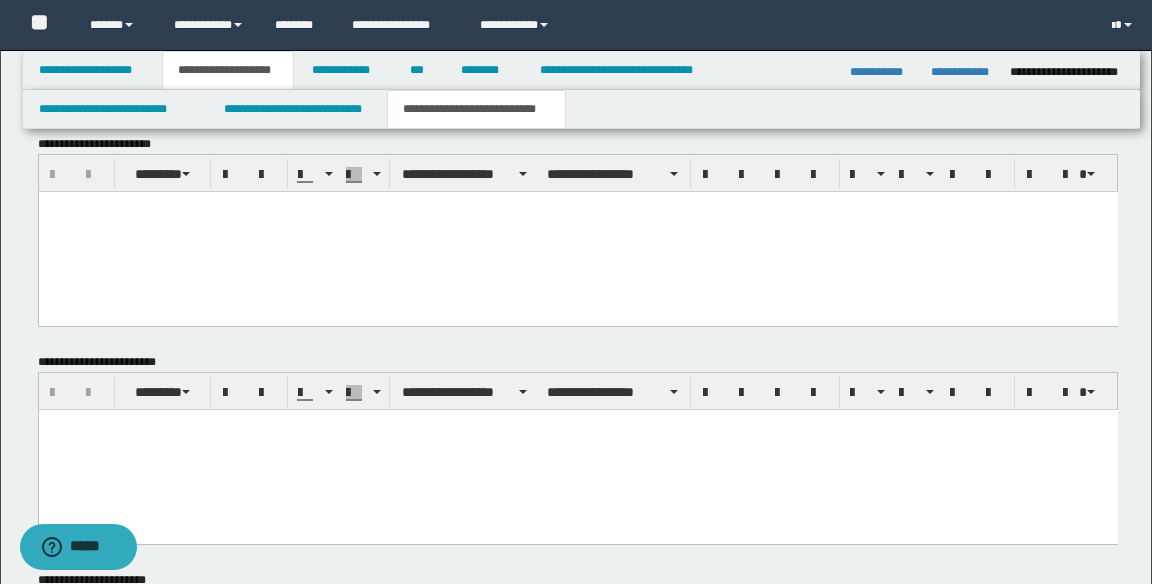 click at bounding box center (577, 449) 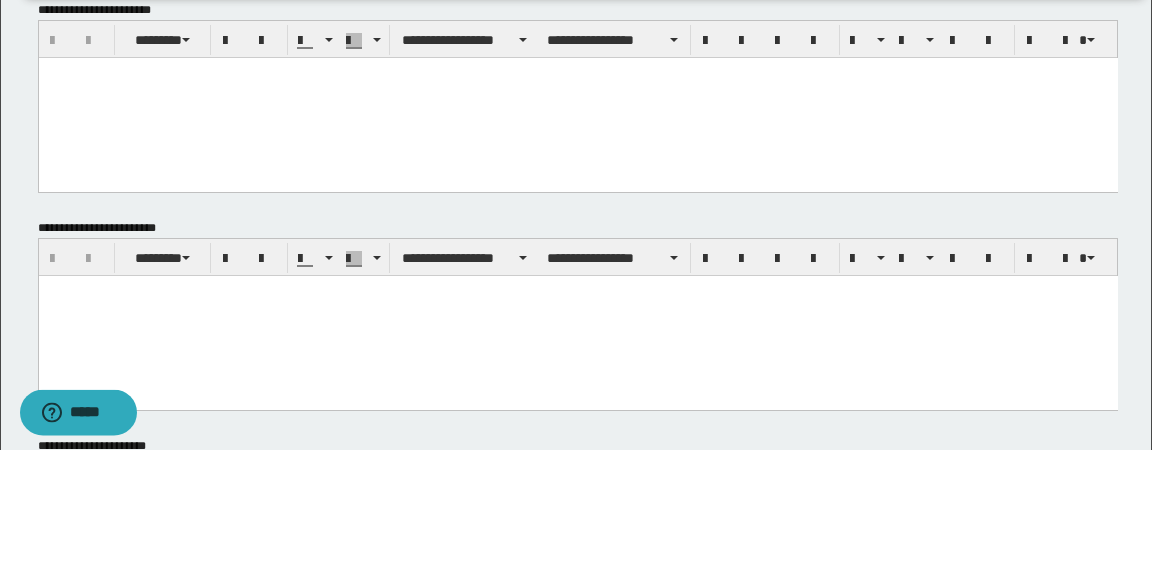scroll, scrollTop: 1048, scrollLeft: 0, axis: vertical 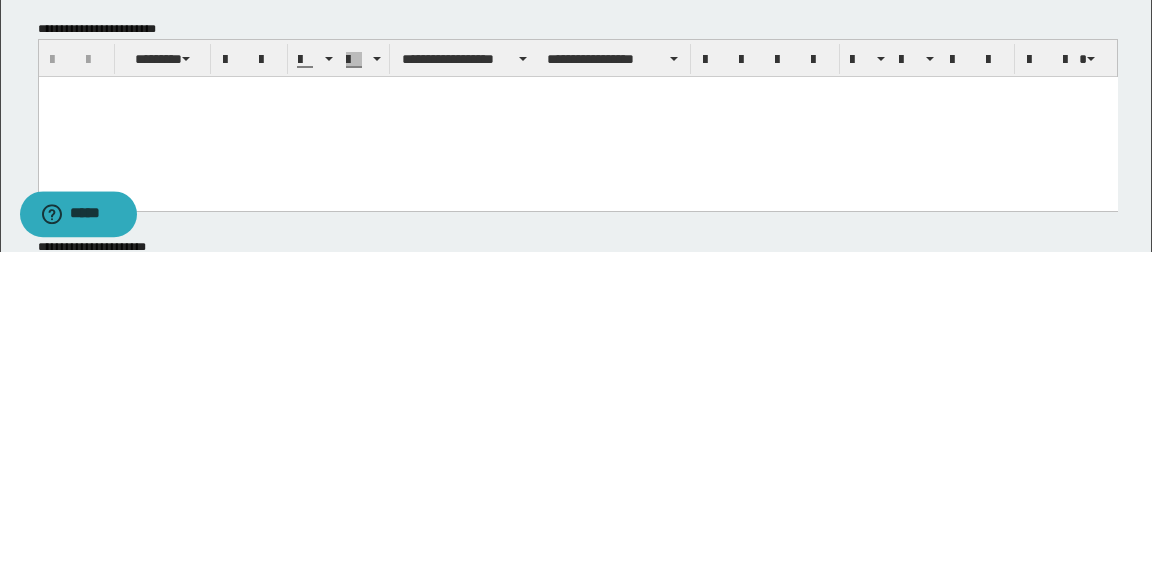 type 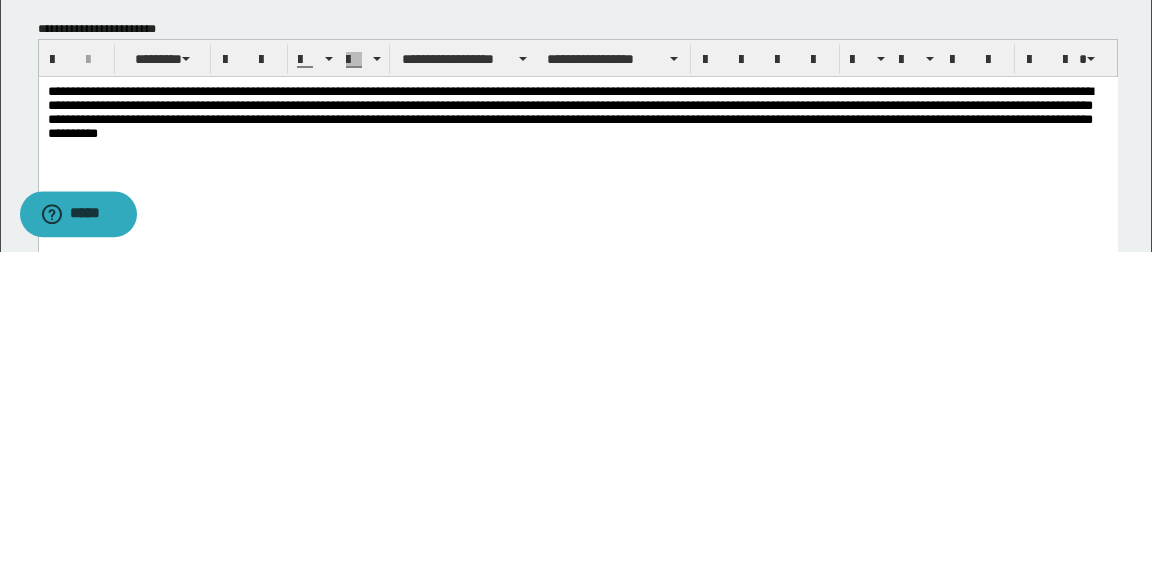 click on "**********" at bounding box center (577, 129) 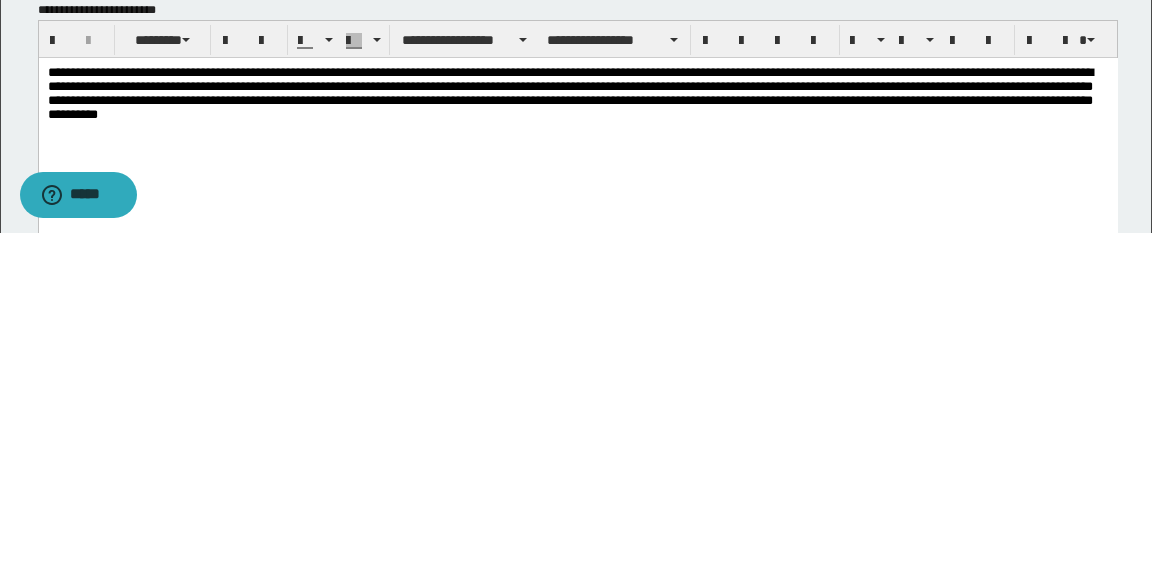 scroll, scrollTop: 1074, scrollLeft: 0, axis: vertical 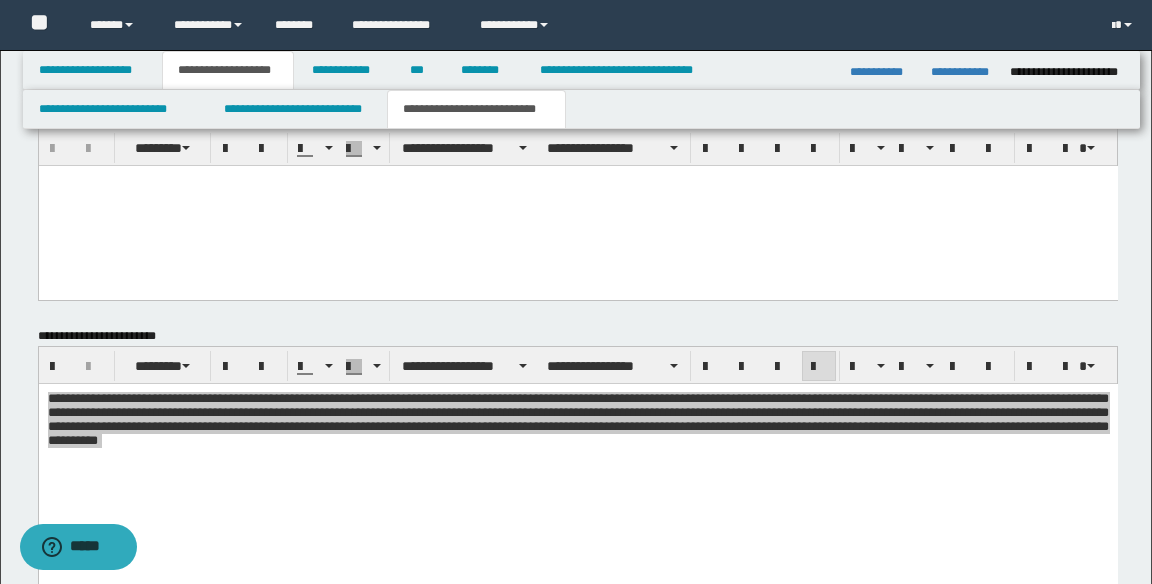 click on "**********" at bounding box center (576, -77) 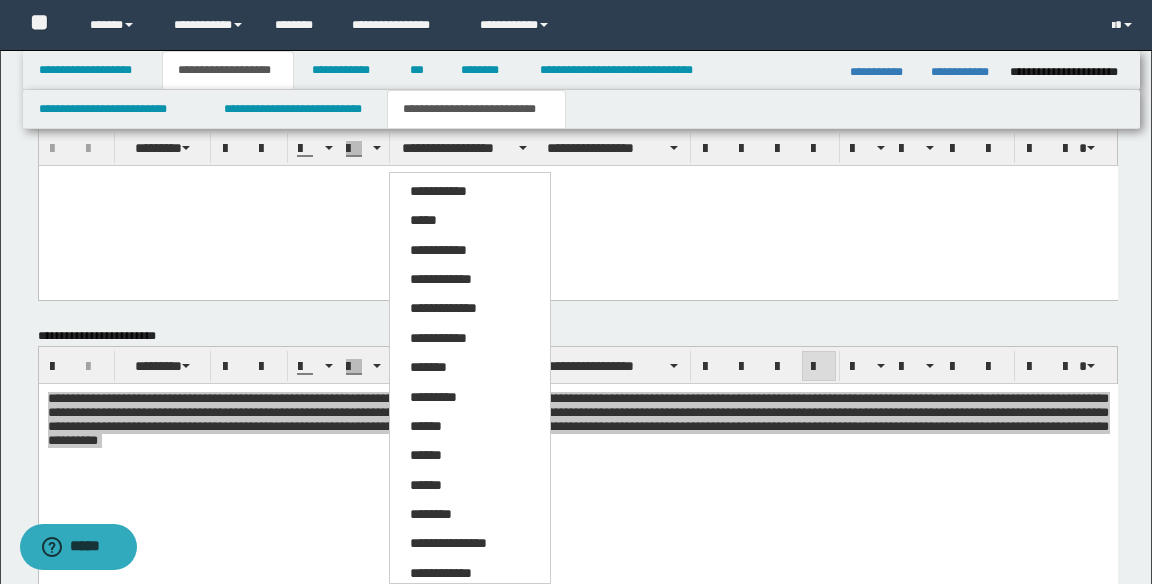 click on "*****" at bounding box center (470, 221) 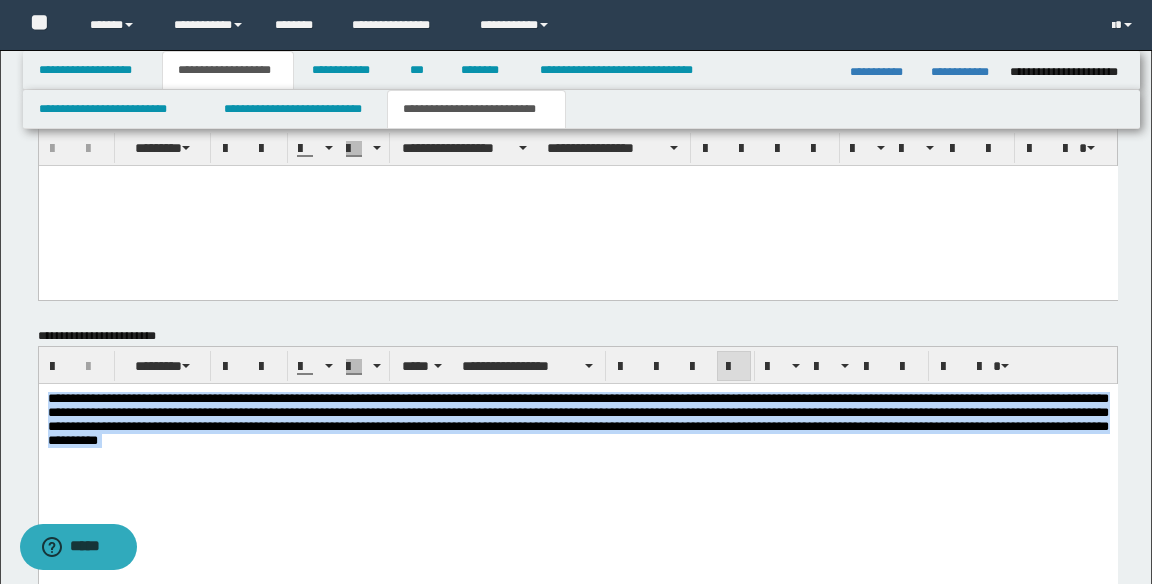 scroll, scrollTop: 1074, scrollLeft: 0, axis: vertical 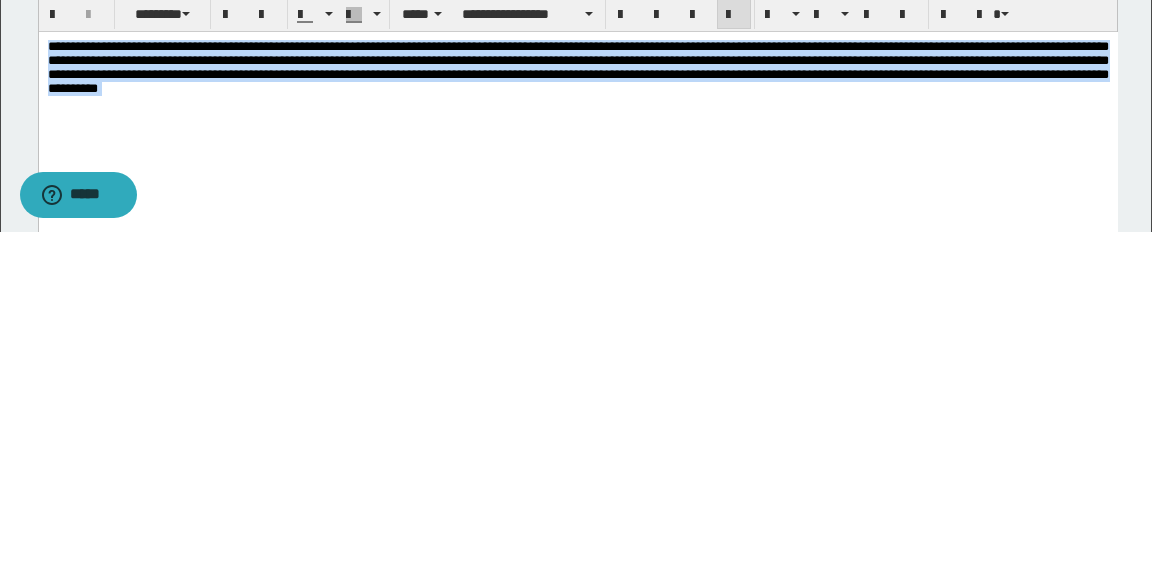 click on "**********" at bounding box center [577, 66] 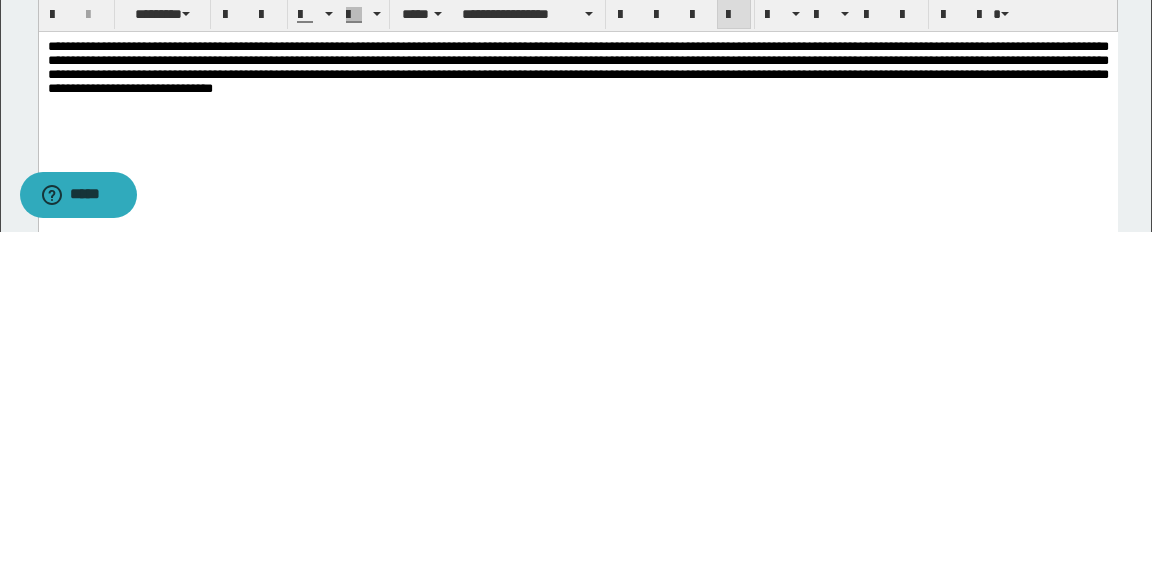 click on "**********" at bounding box center (577, 66) 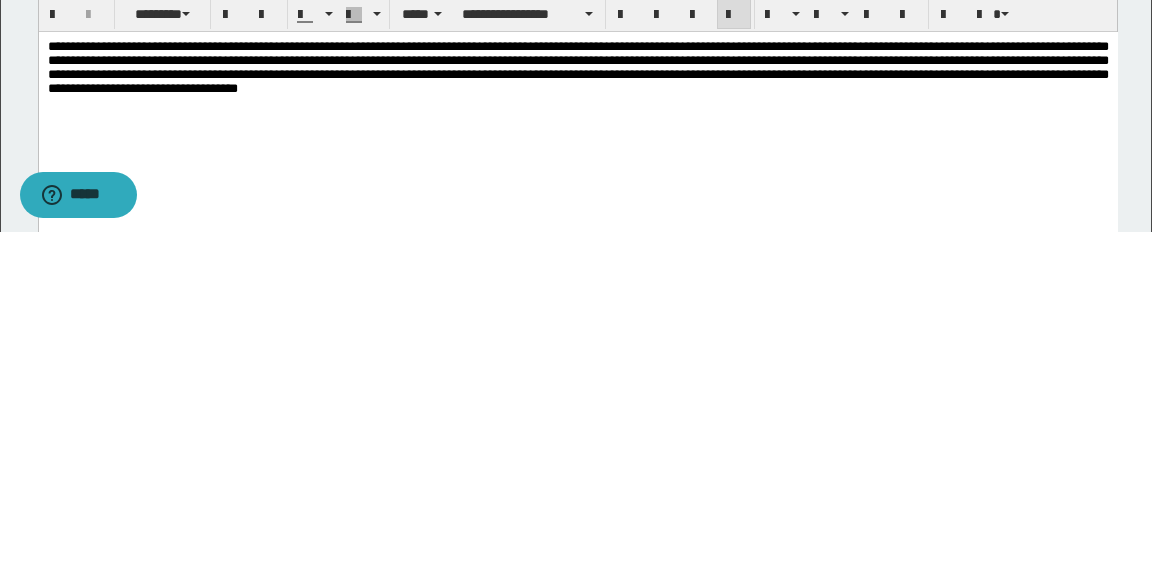 click on "**********" at bounding box center (577, 66) 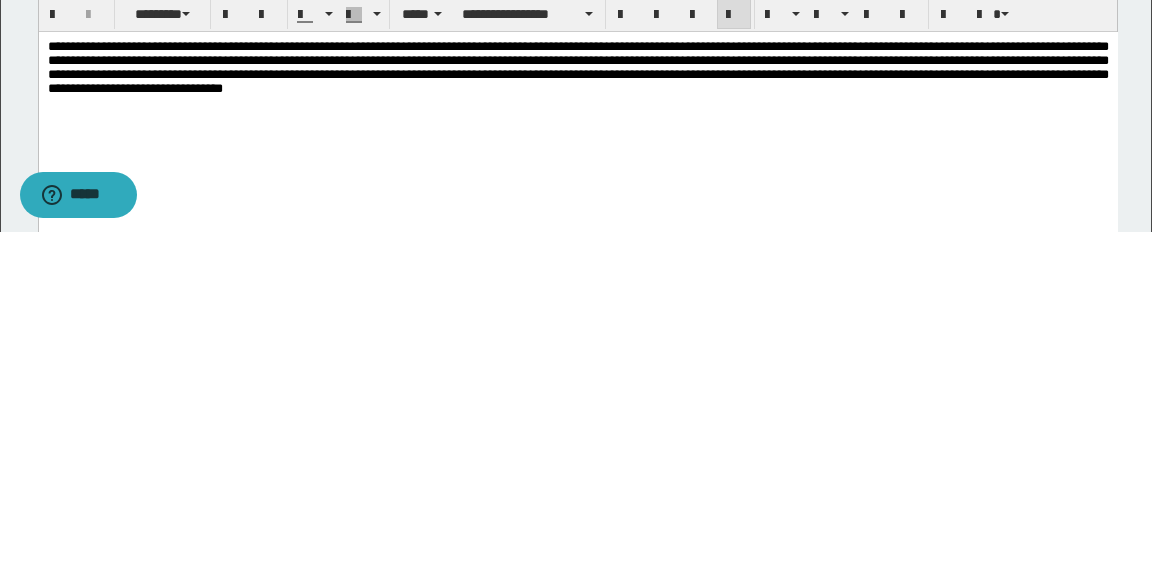 click on "**********" at bounding box center [577, 66] 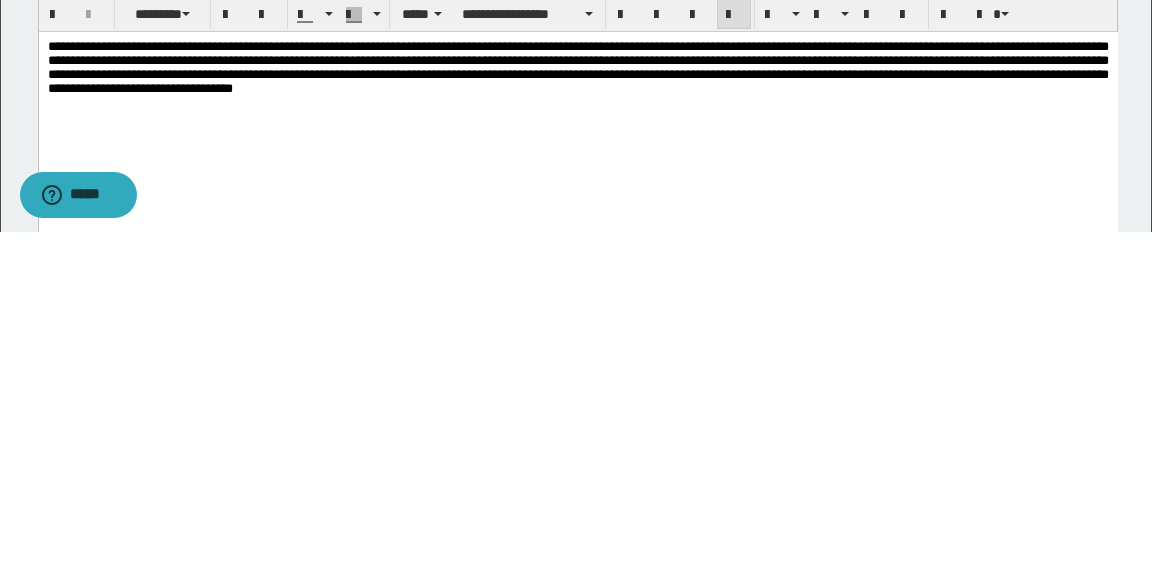 click on "**********" at bounding box center [577, 66] 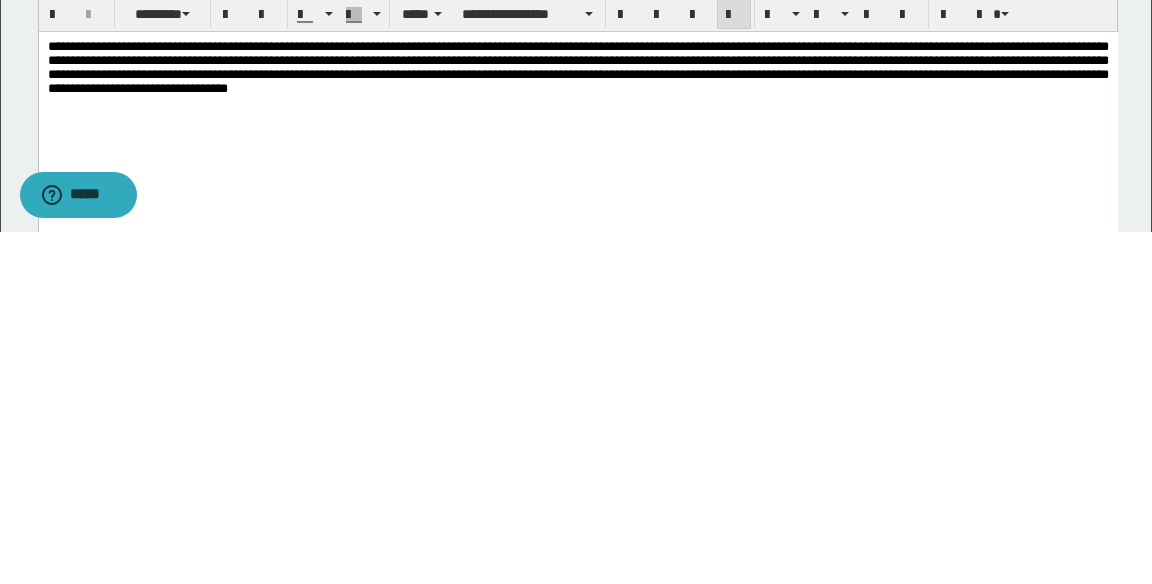 click on "**********" at bounding box center [577, 66] 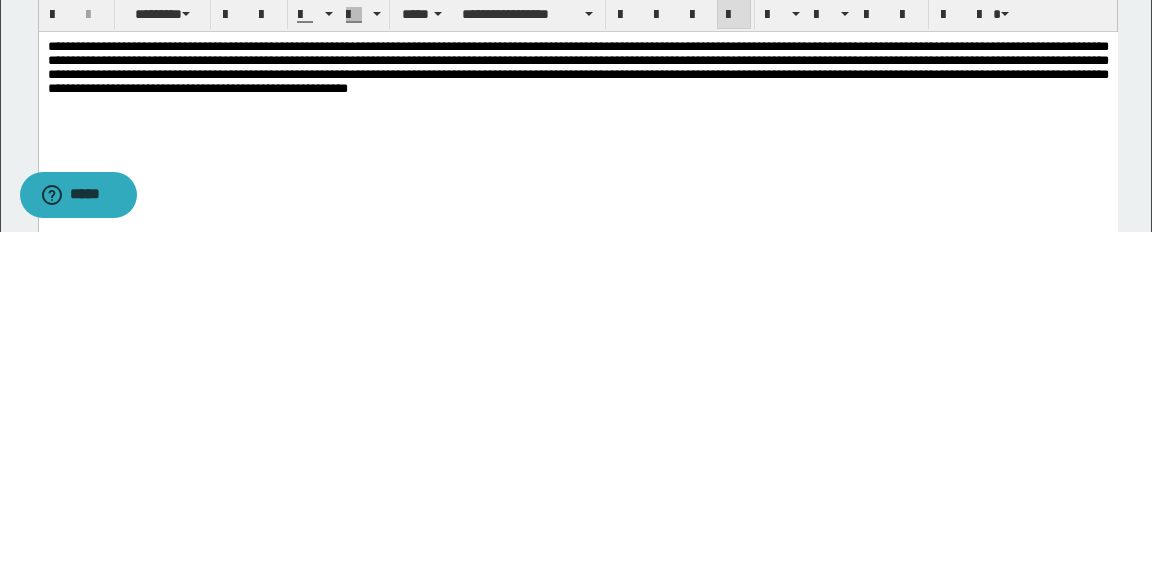click on "**********" at bounding box center (577, 66) 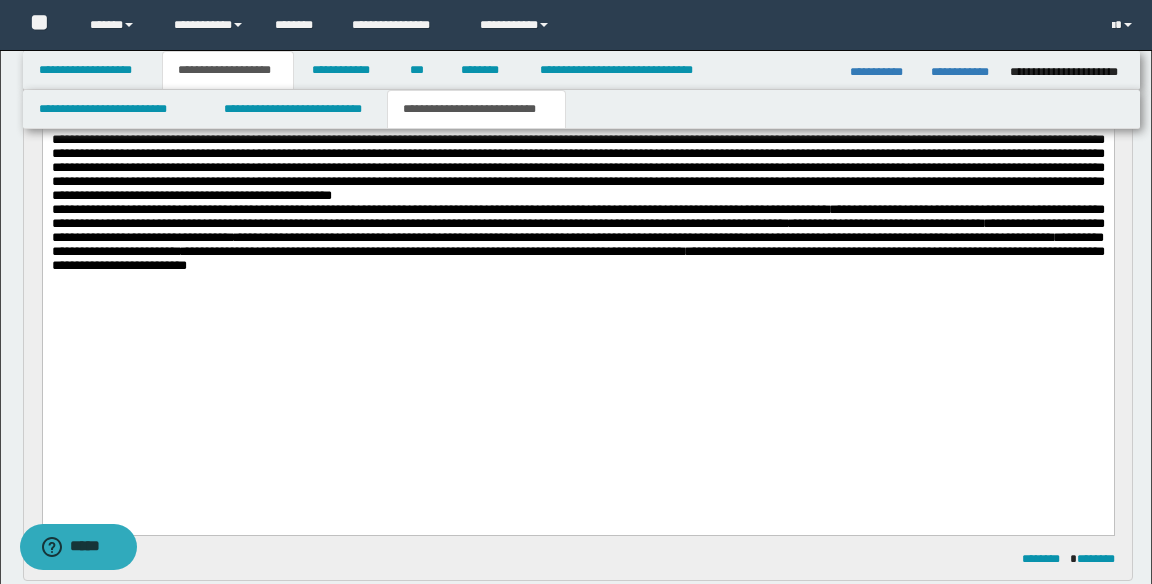 scroll, scrollTop: 378, scrollLeft: 0, axis: vertical 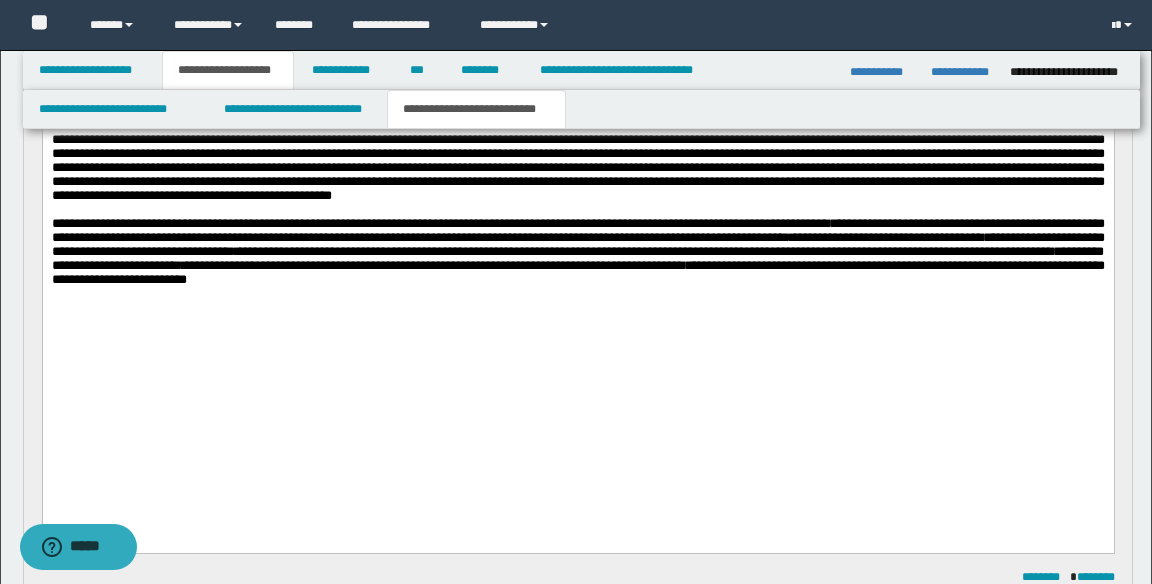 click on "**********" at bounding box center (577, 167) 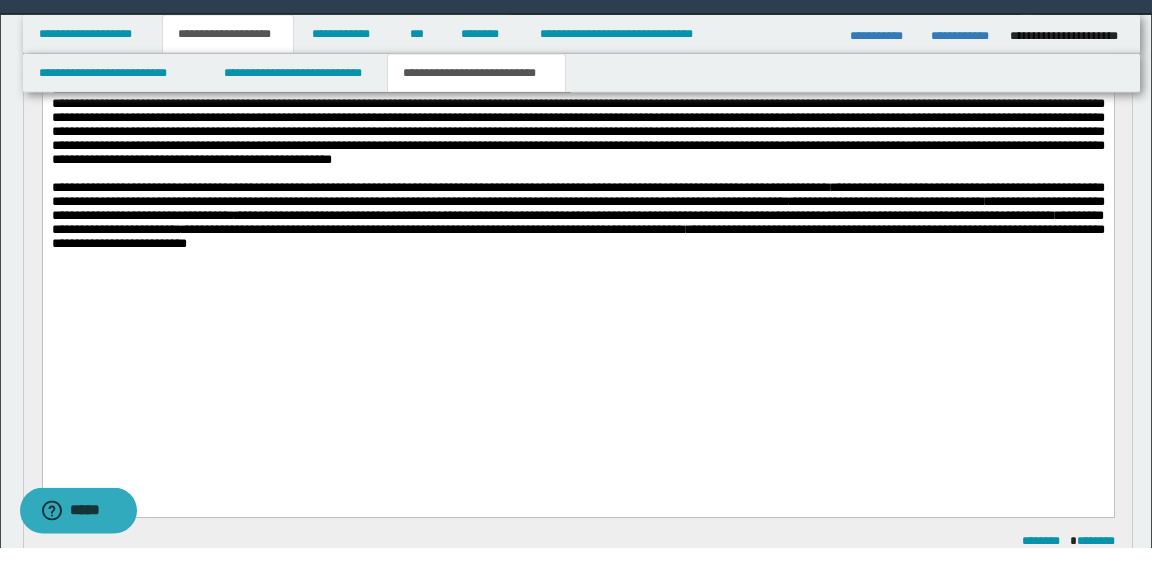 scroll, scrollTop: 378, scrollLeft: 0, axis: vertical 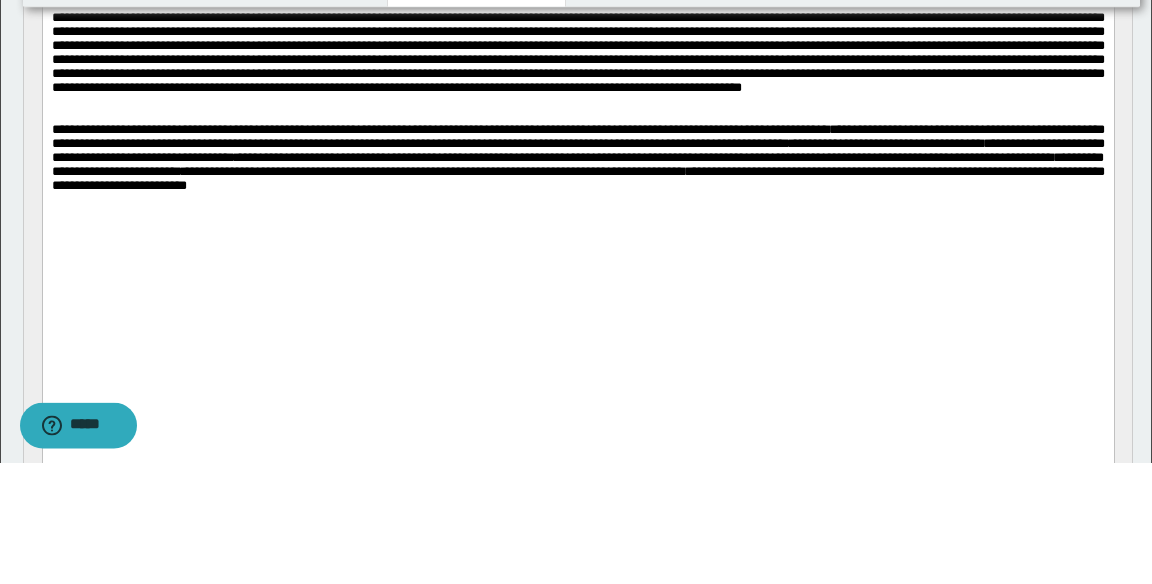 click at bounding box center (577, 53) 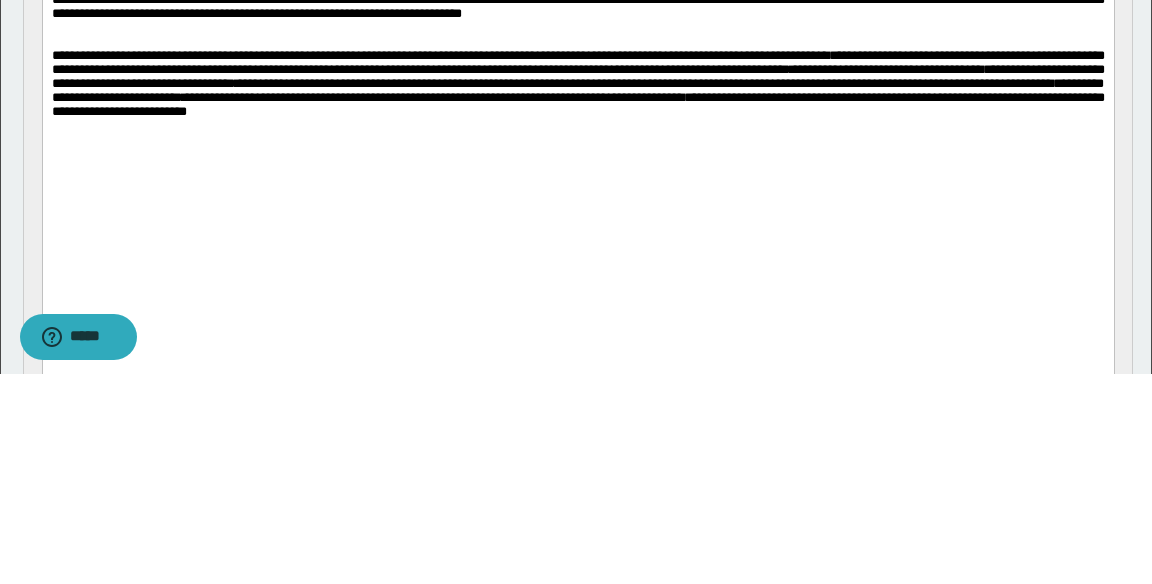 scroll, scrollTop: 378, scrollLeft: 0, axis: vertical 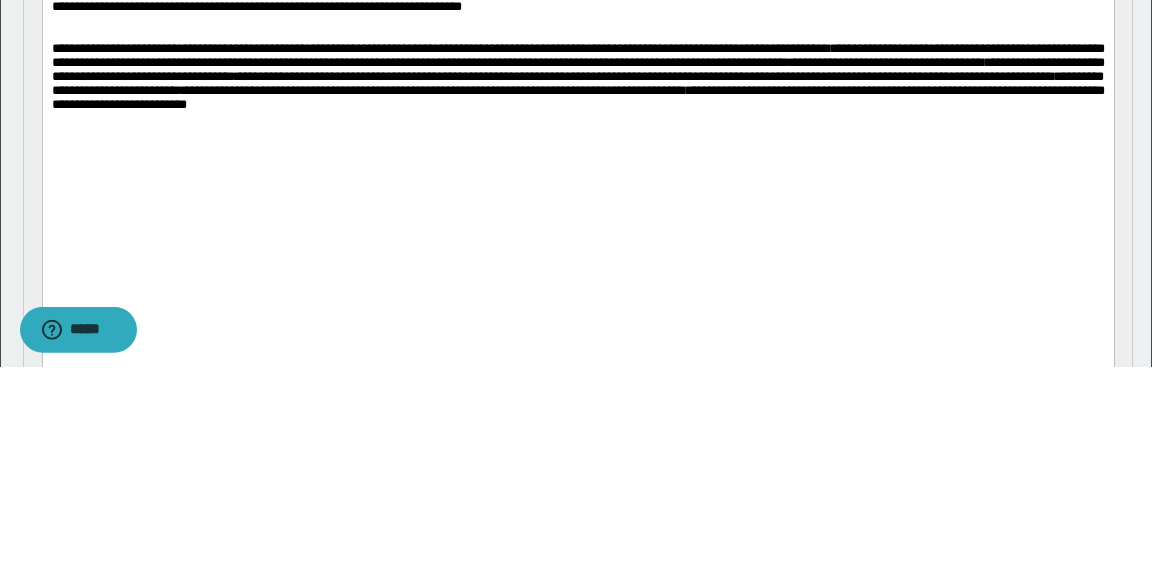 click at bounding box center [577, 21] 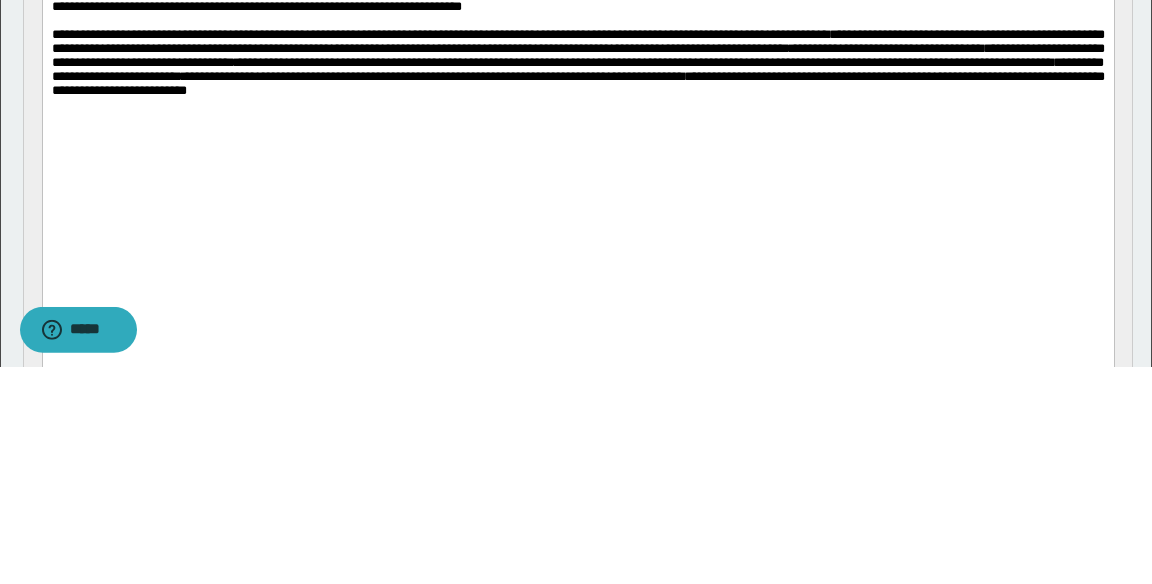 click on "**********" at bounding box center [577, -1] 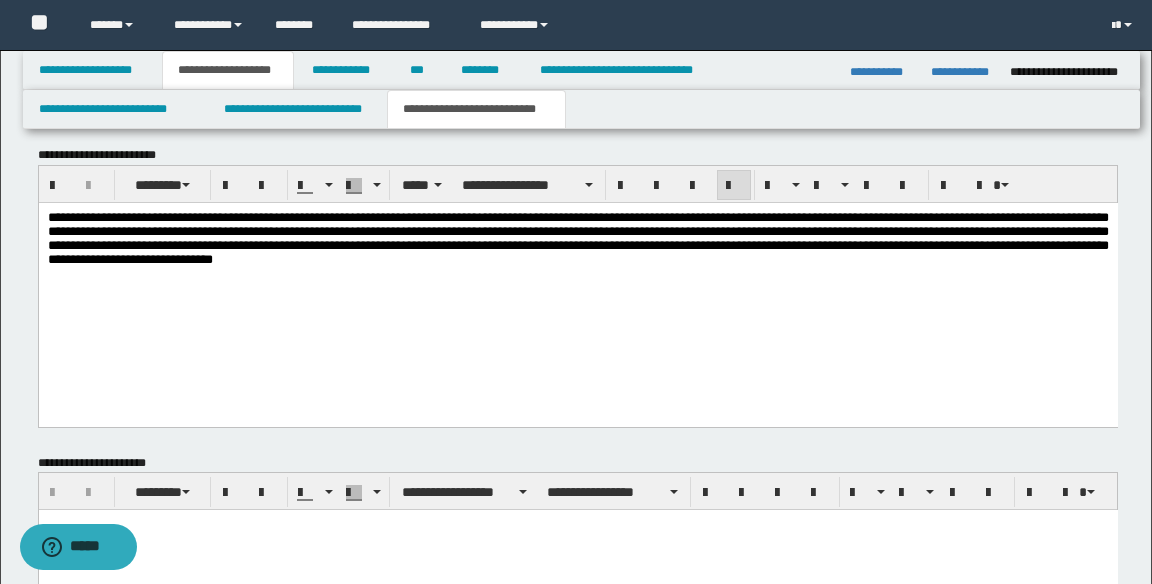 scroll, scrollTop: 1291, scrollLeft: 0, axis: vertical 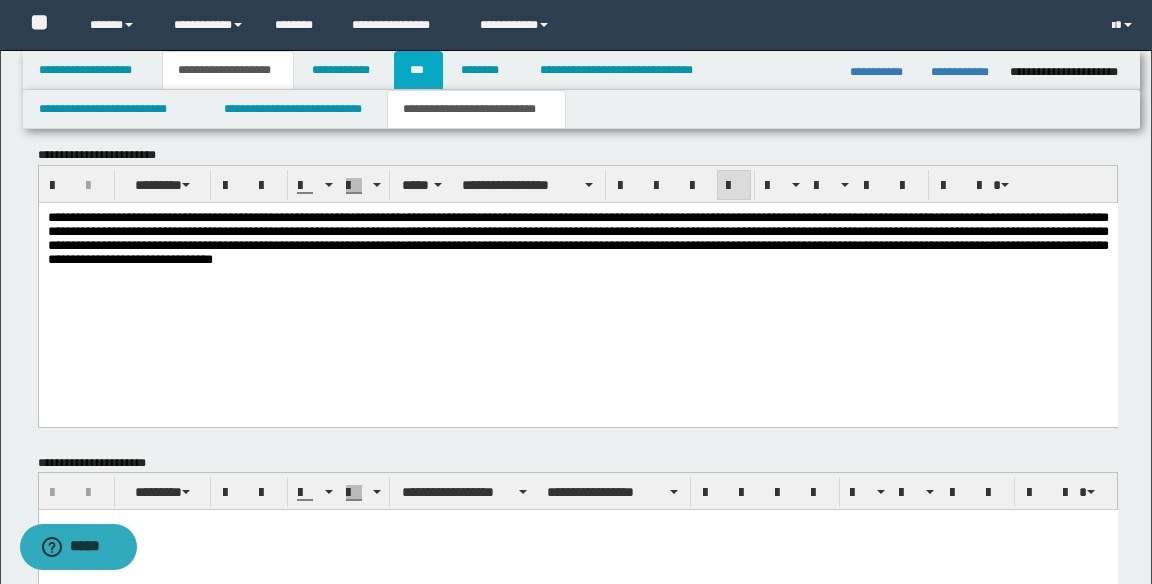click on "***" at bounding box center [418, 70] 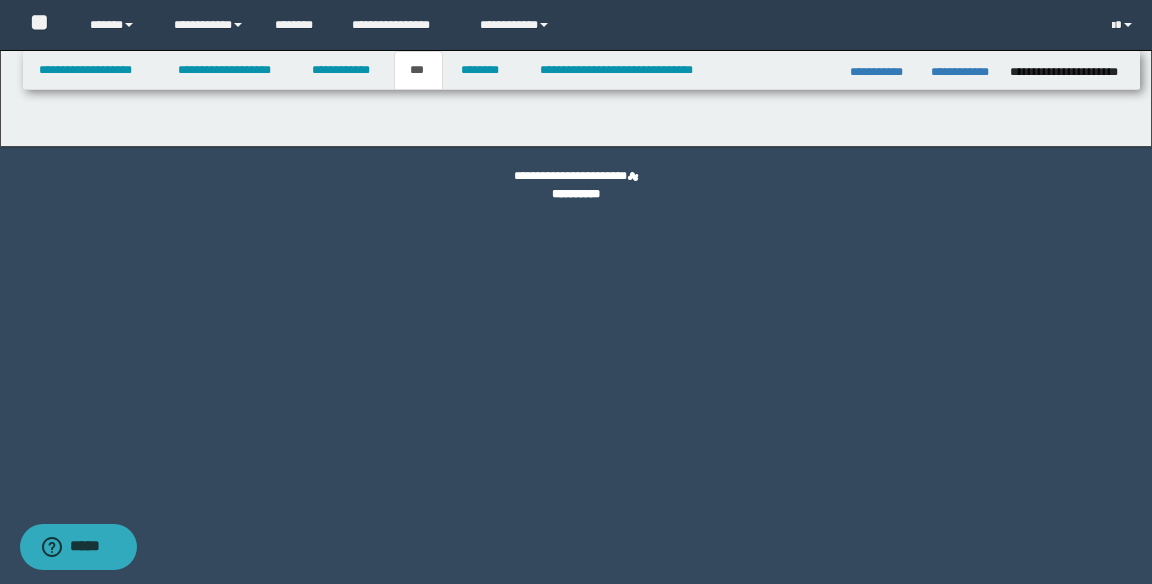 select on "**" 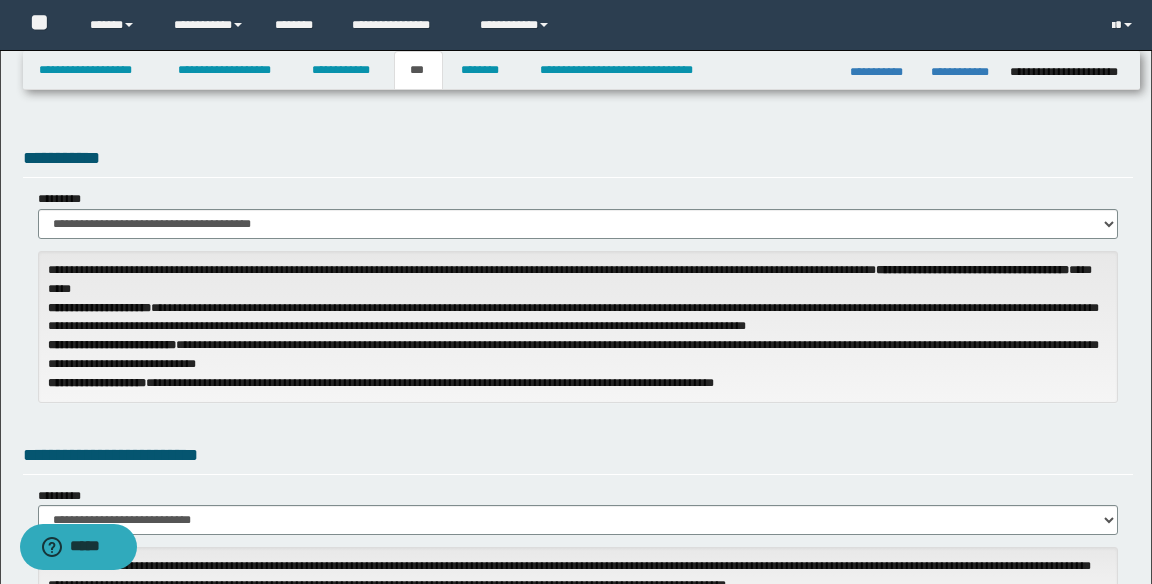 scroll, scrollTop: 45, scrollLeft: 0, axis: vertical 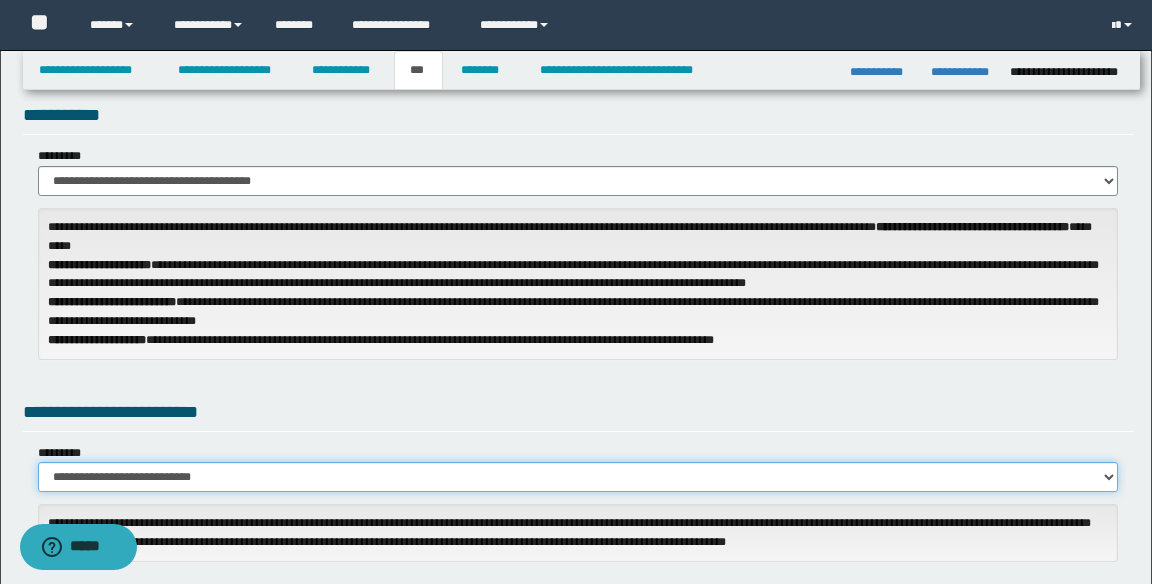click on "**********" at bounding box center [578, 477] 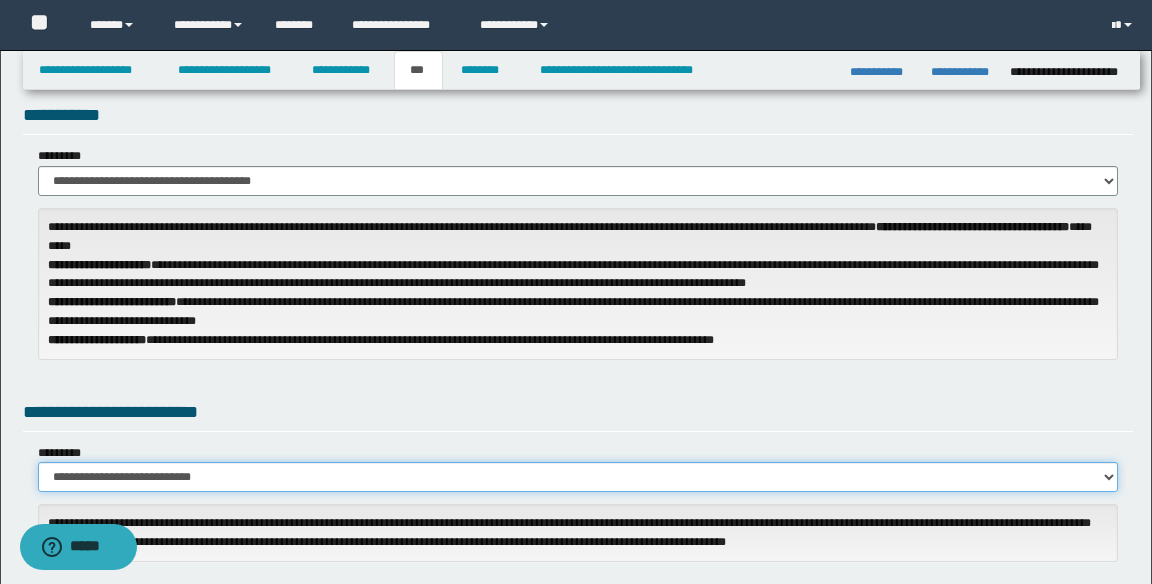 select on "*" 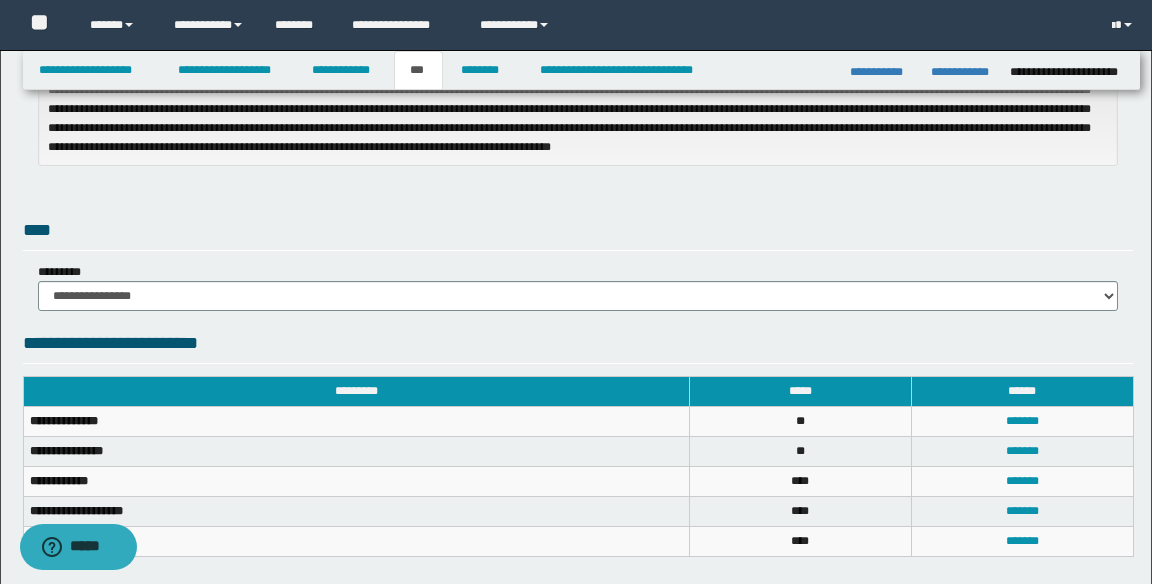 scroll, scrollTop: 512, scrollLeft: 0, axis: vertical 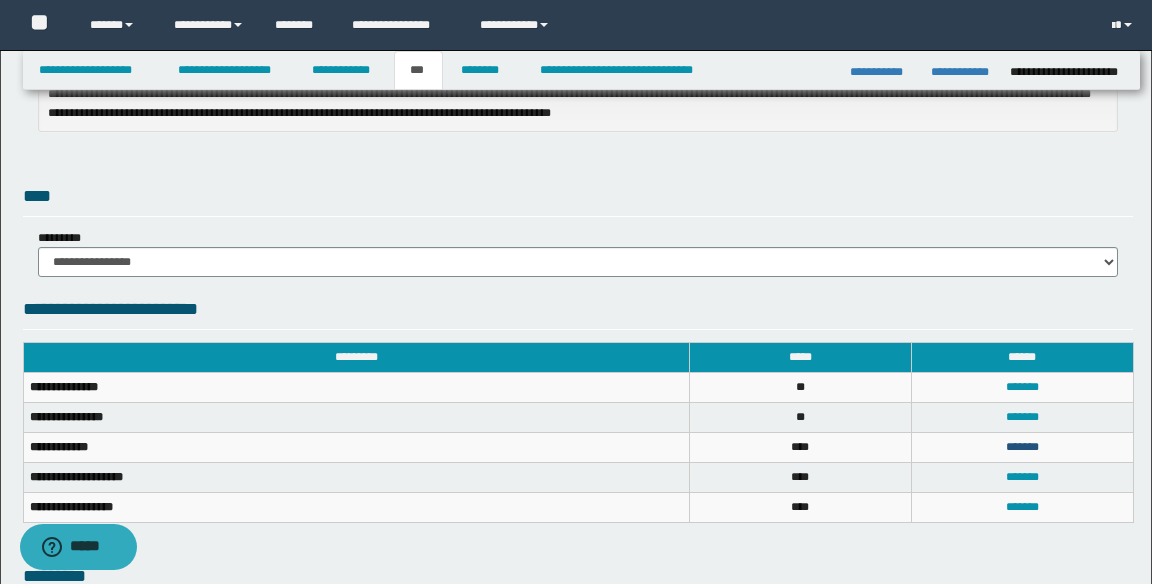 click on "*******" at bounding box center (1022, 447) 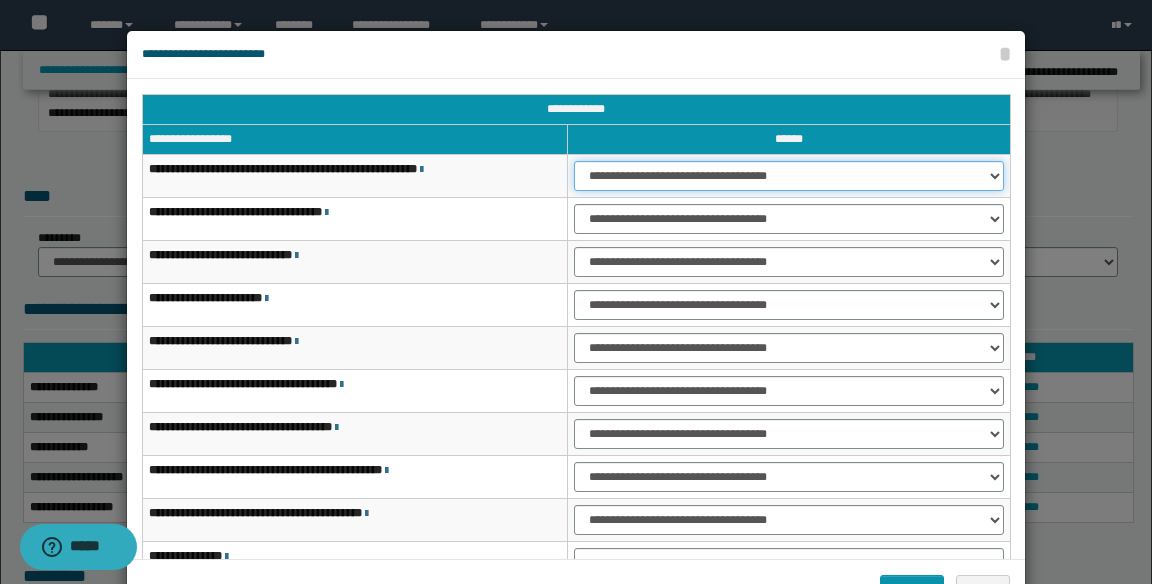 click on "**********" at bounding box center [789, 176] 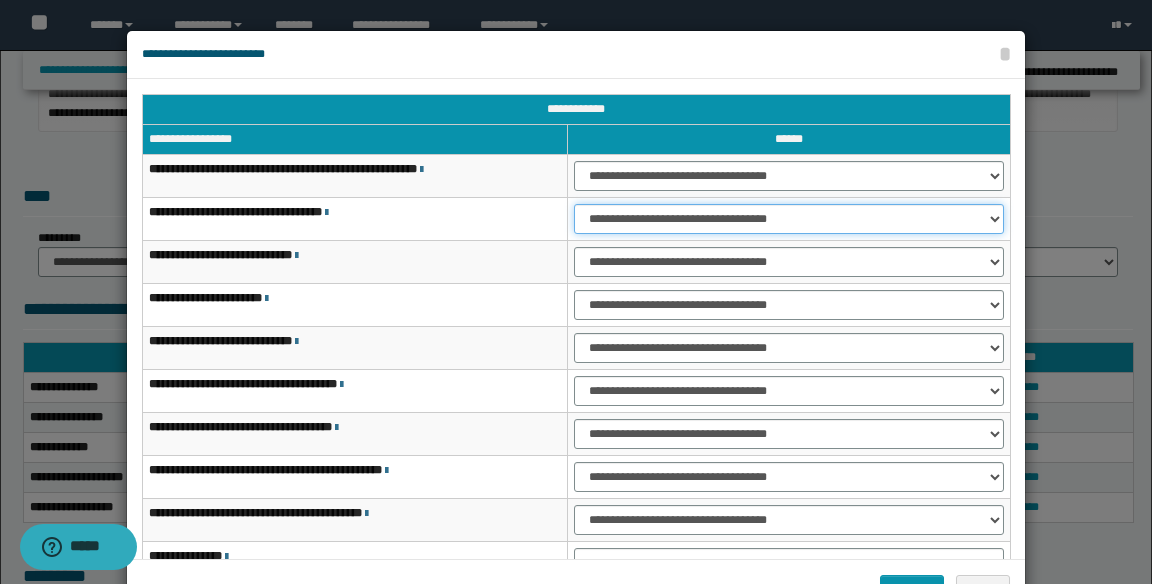 click on "**********" at bounding box center (789, 219) 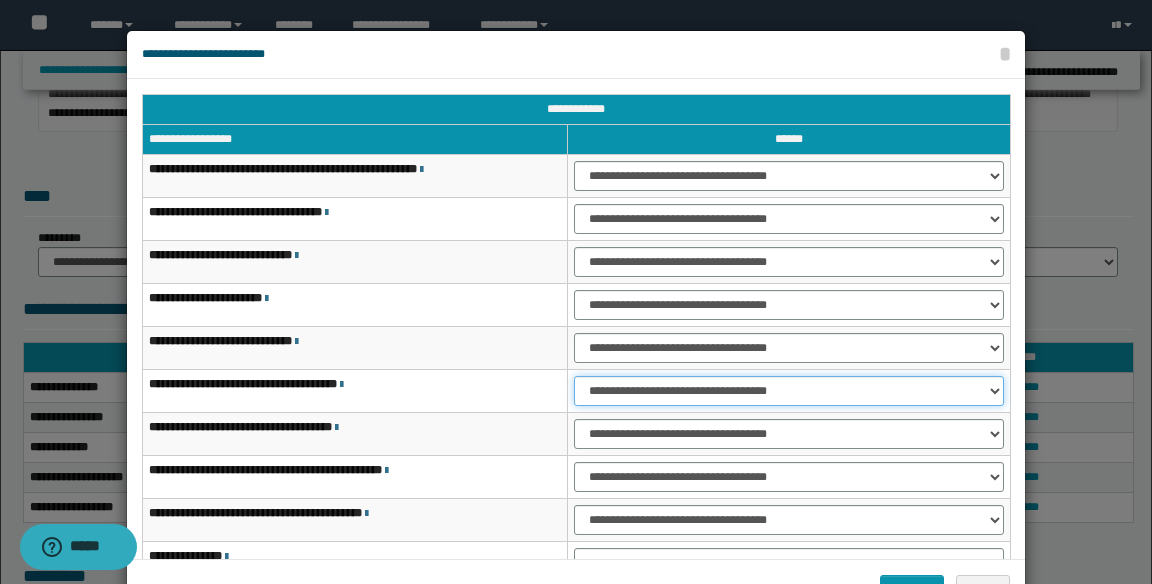 click on "**********" at bounding box center [789, 391] 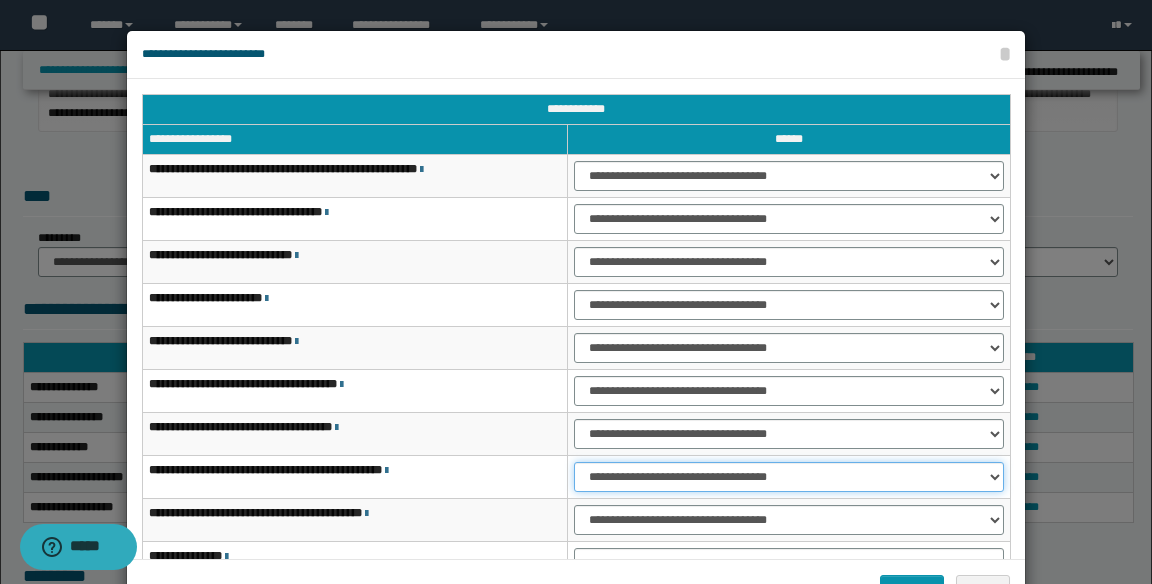 click on "**********" at bounding box center (789, 477) 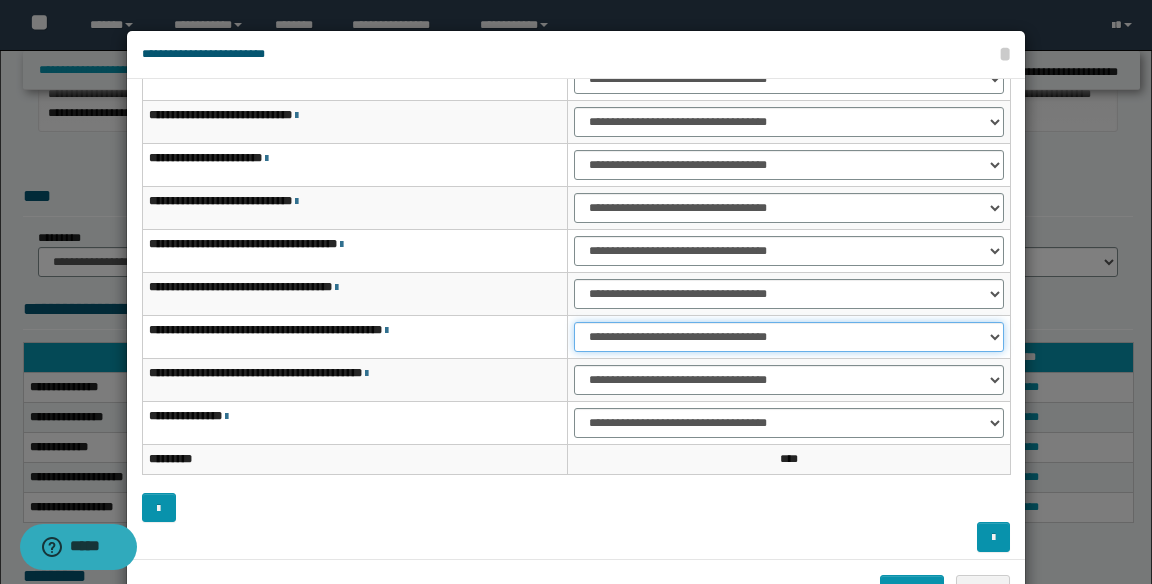 scroll, scrollTop: 147, scrollLeft: 0, axis: vertical 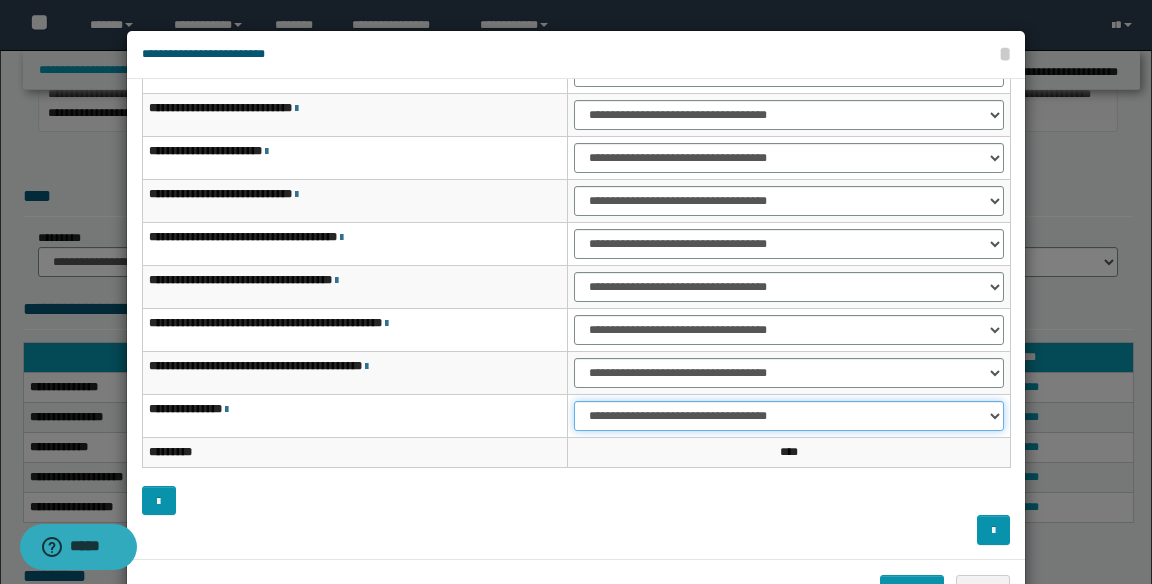 click on "**********" at bounding box center [789, 416] 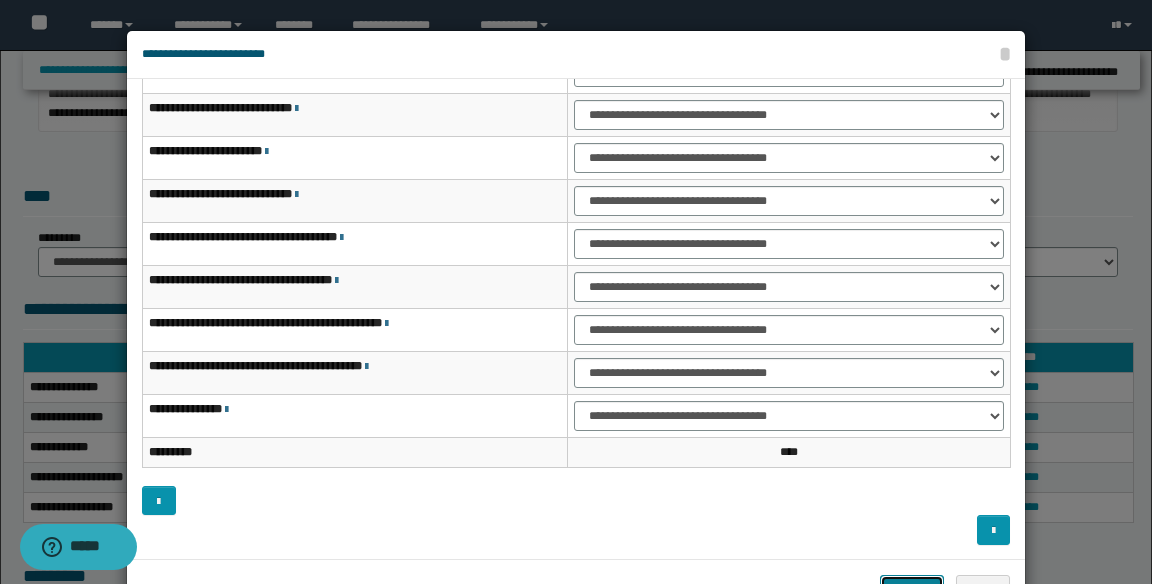 click on "*******" at bounding box center (912, 590) 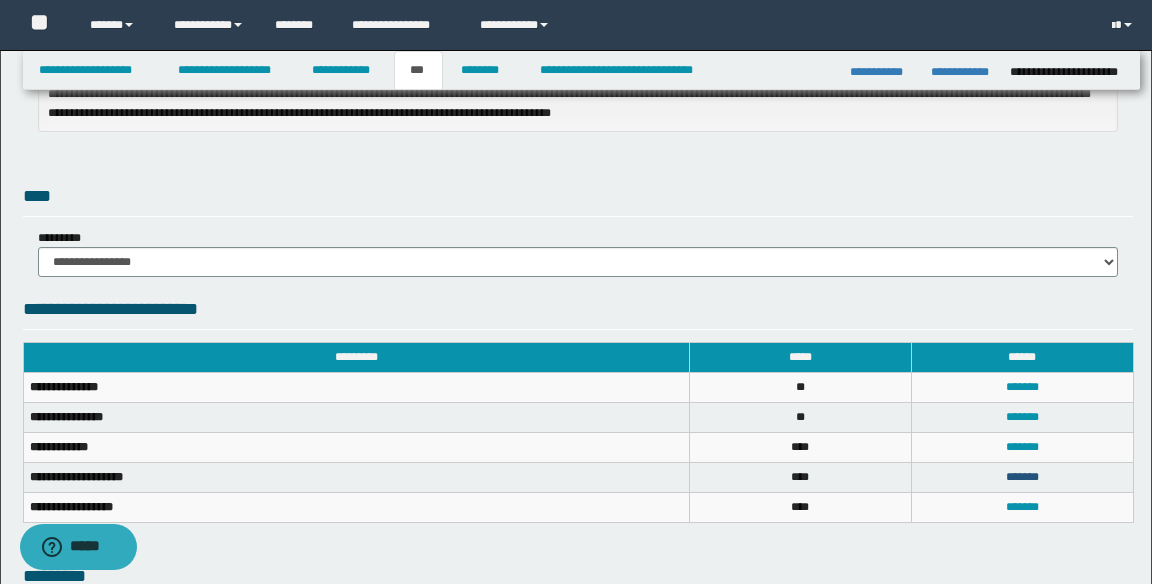 click on "*******" at bounding box center [1022, 477] 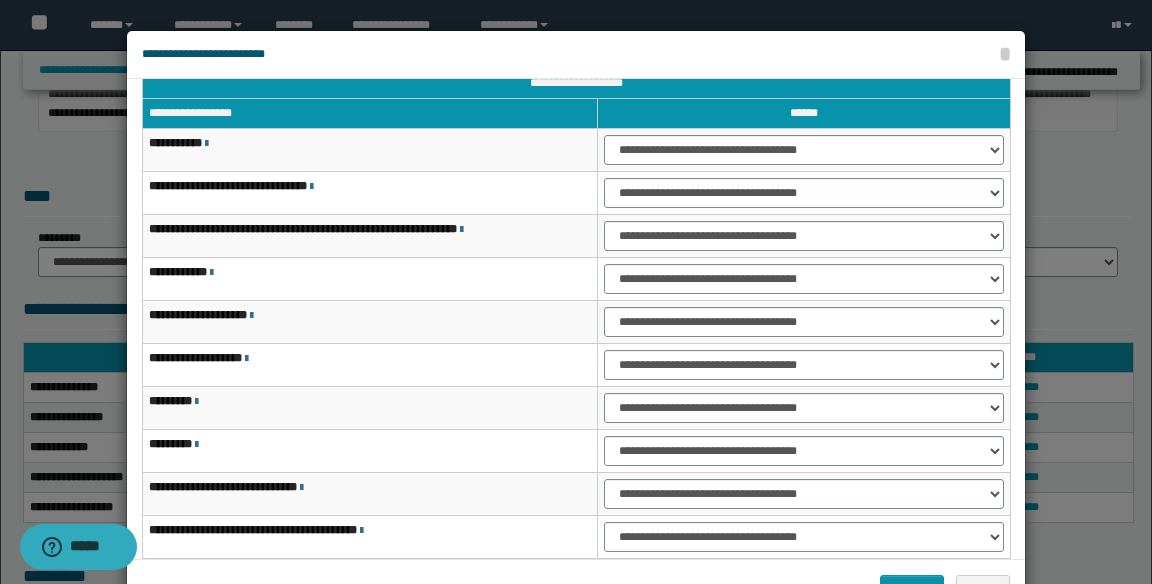 scroll, scrollTop: 0, scrollLeft: 0, axis: both 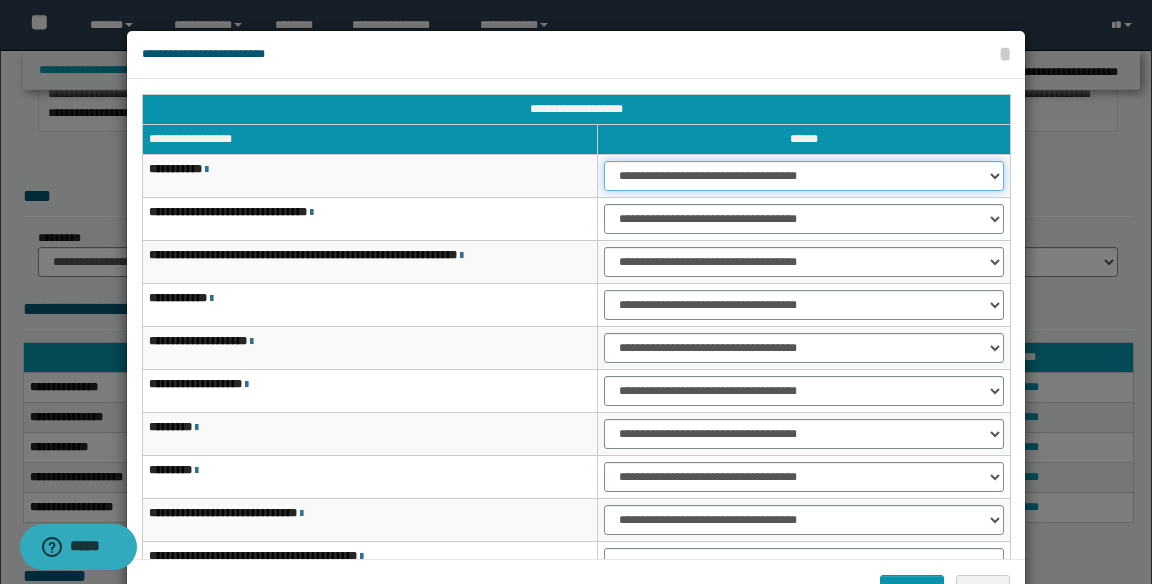 click on "**********" at bounding box center (804, 176) 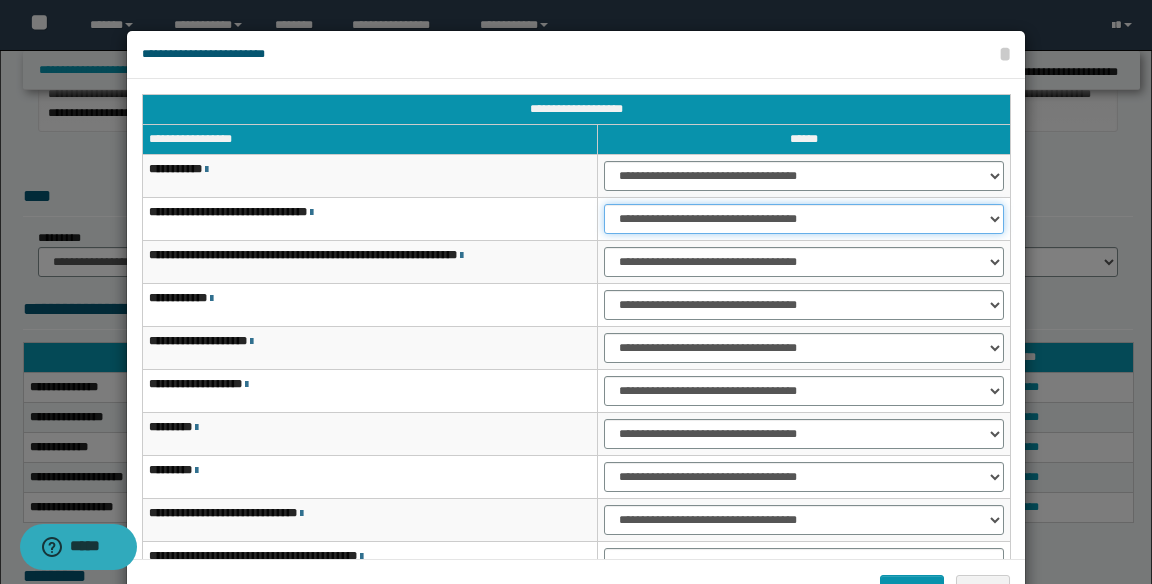 click on "**********" at bounding box center (804, 219) 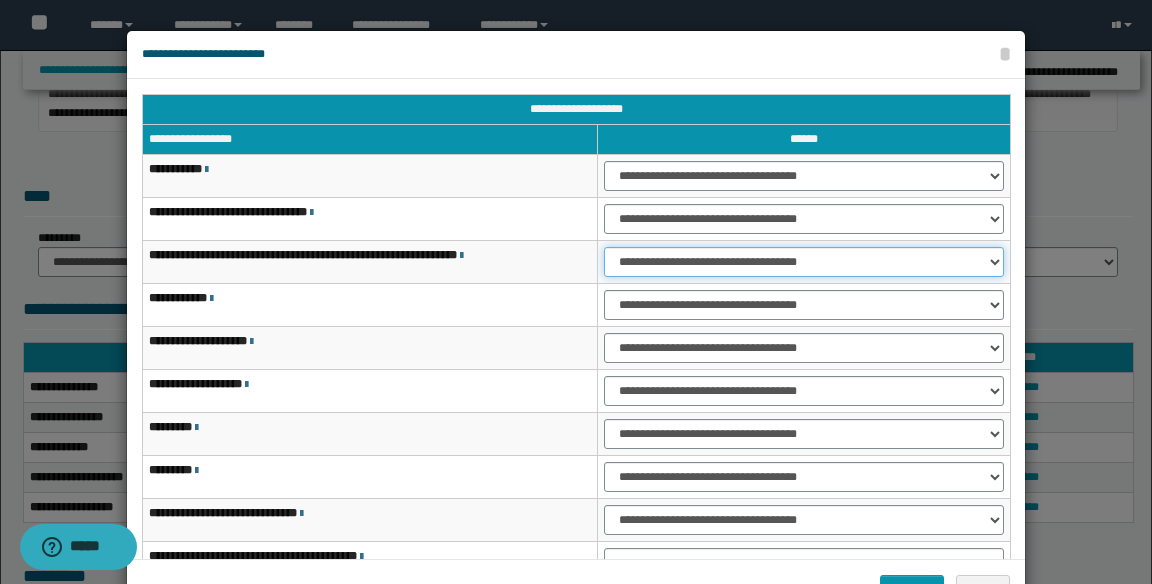 click on "**********" at bounding box center [804, 262] 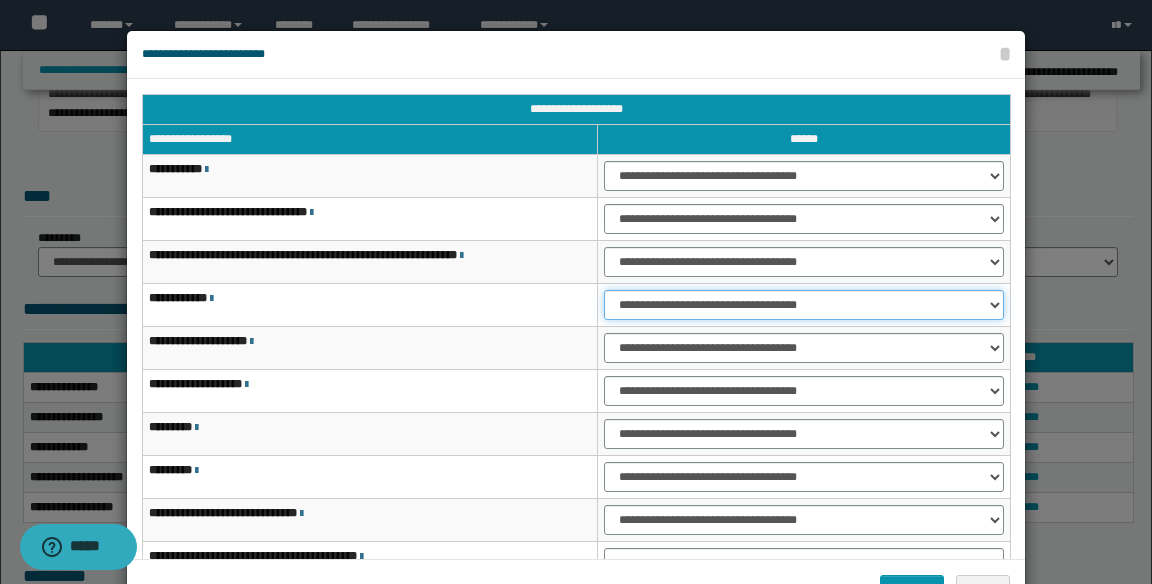 click on "**********" at bounding box center (804, 305) 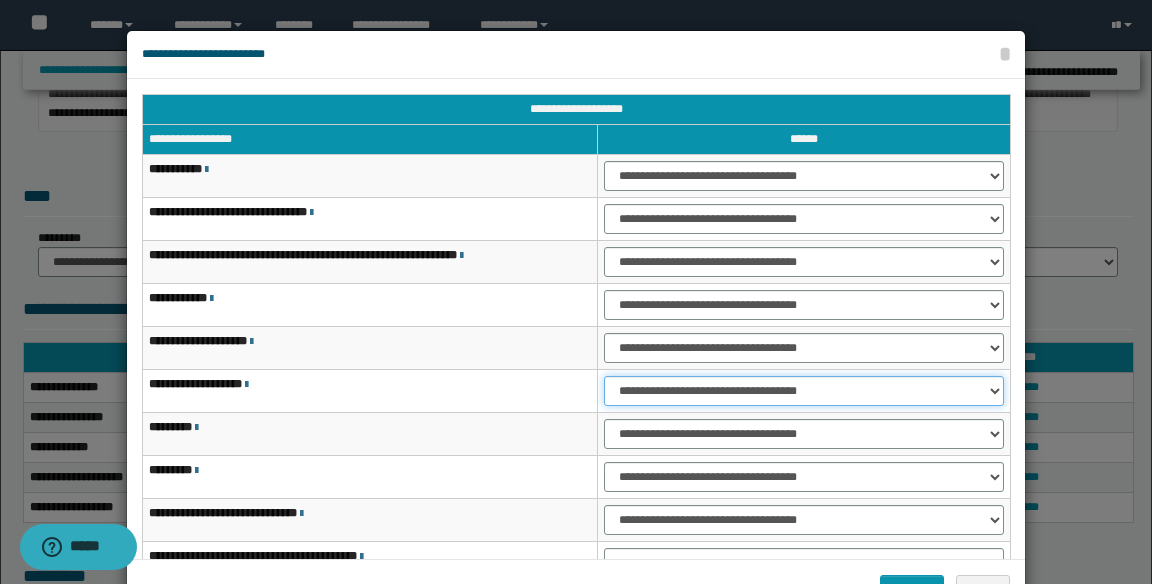click on "**********" at bounding box center [804, 391] 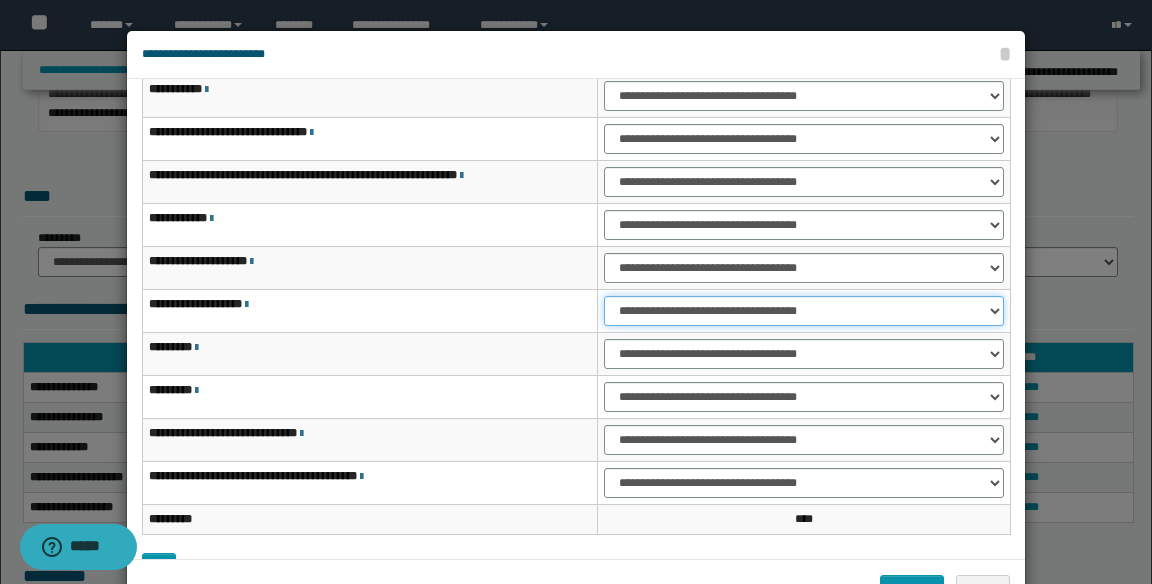 scroll, scrollTop: 80, scrollLeft: 0, axis: vertical 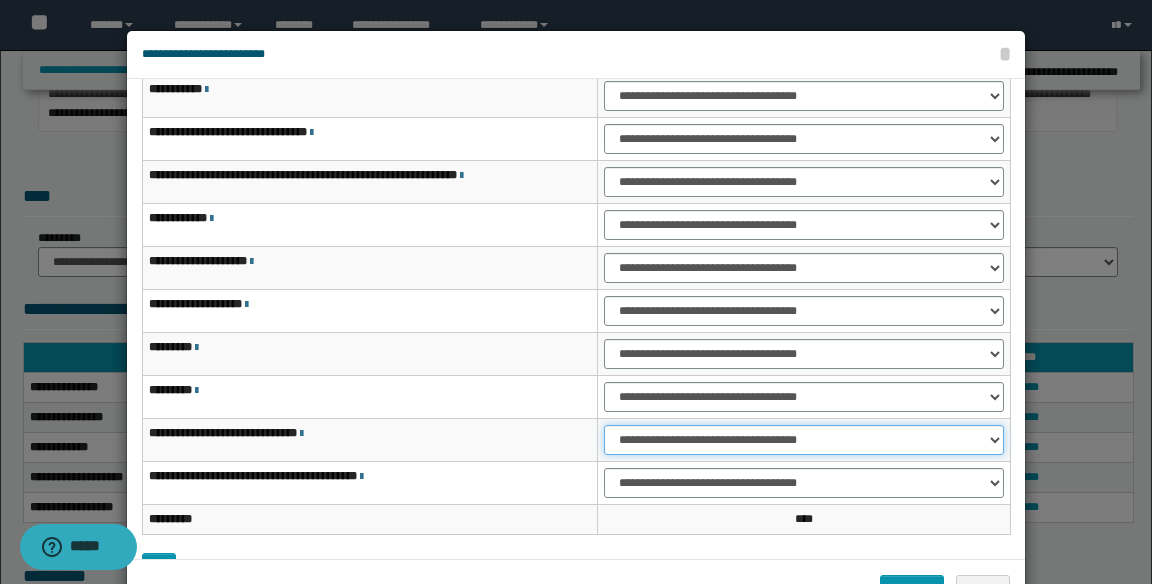 click on "**********" at bounding box center [804, 440] 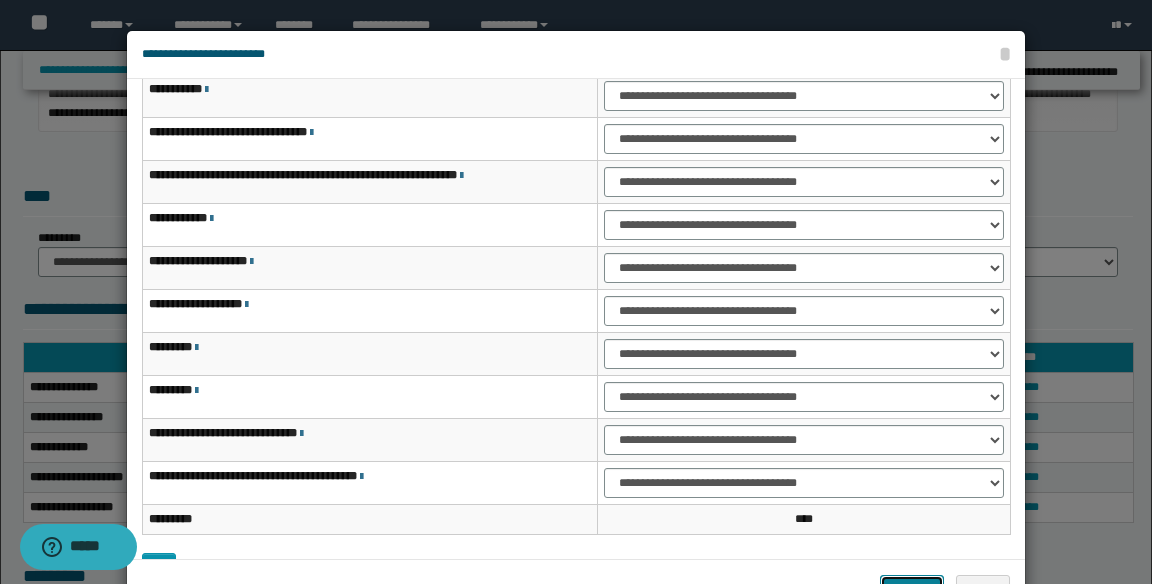 click on "*******" at bounding box center (912, 590) 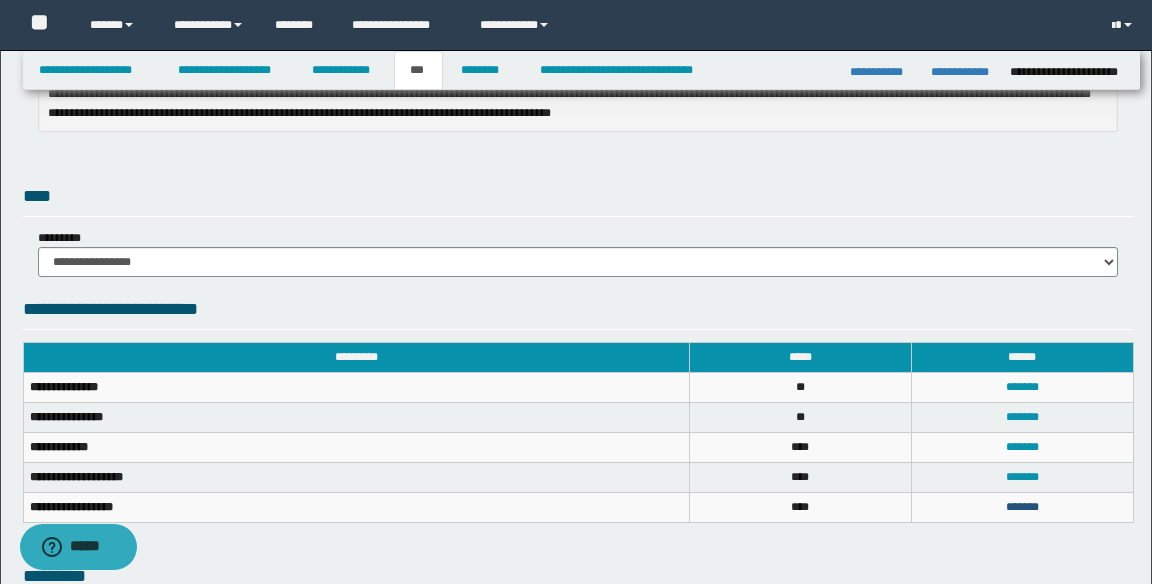 click on "*******" at bounding box center [1022, 507] 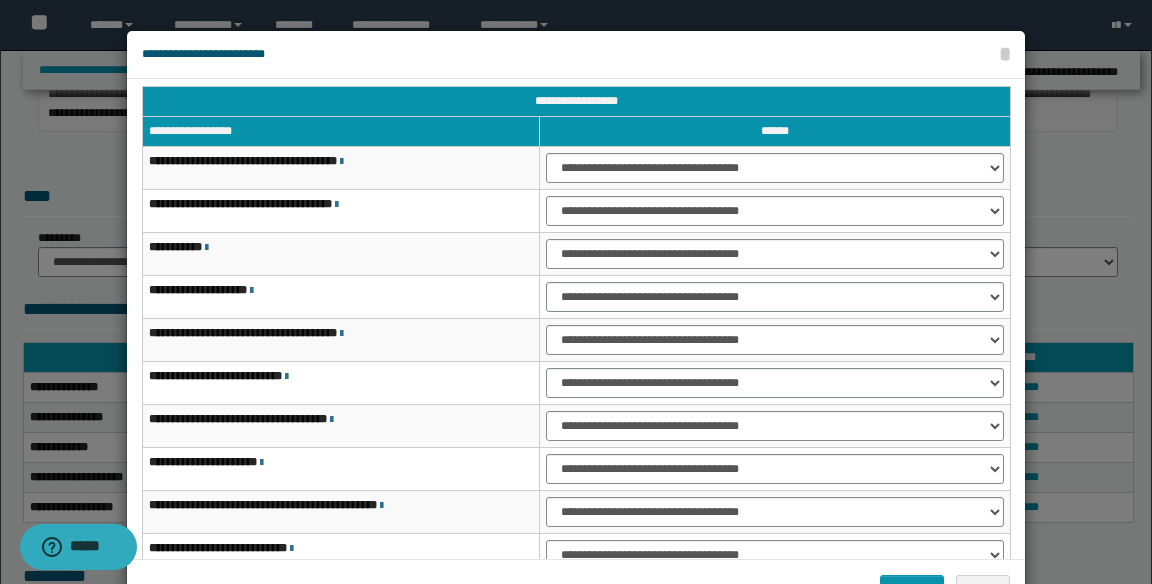 scroll, scrollTop: 0, scrollLeft: 0, axis: both 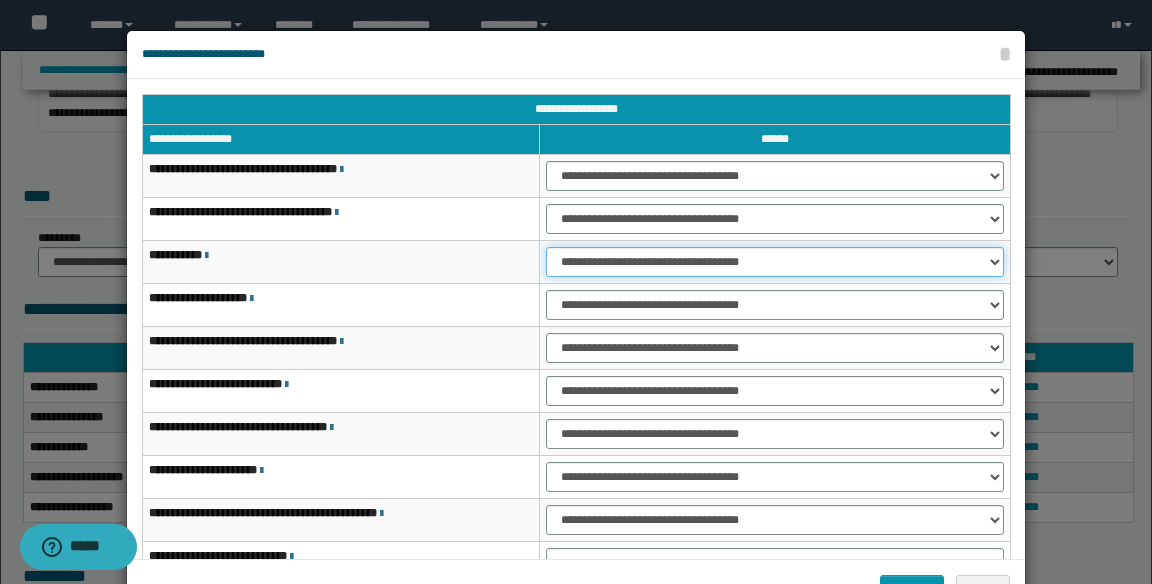 click on "**********" at bounding box center [775, 262] 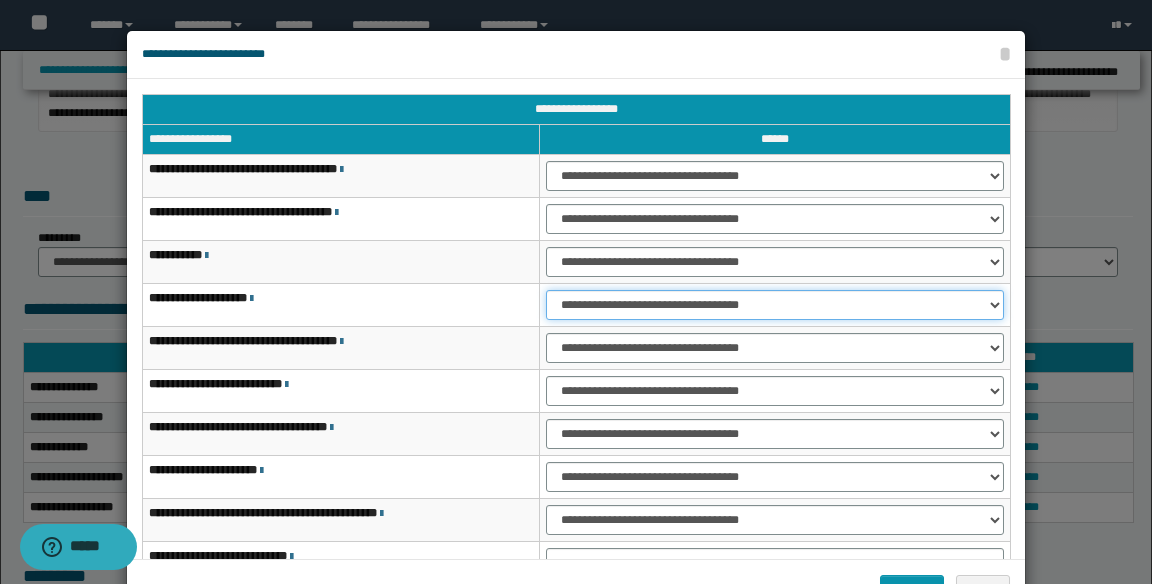 click on "**********" at bounding box center [775, 305] 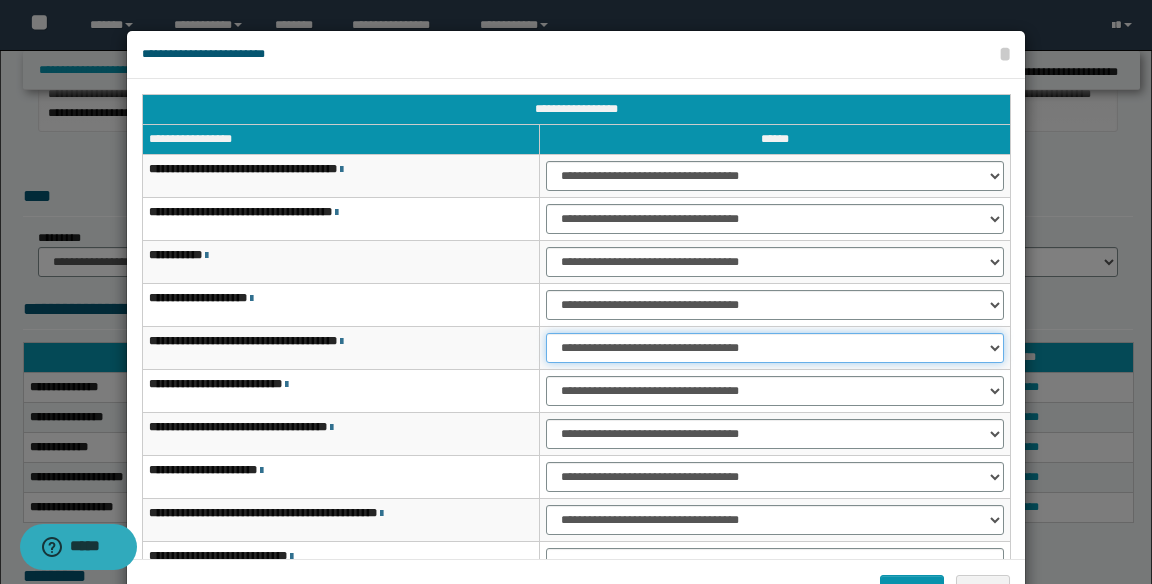 click on "**********" at bounding box center [775, 348] 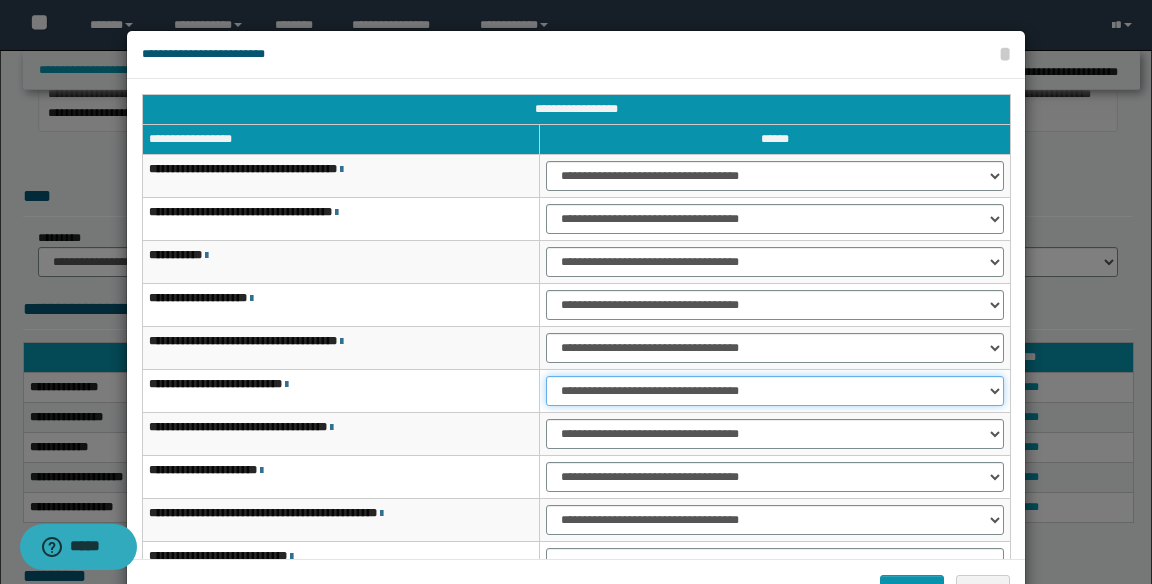 click on "**********" at bounding box center [775, 391] 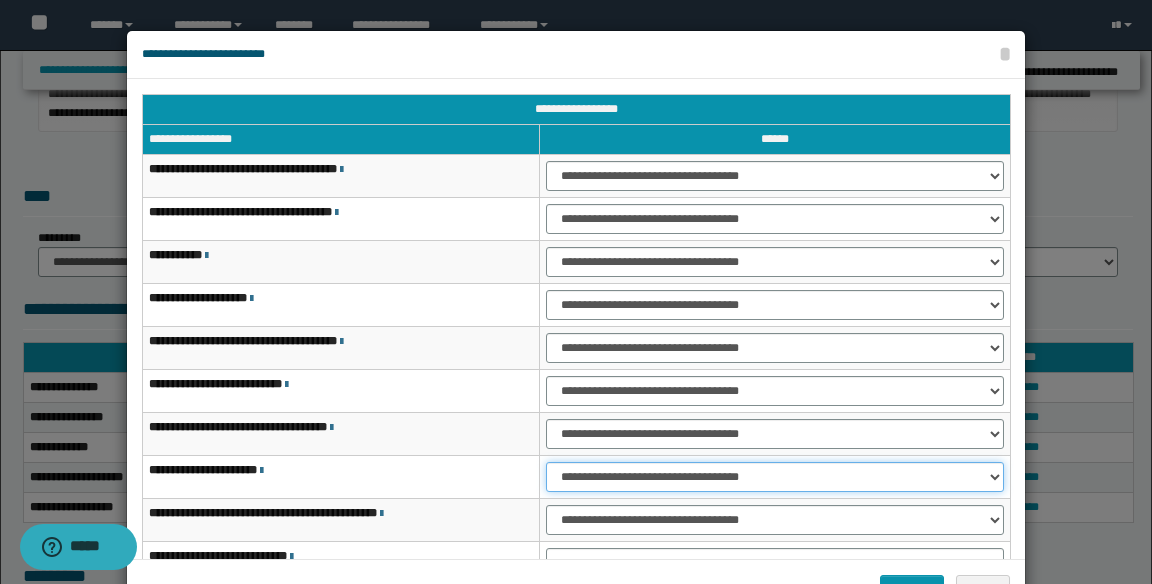 click on "**********" at bounding box center [775, 477] 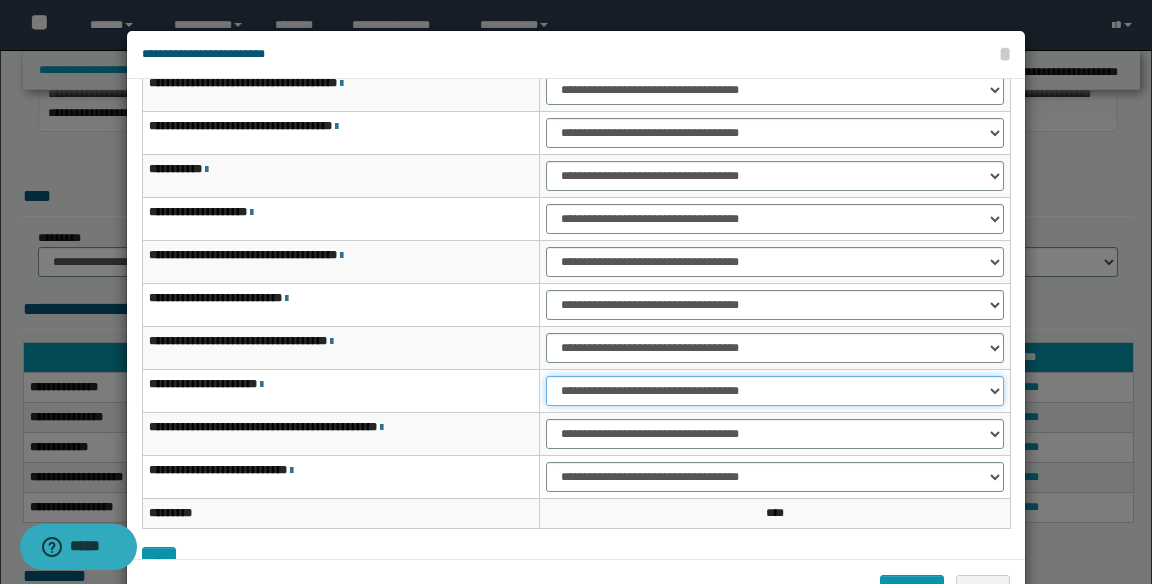 scroll, scrollTop: 119, scrollLeft: 0, axis: vertical 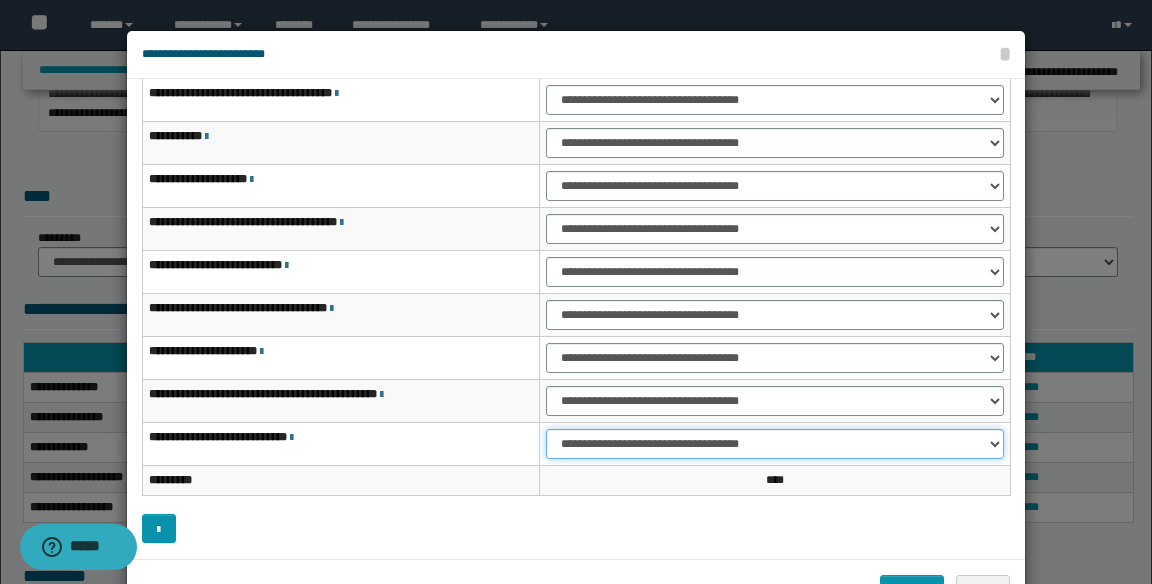 click on "**********" at bounding box center (775, 444) 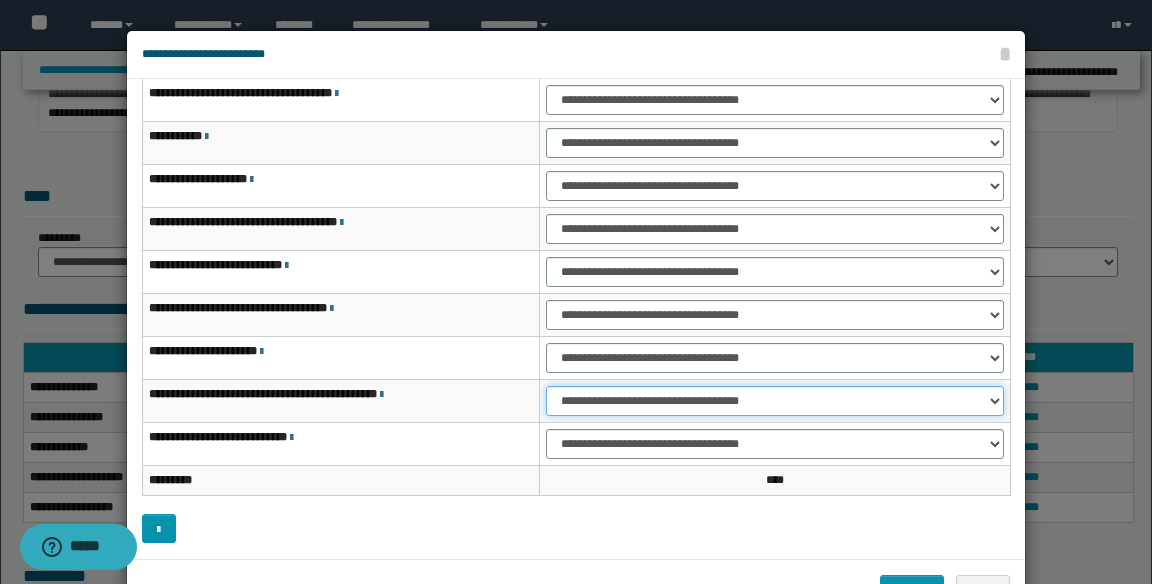 click on "**********" at bounding box center (775, 401) 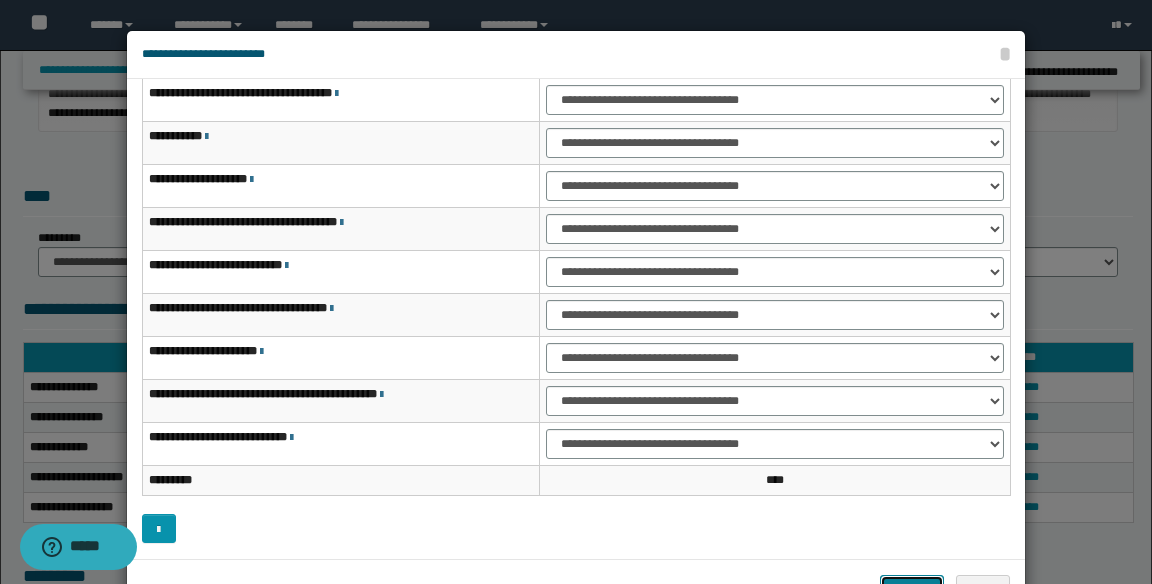 click on "*******" at bounding box center (912, 590) 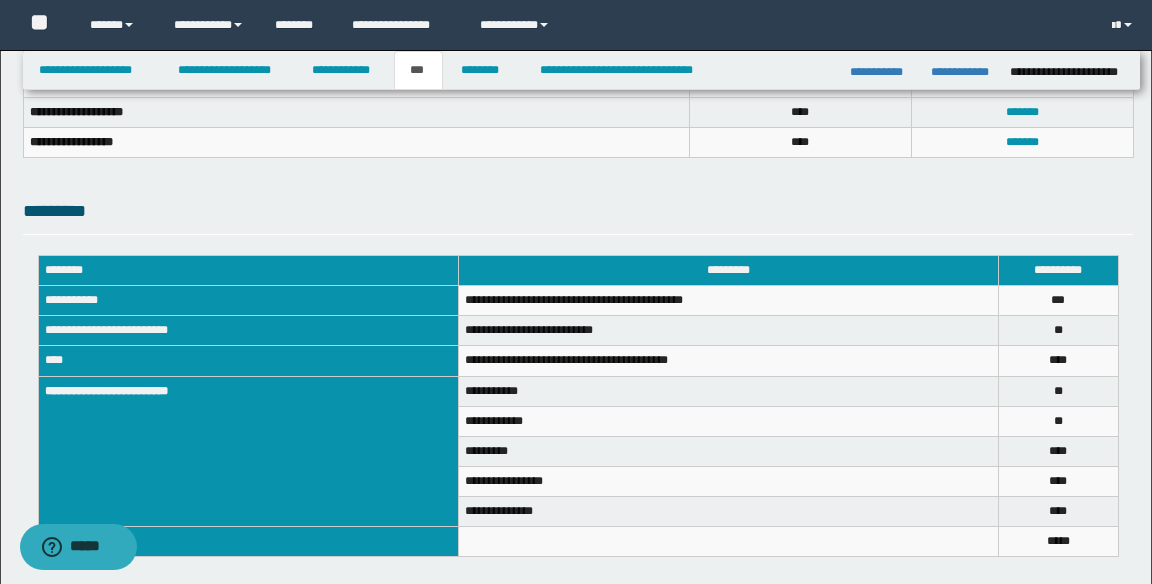 scroll, scrollTop: 880, scrollLeft: 0, axis: vertical 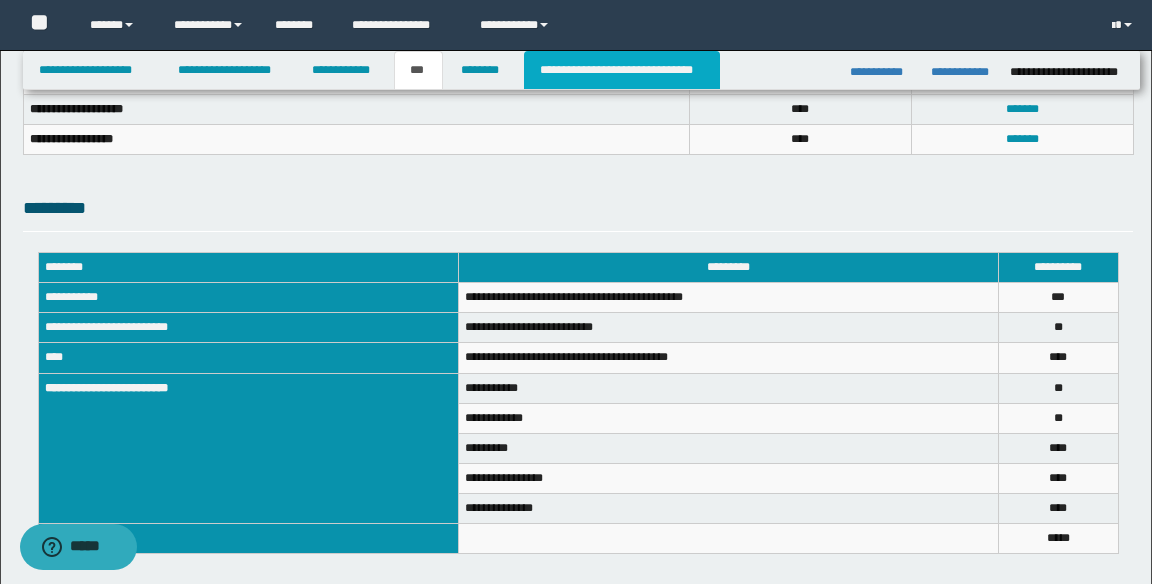 click on "**********" at bounding box center [622, 70] 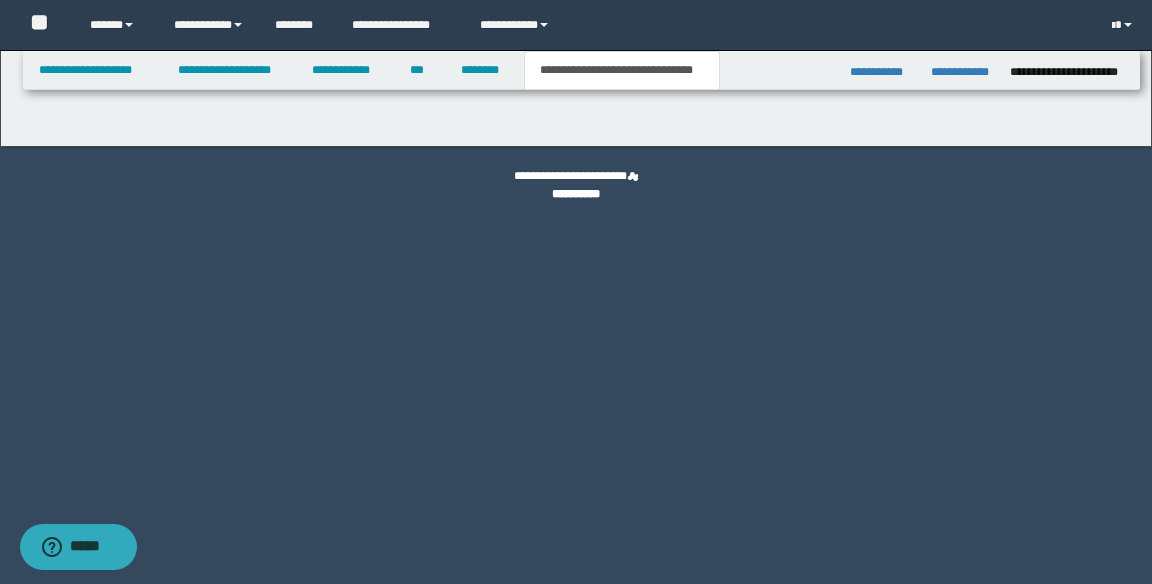 scroll, scrollTop: 0, scrollLeft: 0, axis: both 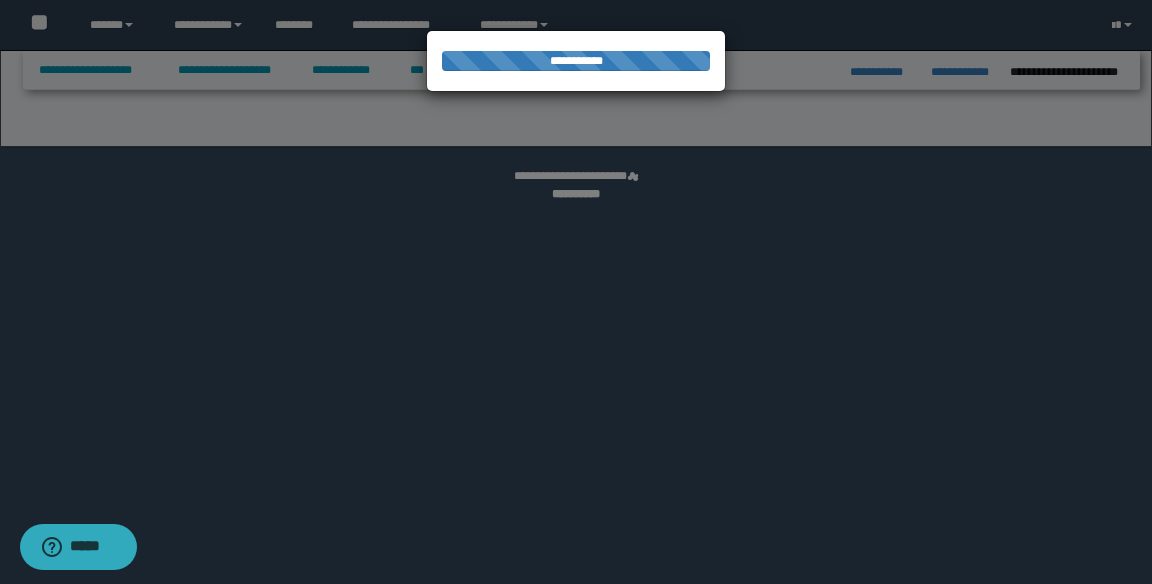 select on "*" 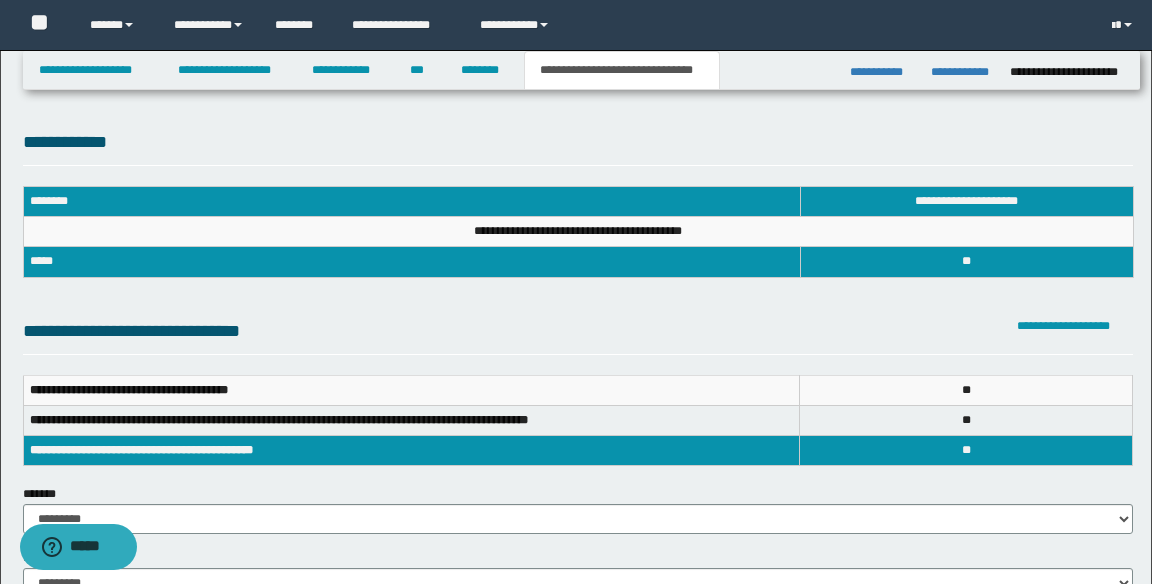 scroll, scrollTop: 0, scrollLeft: 0, axis: both 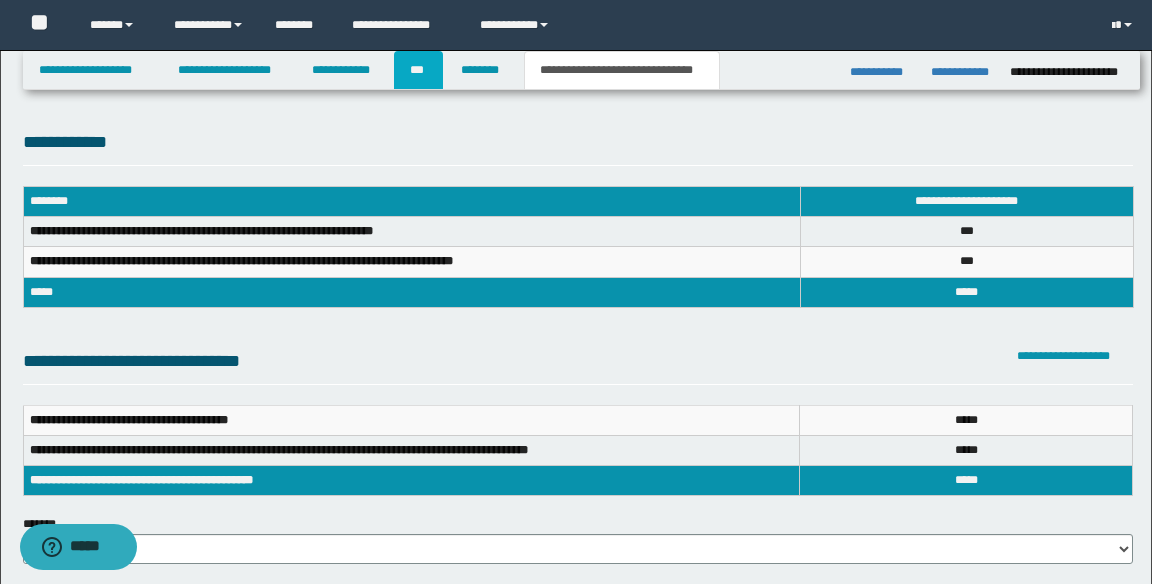 click on "***" at bounding box center [418, 70] 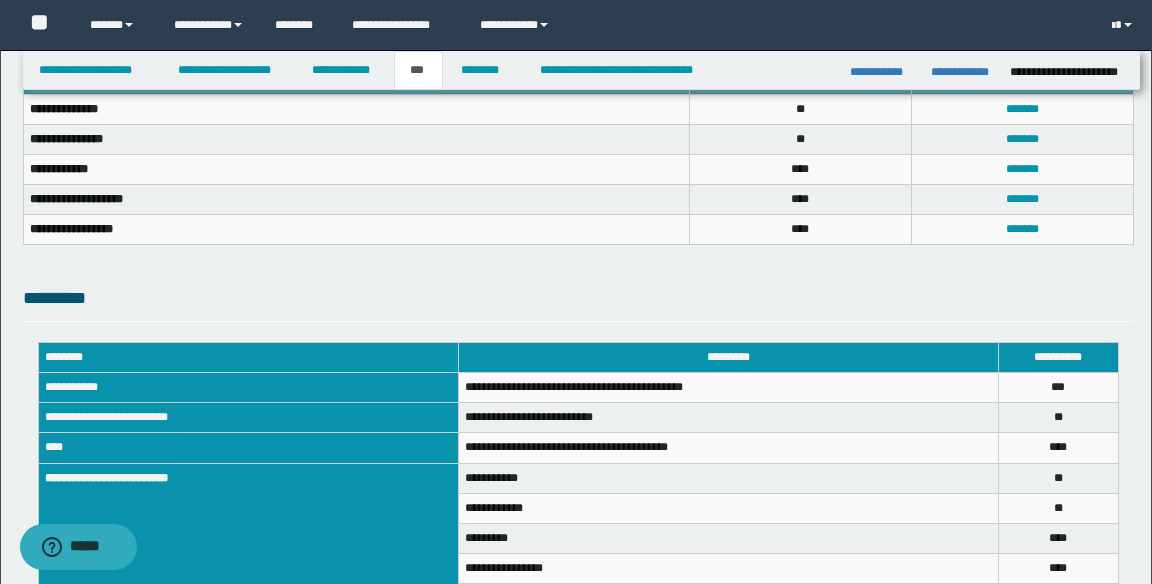 scroll, scrollTop: 791, scrollLeft: 0, axis: vertical 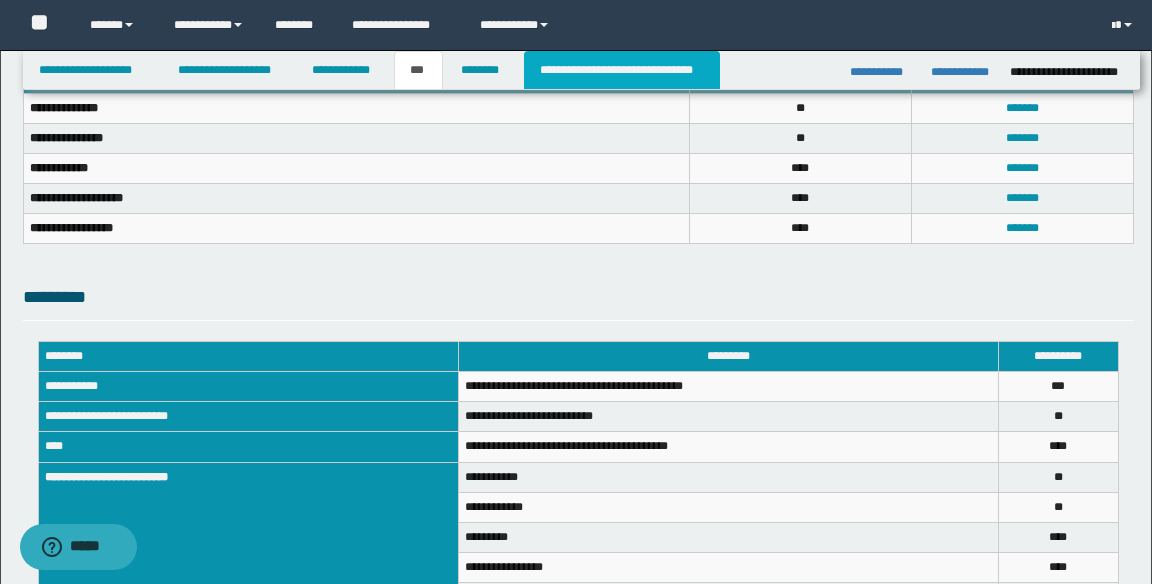 click on "**********" at bounding box center (622, 70) 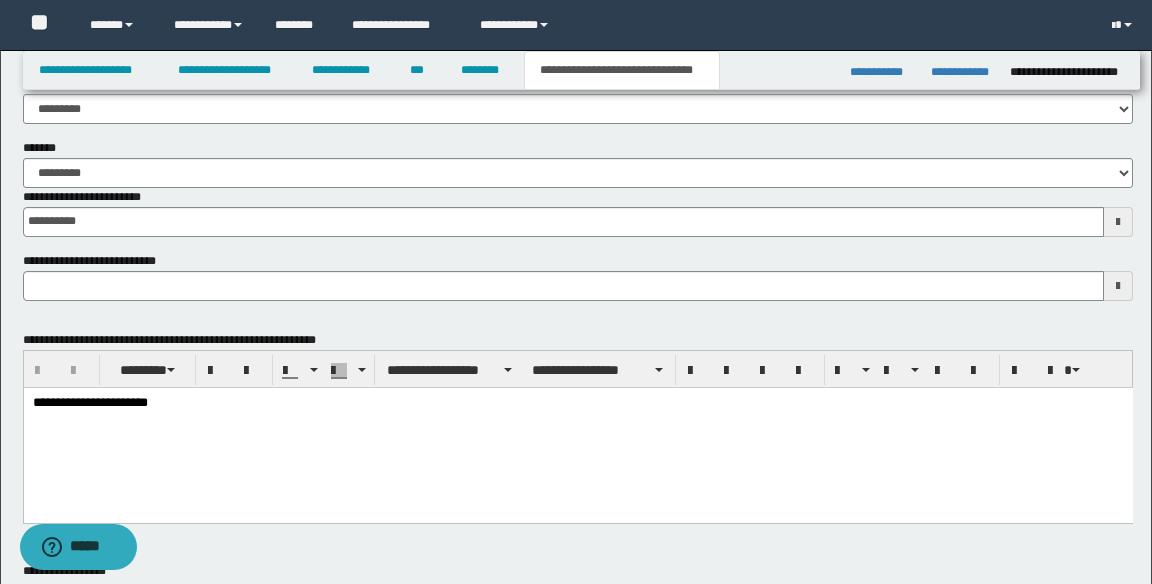 scroll, scrollTop: 0, scrollLeft: 0, axis: both 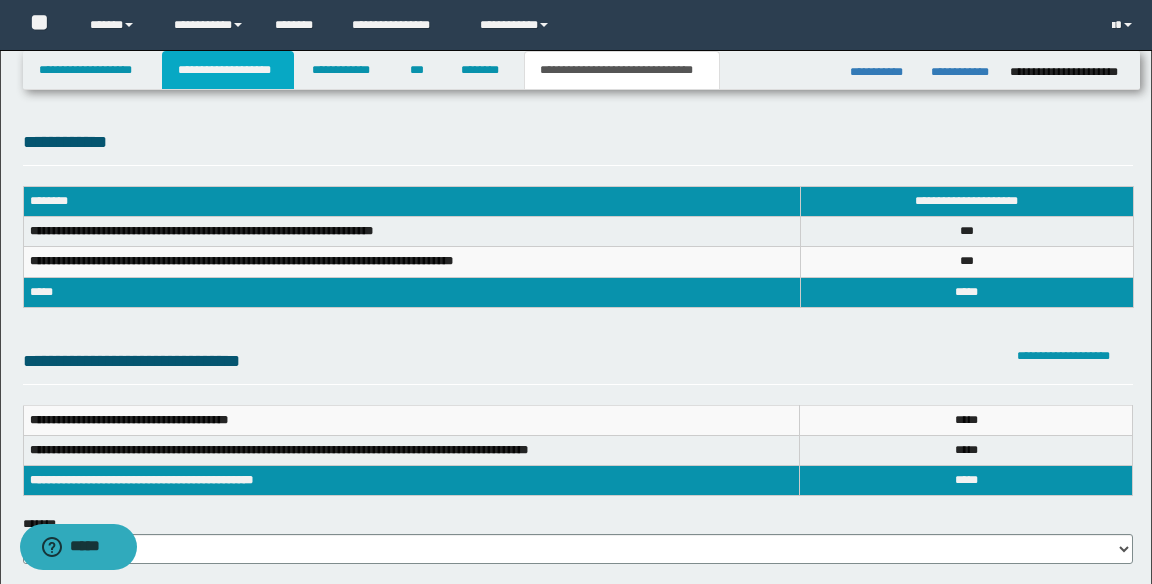 click on "**********" at bounding box center [228, 70] 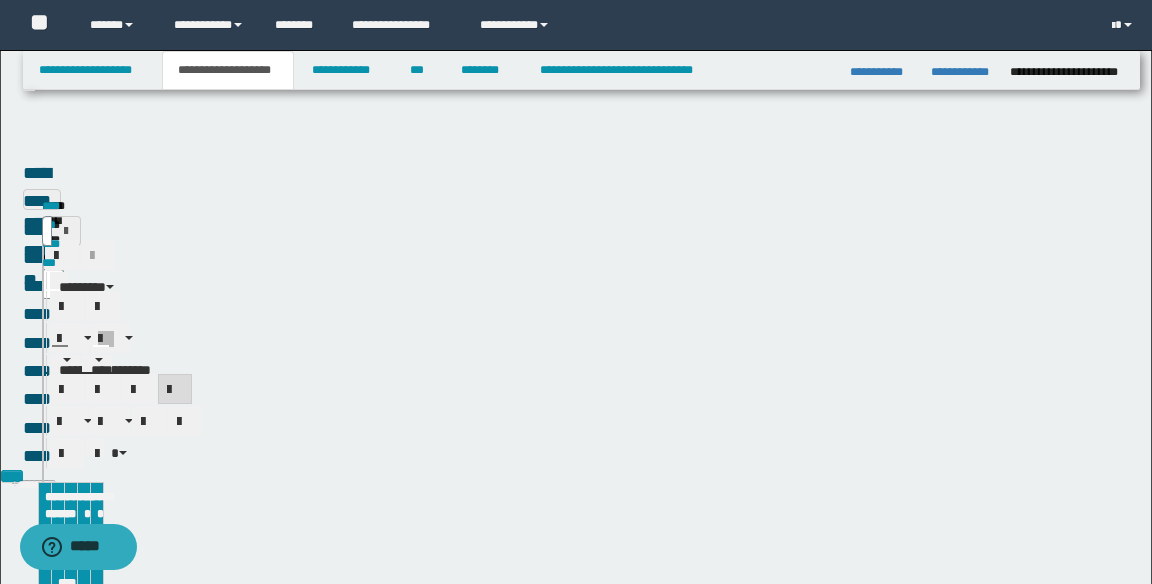 type 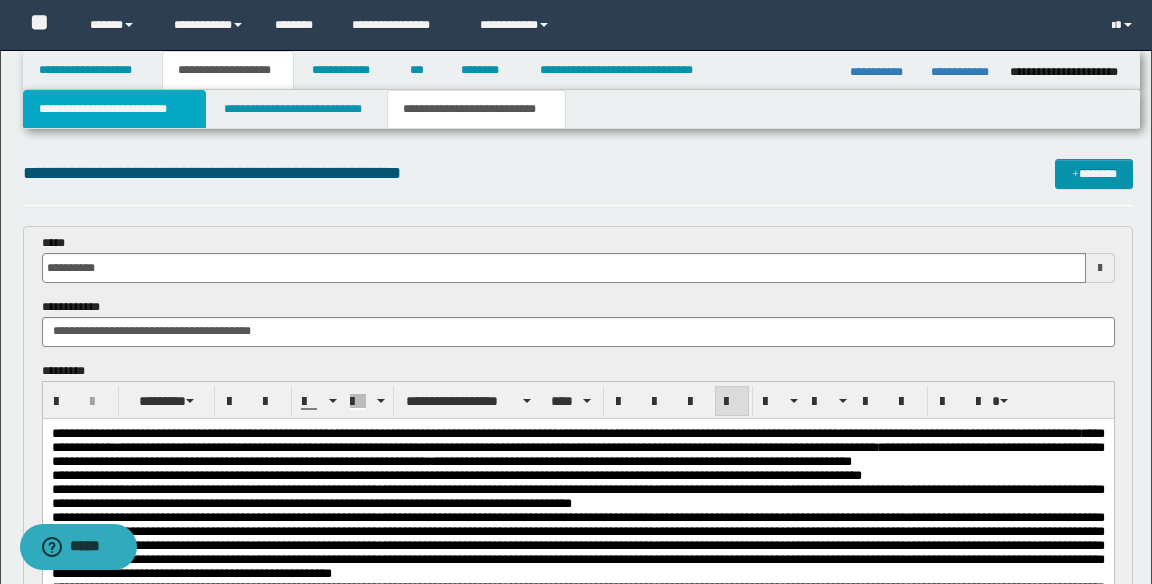 click on "**********" at bounding box center (115, 109) 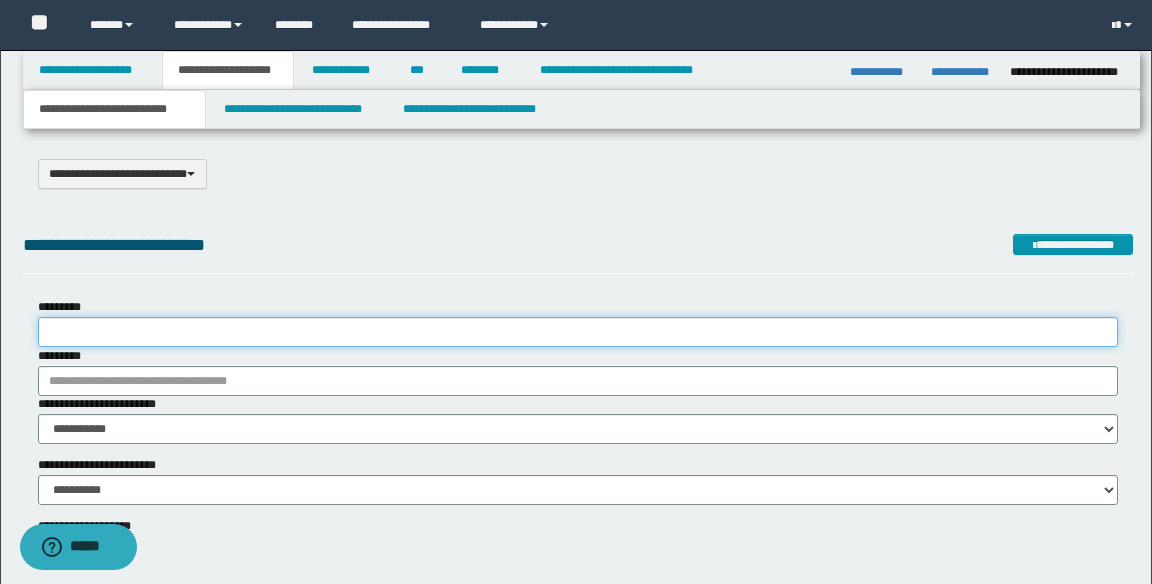 click on "*********" at bounding box center (578, 332) 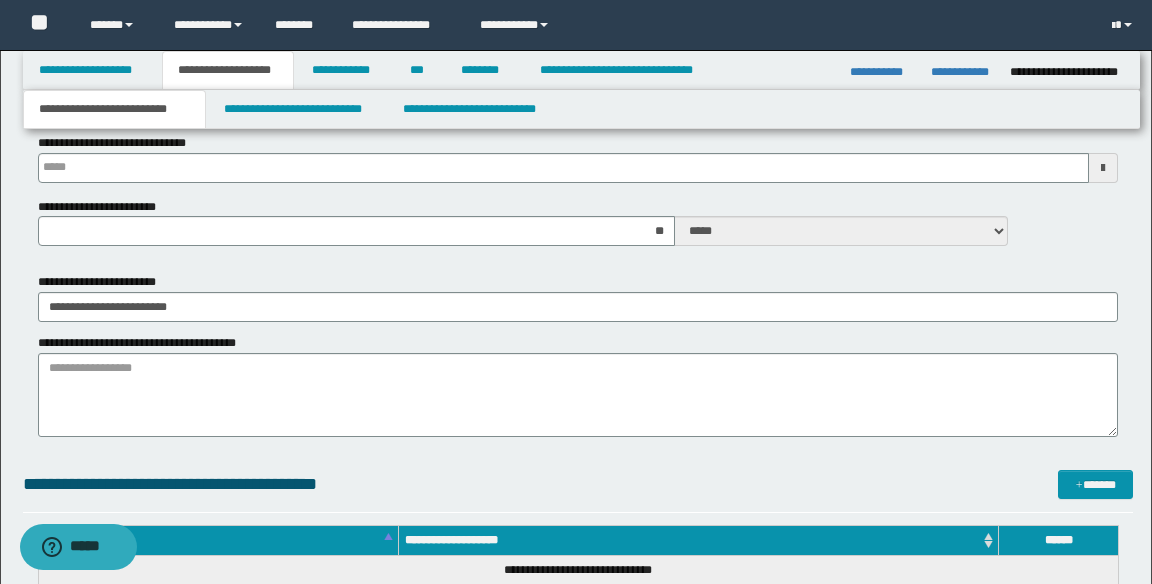 scroll, scrollTop: 820, scrollLeft: 0, axis: vertical 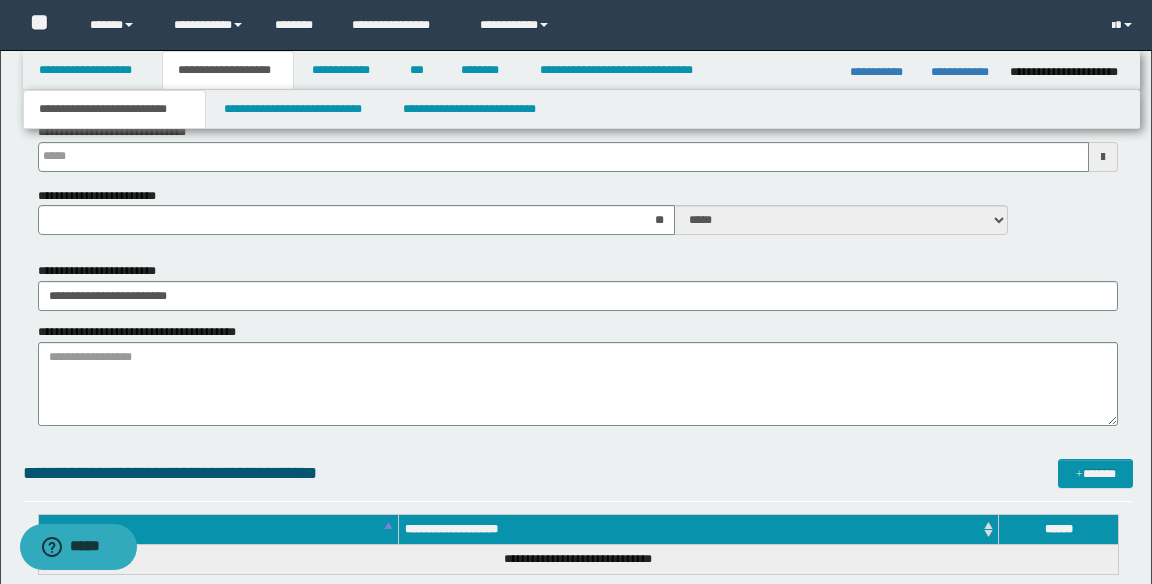 type on "**********" 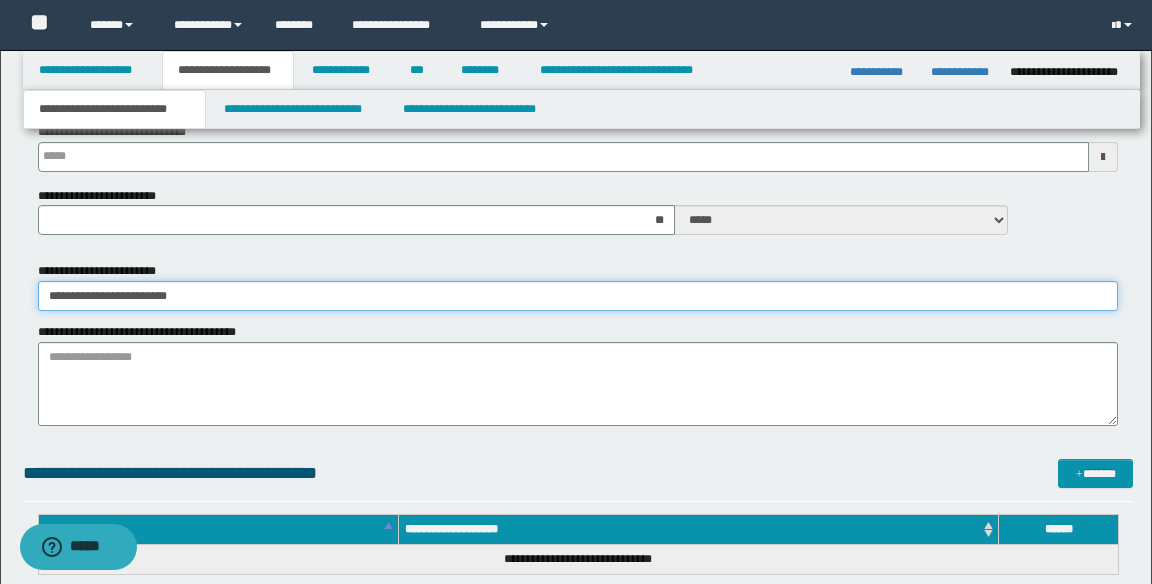 click on "**********" at bounding box center (578, 296) 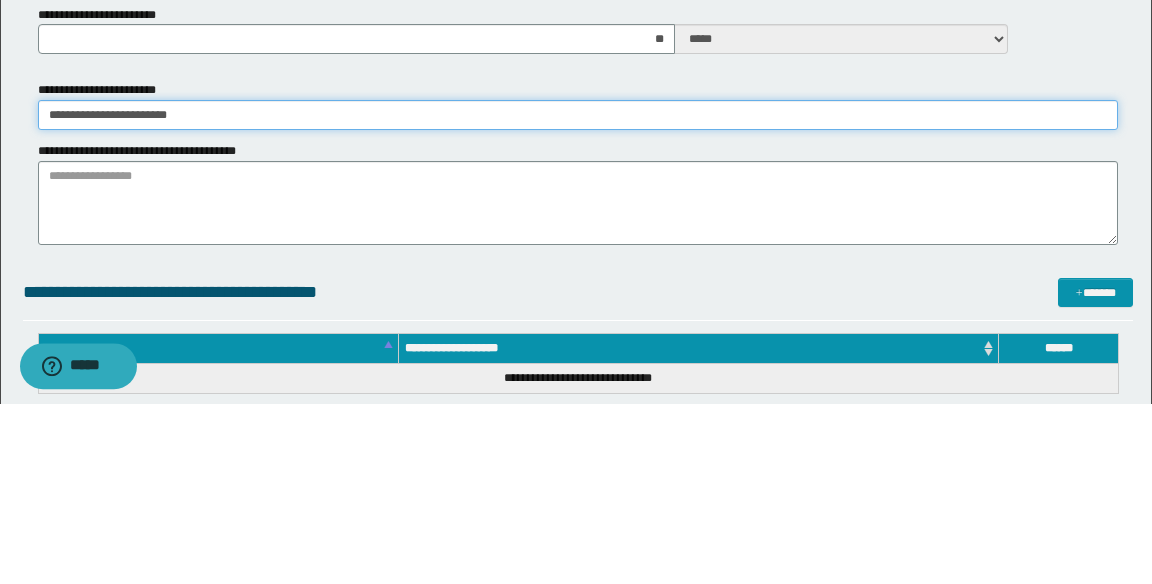 scroll, scrollTop: 820, scrollLeft: 0, axis: vertical 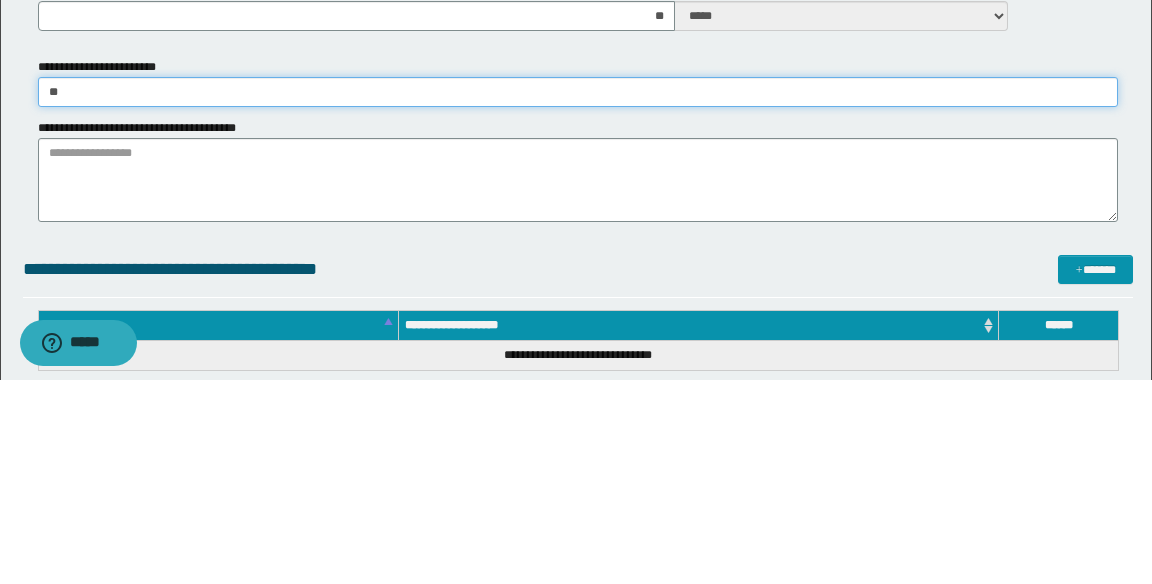 type on "*" 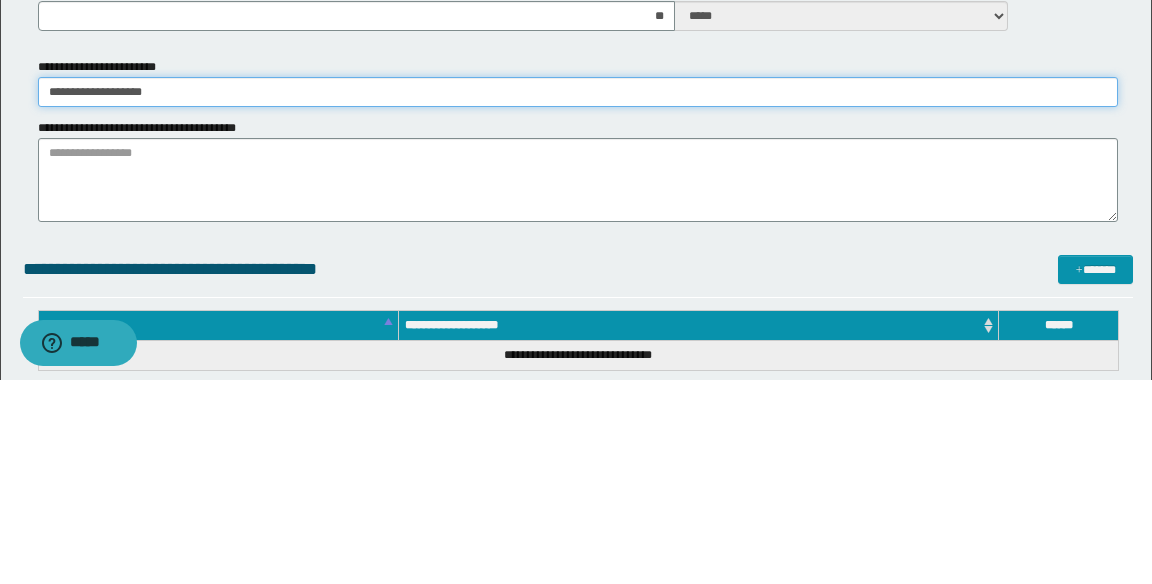 type on "**********" 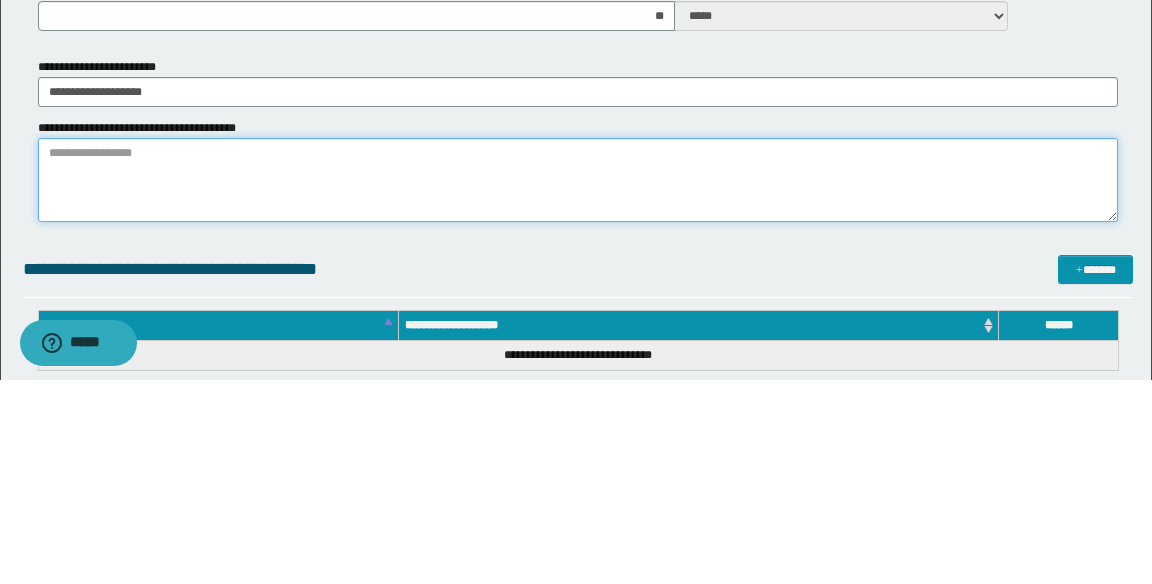 click on "**********" at bounding box center (578, 384) 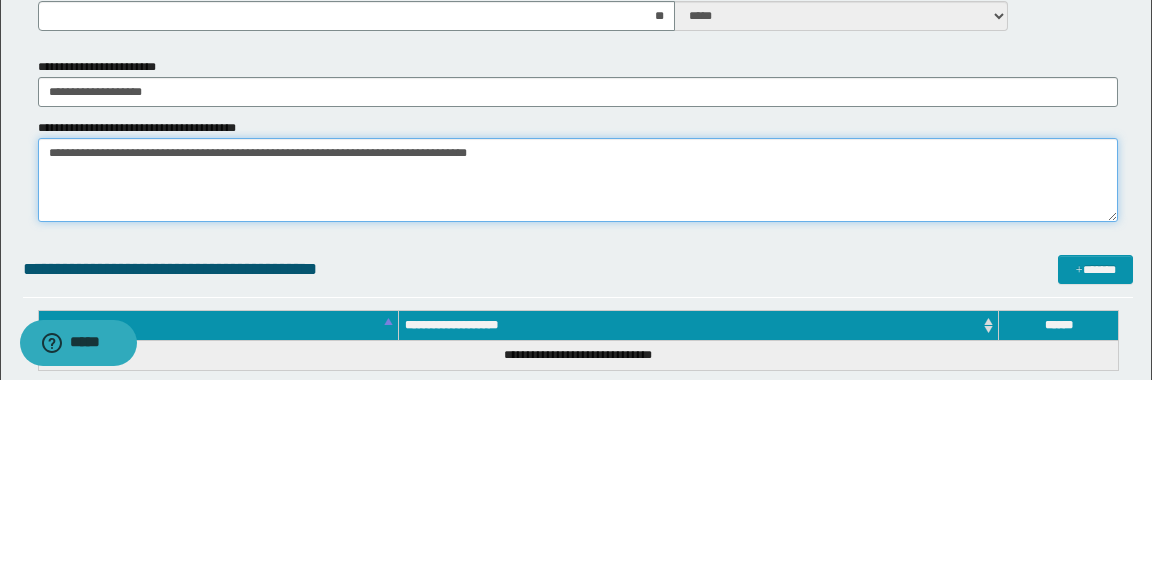 click on "**********" at bounding box center [578, 384] 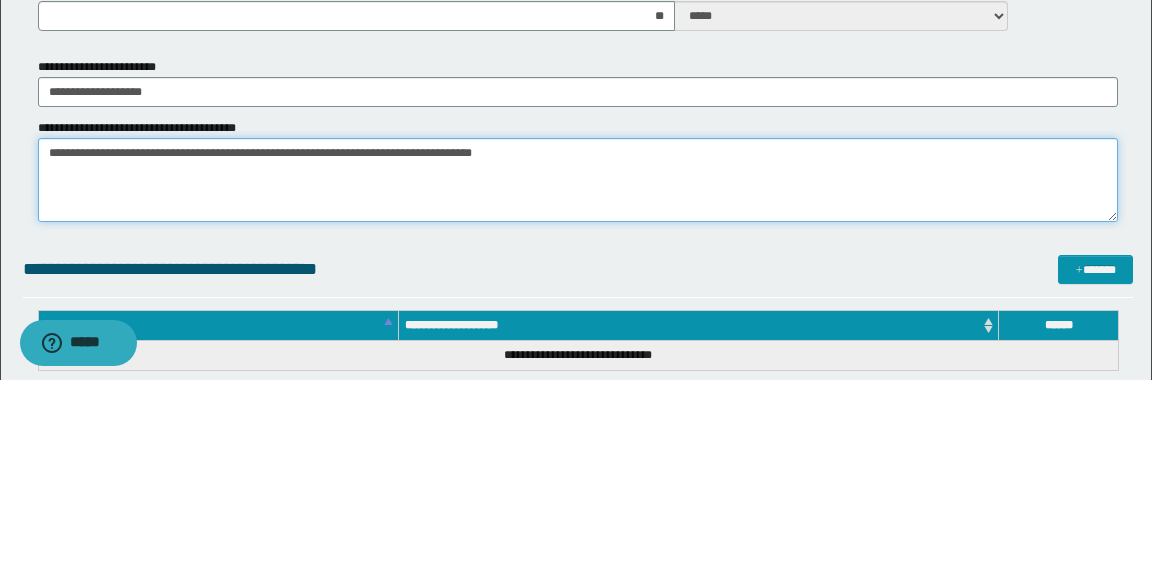 click on "**********" at bounding box center (578, 384) 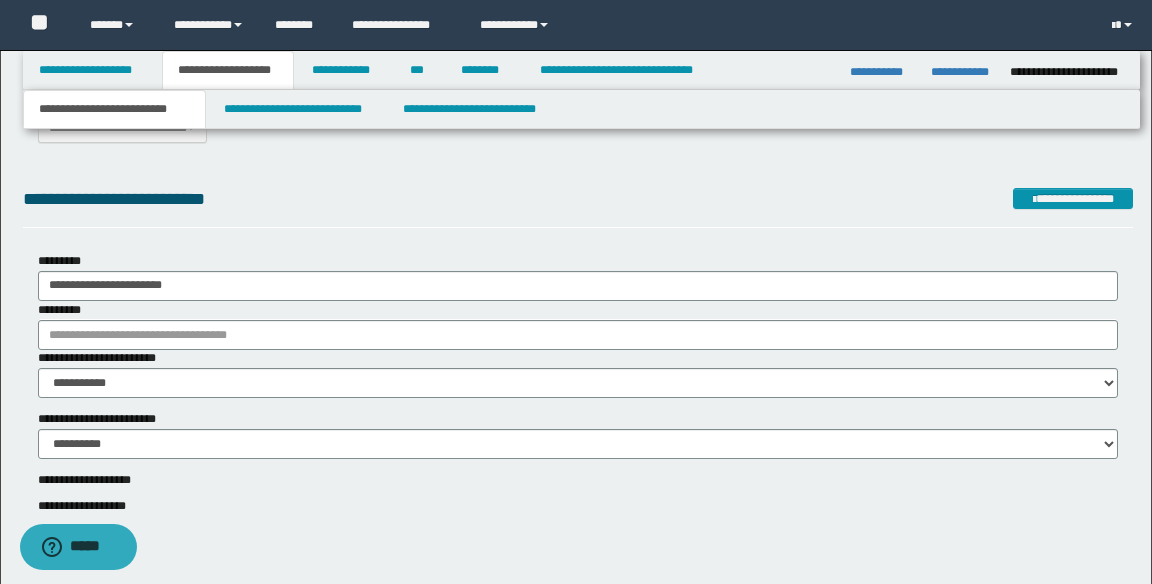 scroll, scrollTop: 0, scrollLeft: 0, axis: both 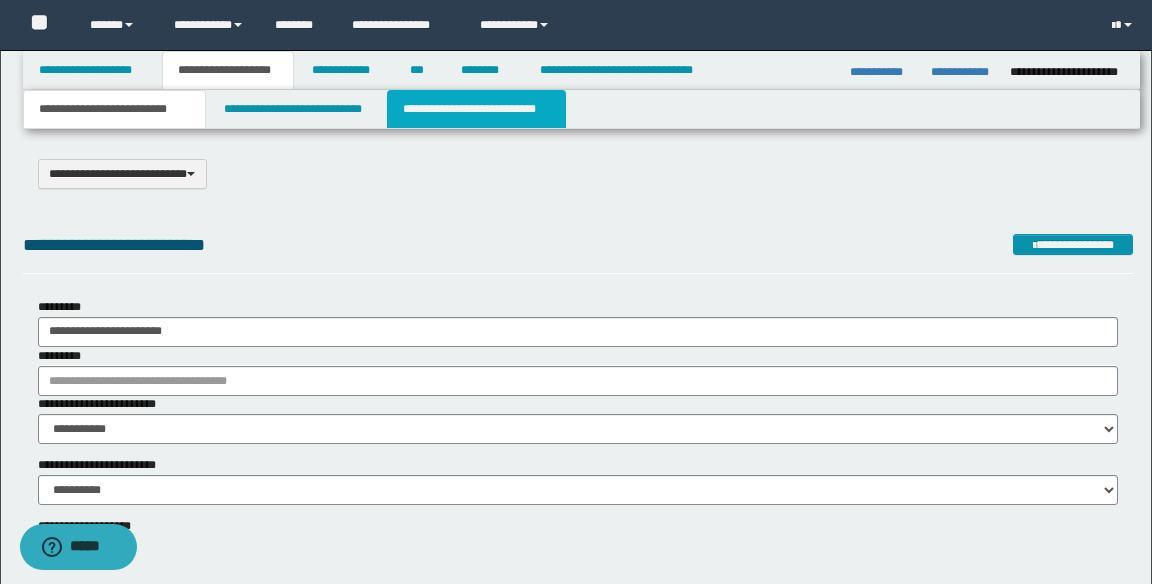 click on "**********" at bounding box center [476, 109] 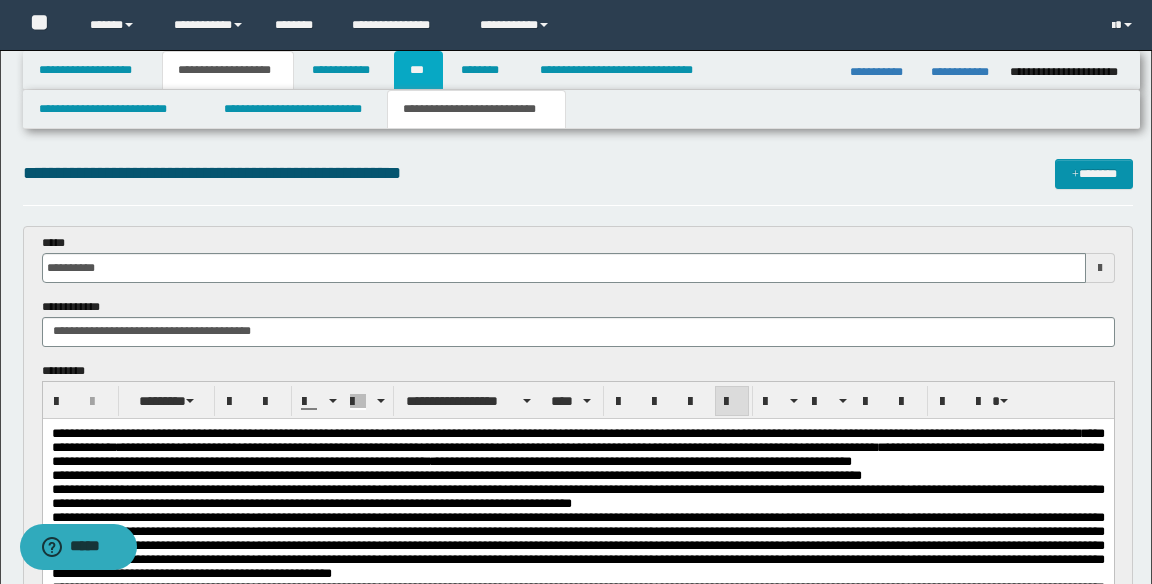 click on "***" at bounding box center (418, 70) 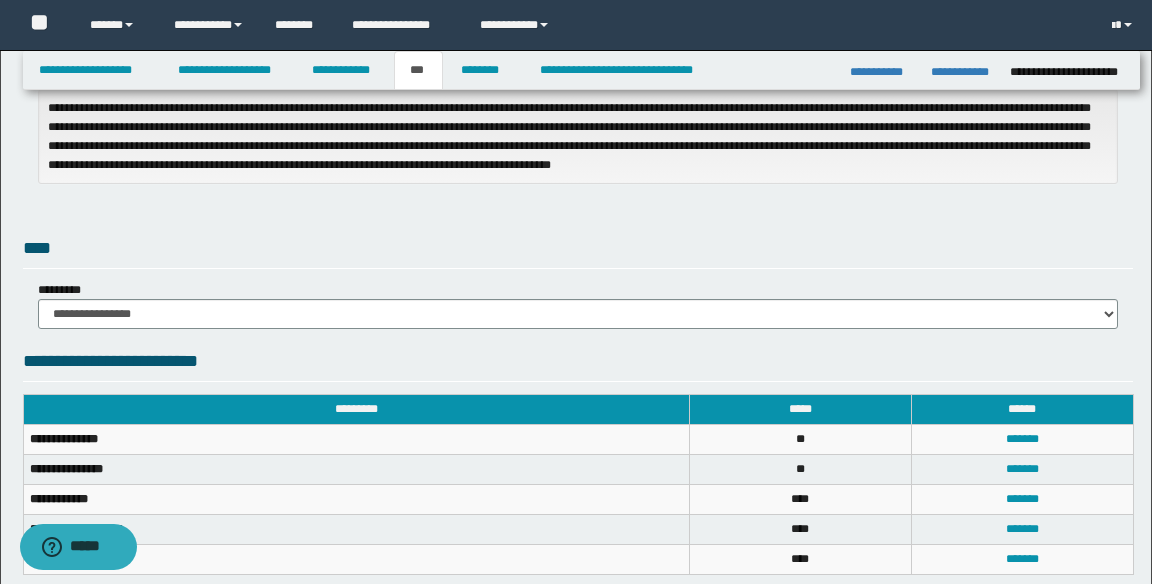scroll, scrollTop: 469, scrollLeft: 0, axis: vertical 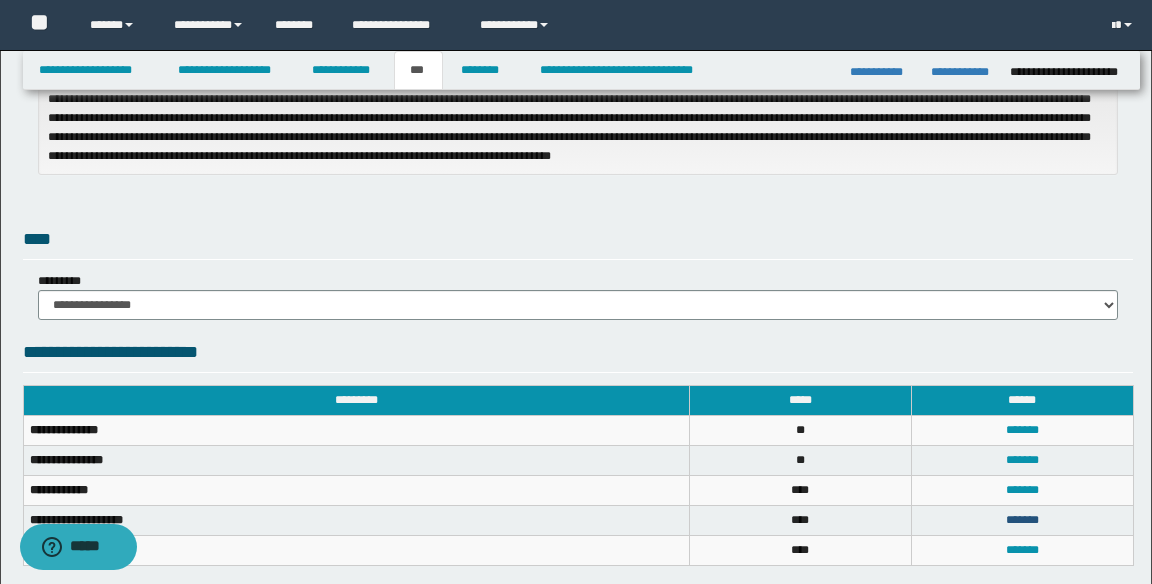 click on "*******" at bounding box center (1022, 520) 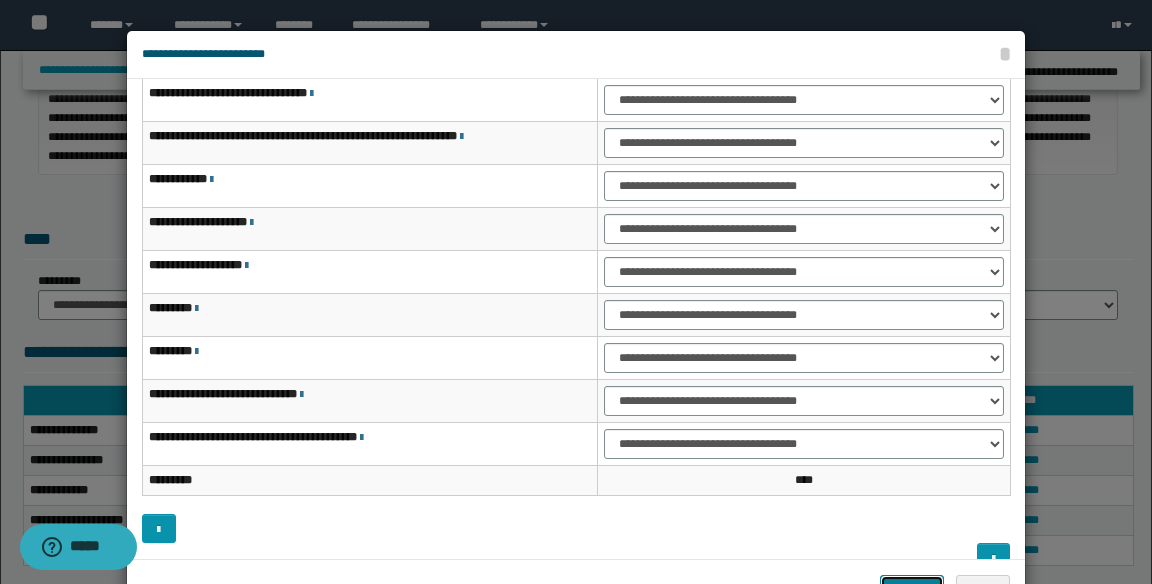 click on "*******" at bounding box center [912, 590] 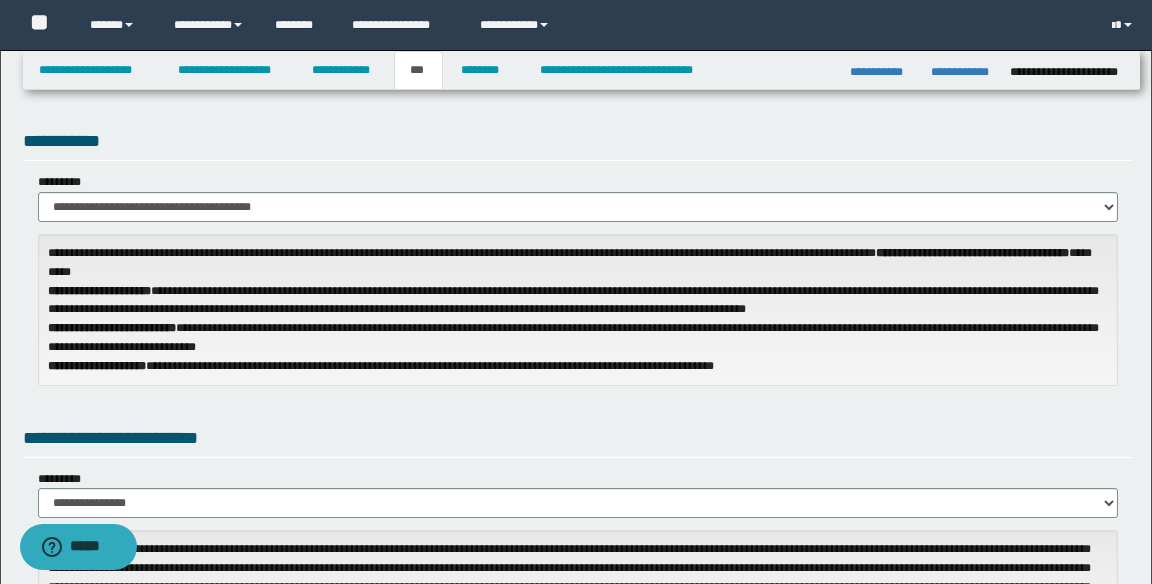 scroll, scrollTop: 0, scrollLeft: 0, axis: both 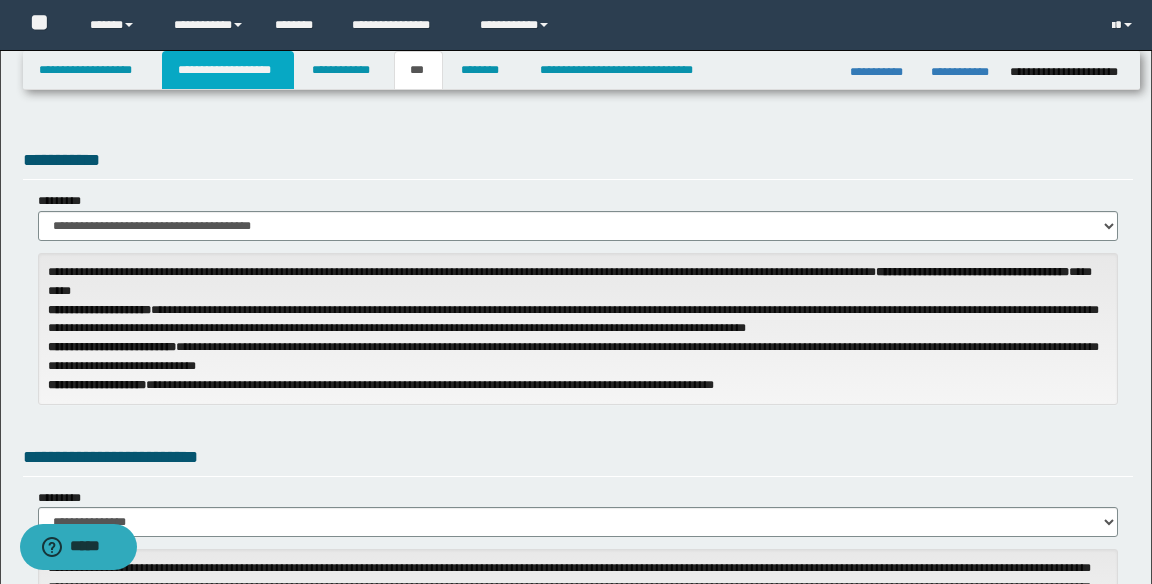 click on "**********" at bounding box center (228, 70) 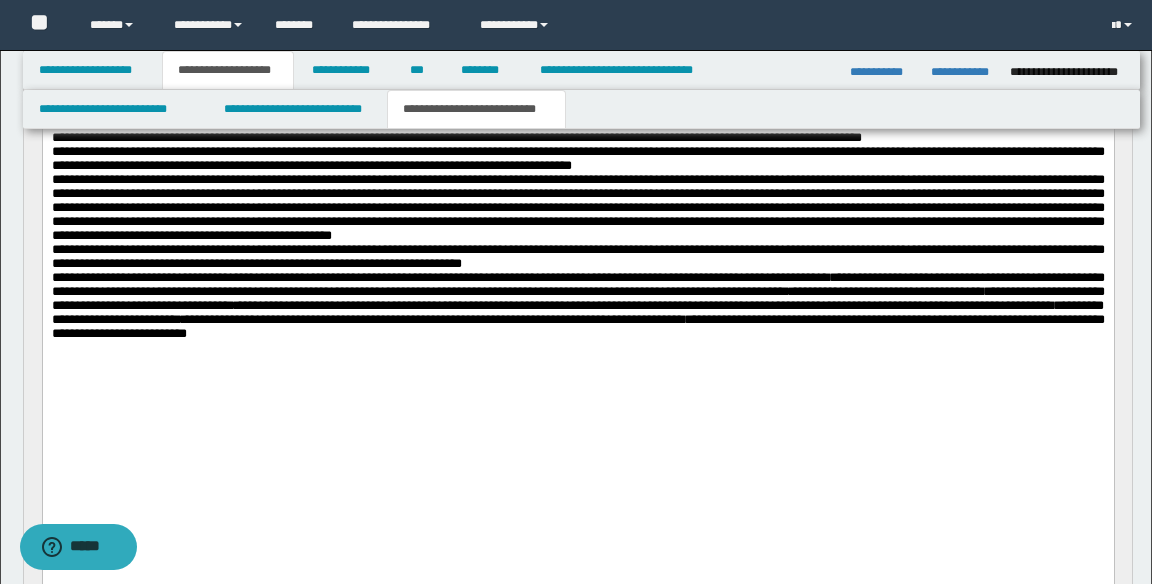 scroll, scrollTop: 339, scrollLeft: 0, axis: vertical 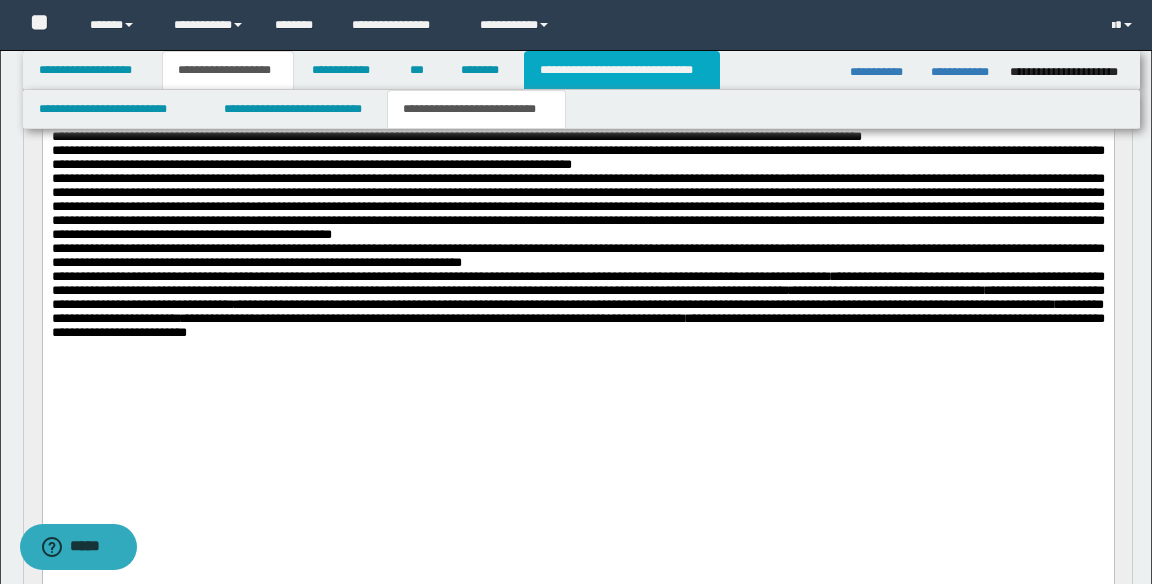 click on "**********" at bounding box center (622, 70) 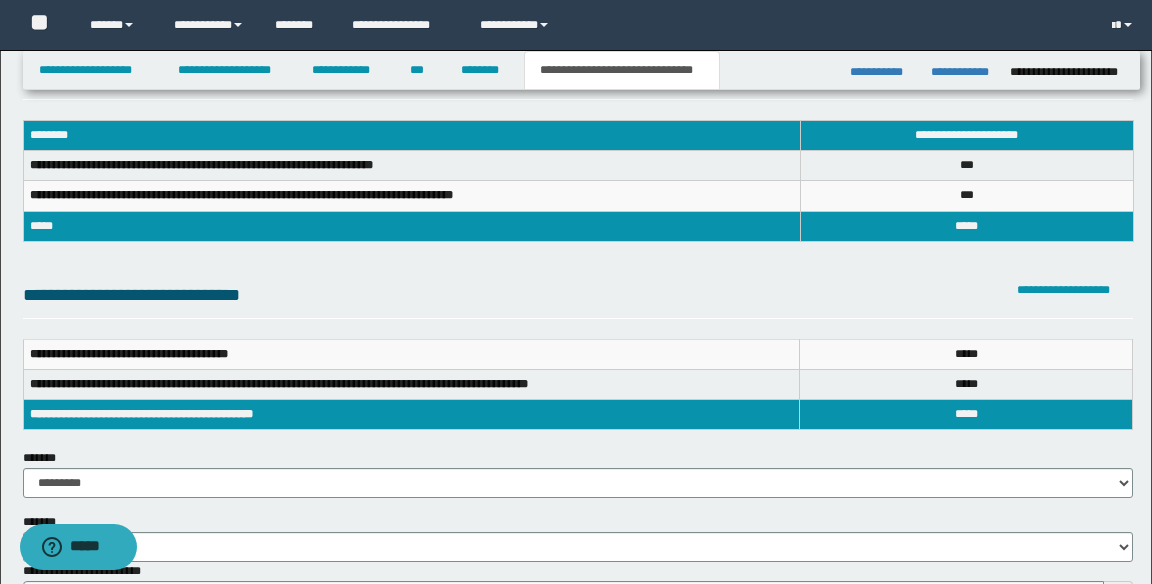 scroll, scrollTop: 0, scrollLeft: 0, axis: both 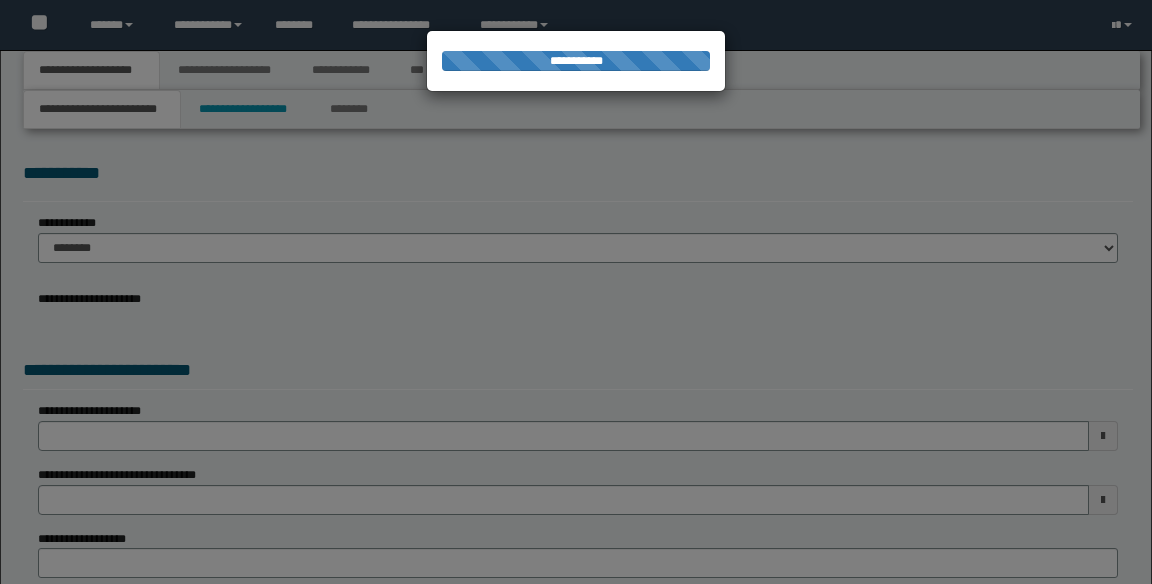 select on "*" 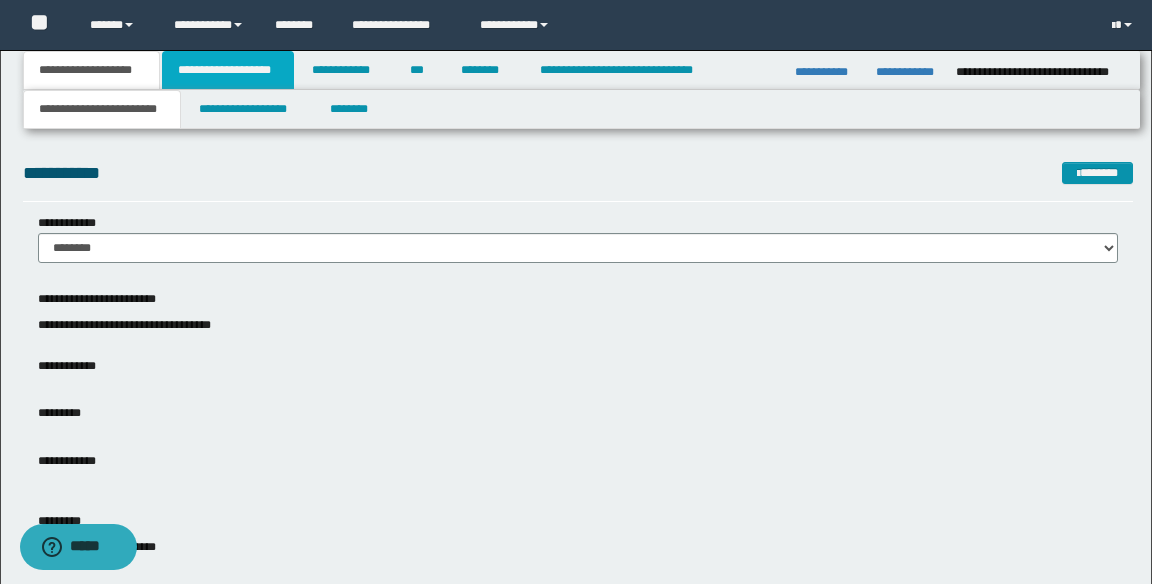 click on "**********" at bounding box center [228, 70] 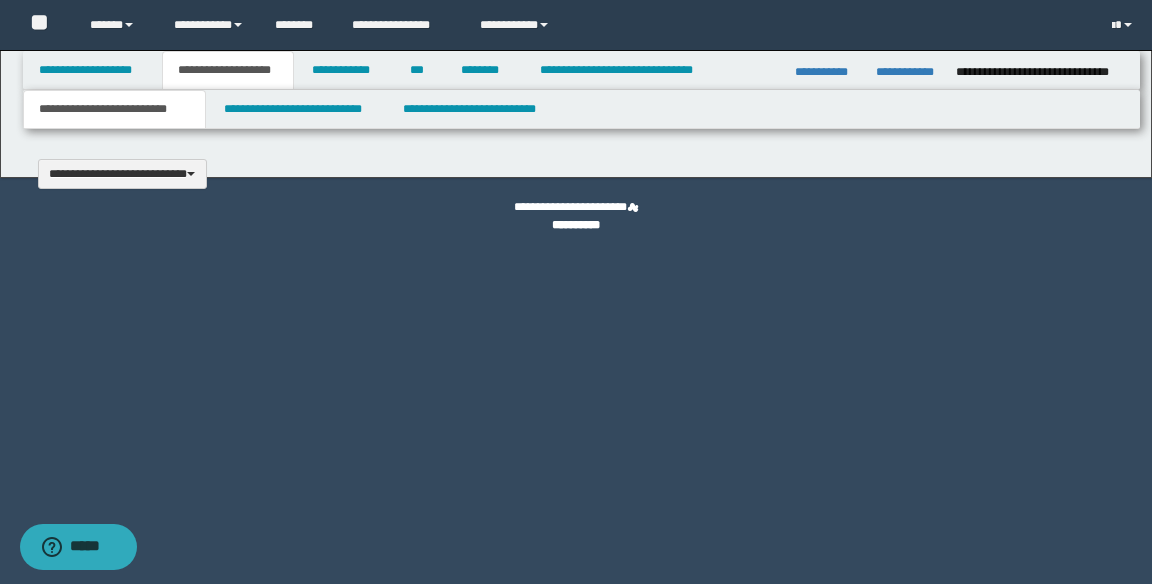 type 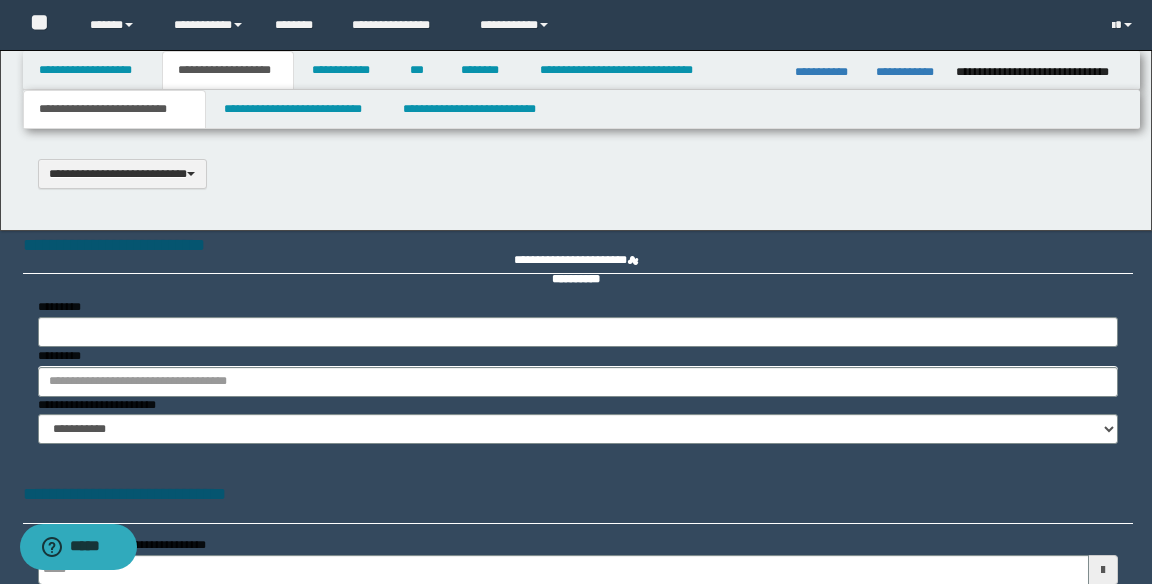 scroll, scrollTop: 0, scrollLeft: 0, axis: both 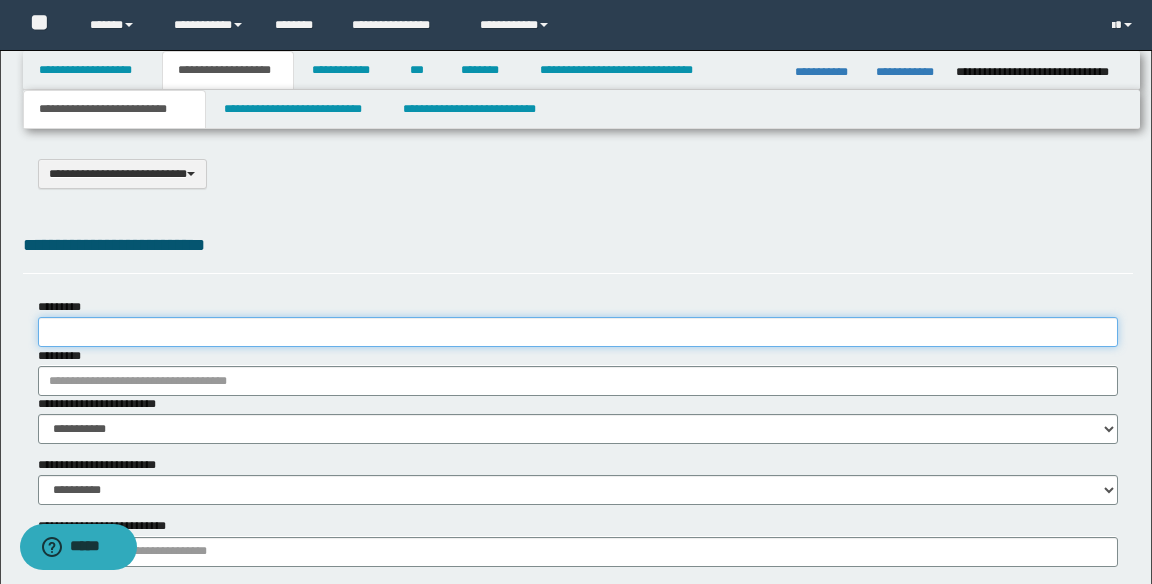 click on "*********" at bounding box center (578, 332) 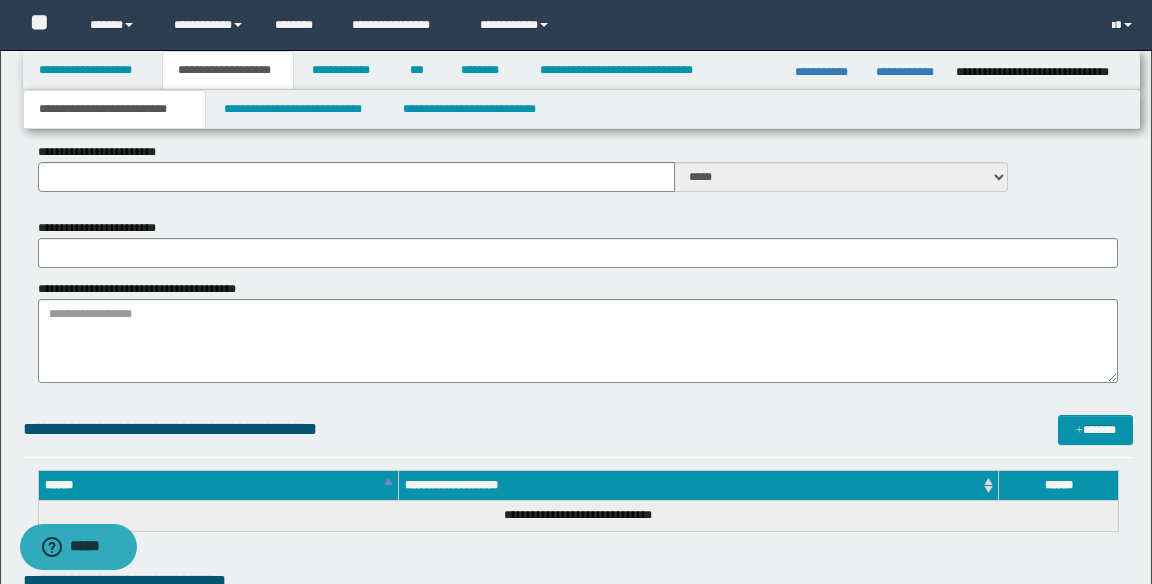 type on "**********" 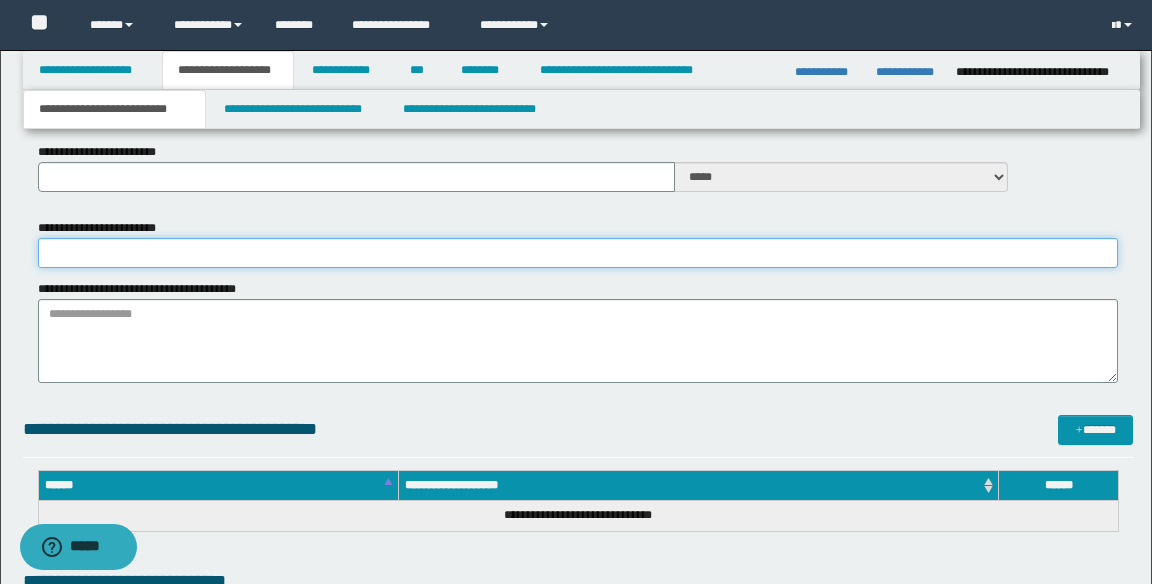 click on "**********" at bounding box center [578, 253] 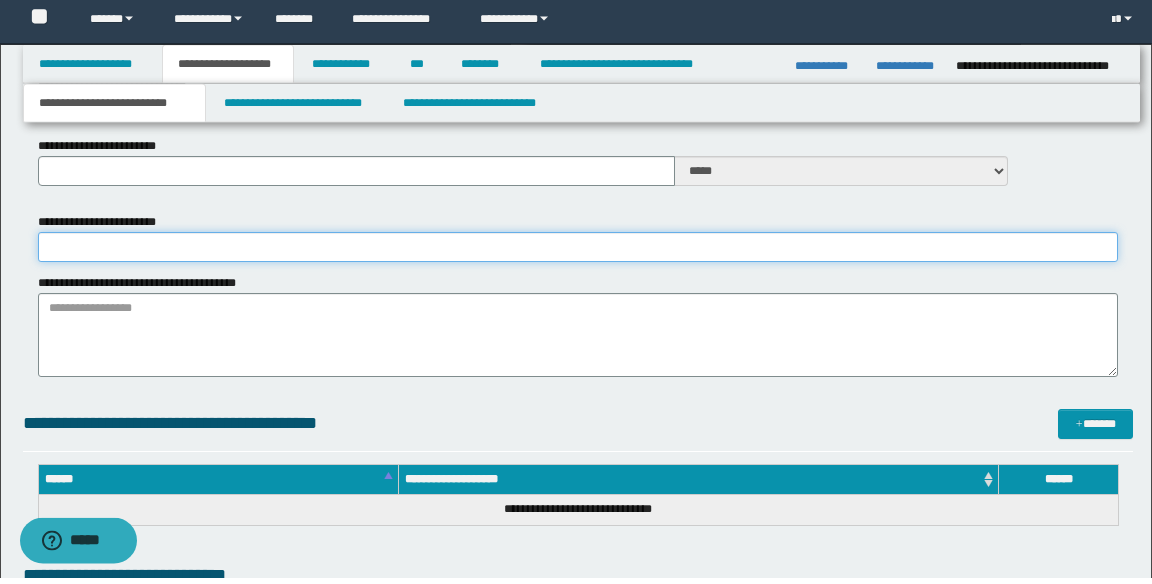scroll, scrollTop: 580, scrollLeft: 0, axis: vertical 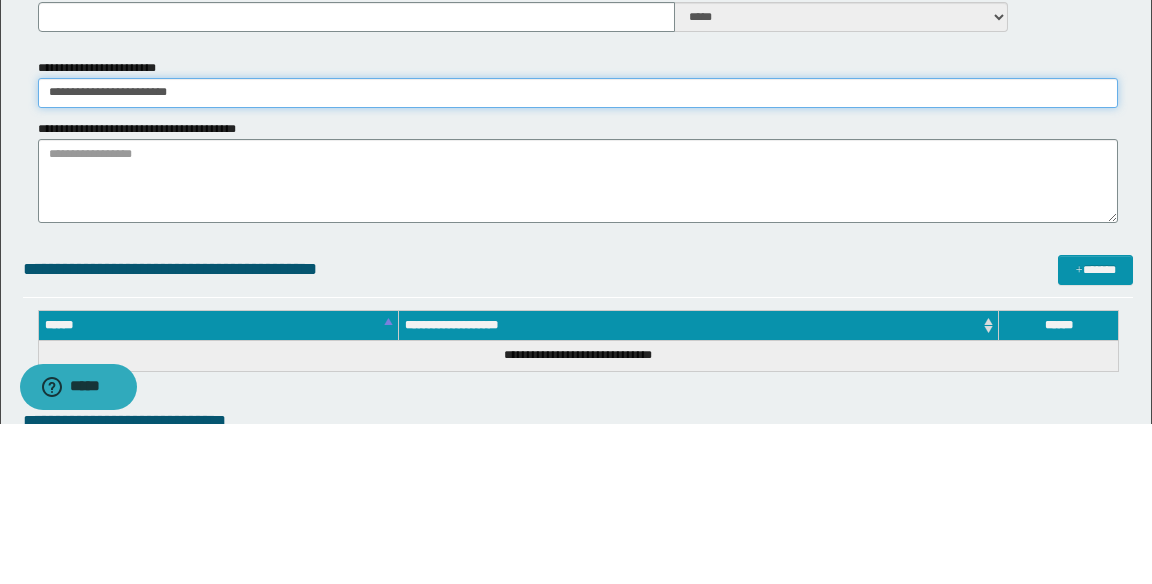 type on "**********" 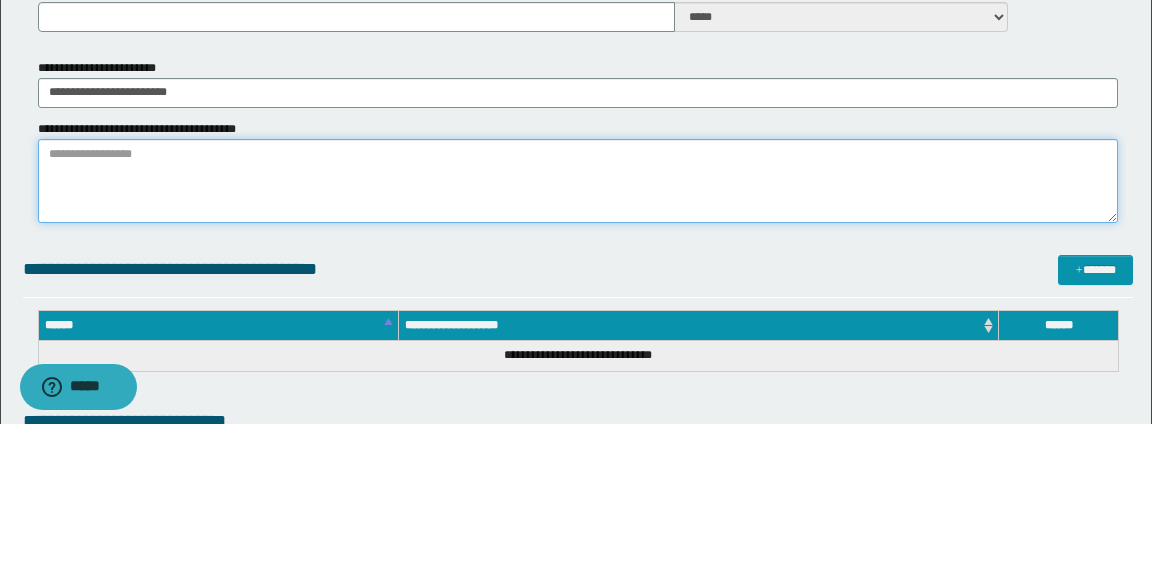 click on "**********" at bounding box center [578, 341] 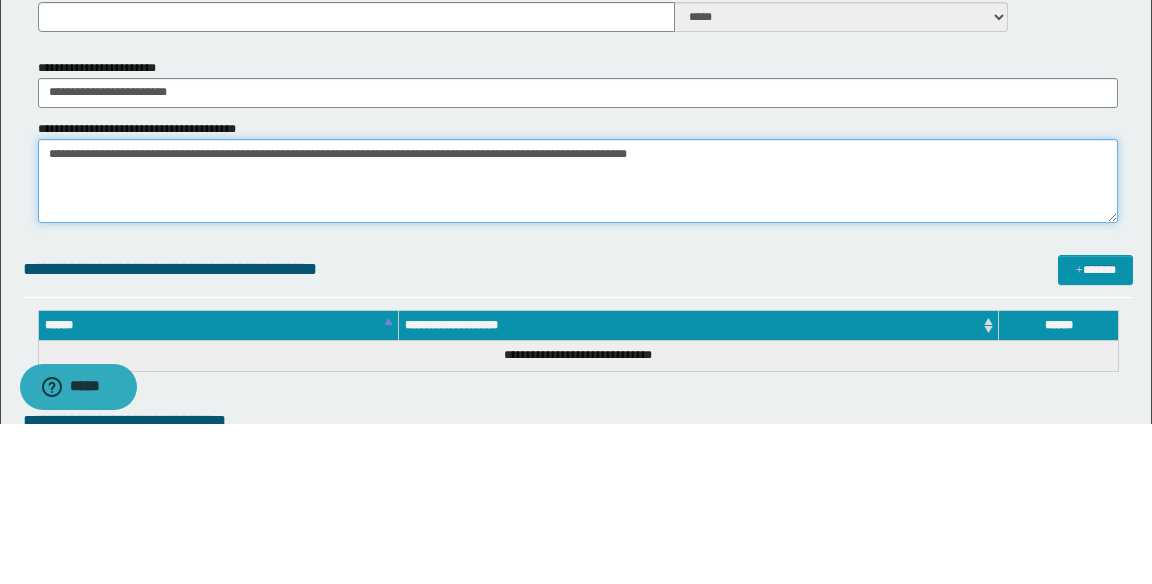 type on "**********" 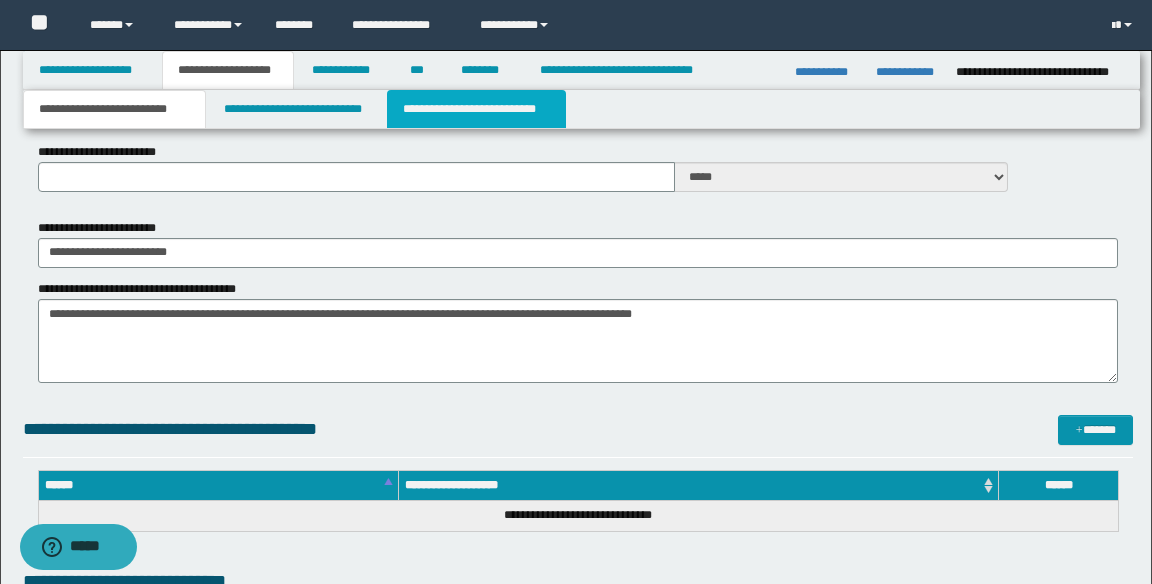 click on "**********" at bounding box center (476, 109) 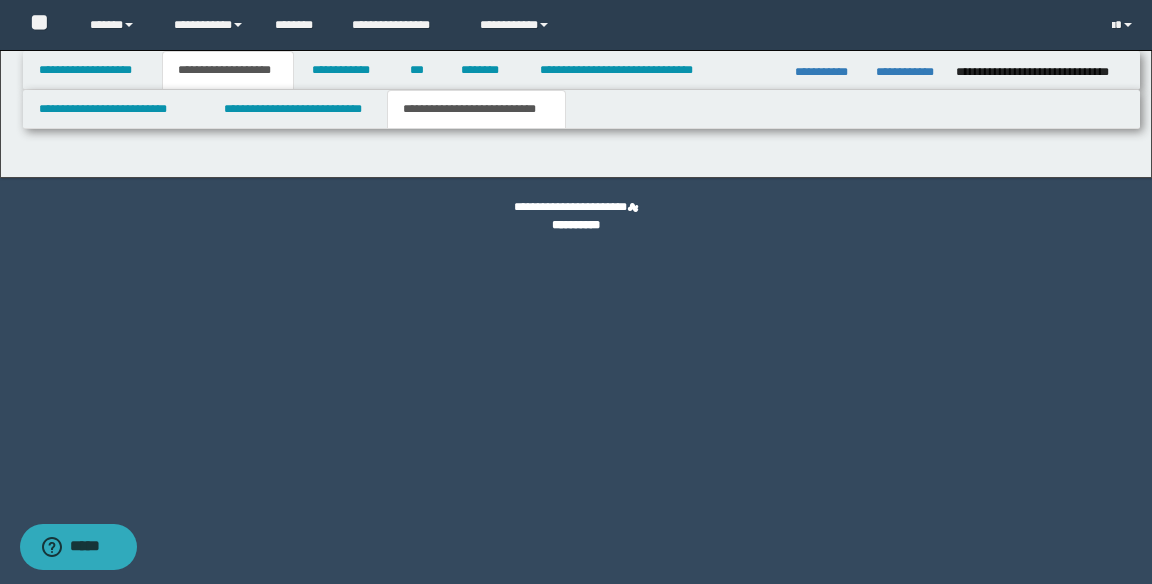 scroll, scrollTop: 0, scrollLeft: 0, axis: both 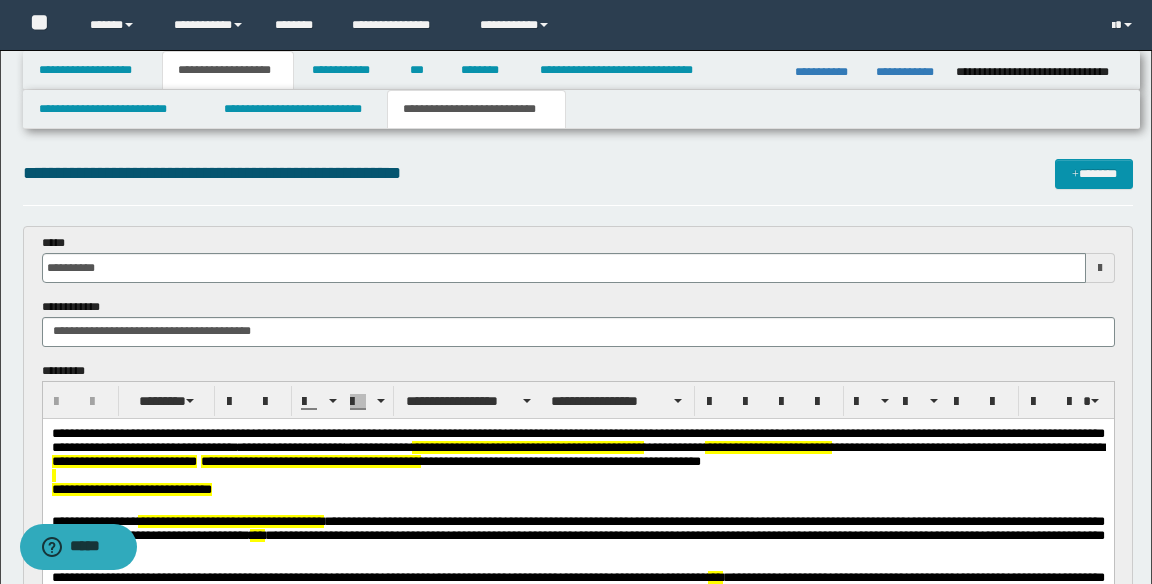 click on "**********" at bounding box center [577, 489] 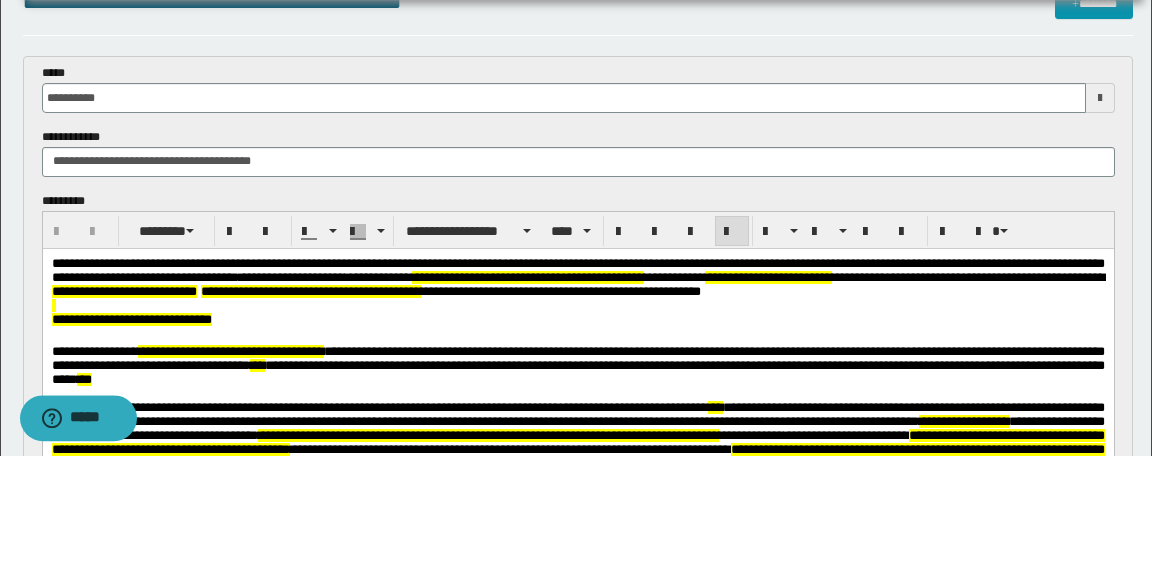 scroll, scrollTop: 74, scrollLeft: 0, axis: vertical 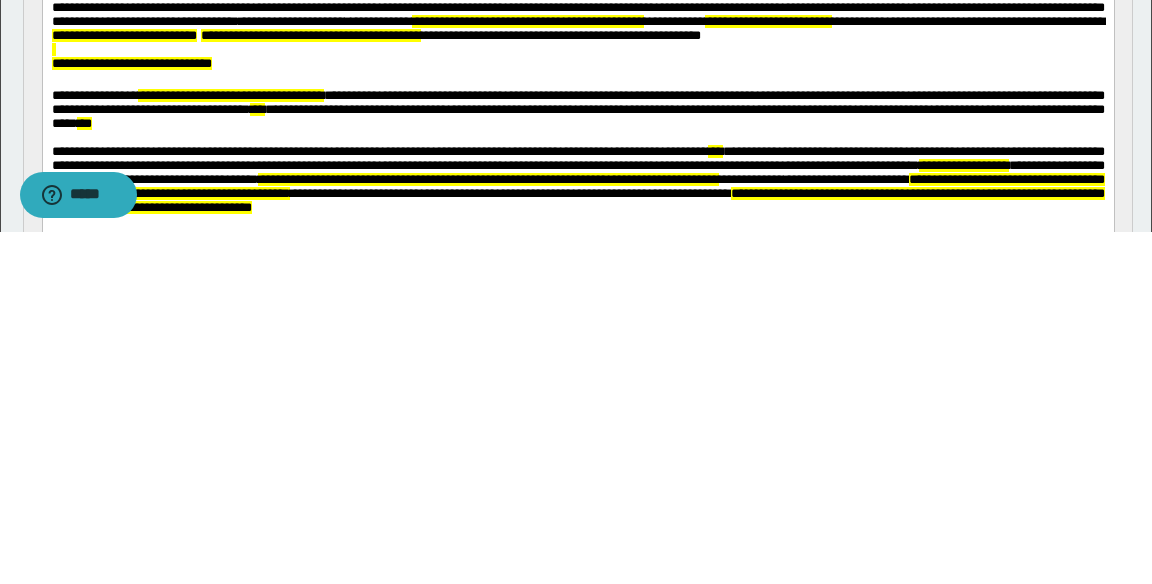type 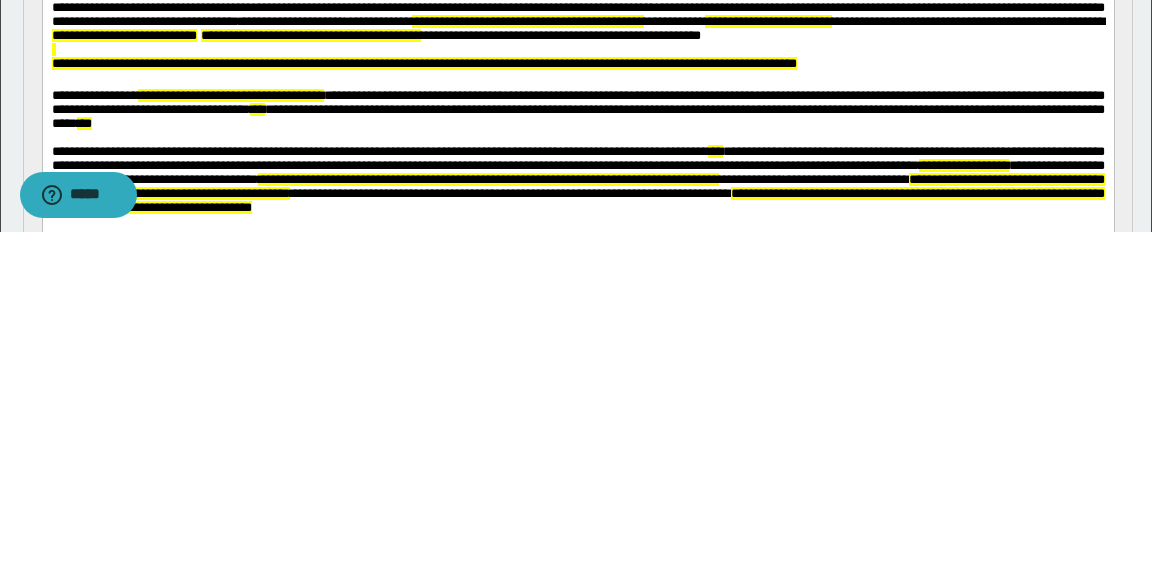 click on "**********" at bounding box center [423, 63] 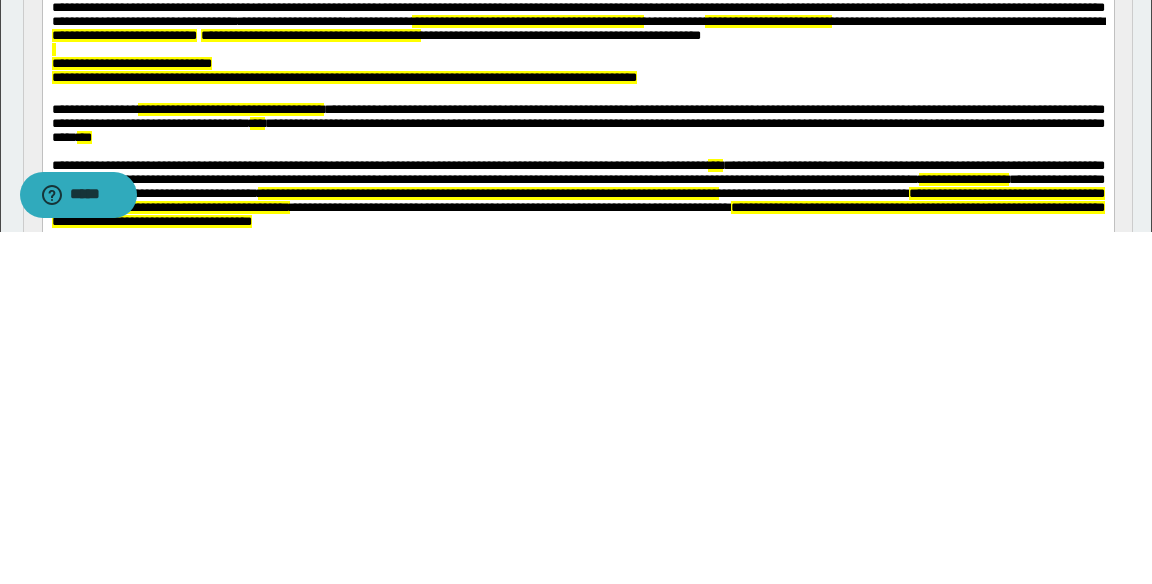 click at bounding box center [578, 94] 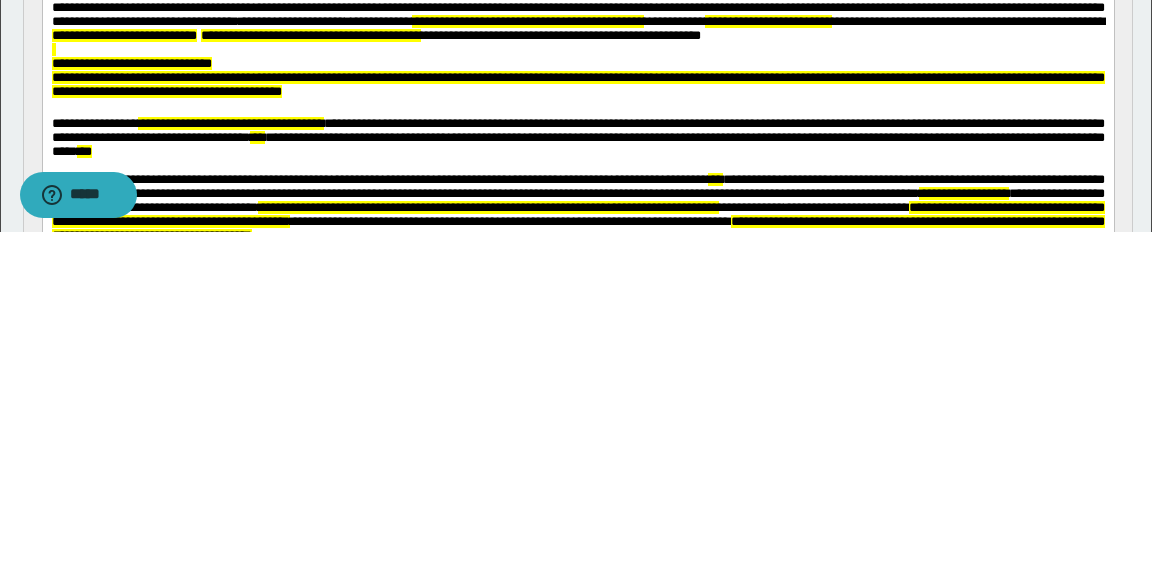 click on "**********" at bounding box center [577, 84] 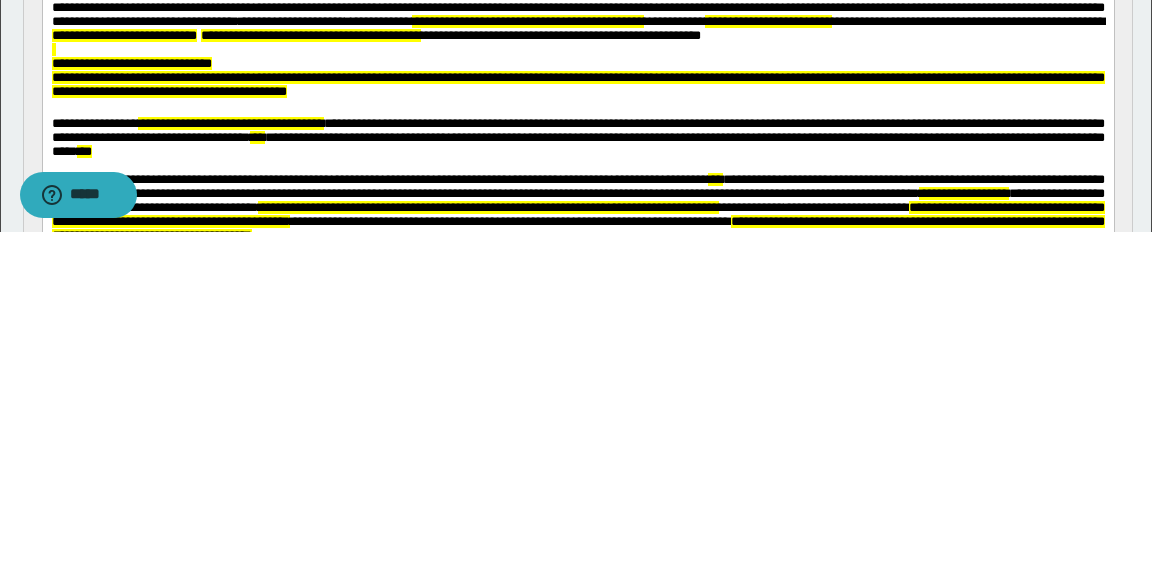 click on "**********" at bounding box center (577, 85) 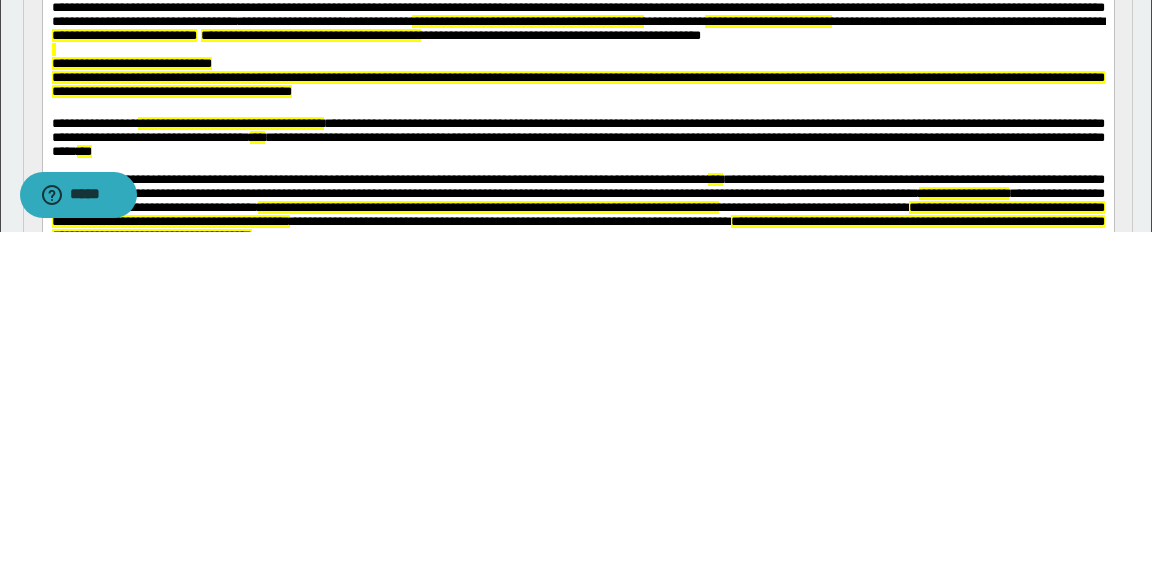 click on "**********" at bounding box center (577, 28) 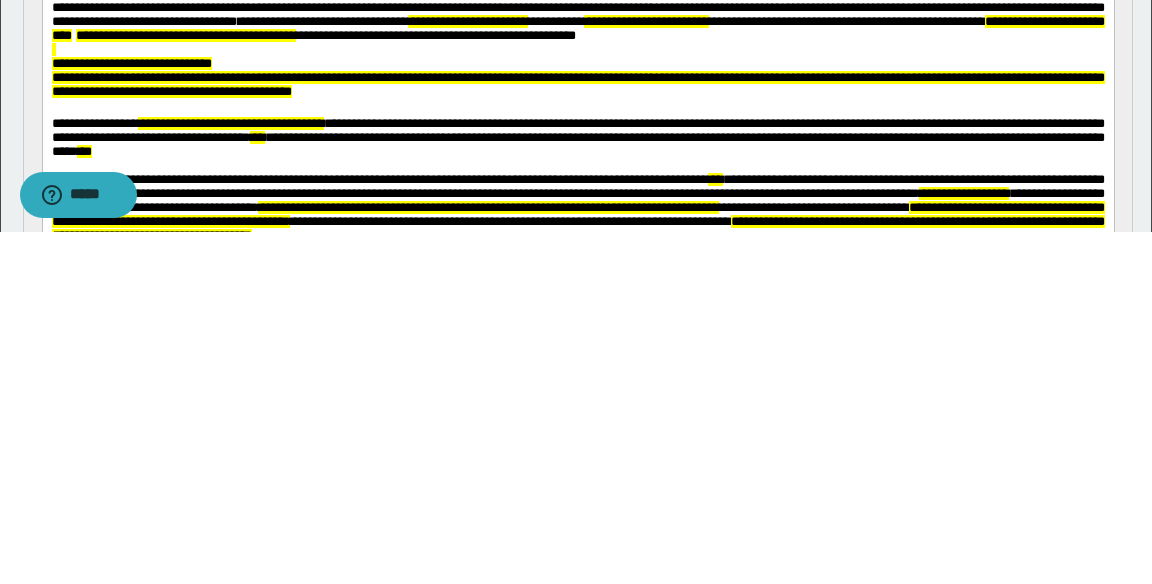 click on "**********" at bounding box center (577, 28) 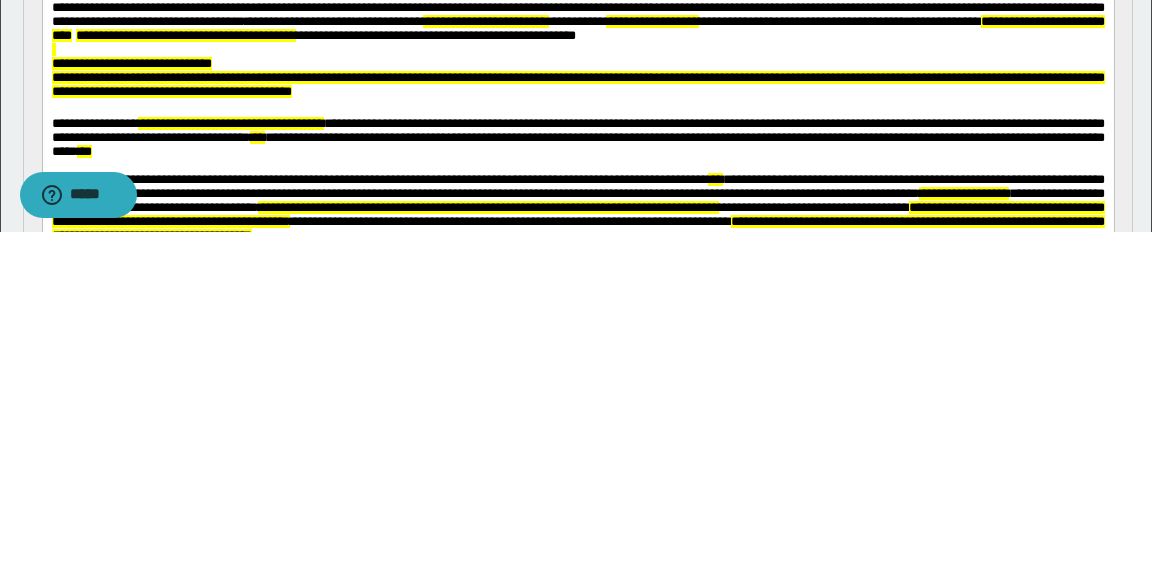 click on "**********" at bounding box center (577, 28) 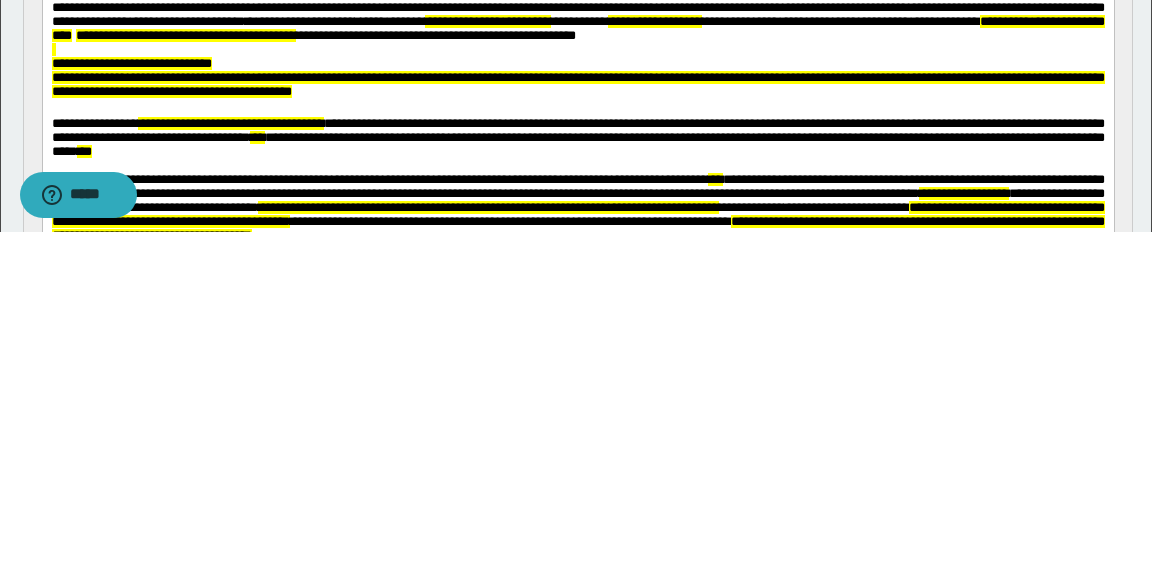 click on "**********" at bounding box center (185, 35) 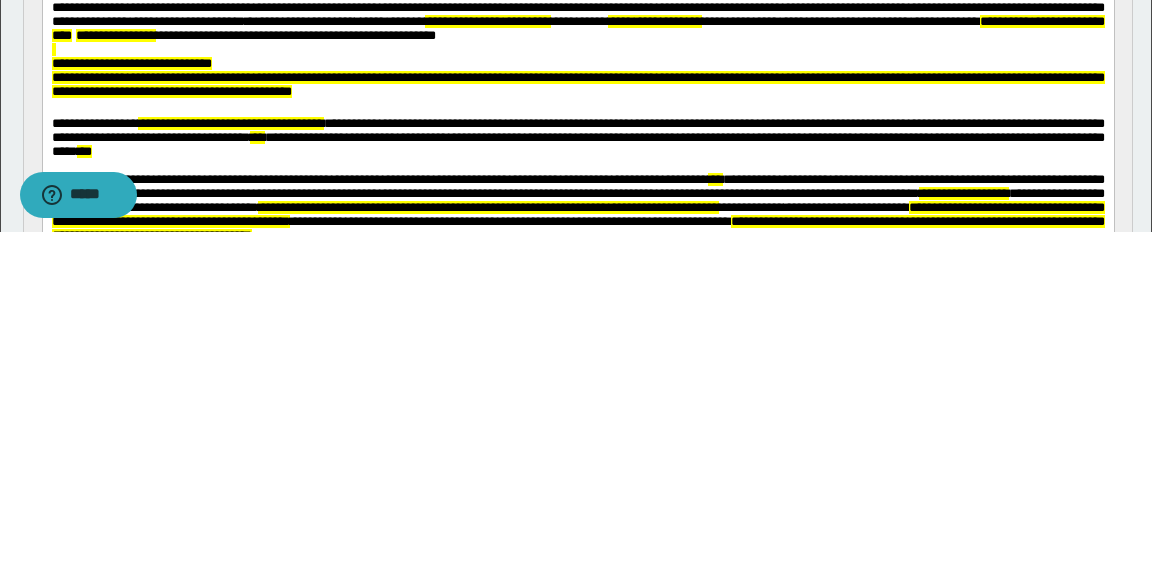 click on "**********" at bounding box center [577, 28] 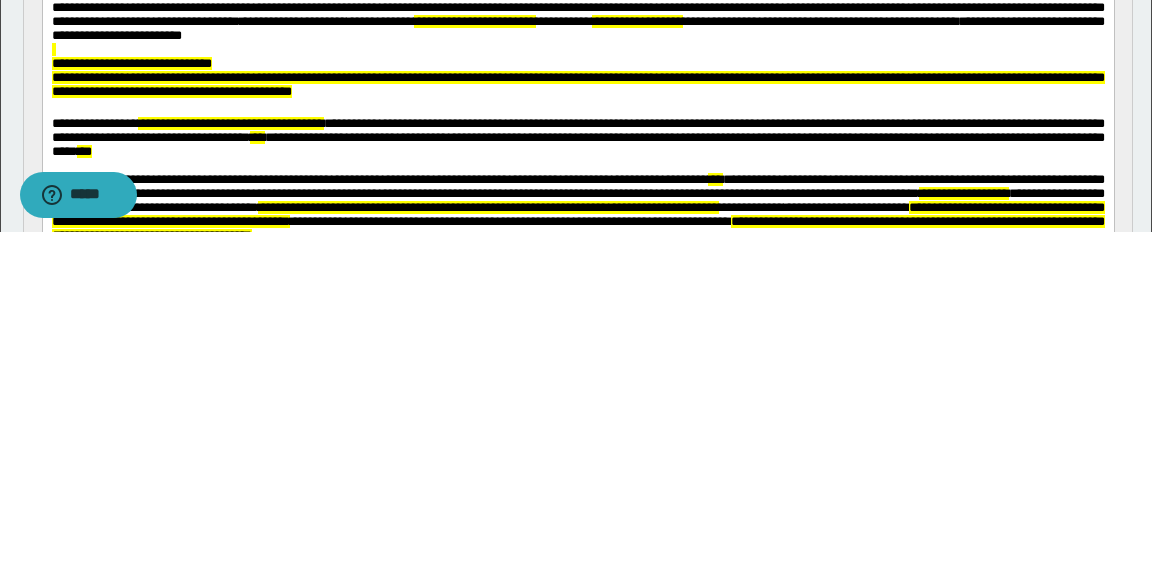 click on "**********" at bounding box center (577, 28) 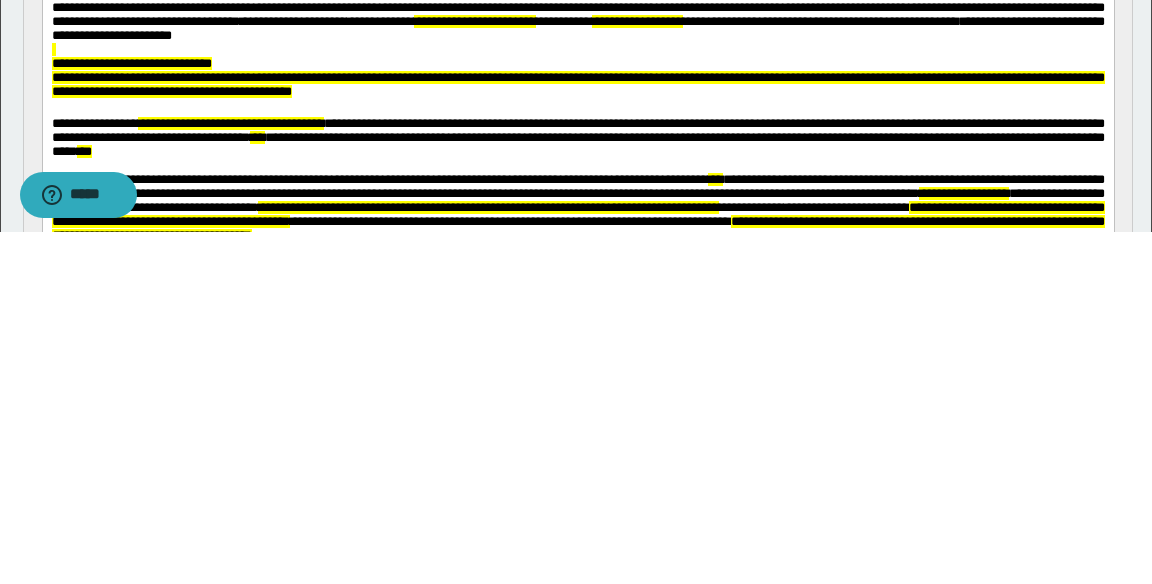 click on "**********" at bounding box center [577, 28] 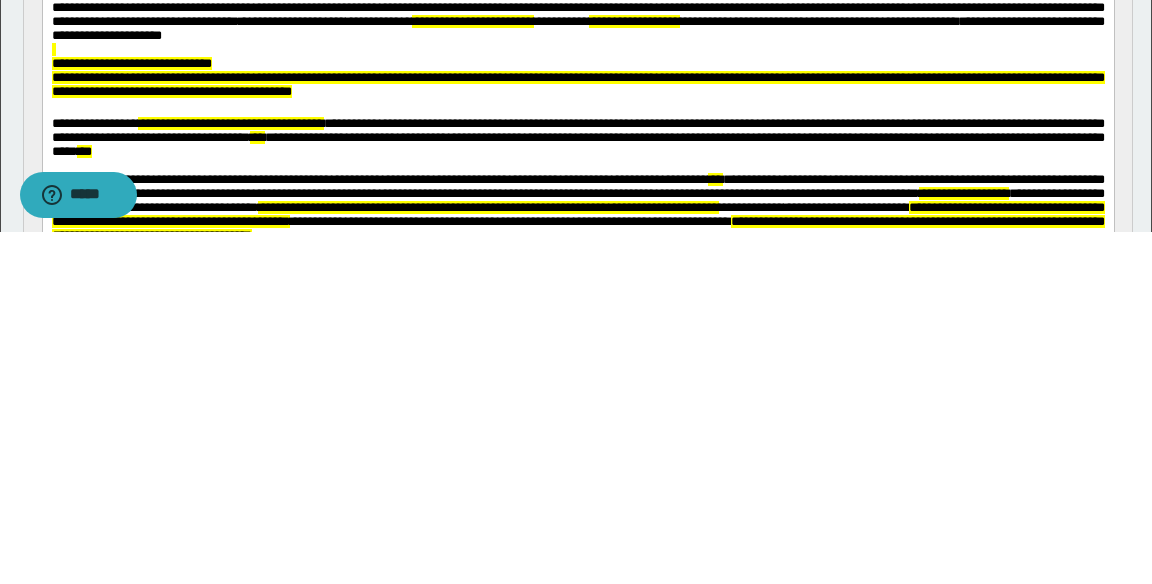 click on "**********" at bounding box center [633, 21] 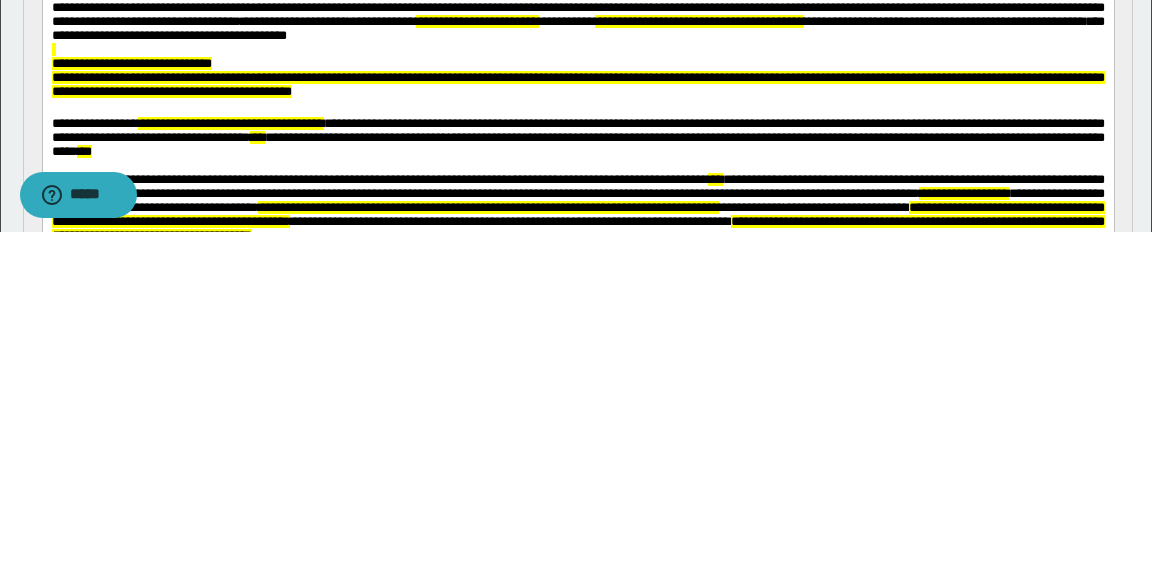 click on "**********" at bounding box center (577, 22) 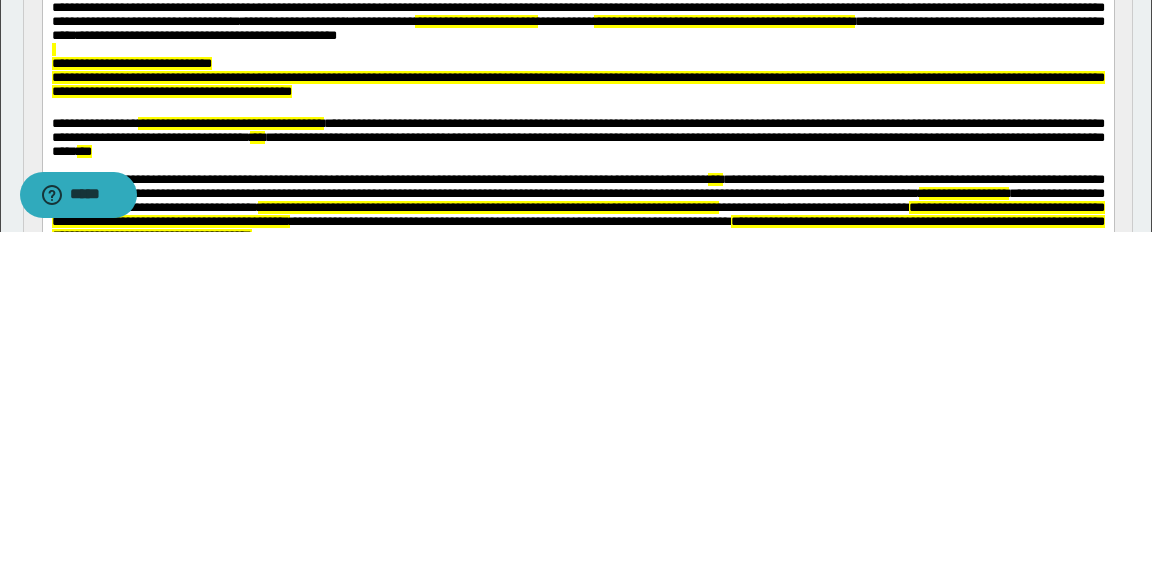 click at bounding box center [577, 50] 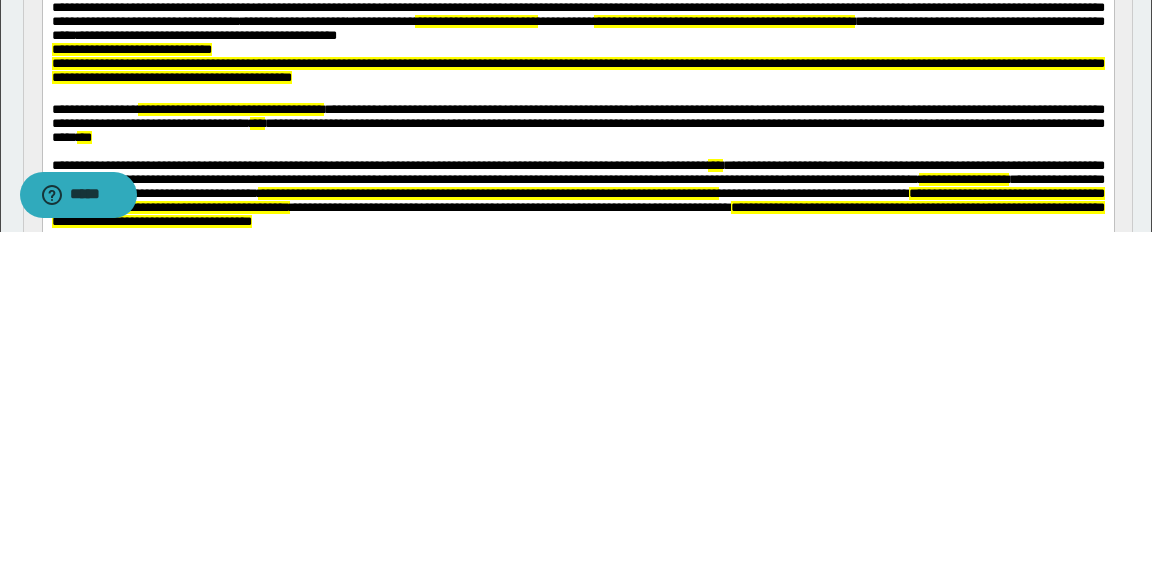 click on "**********" at bounding box center (131, 49) 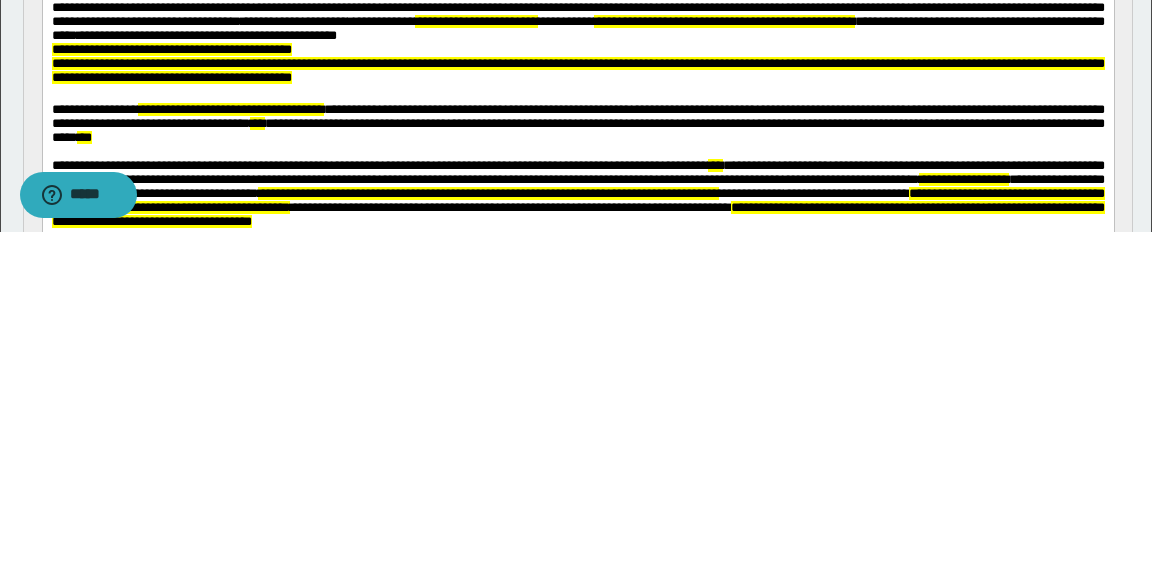 click on "**********" at bounding box center [577, 70] 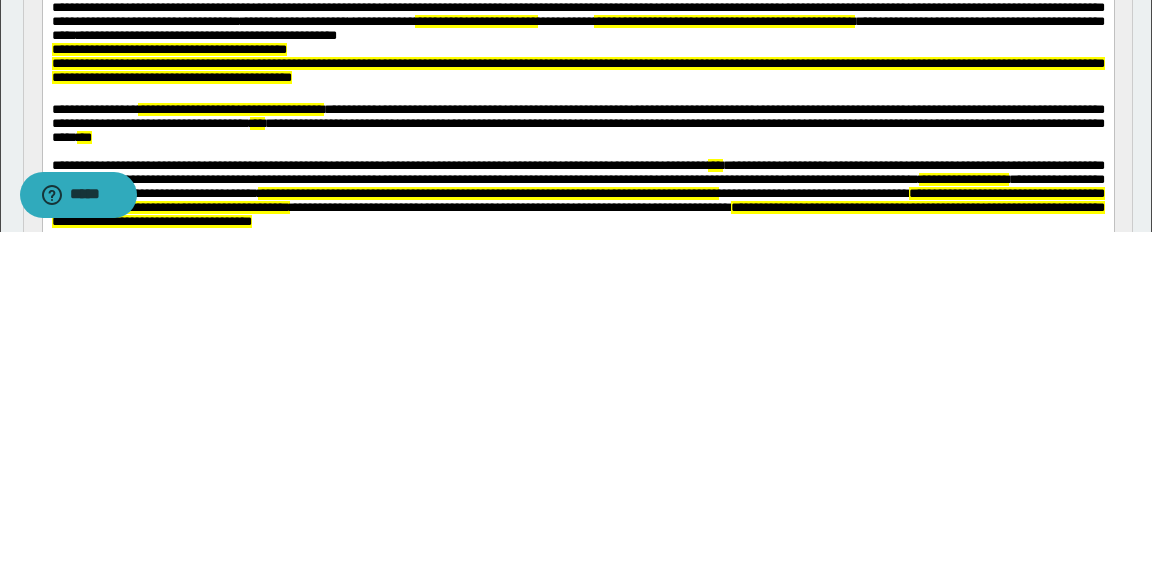 click on "**********" at bounding box center [577, 50] 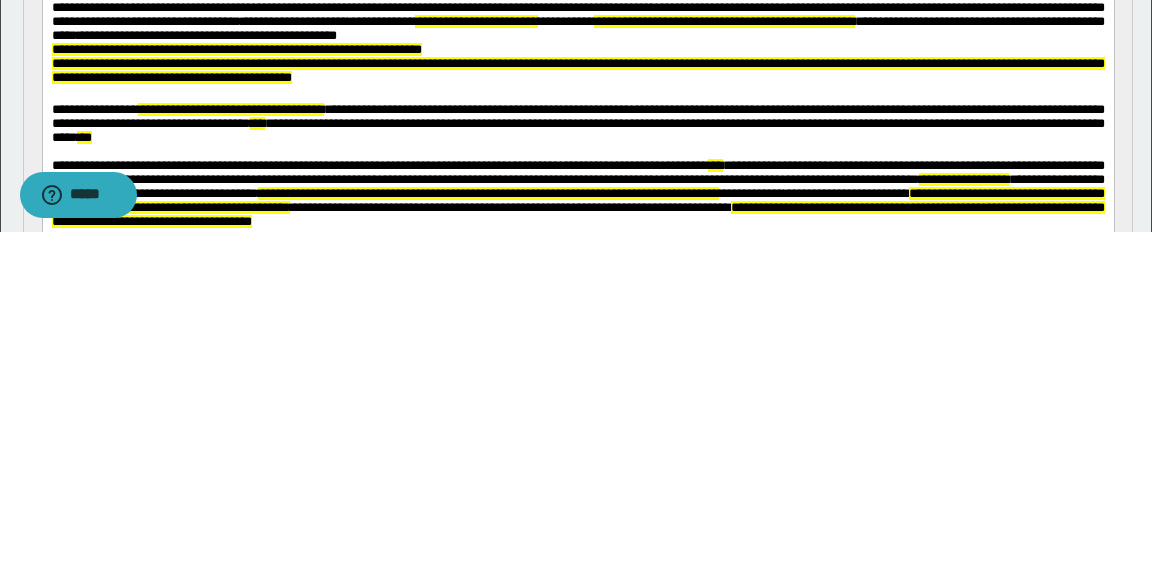 click on "**********" at bounding box center [577, 123] 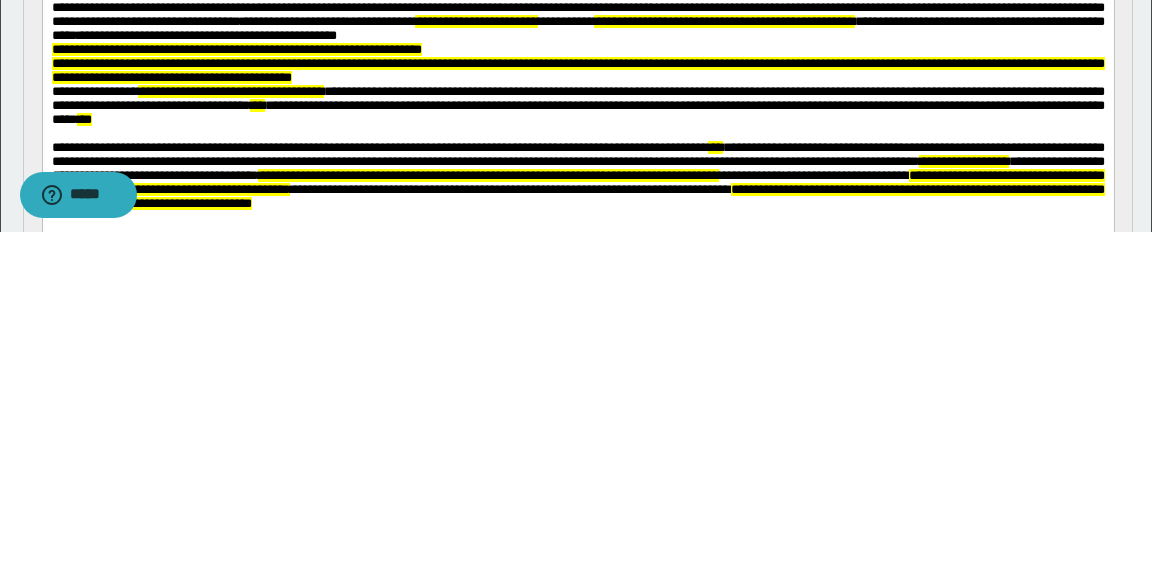 click on "**********" at bounding box center (230, 91) 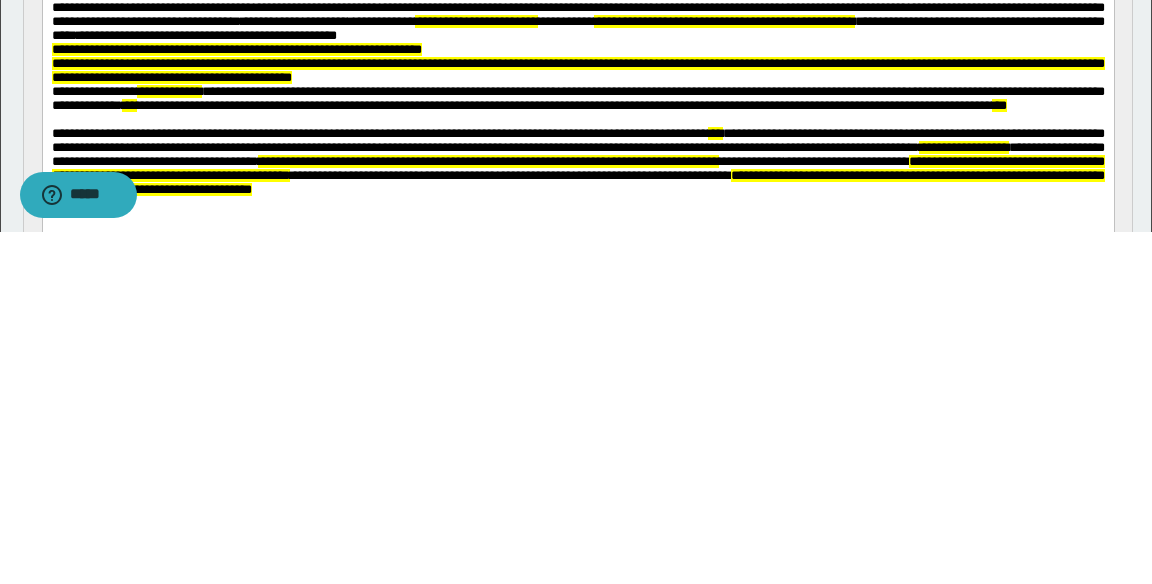 click on "**********" at bounding box center [577, 98] 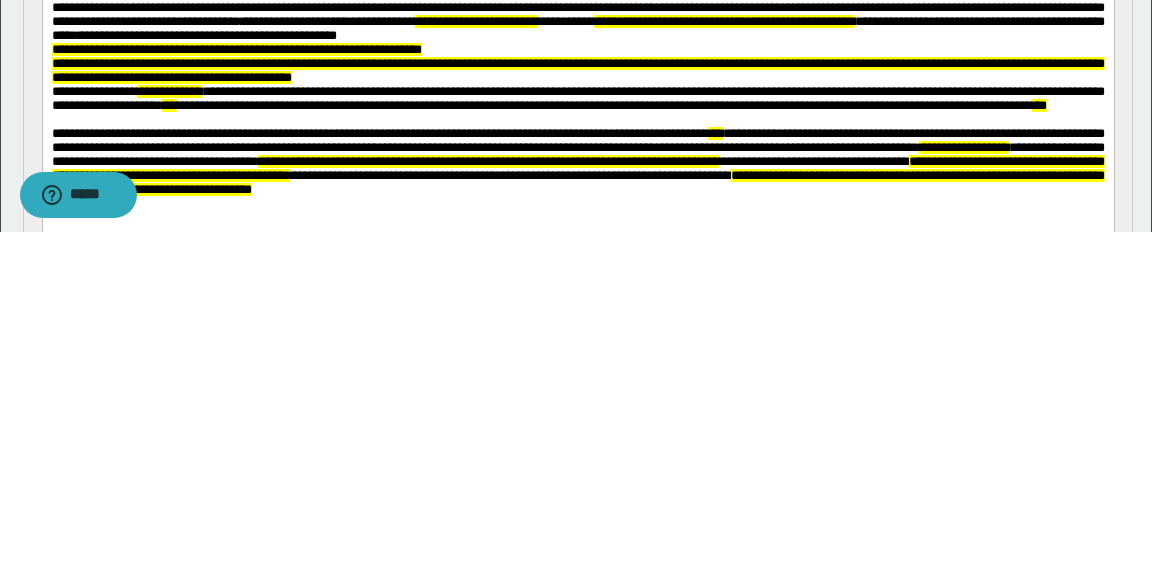 click on "**********" at bounding box center (577, 98) 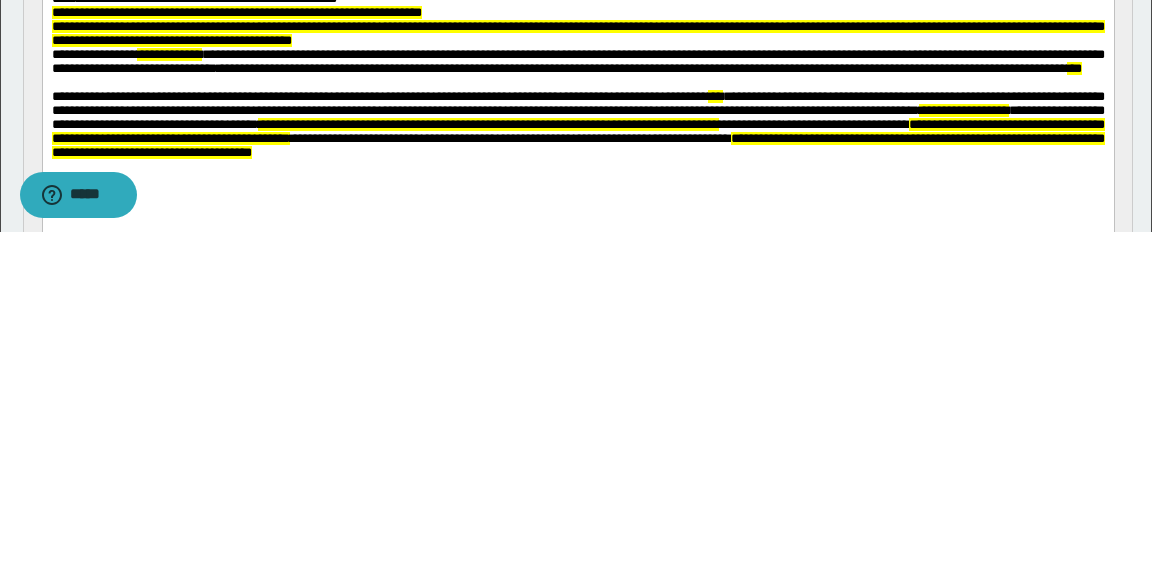 scroll, scrollTop: 128, scrollLeft: 0, axis: vertical 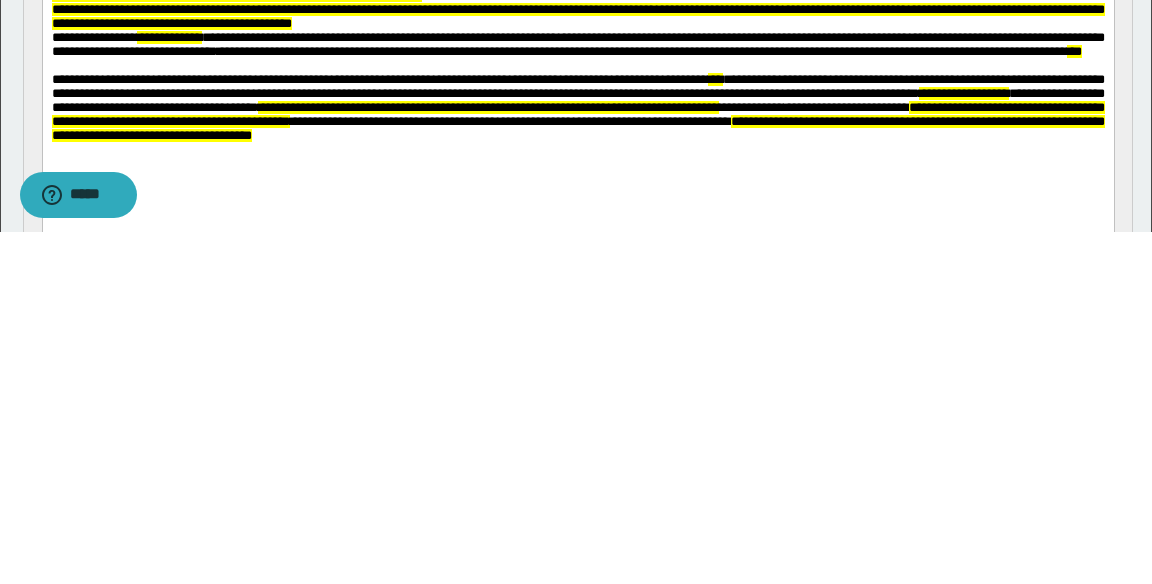 click on "**********" at bounding box center [577, 45] 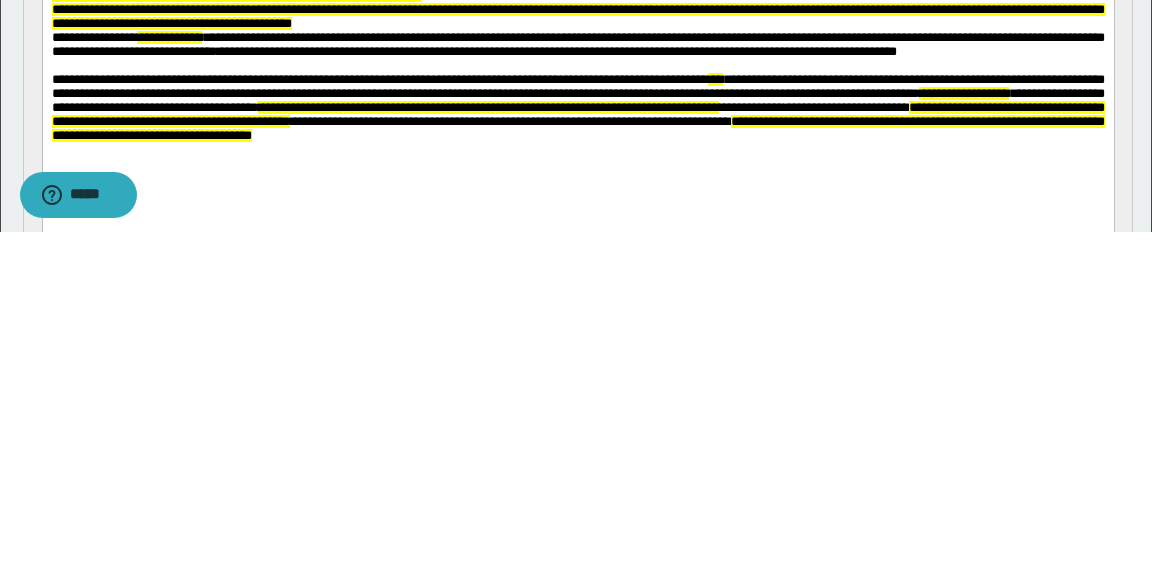 click on "**********" at bounding box center (577, 44) 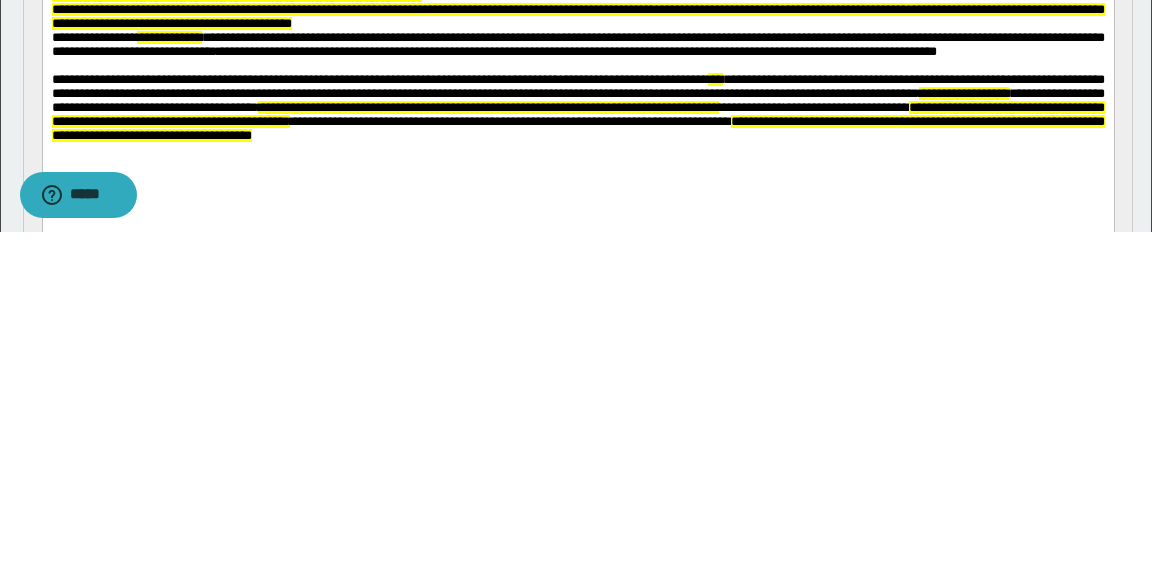 click at bounding box center (577, 66) 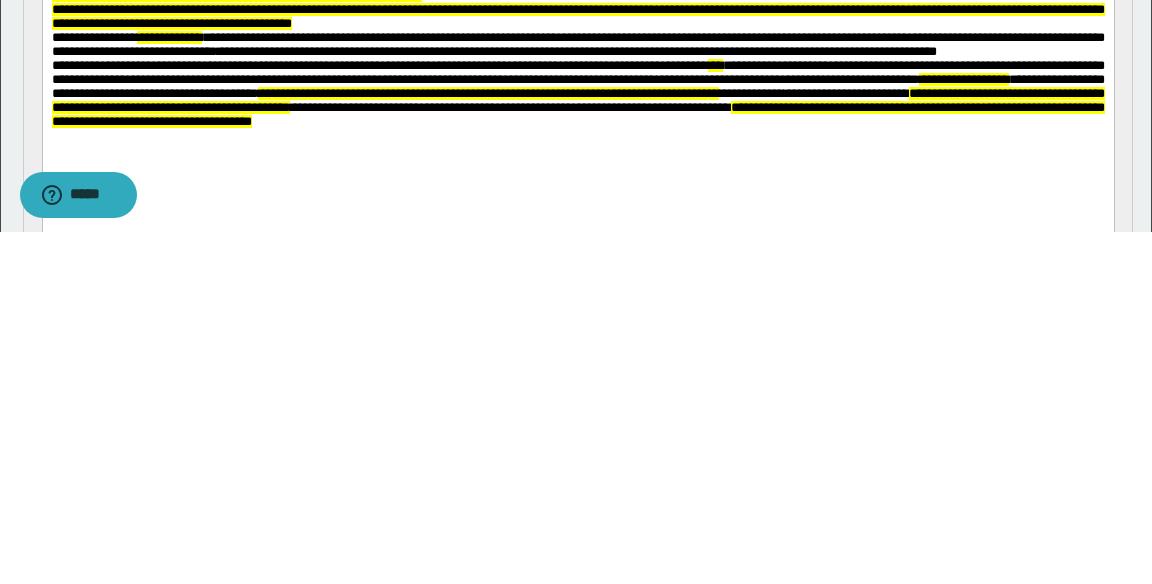 click on "**********" at bounding box center [577, 79] 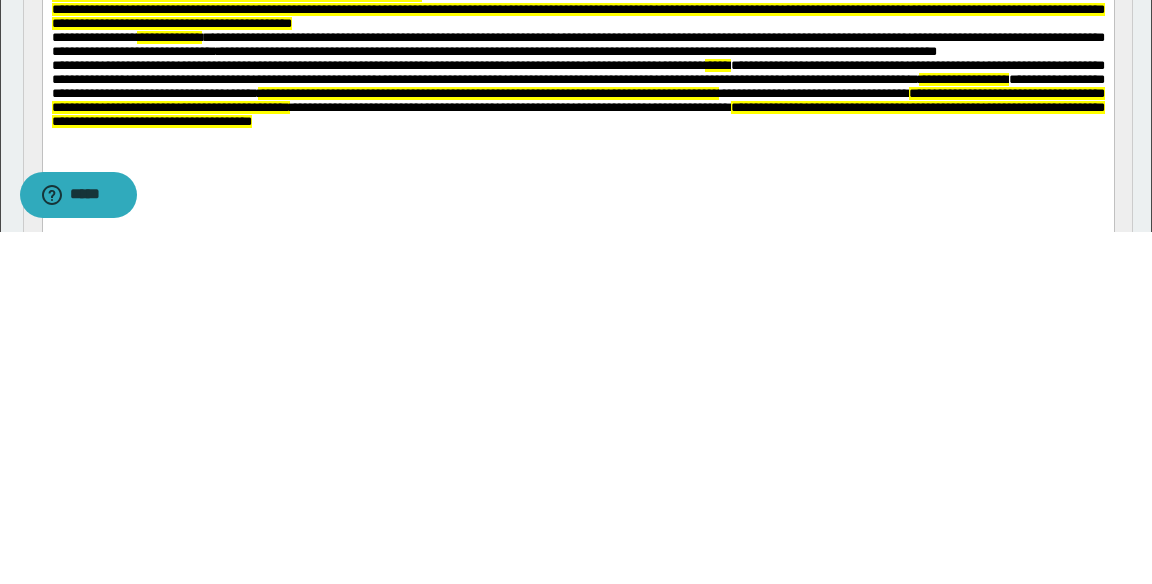click on "**********" at bounding box center (577, 72) 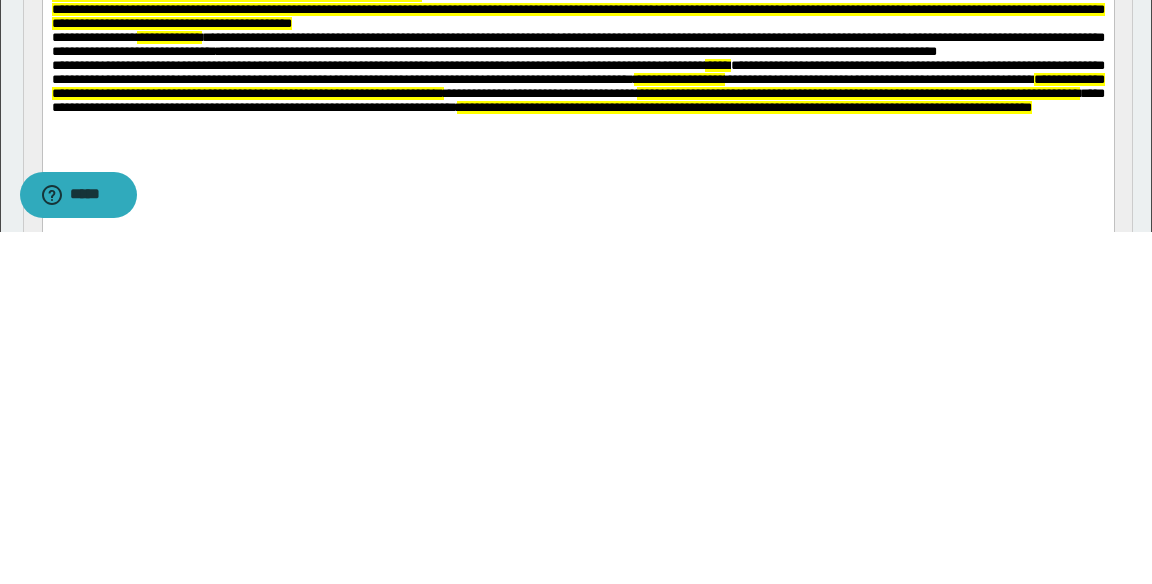 click on "**********" at bounding box center [678, 79] 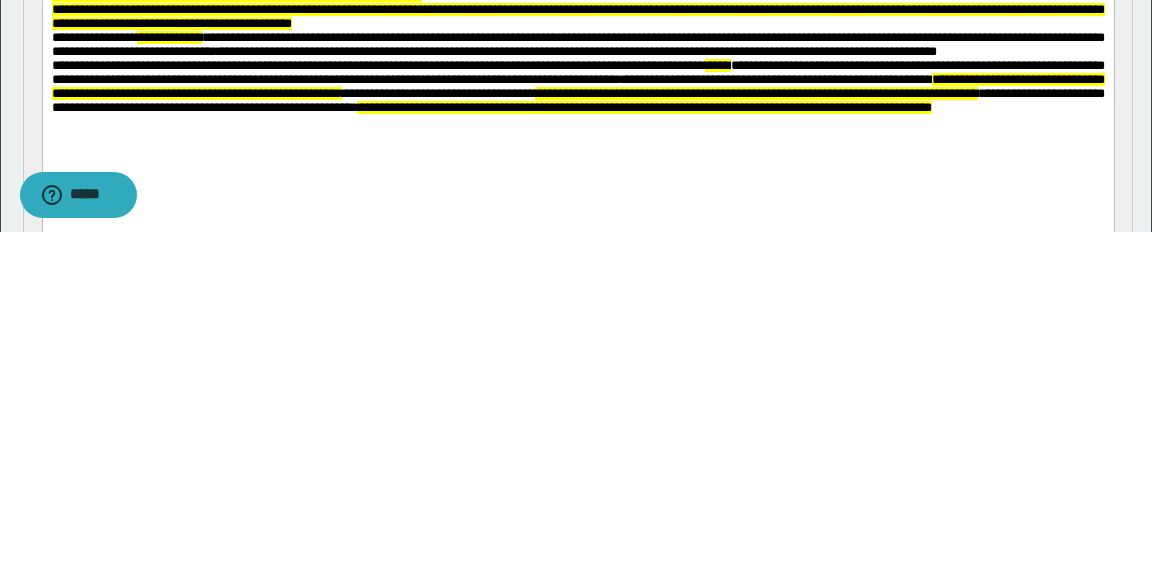 scroll, scrollTop: 148, scrollLeft: 0, axis: vertical 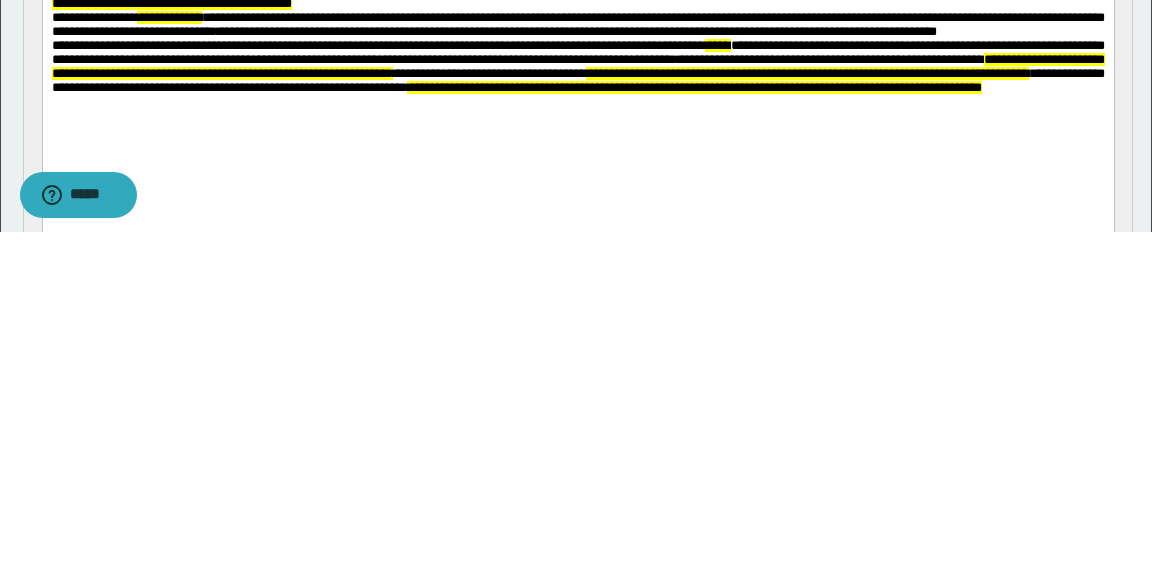 click on "**********" at bounding box center (577, 66) 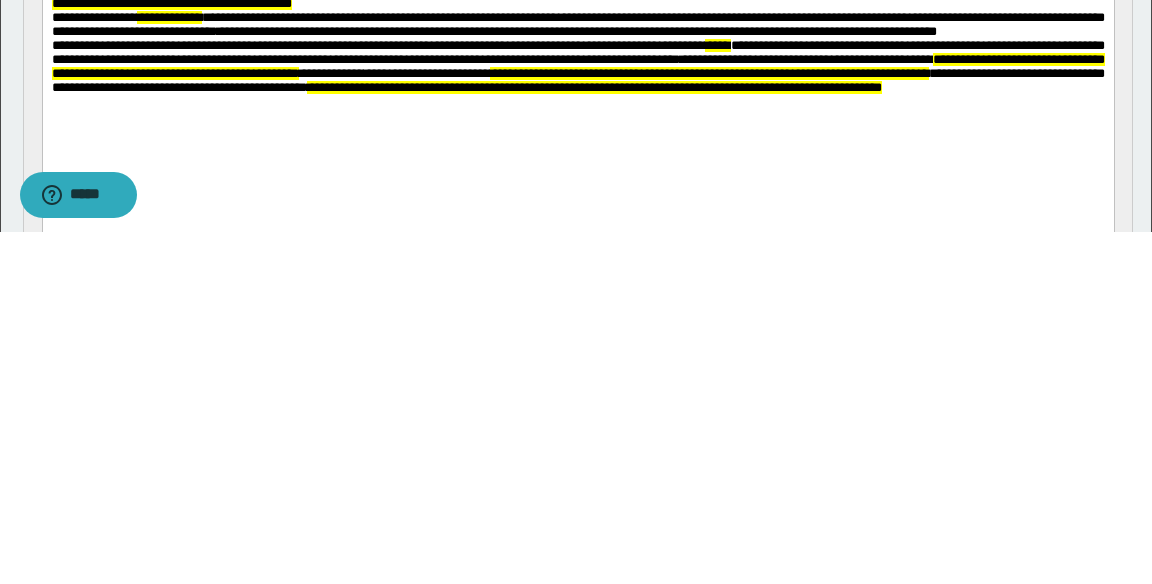 click on "**********" at bounding box center (331, 73) 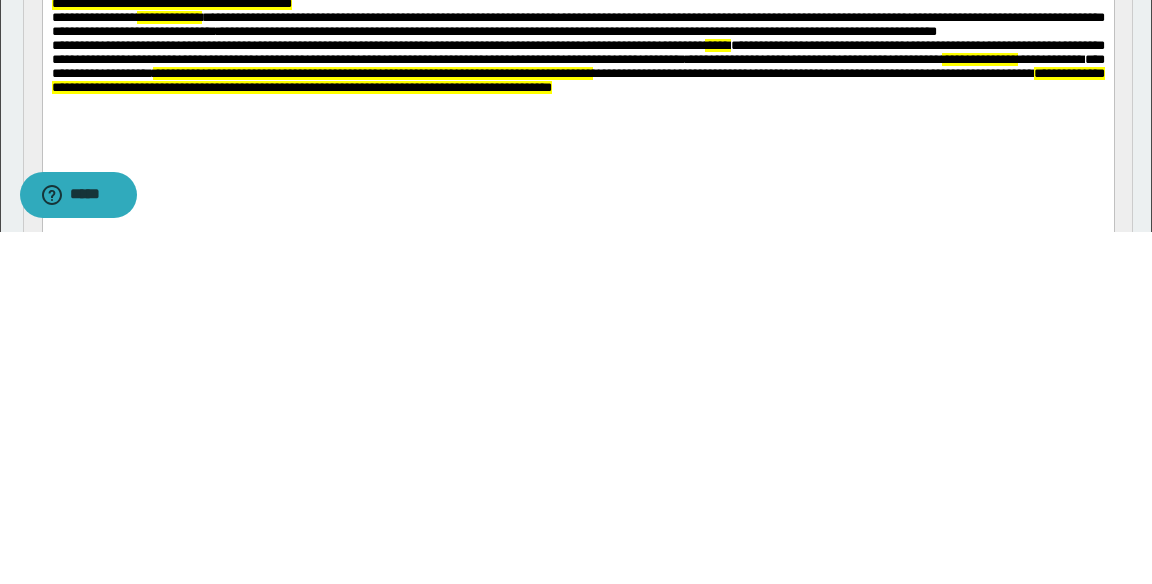 click on "**********" at bounding box center (1050, 59) 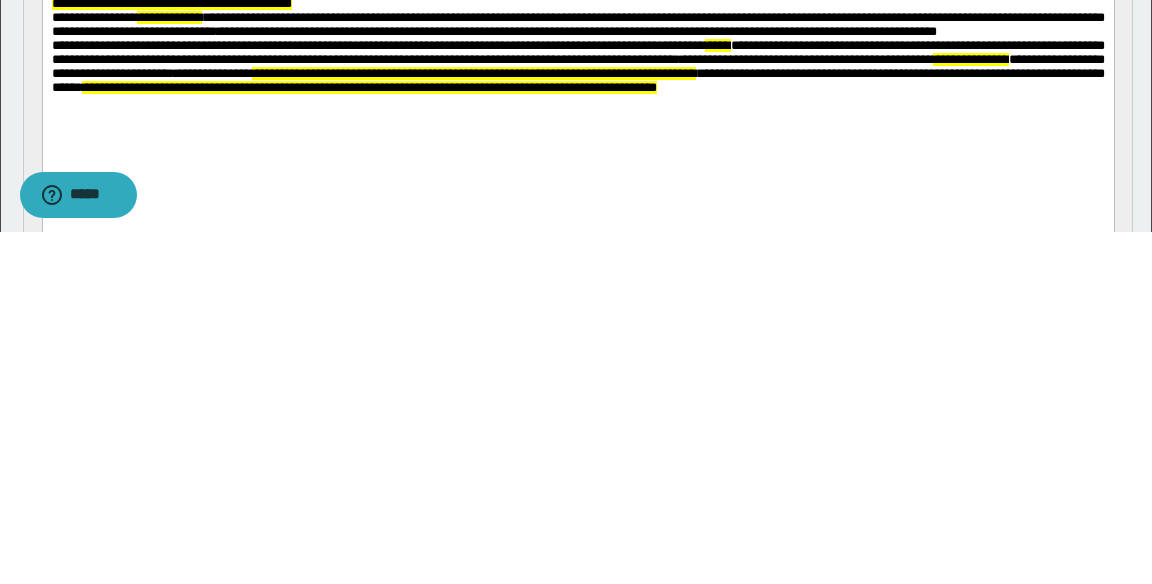 click on "**********" at bounding box center [473, 73] 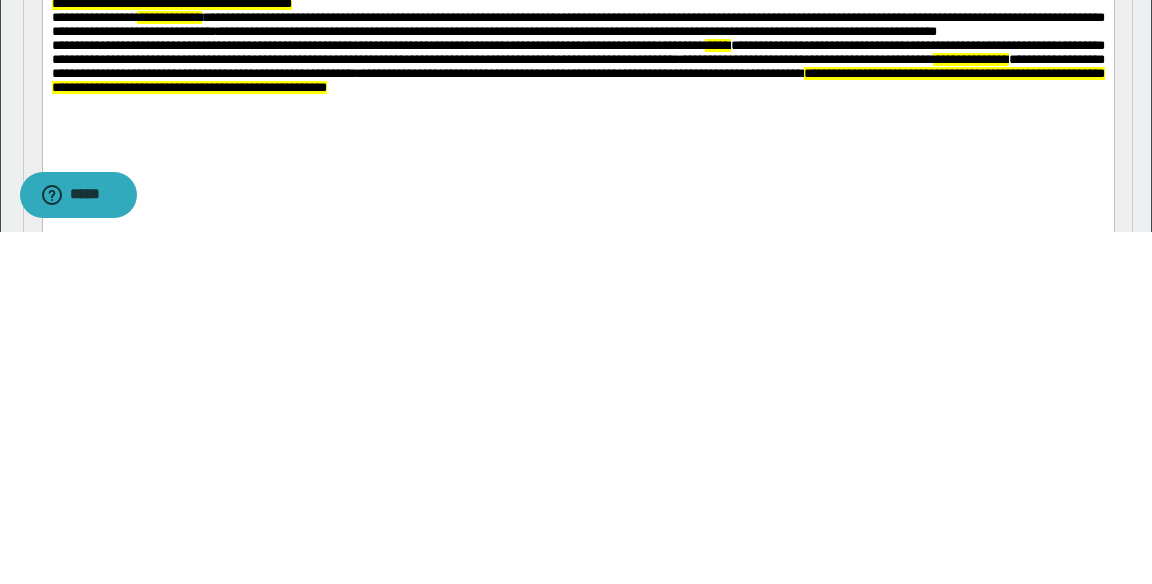 click on "**********" at bounding box center (579, 73) 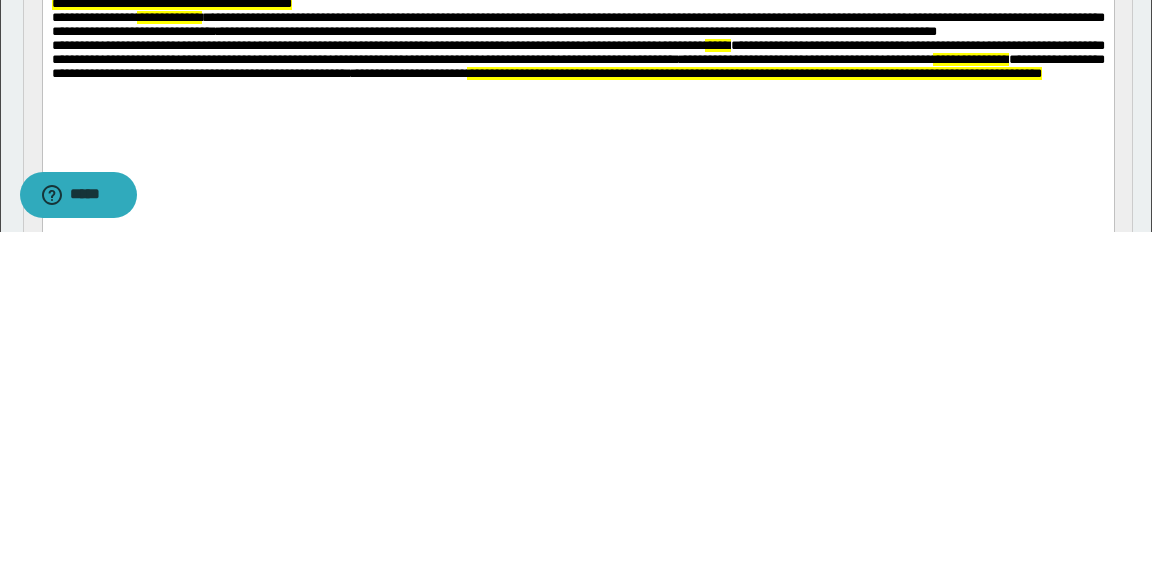 click on "**********" at bounding box center (577, 29) 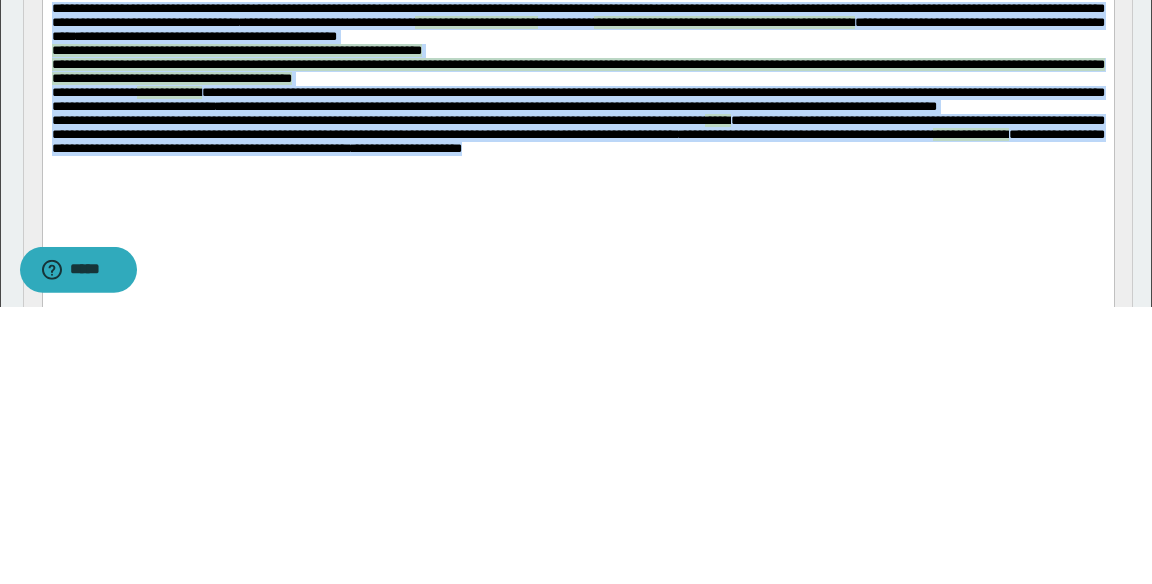 scroll, scrollTop: 148, scrollLeft: 0, axis: vertical 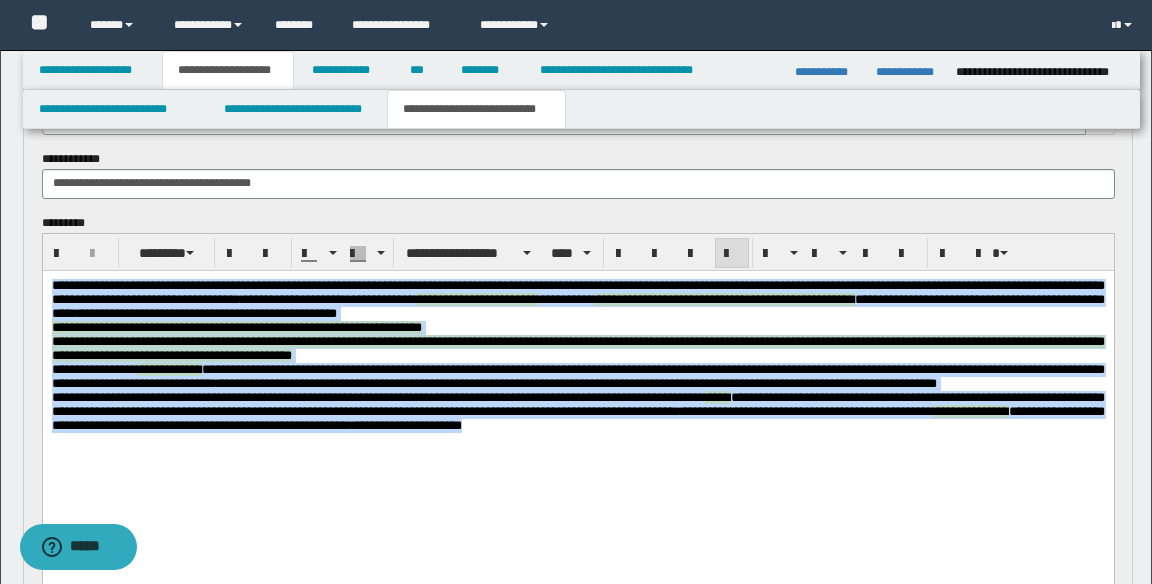 click on "**********" at bounding box center (577, 380) 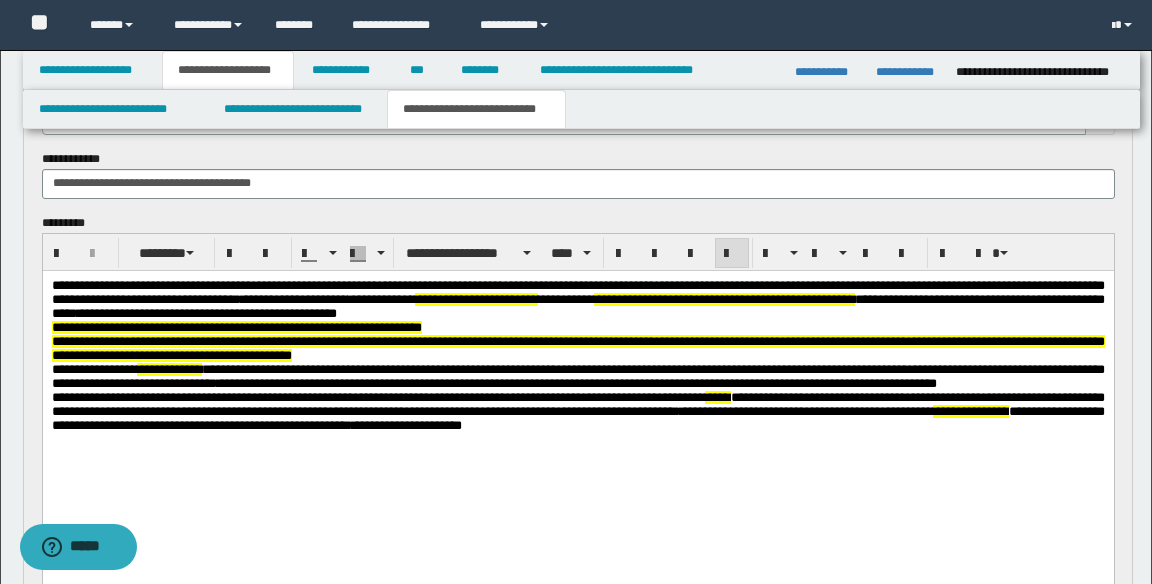scroll, scrollTop: 148, scrollLeft: 0, axis: vertical 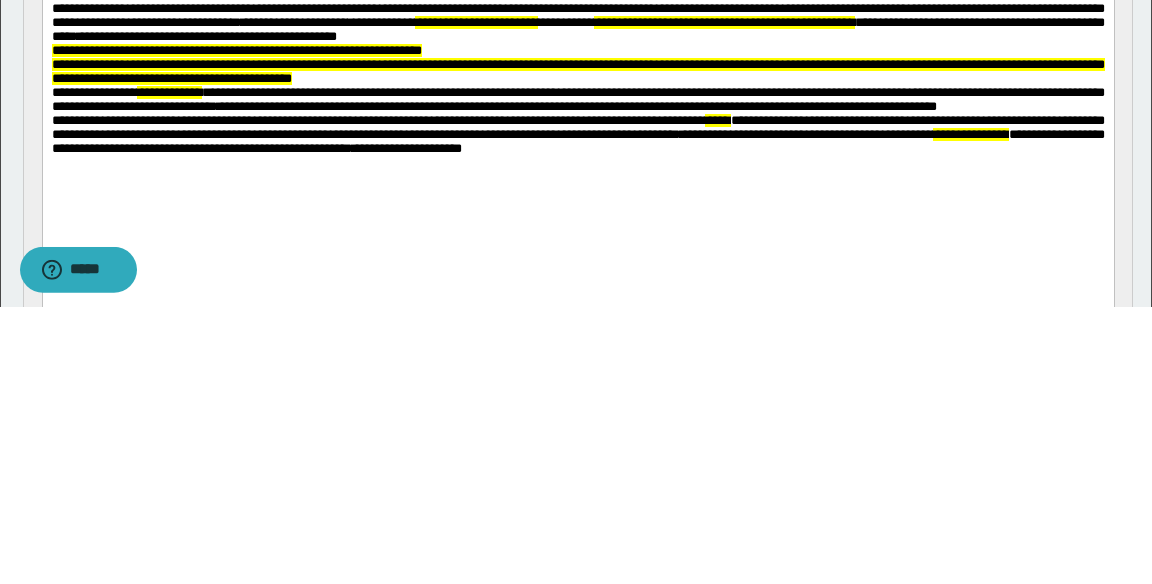 click on "**********" at bounding box center (577, 99) 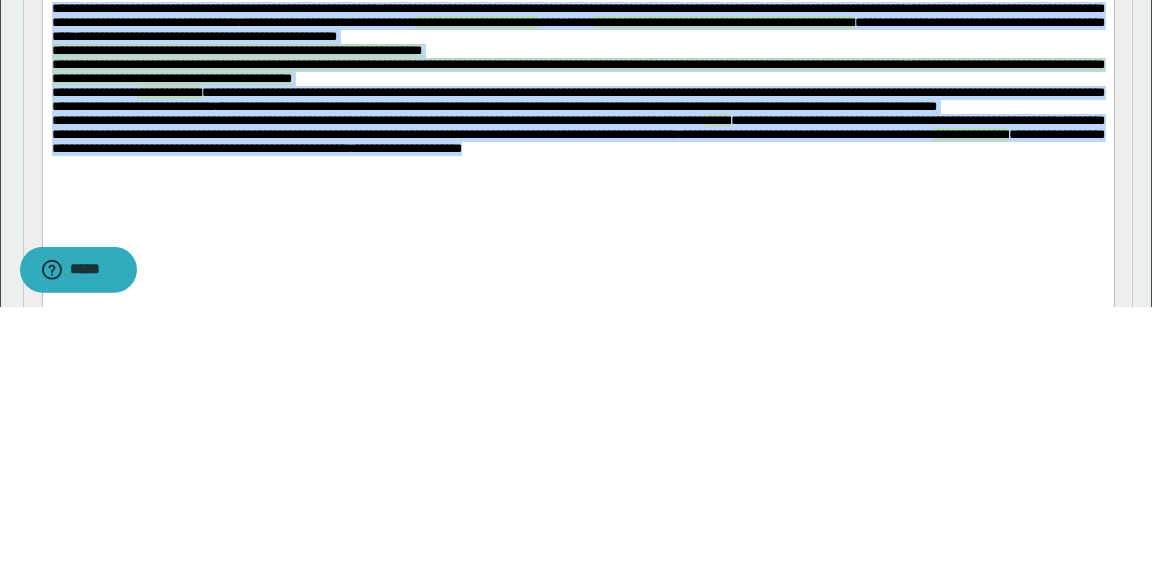 scroll, scrollTop: 148, scrollLeft: 0, axis: vertical 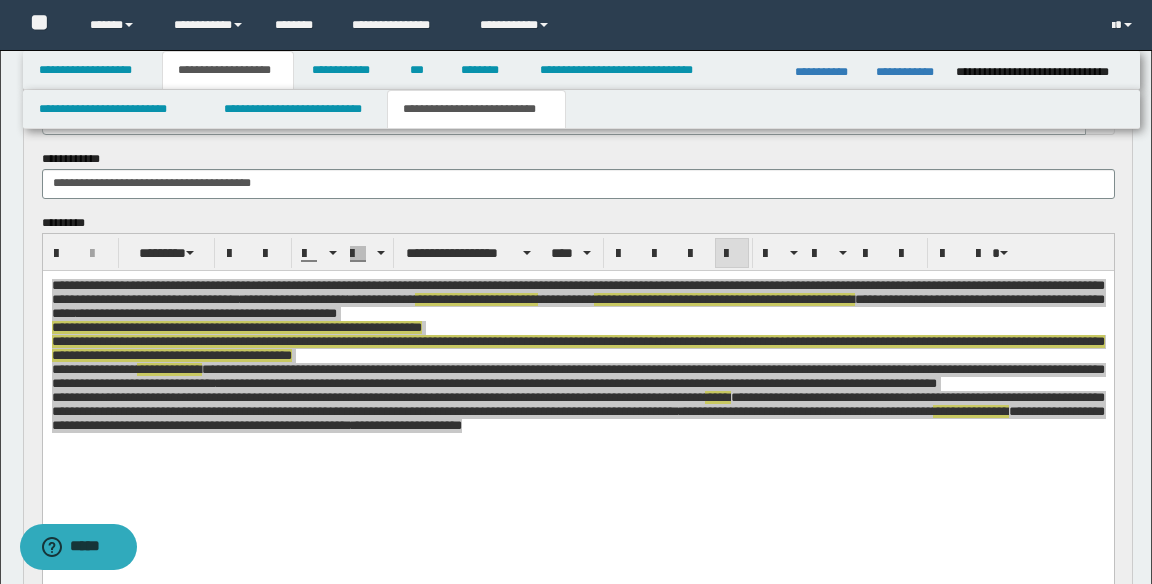 click on "**********" at bounding box center [578, 381] 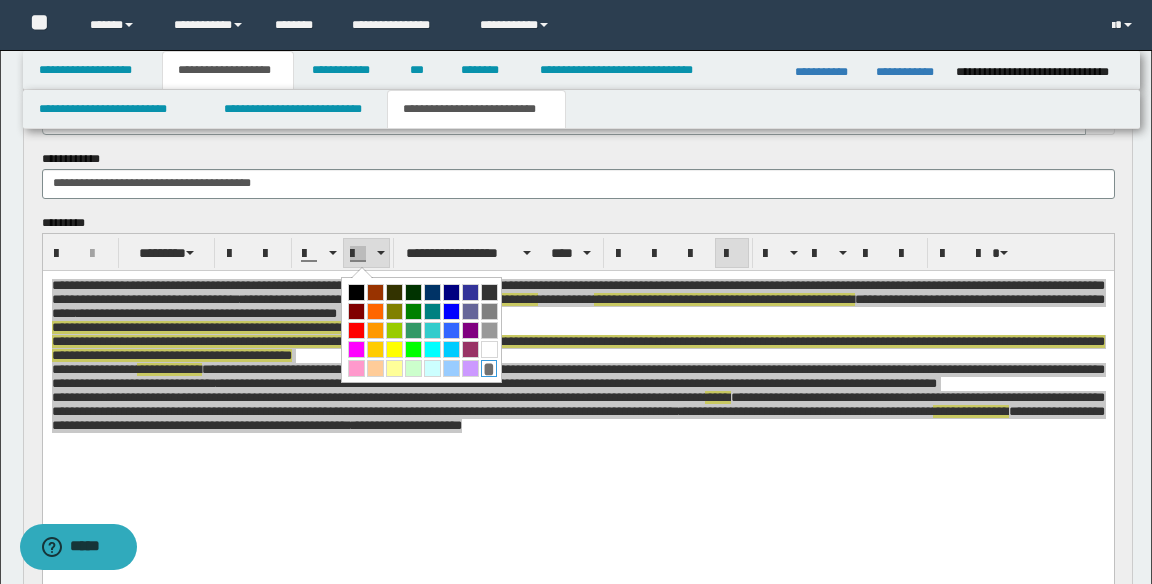 click on "*" at bounding box center (489, 368) 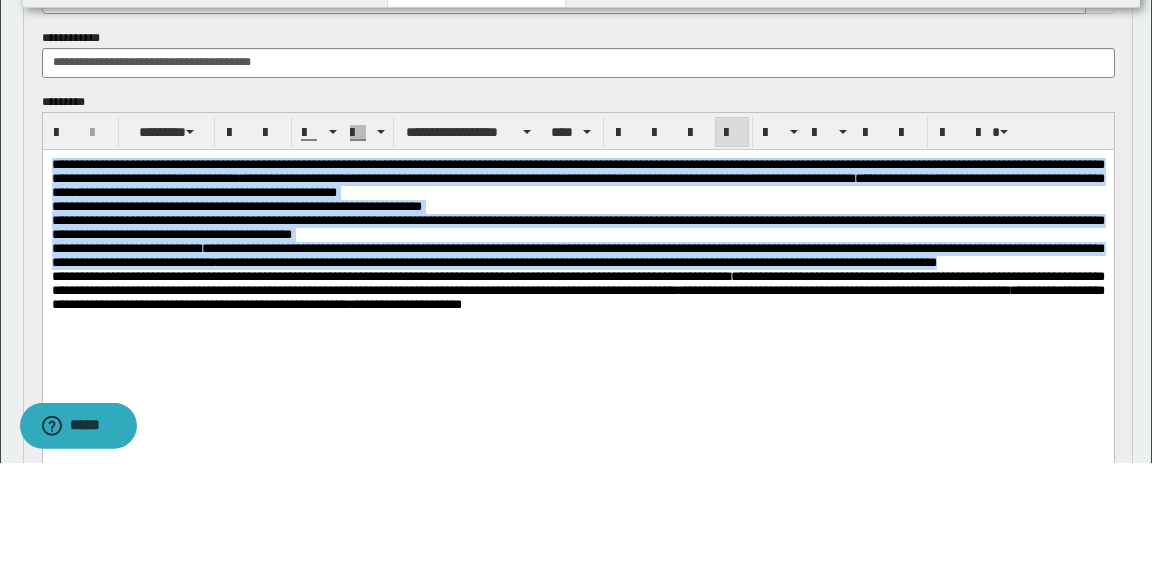 scroll, scrollTop: 148, scrollLeft: 0, axis: vertical 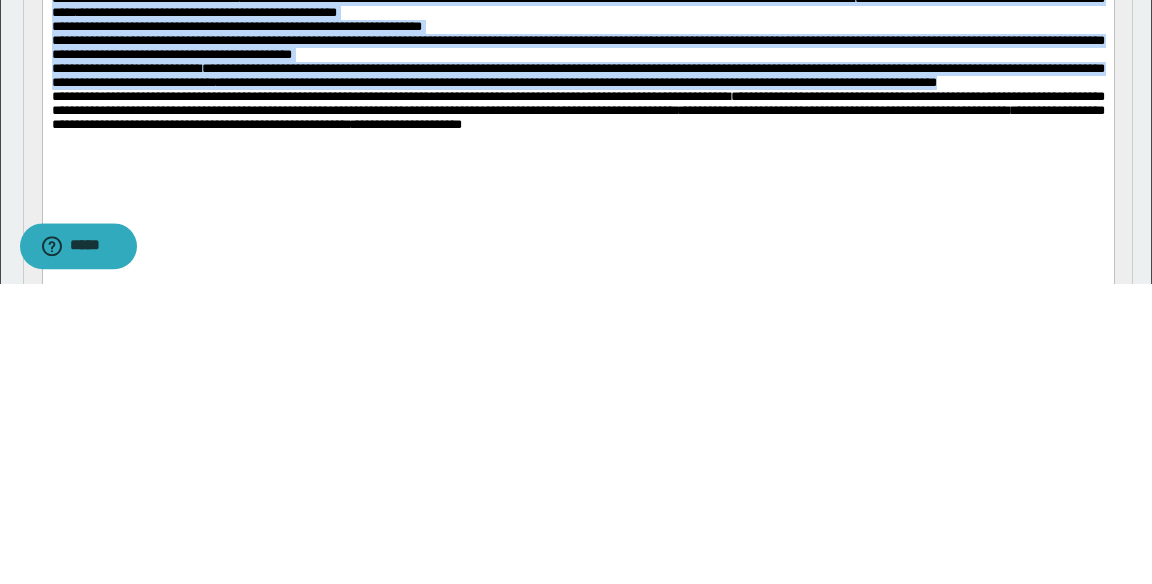 click on "**********" at bounding box center [577, 77] 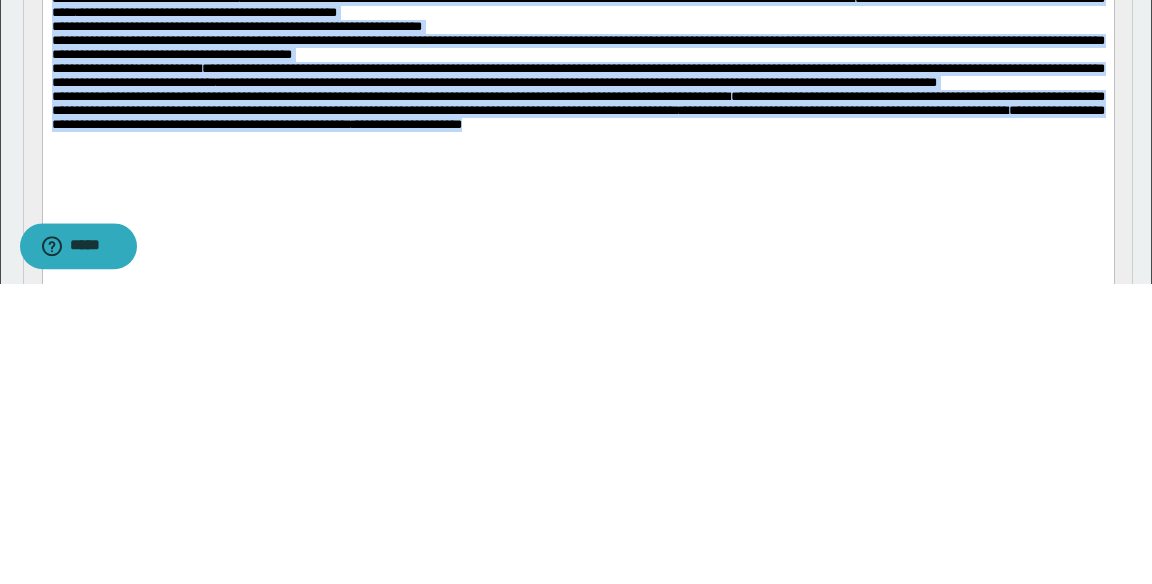 click on "**********" at bounding box center (577, 76) 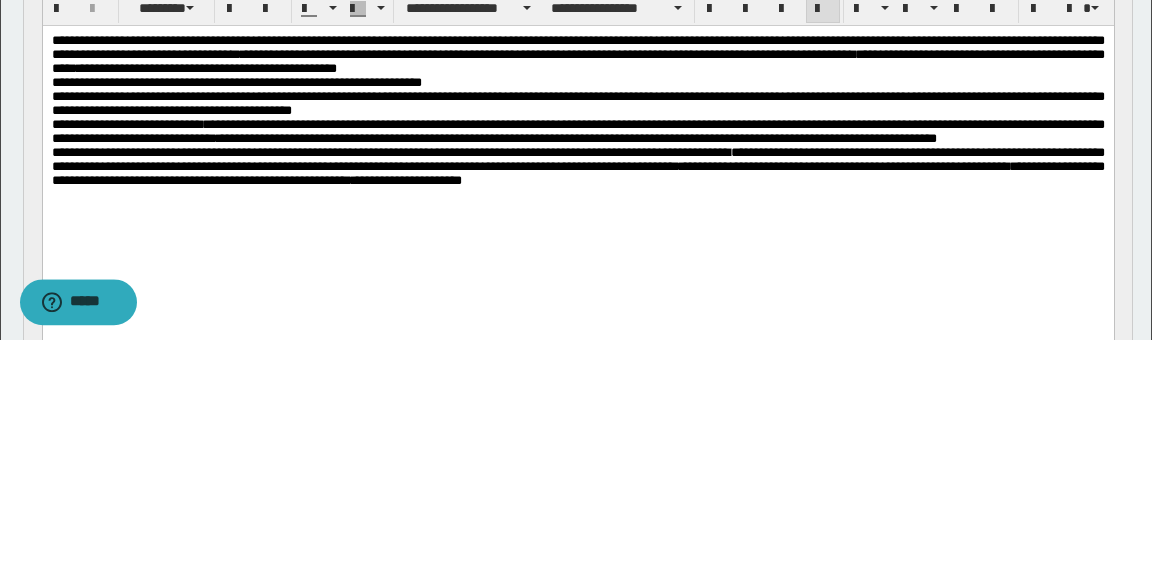 scroll, scrollTop: 148, scrollLeft: 0, axis: vertical 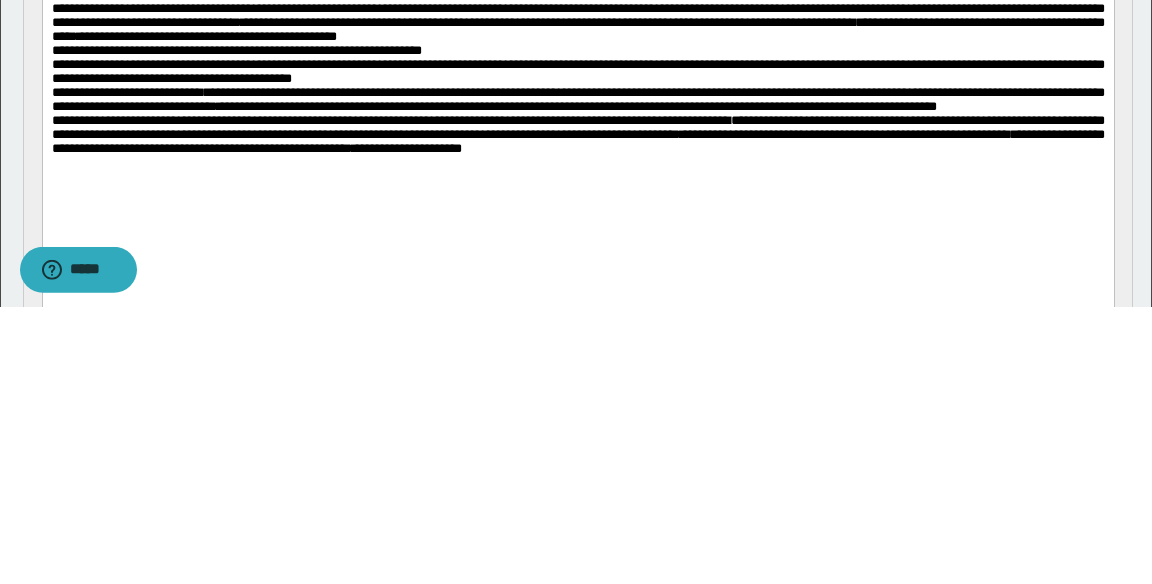 click on "**********" at bounding box center [577, 71] 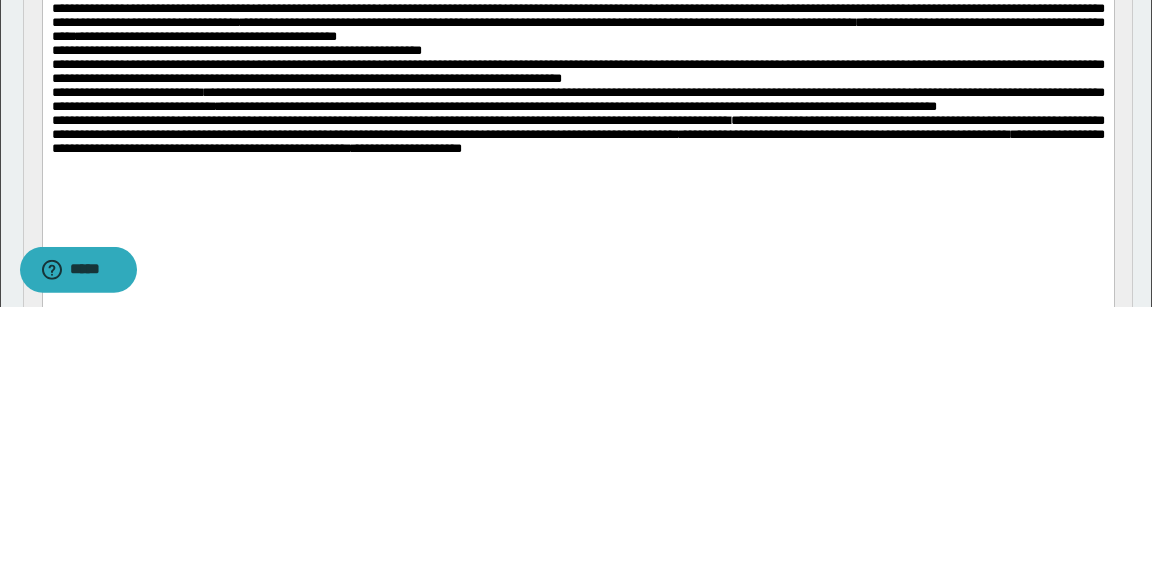 click on "**********" at bounding box center (577, 71) 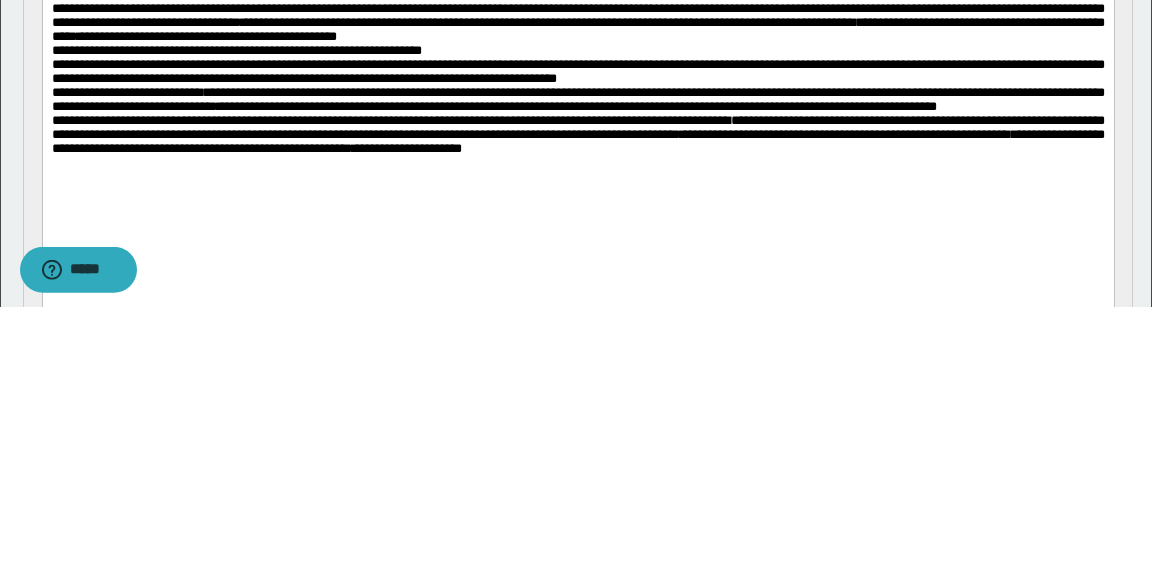 click on "**********" at bounding box center (577, 71) 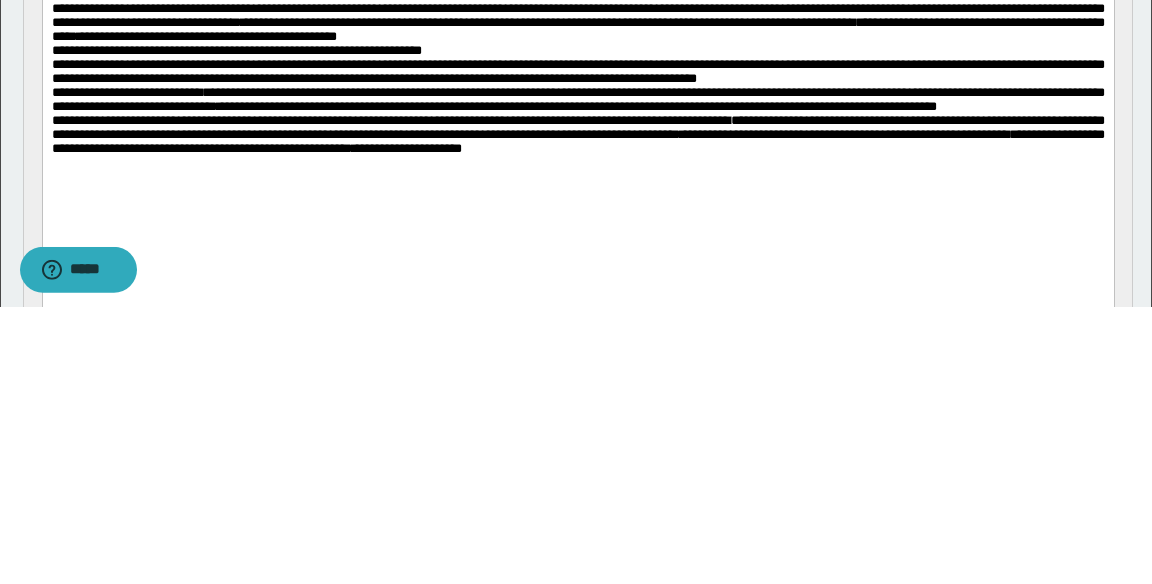 click on "**********" at bounding box center (577, 71) 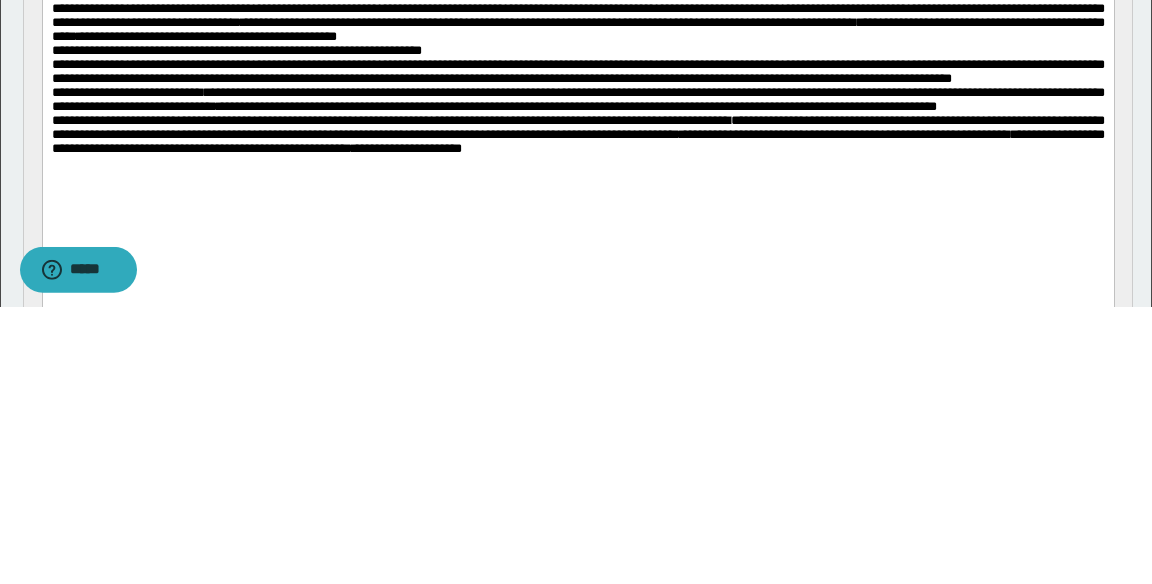 click on "**********" at bounding box center (577, 71) 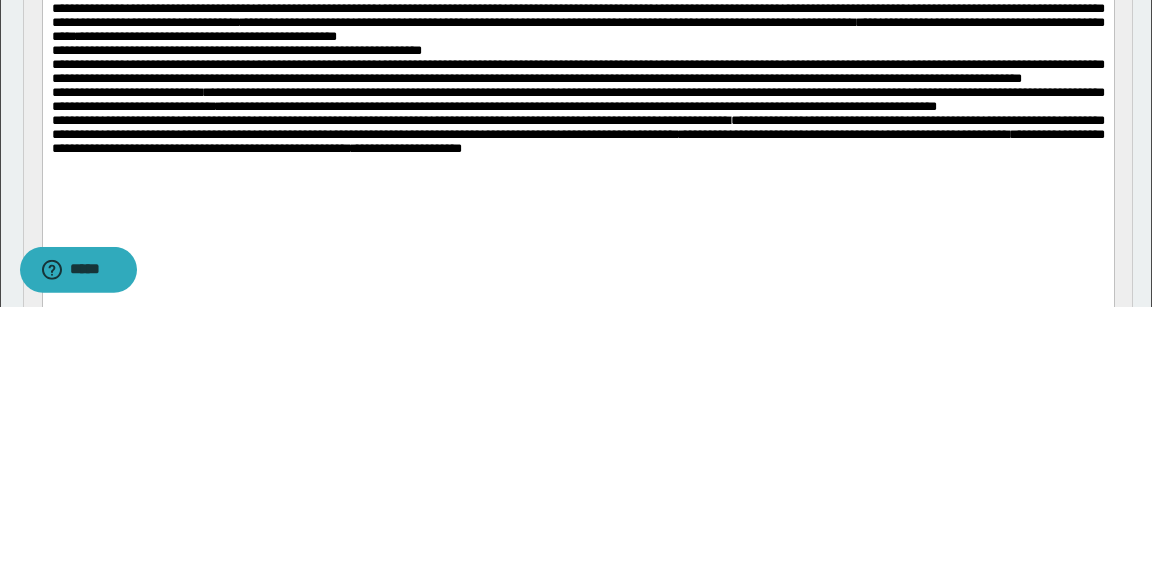 click on "**********" at bounding box center (577, 71) 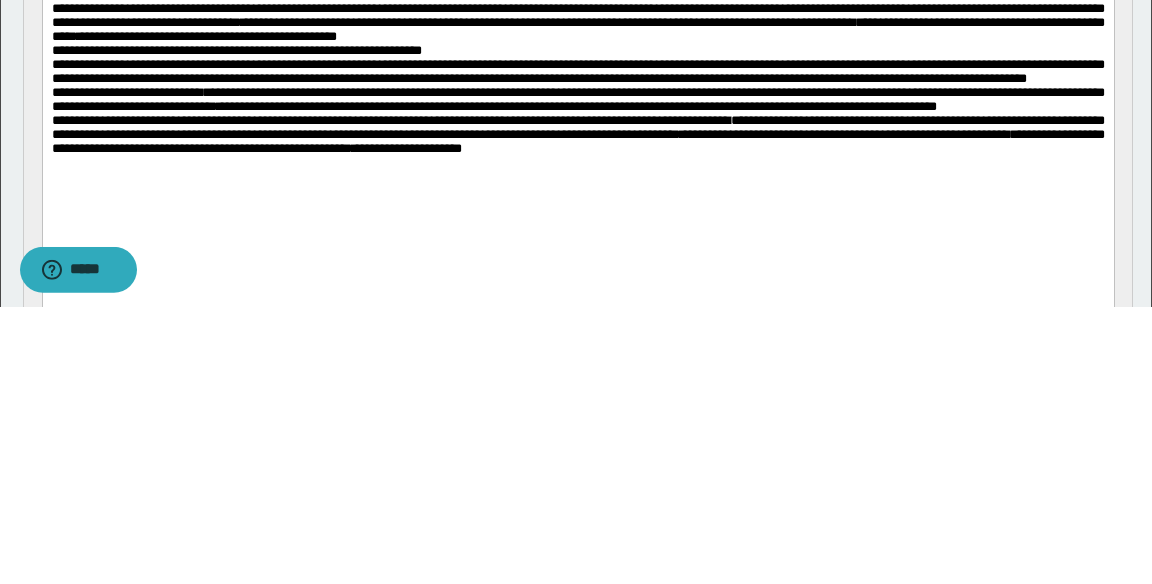click on "**********" at bounding box center [577, 71] 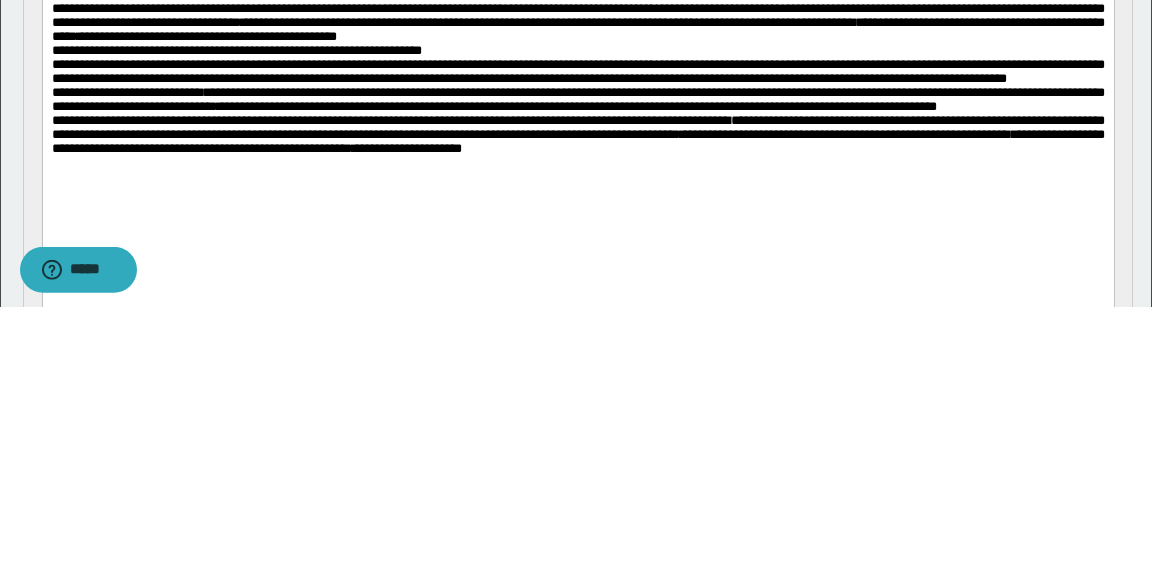 click on "**********" at bounding box center [577, 71] 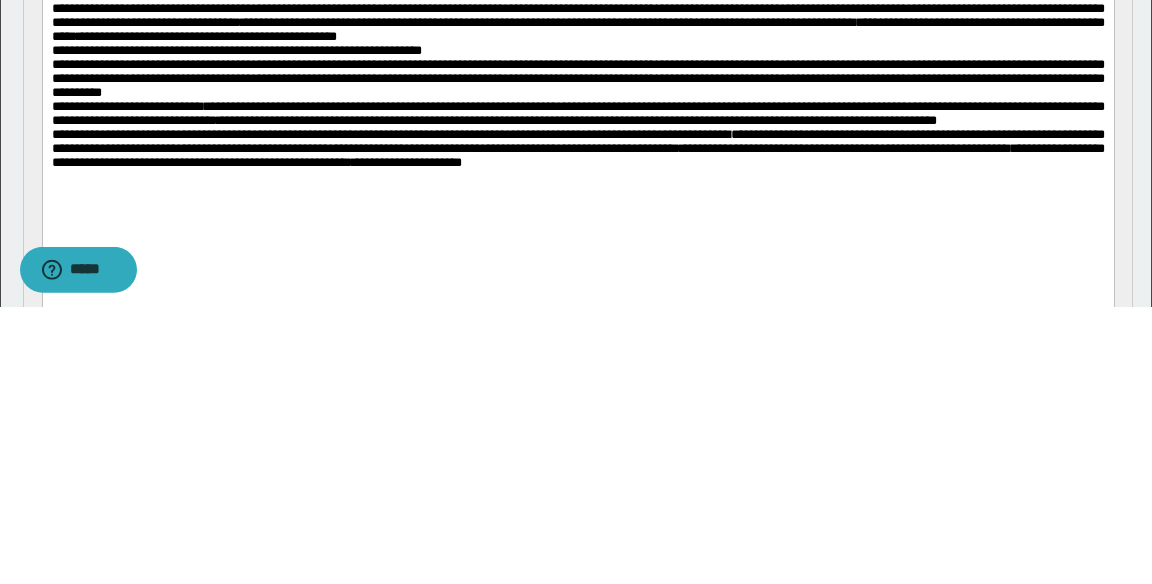 click on "**********" at bounding box center (577, 78) 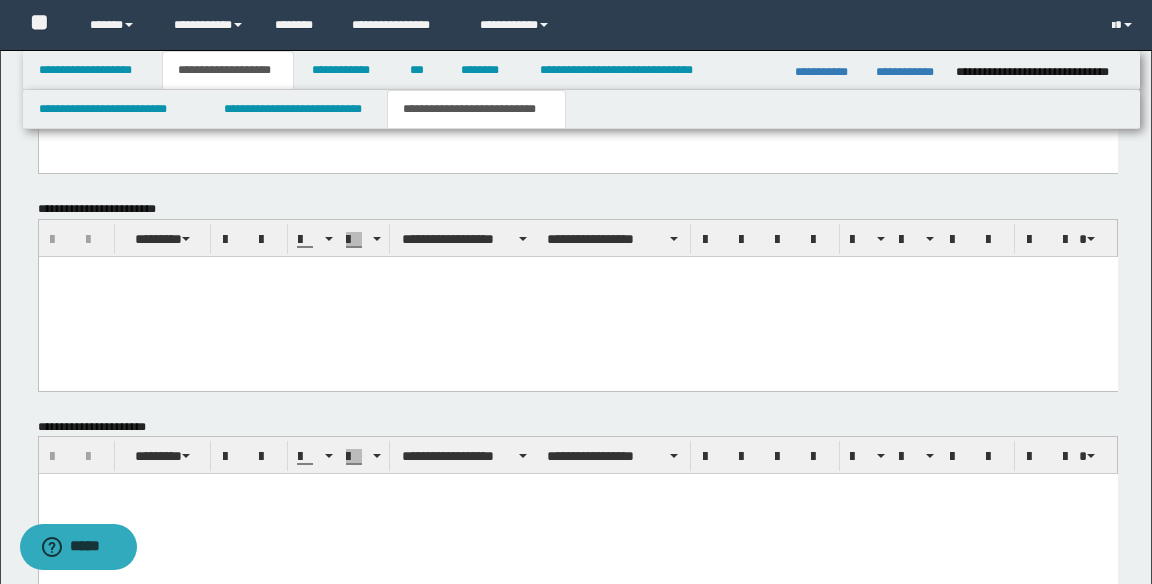 scroll, scrollTop: 1093, scrollLeft: 0, axis: vertical 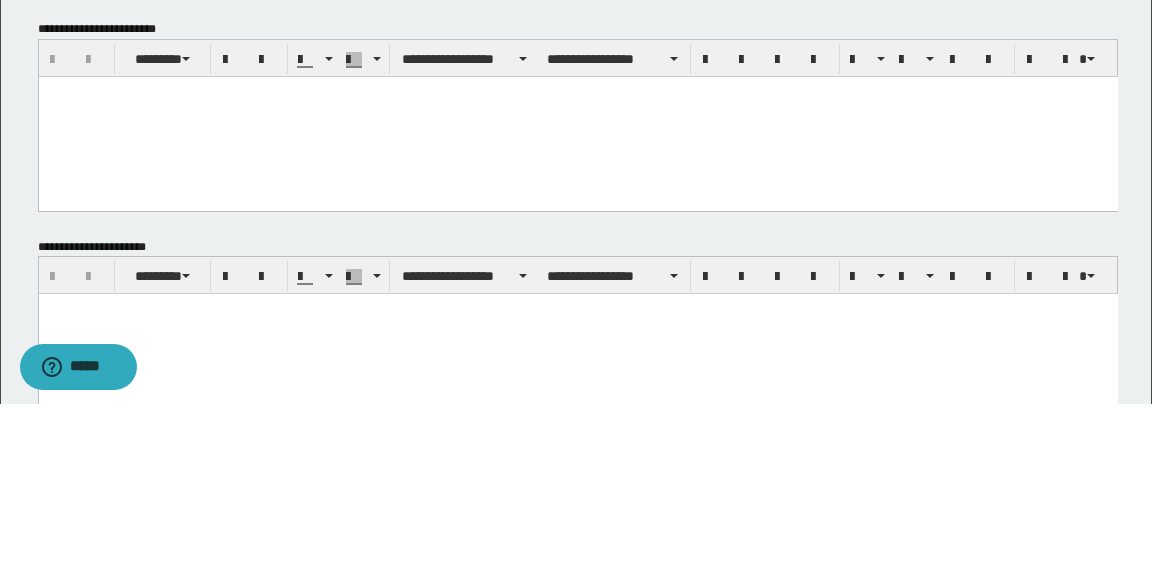 type 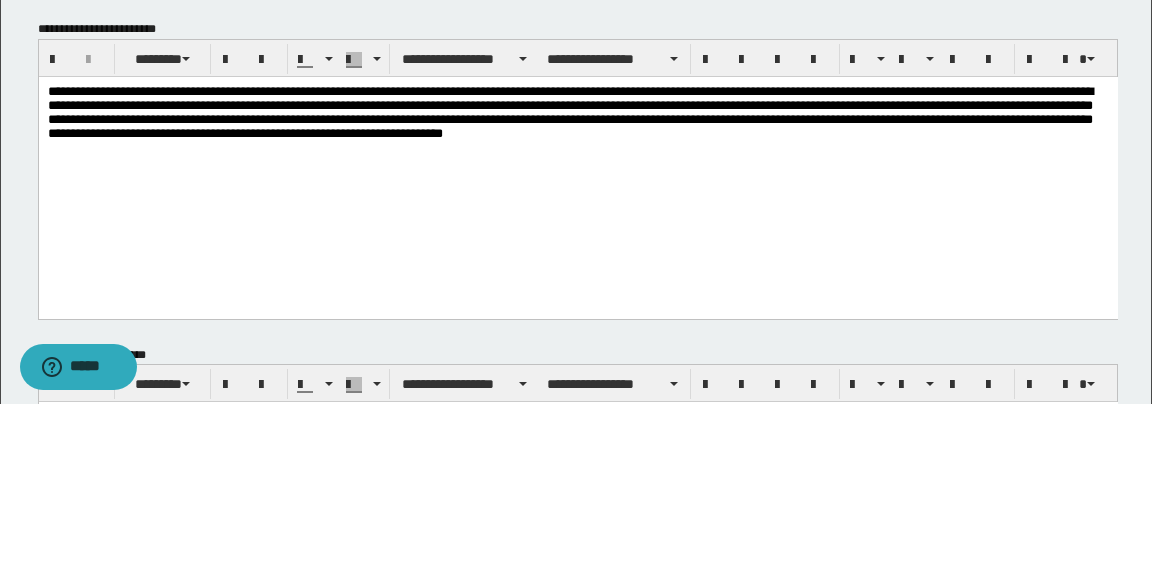 click on "**********" at bounding box center (577, 138) 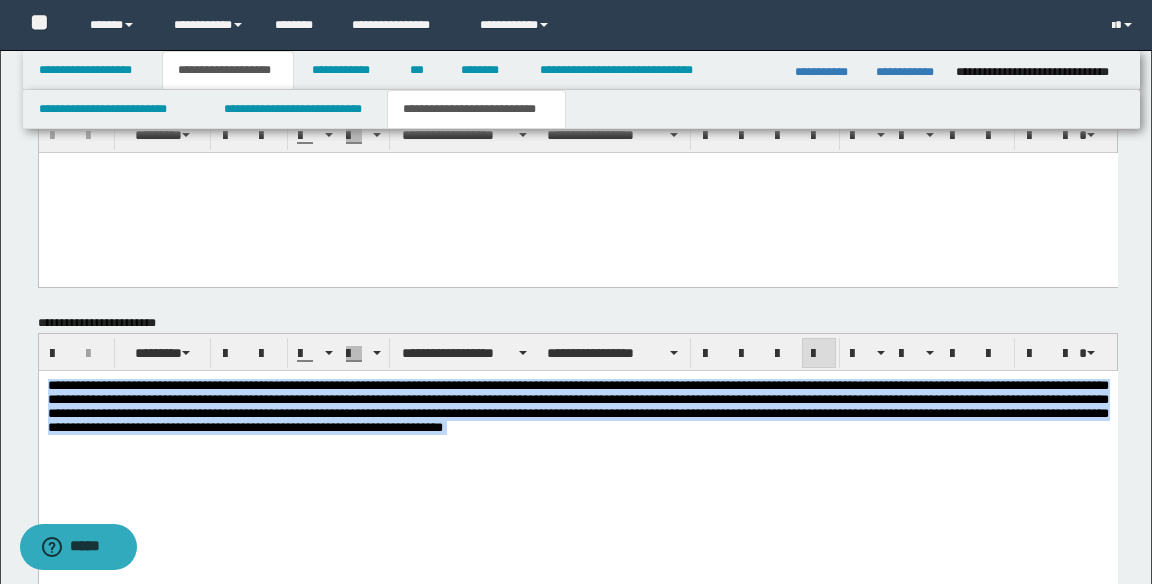 scroll, scrollTop: 978, scrollLeft: 0, axis: vertical 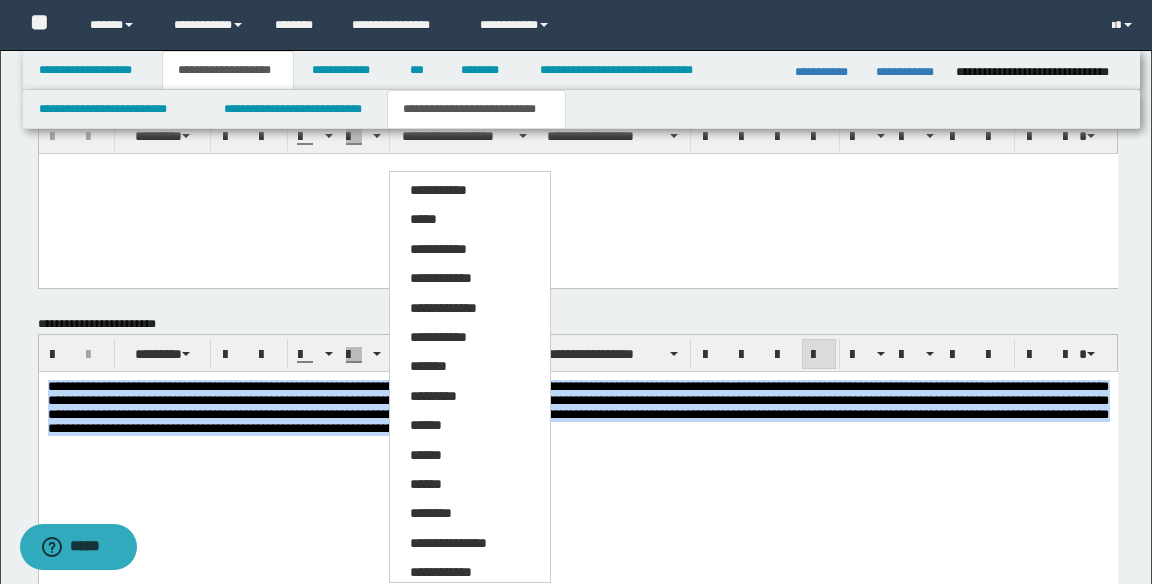 click on "*****" at bounding box center [423, 219] 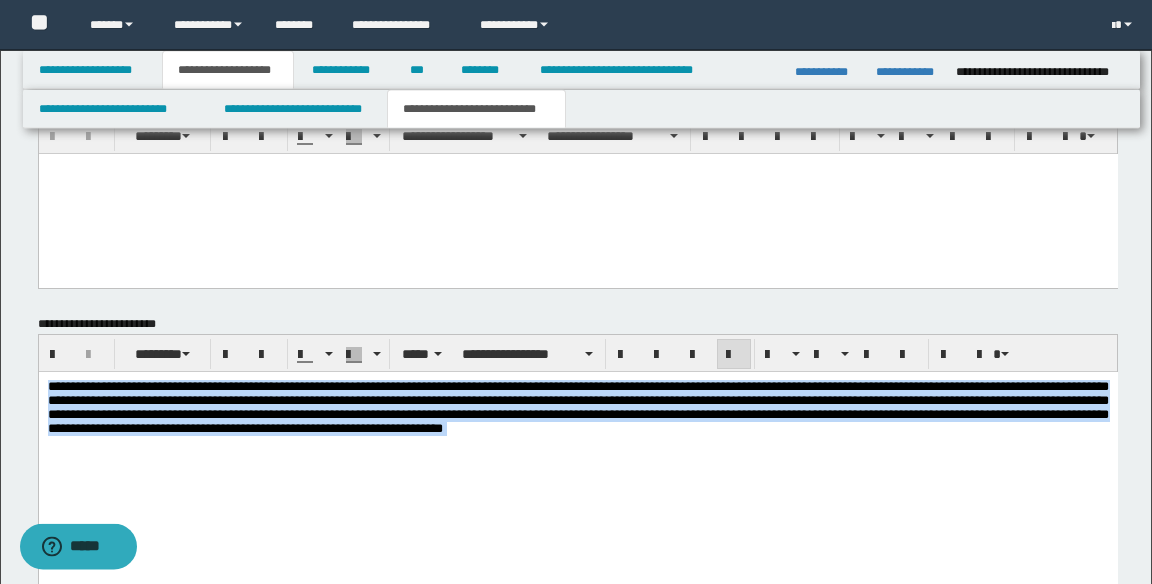 scroll, scrollTop: 978, scrollLeft: 0, axis: vertical 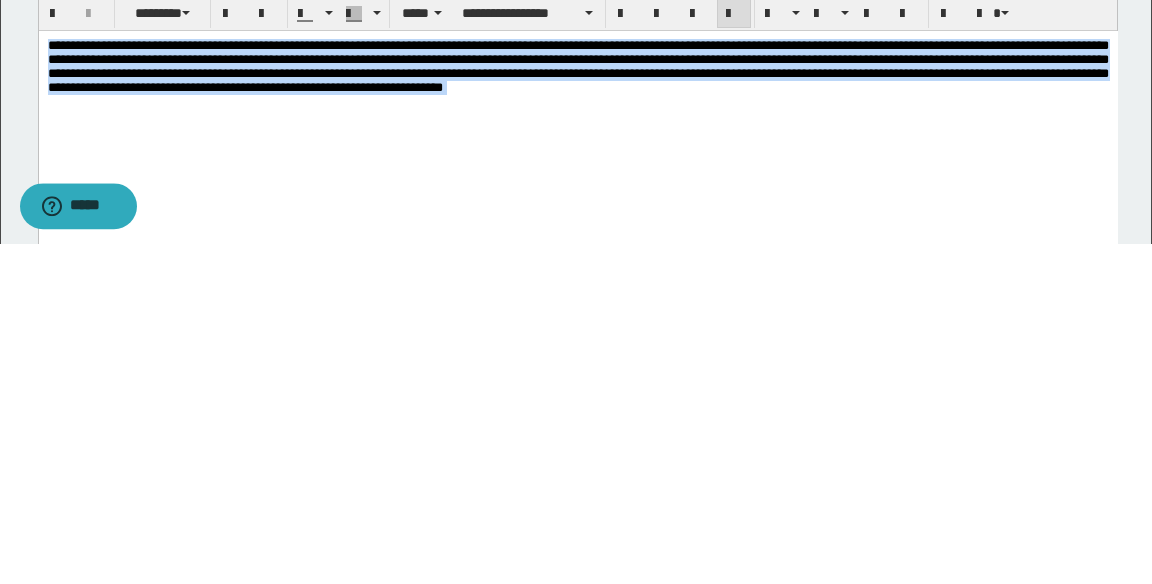 click on "**********" at bounding box center (577, 115) 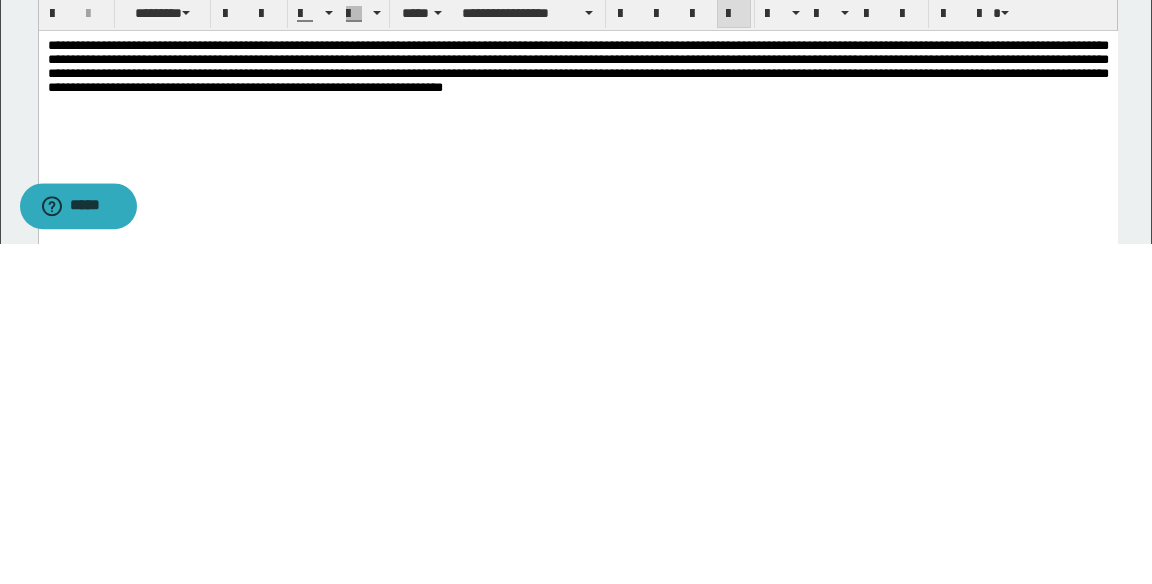 click on "**********" at bounding box center [577, 65] 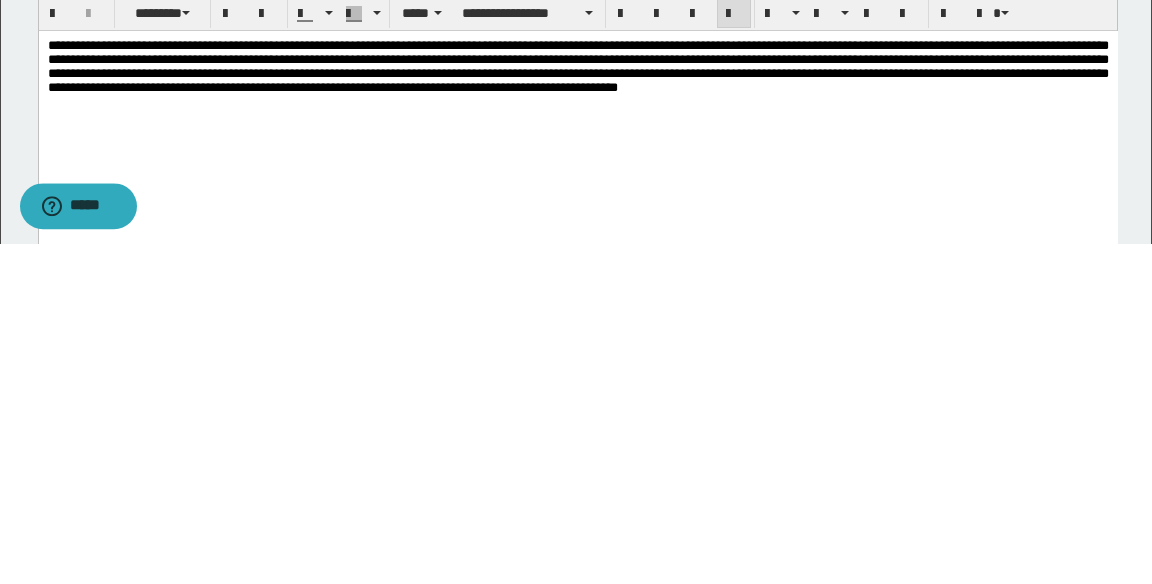 click on "**********" at bounding box center [577, 65] 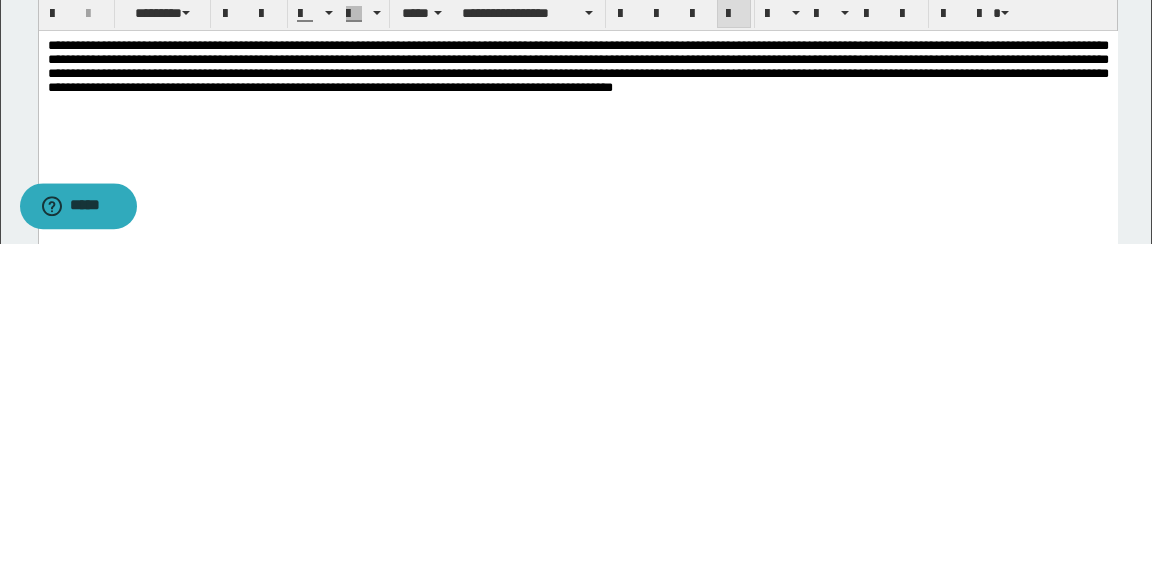 scroll, scrollTop: 978, scrollLeft: 0, axis: vertical 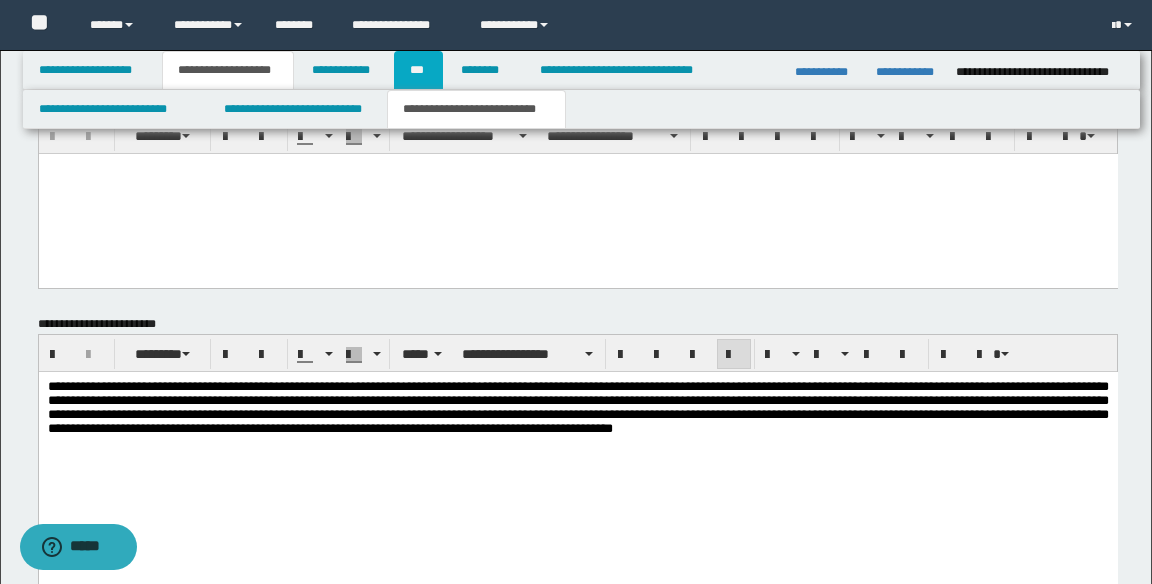 click on "***" at bounding box center (418, 70) 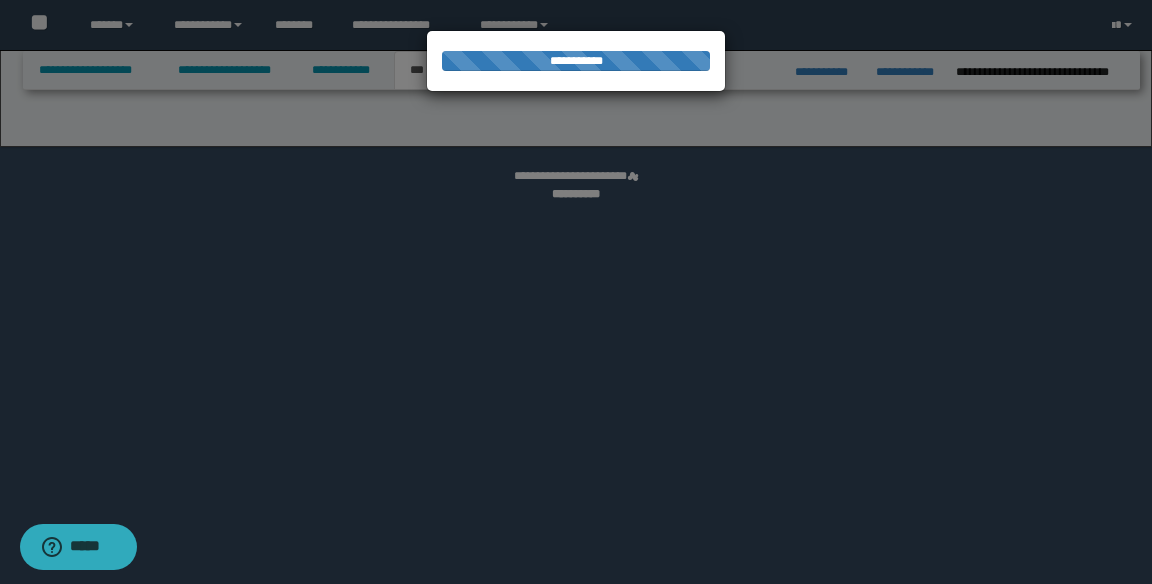select on "***" 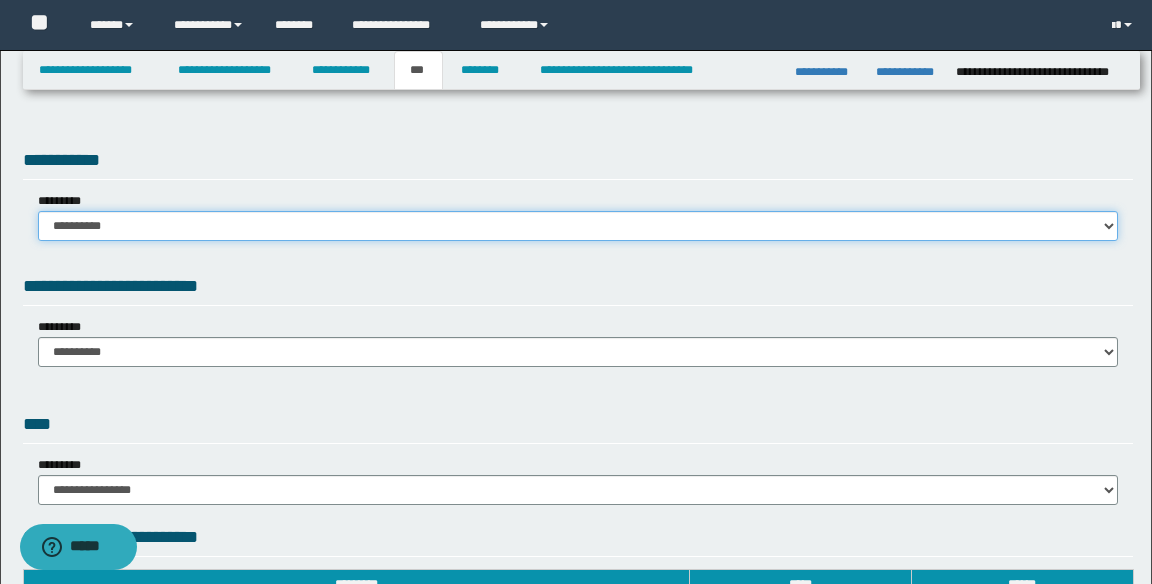 click on "**********" at bounding box center (578, 226) 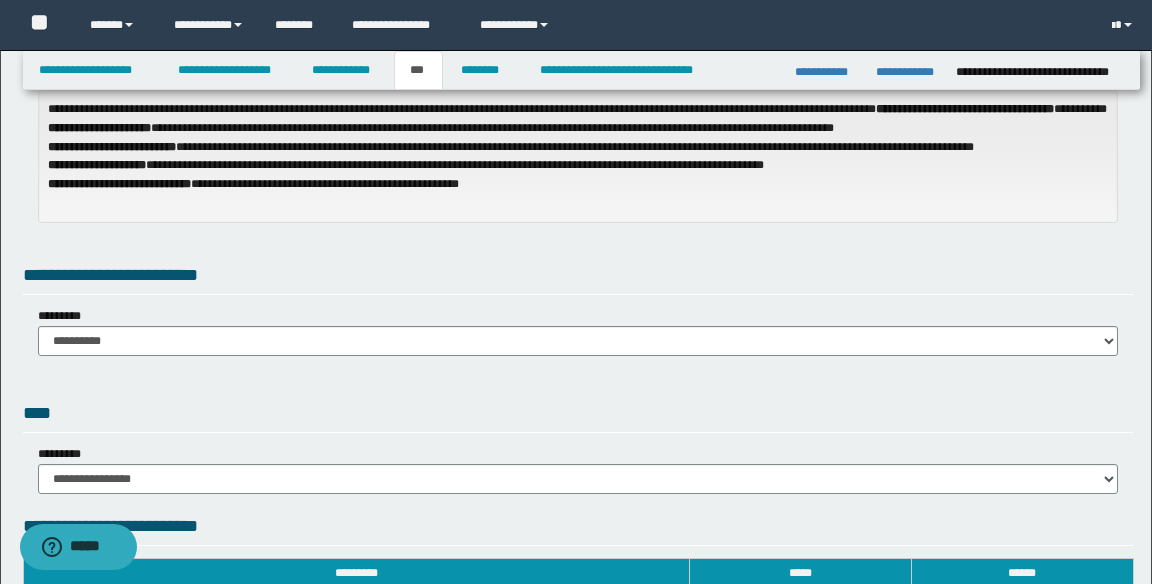 scroll, scrollTop: 165, scrollLeft: 0, axis: vertical 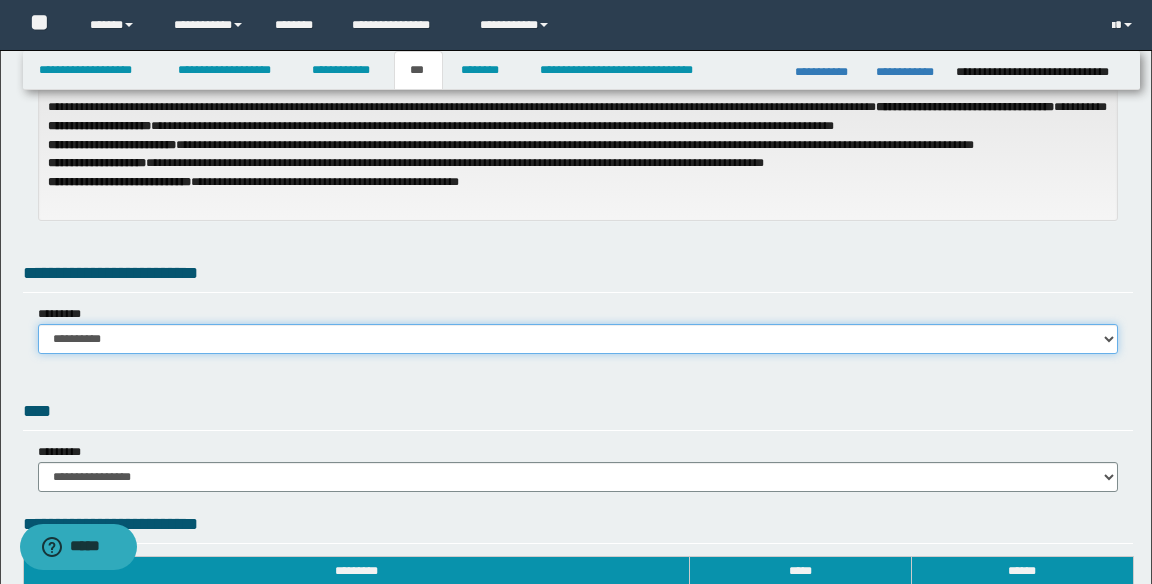 click on "**********" at bounding box center (578, 339) 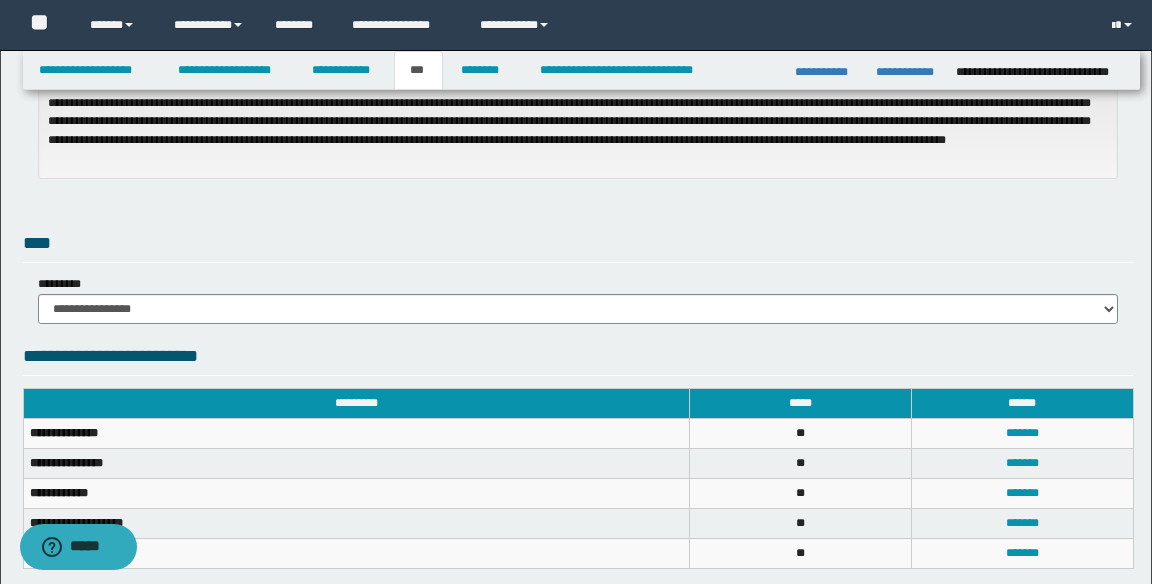 scroll, scrollTop: 454, scrollLeft: 0, axis: vertical 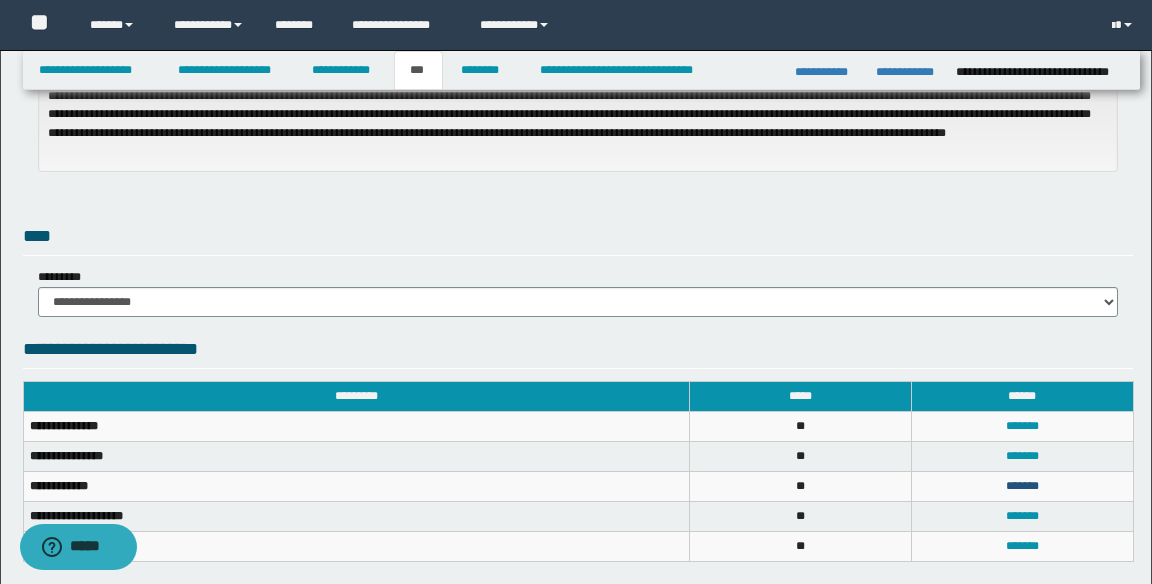 click on "*******" at bounding box center [1022, 486] 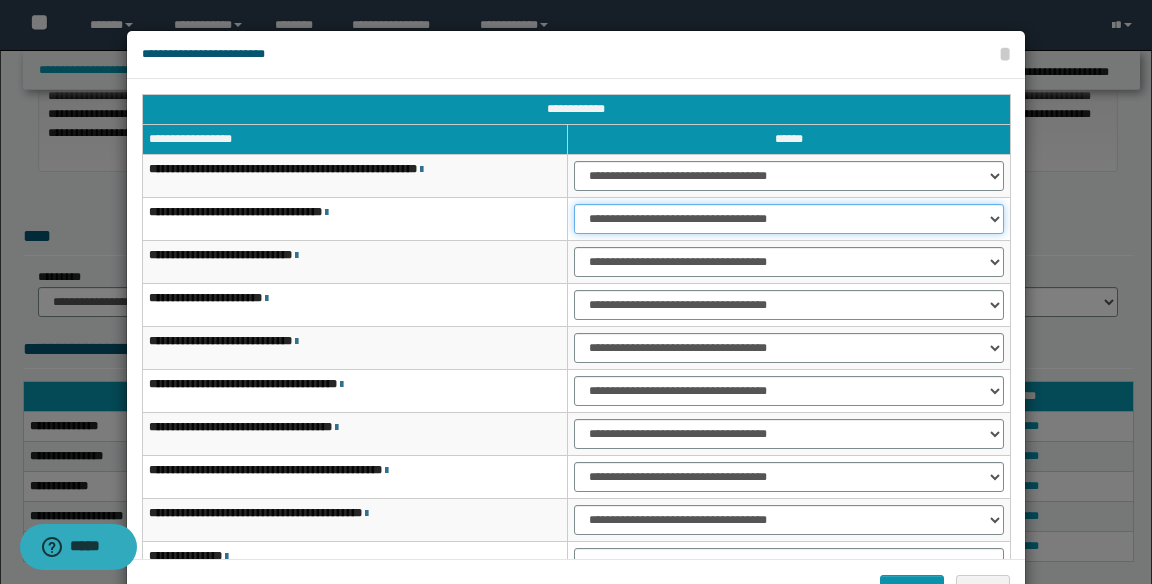 click on "**********" at bounding box center (789, 219) 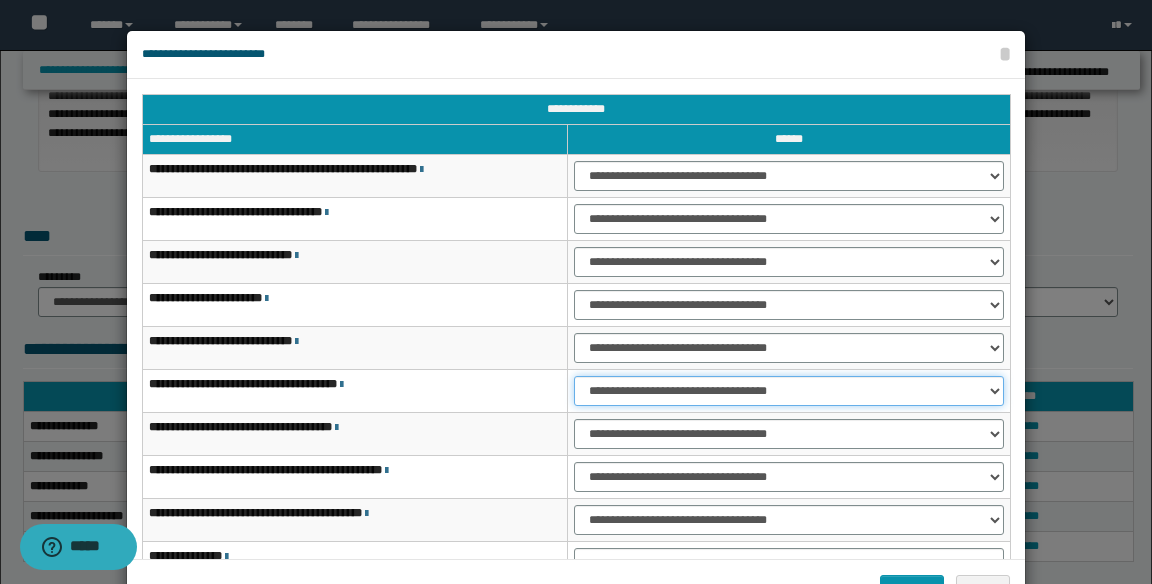 click on "**********" at bounding box center [789, 391] 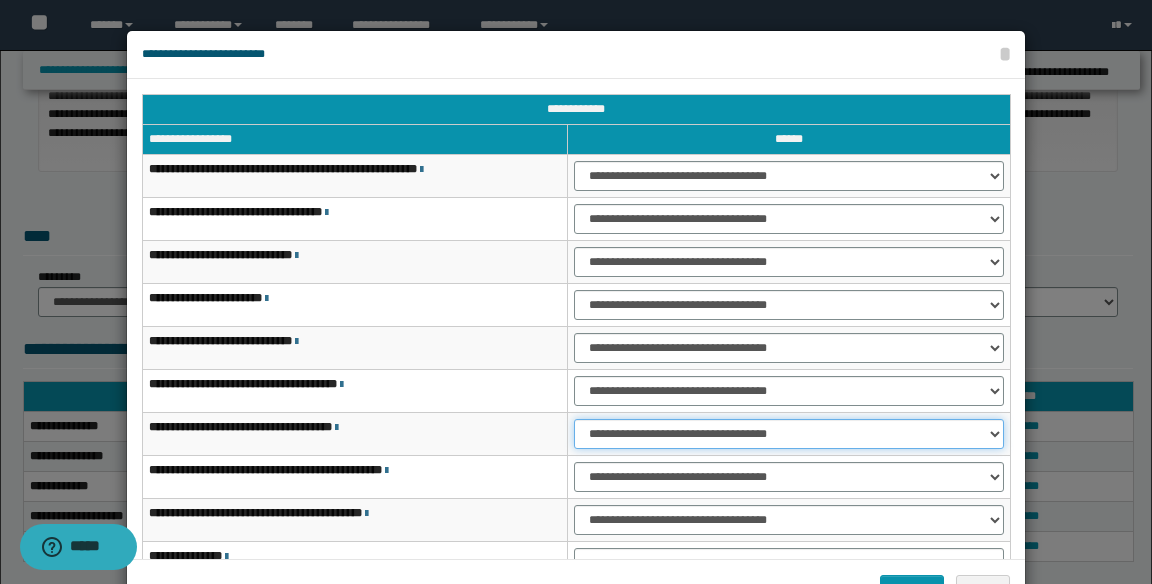 click on "**********" at bounding box center (789, 434) 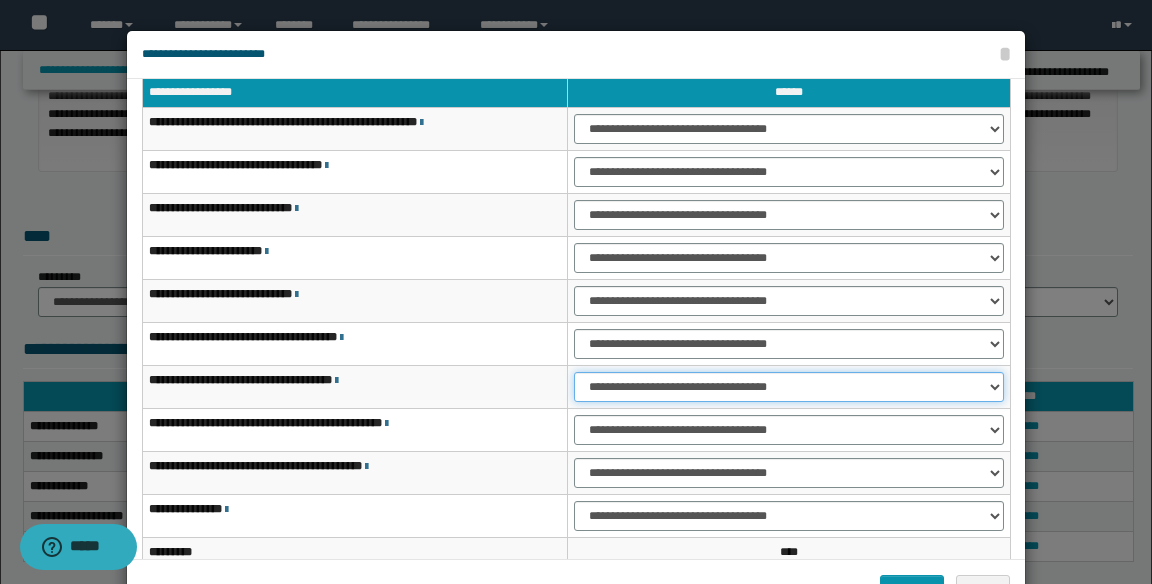 scroll, scrollTop: 50, scrollLeft: 0, axis: vertical 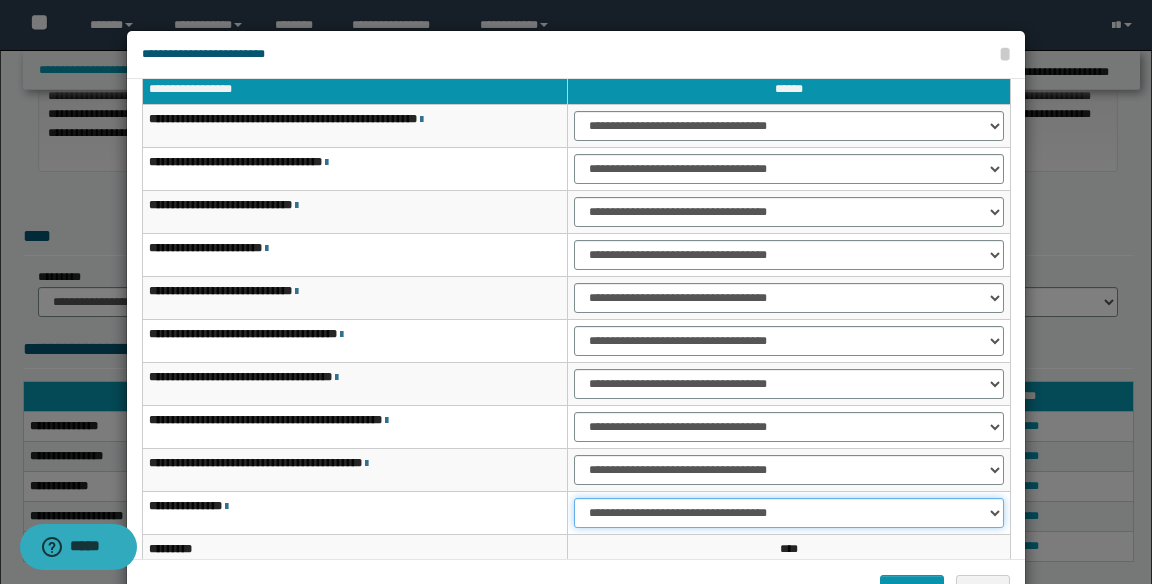 click on "**********" at bounding box center [789, 513] 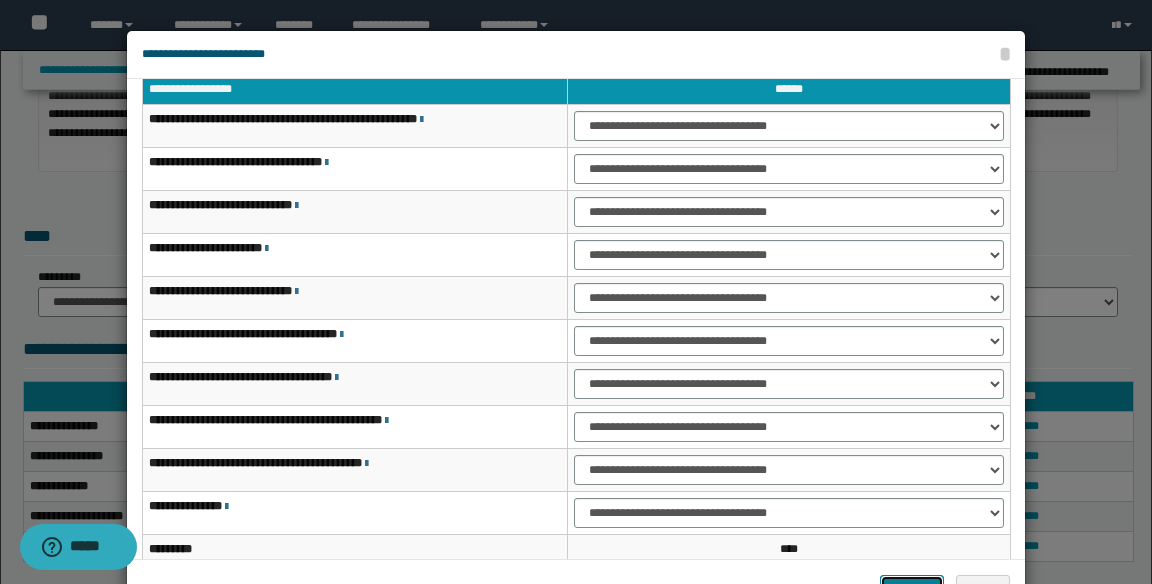 click on "*******" at bounding box center [912, 590] 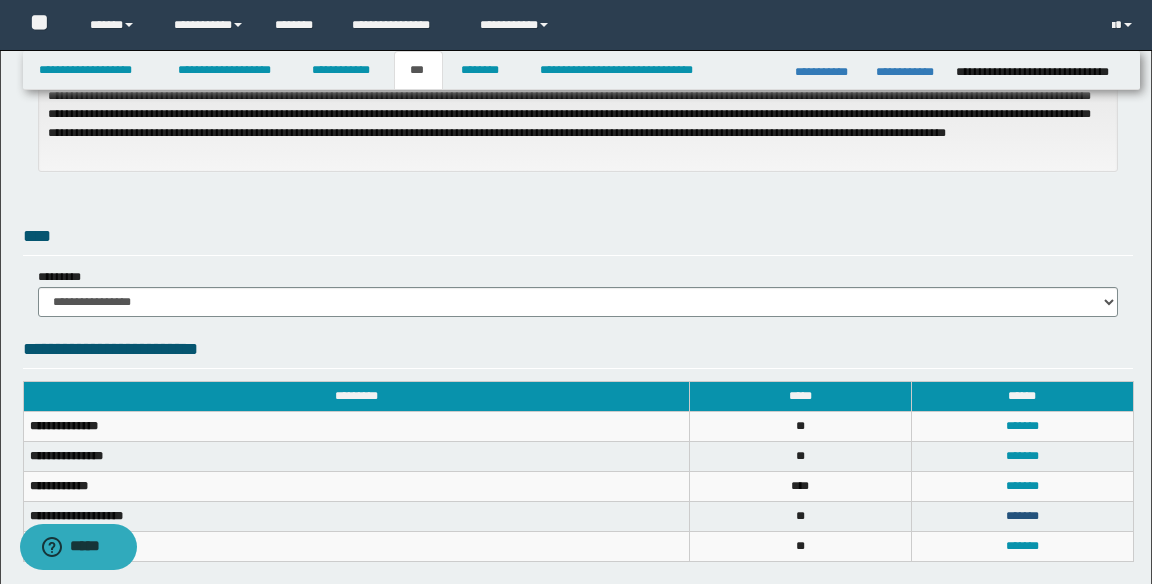 click on "*******" at bounding box center [1022, 516] 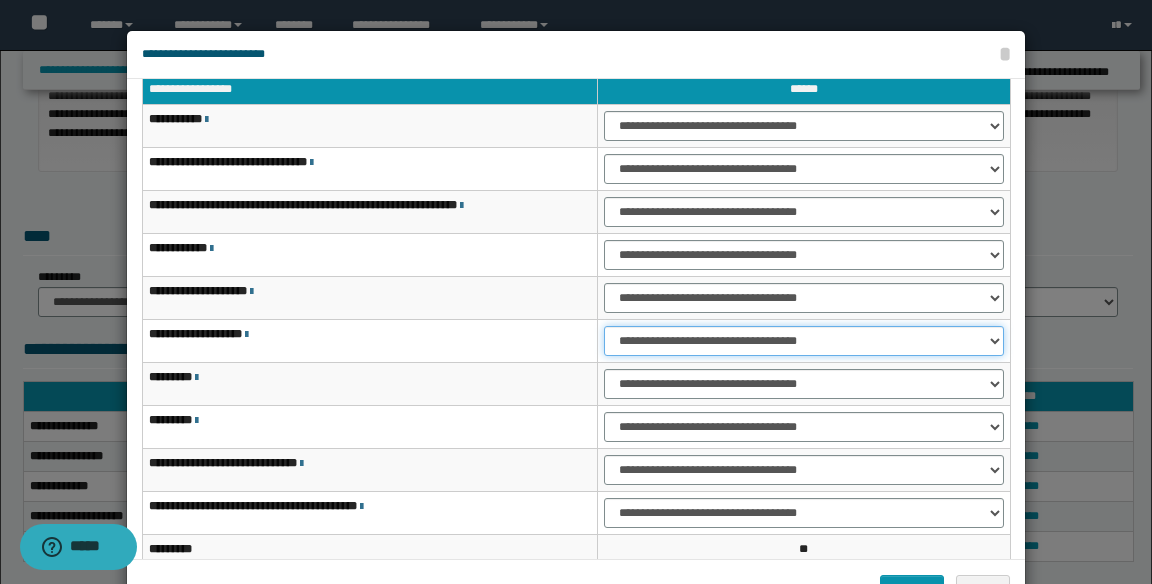 click on "**********" at bounding box center [804, 341] 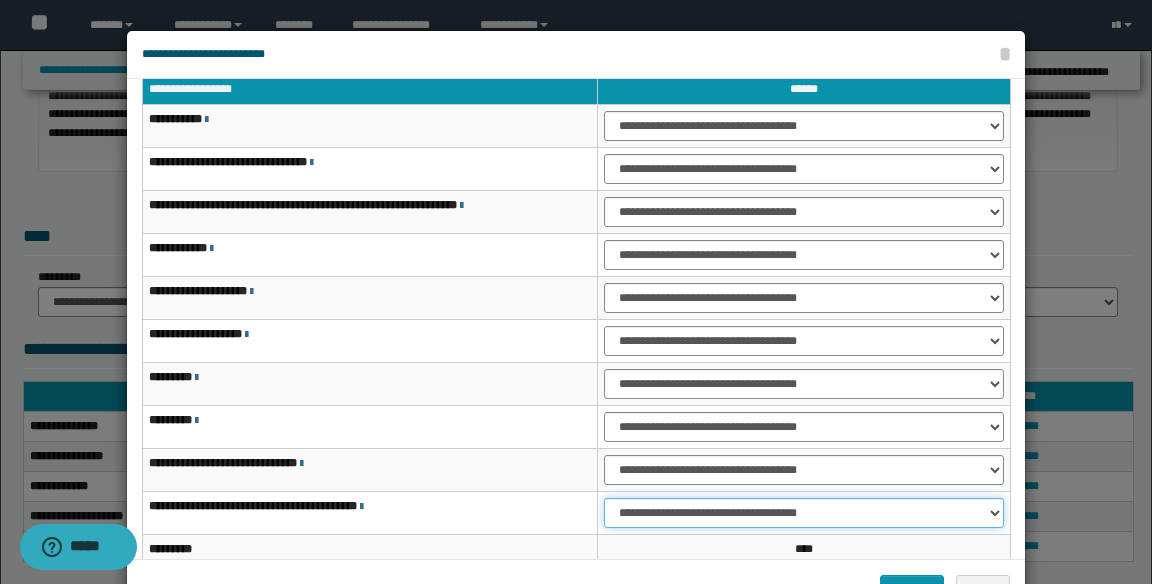 click on "**********" at bounding box center [804, 513] 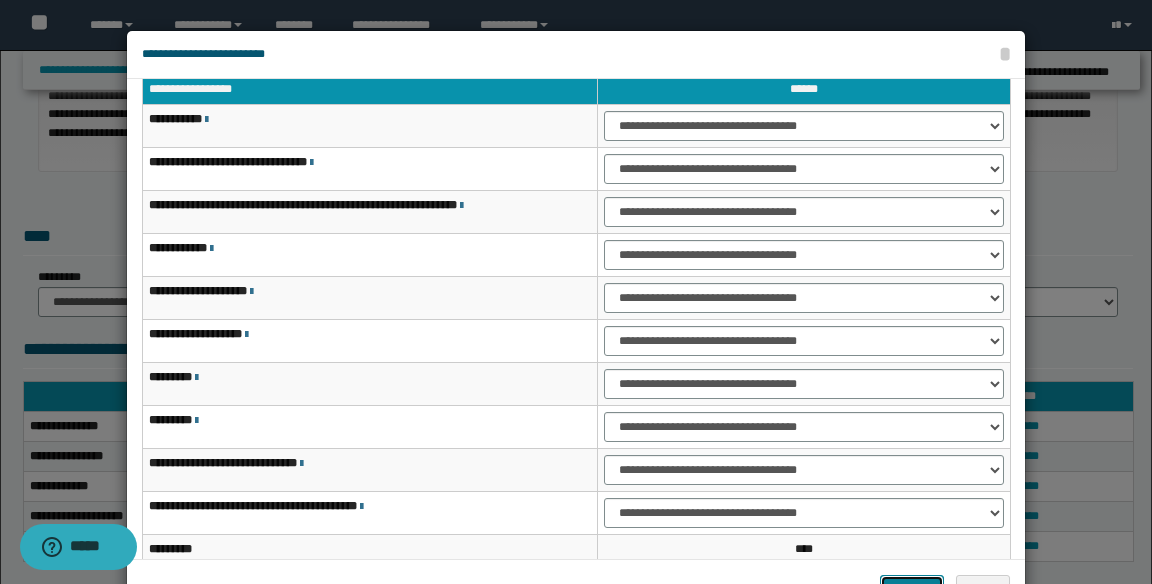 click on "*******" at bounding box center [912, 590] 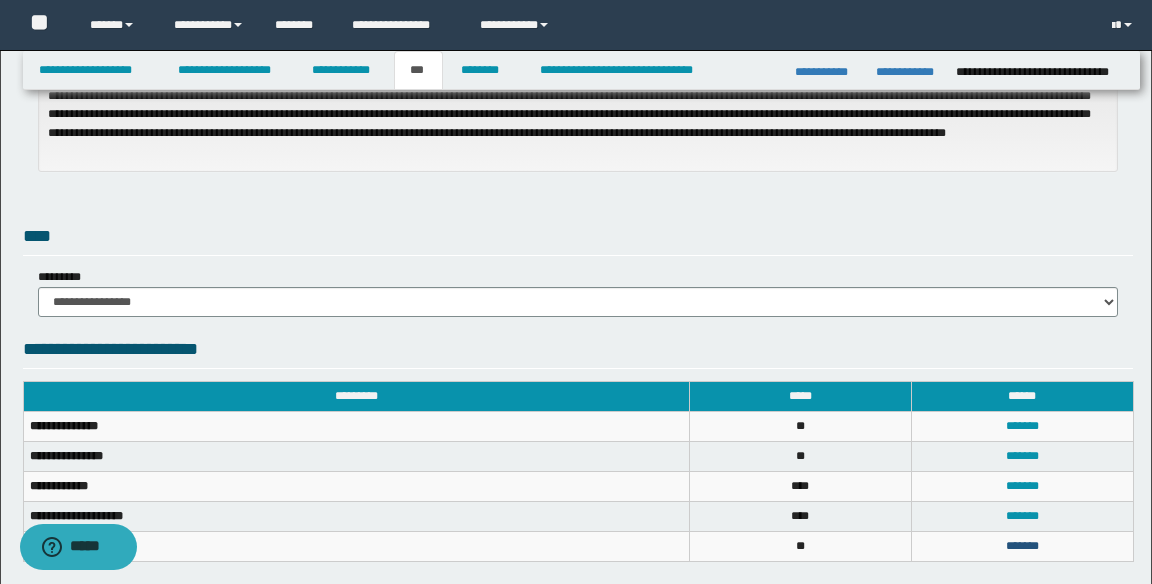 click on "*******" at bounding box center [1022, 546] 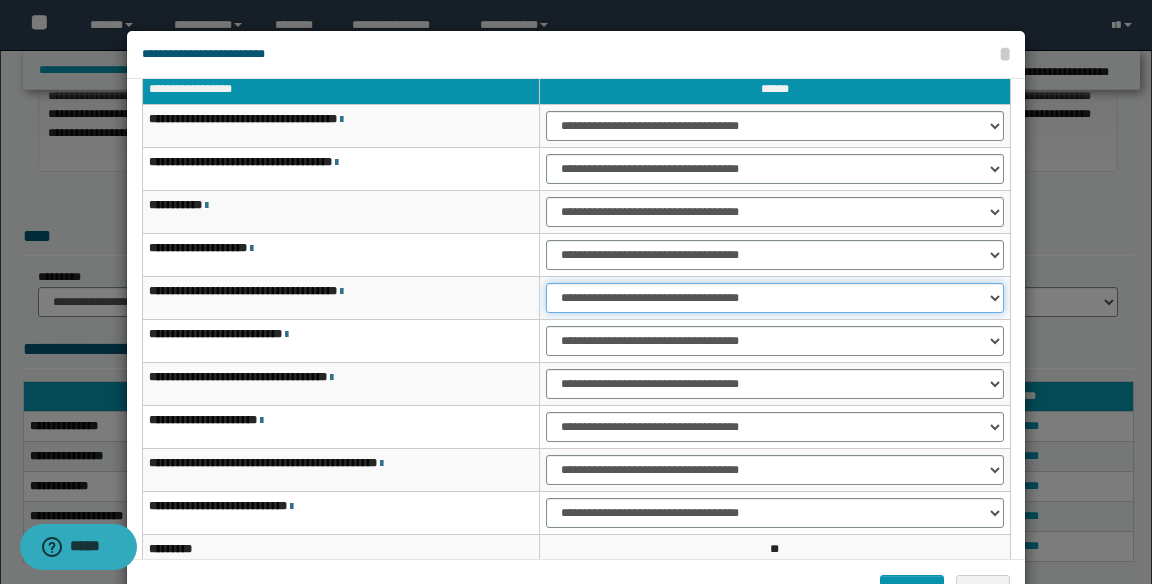 click on "**********" at bounding box center (775, 298) 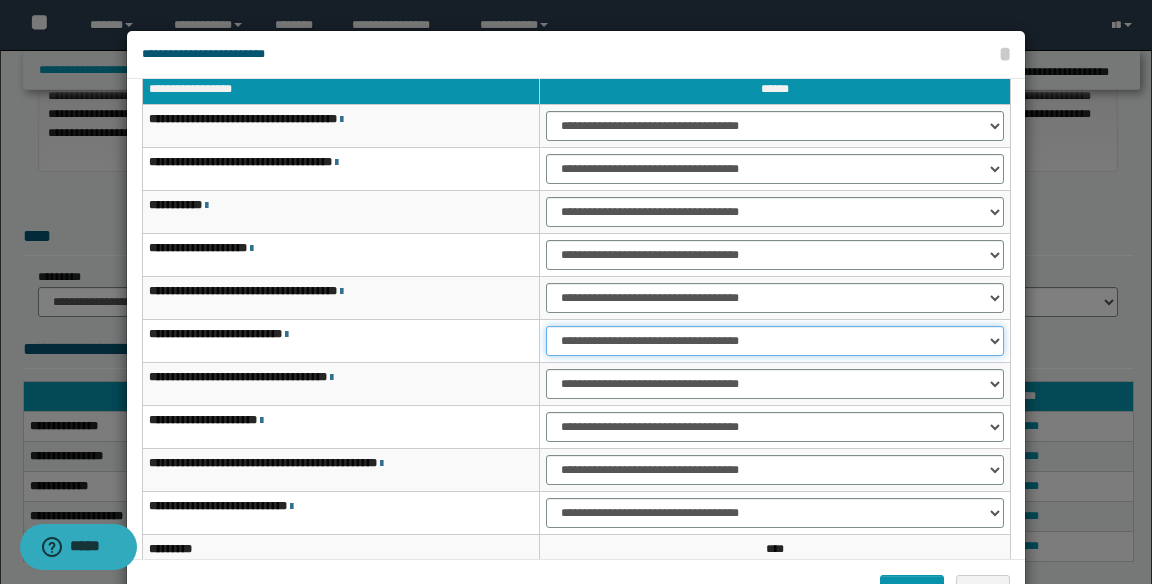 click on "**********" at bounding box center (775, 341) 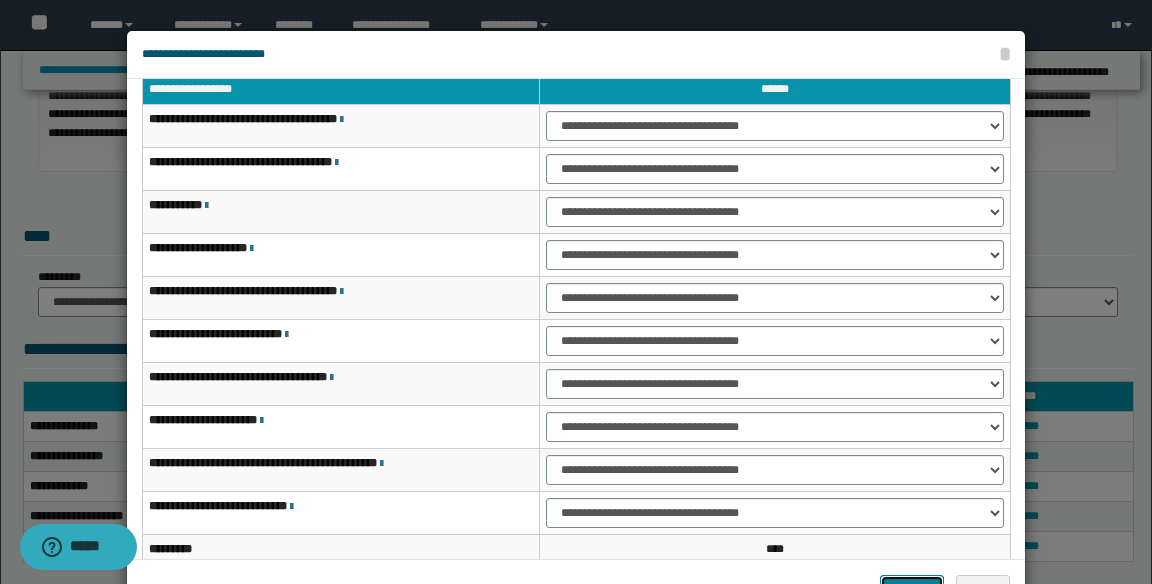 click on "*******" at bounding box center [912, 590] 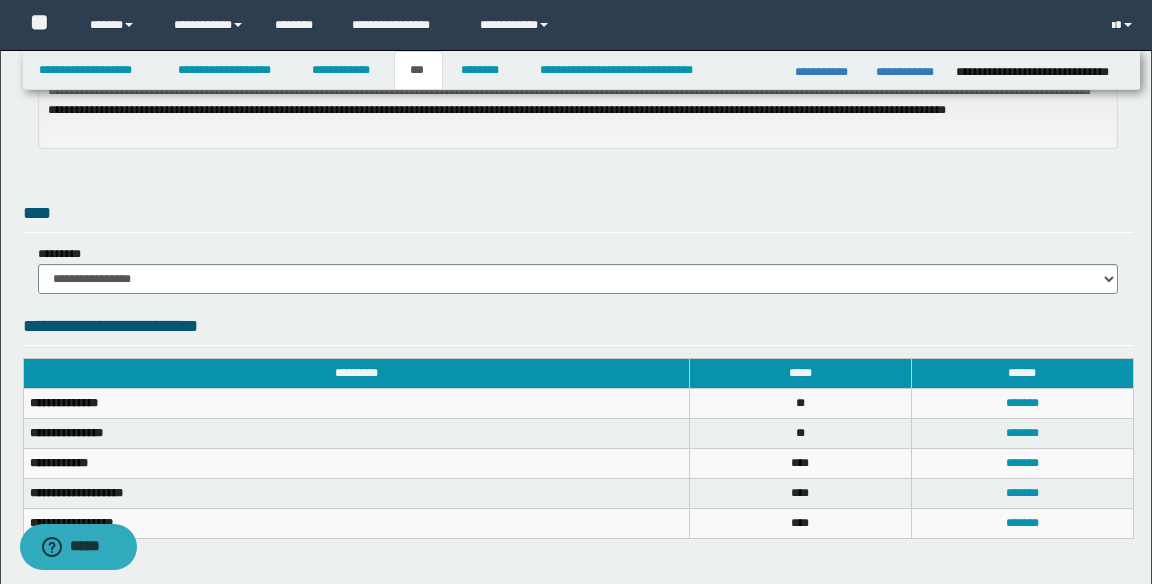 scroll, scrollTop: 477, scrollLeft: 0, axis: vertical 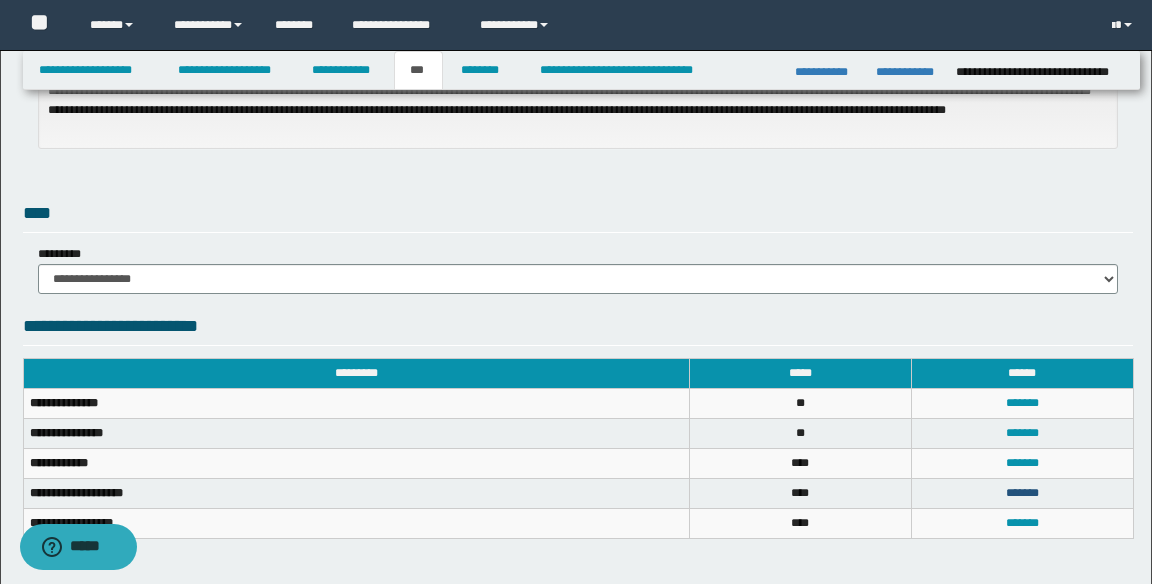 click on "*******" at bounding box center [1022, 493] 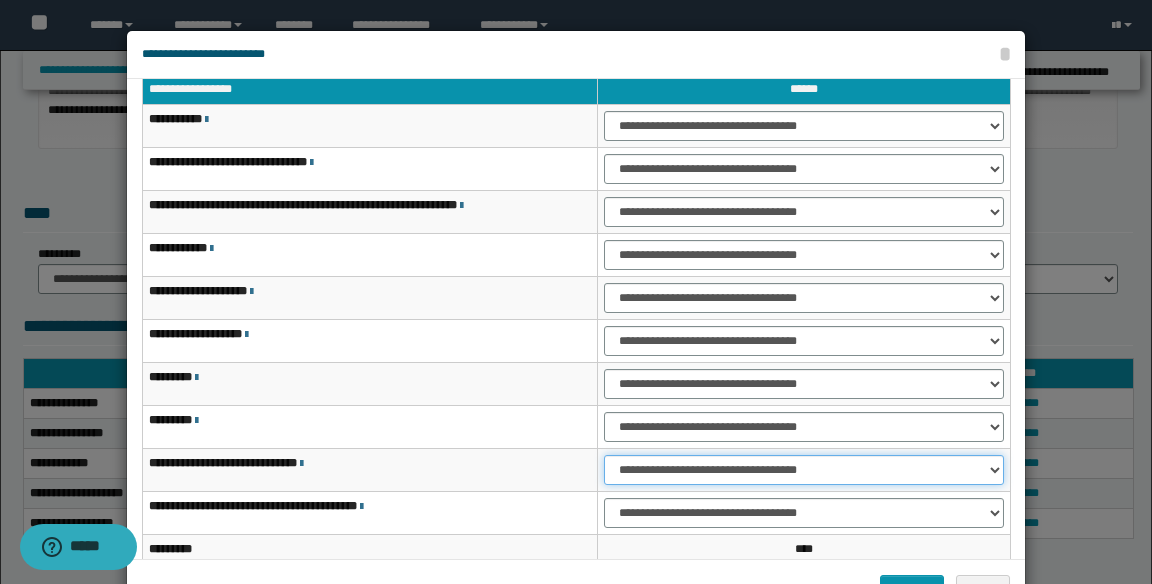 click on "**********" at bounding box center (804, 470) 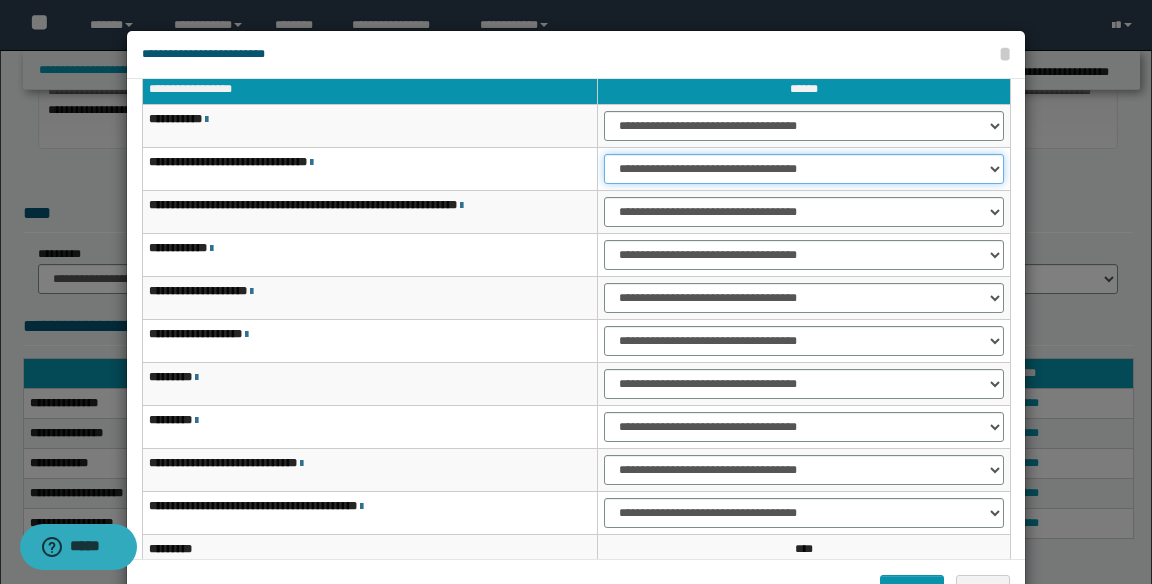 click on "**********" at bounding box center (804, 169) 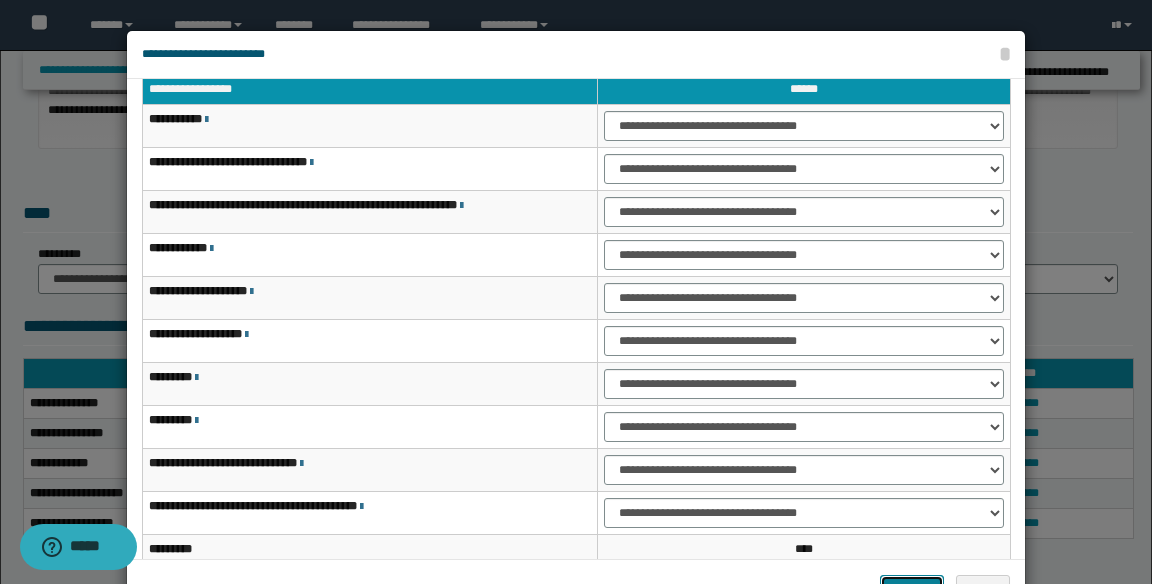 click on "*******" at bounding box center (912, 590) 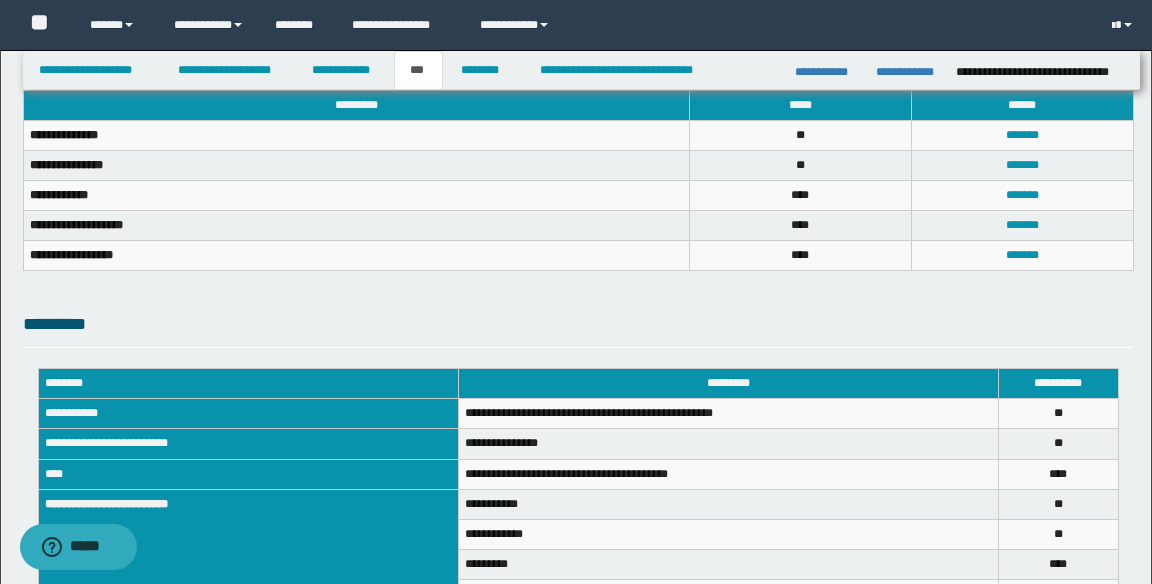 scroll, scrollTop: 861, scrollLeft: 0, axis: vertical 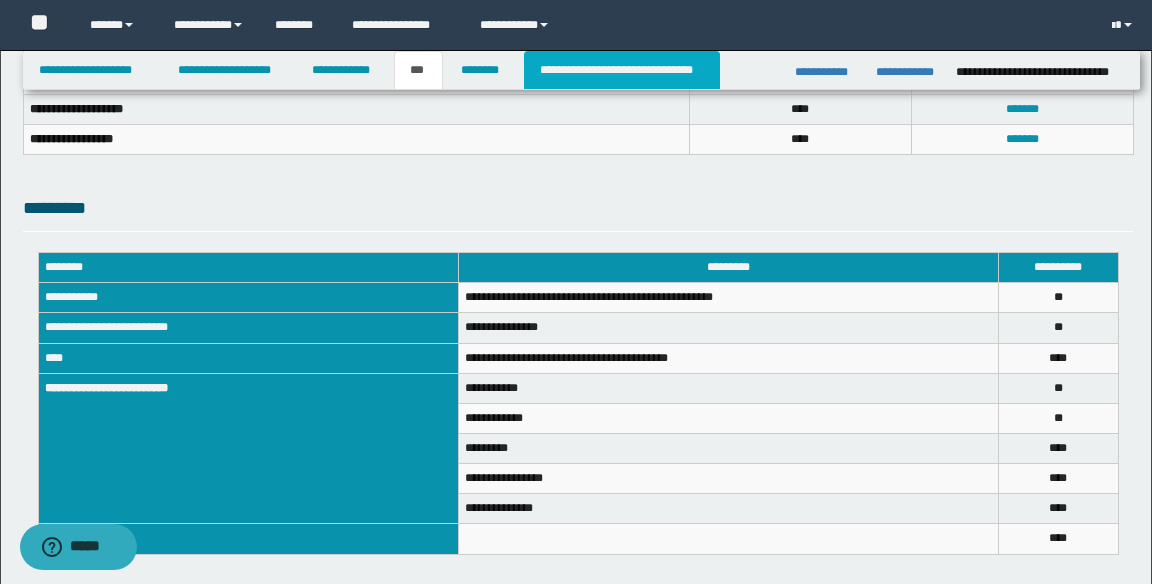 click on "**********" at bounding box center [622, 70] 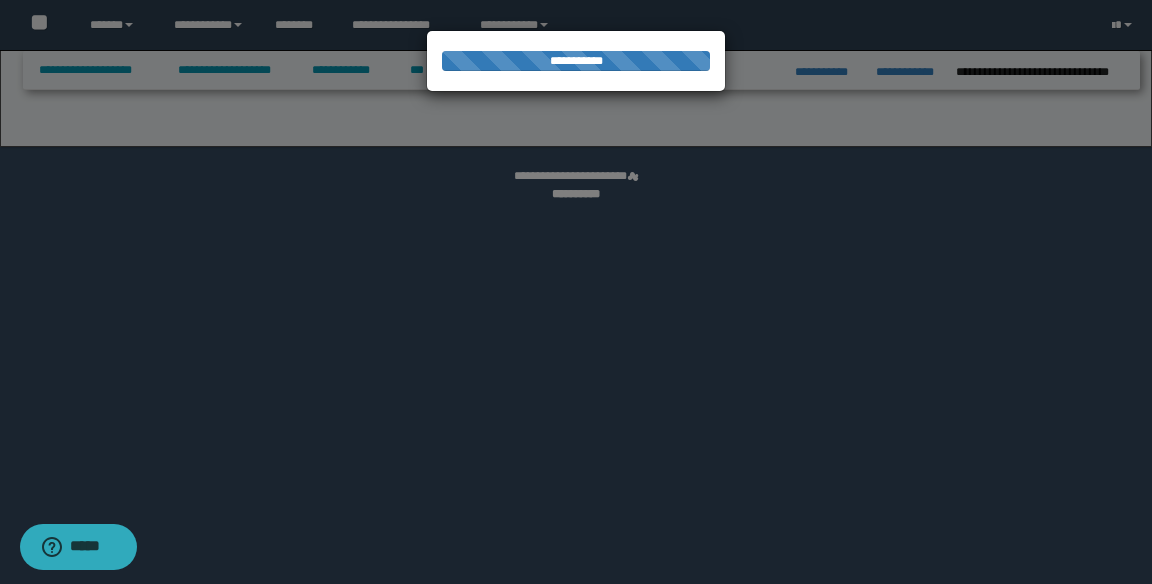 select on "*" 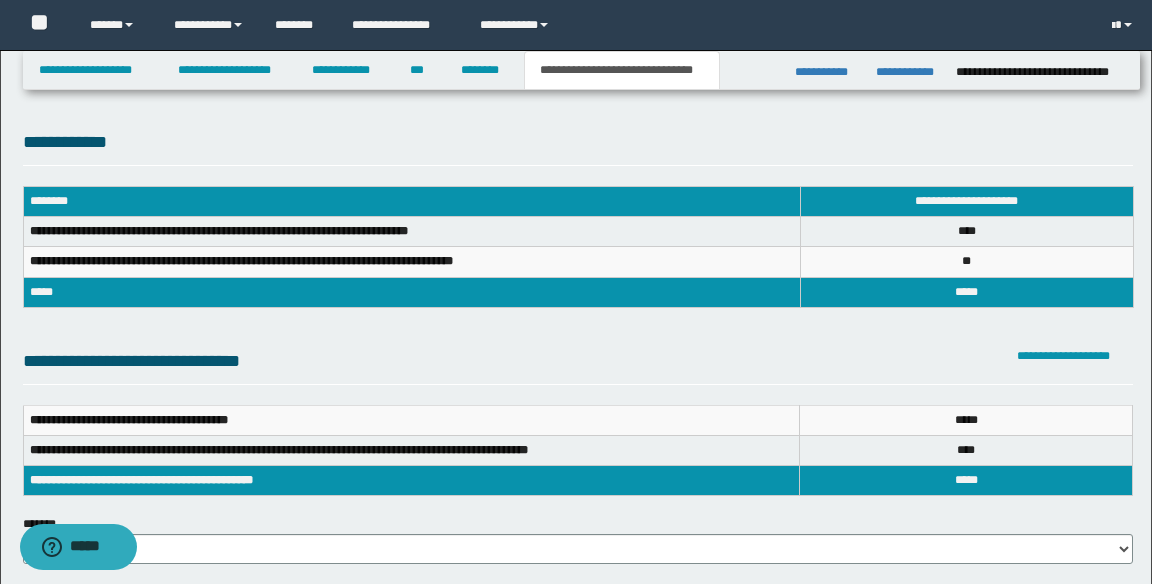 scroll, scrollTop: 0, scrollLeft: 0, axis: both 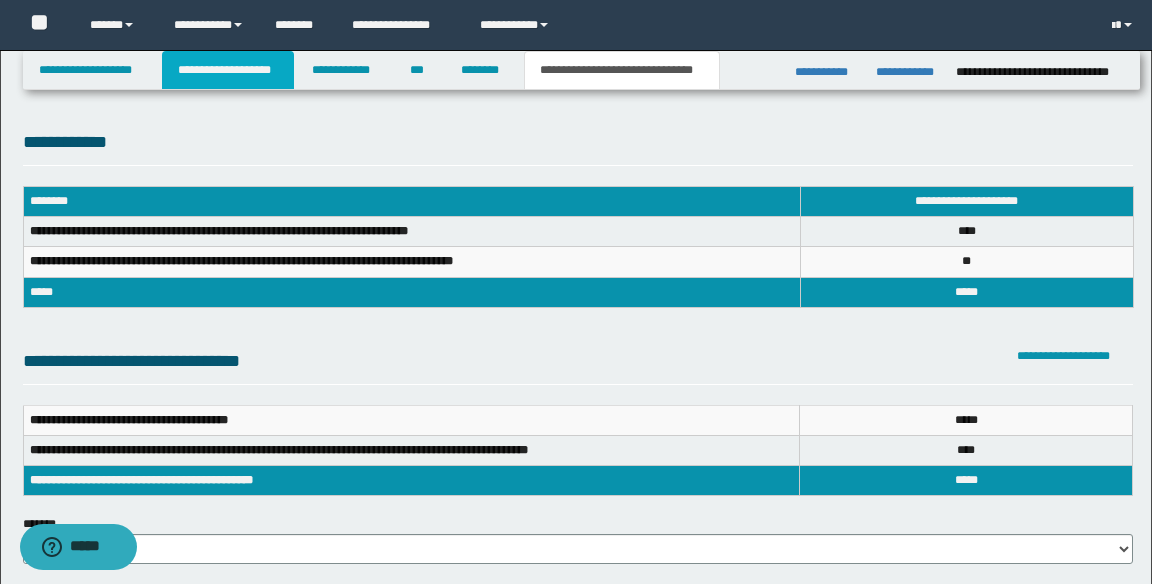 click on "**********" at bounding box center [228, 70] 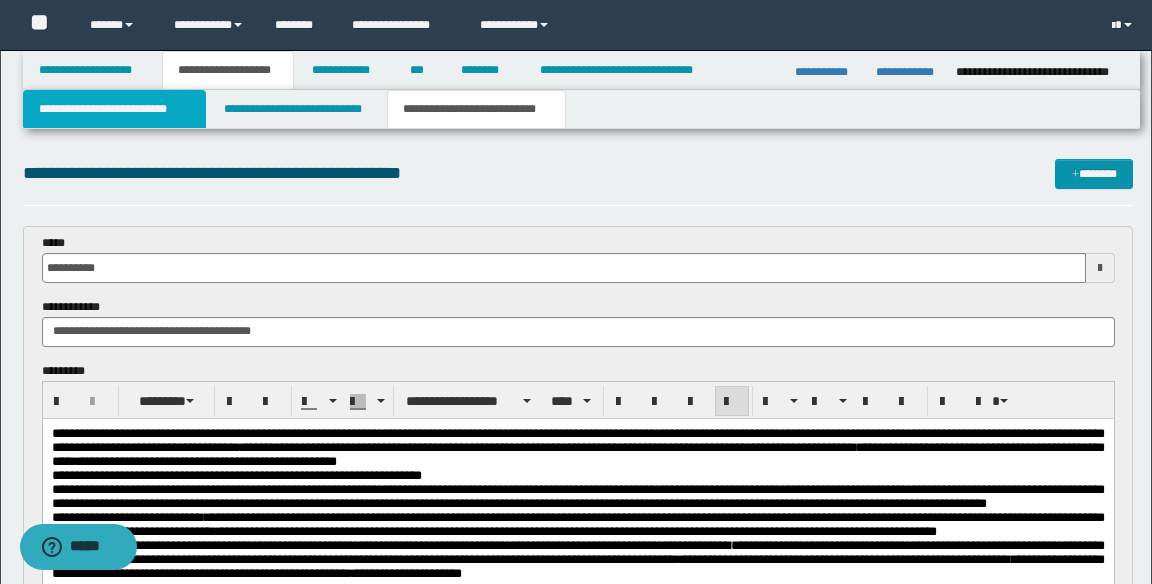 click on "**********" at bounding box center [115, 109] 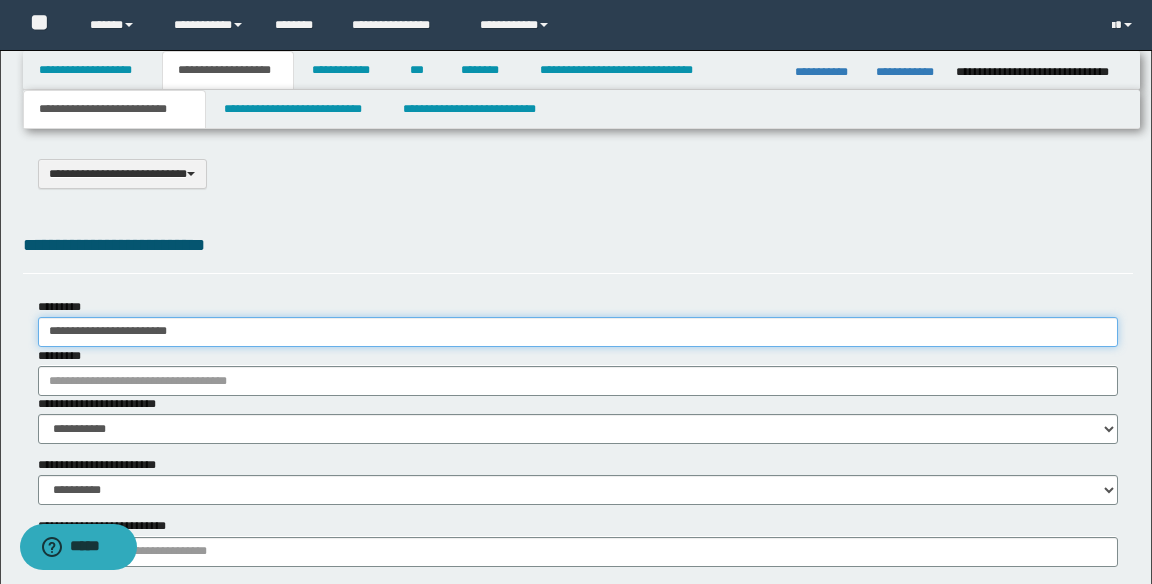 click on "**********" at bounding box center [578, 332] 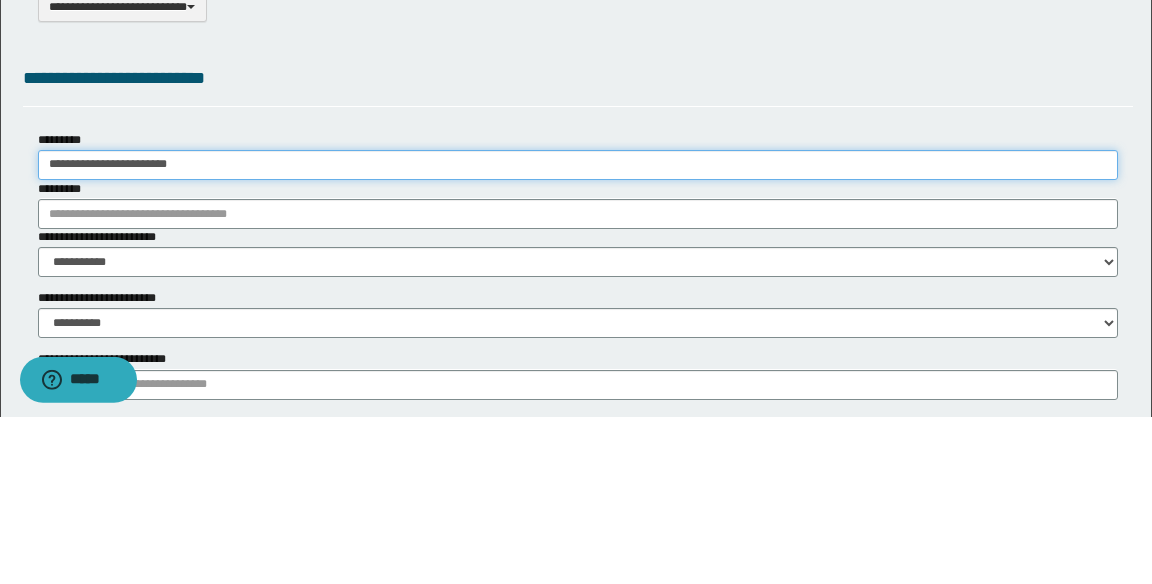click on "**********" at bounding box center [578, 332] 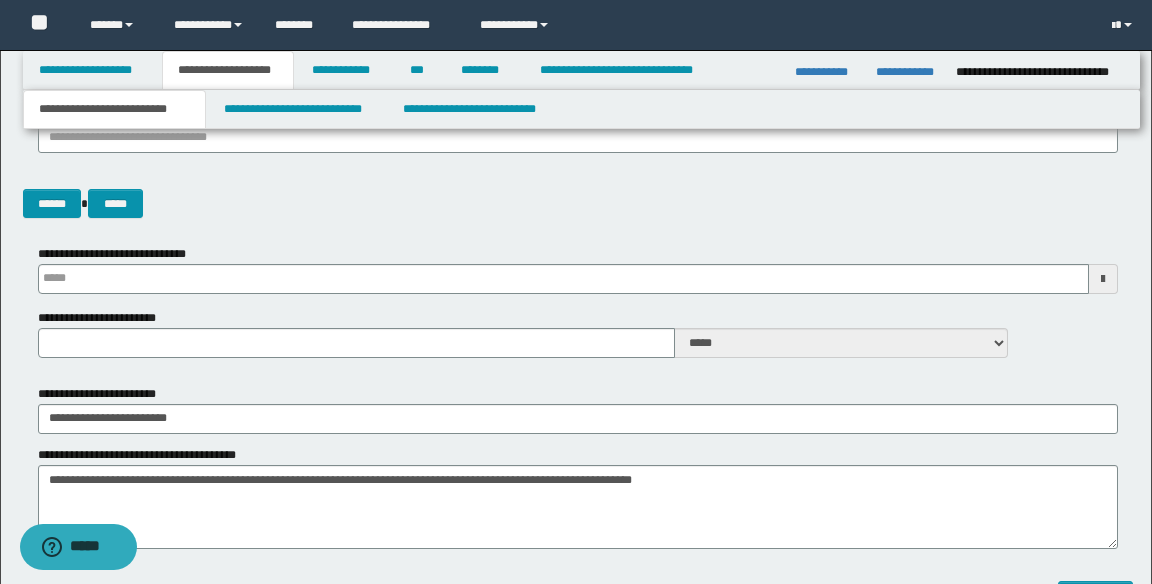 scroll, scrollTop: 418, scrollLeft: 0, axis: vertical 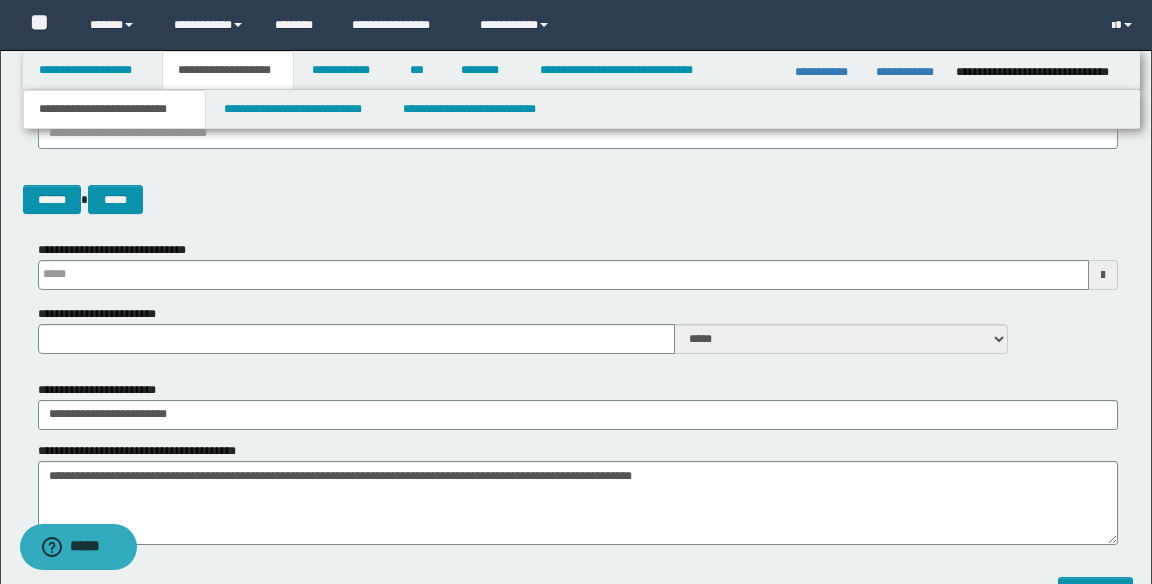 type on "**********" 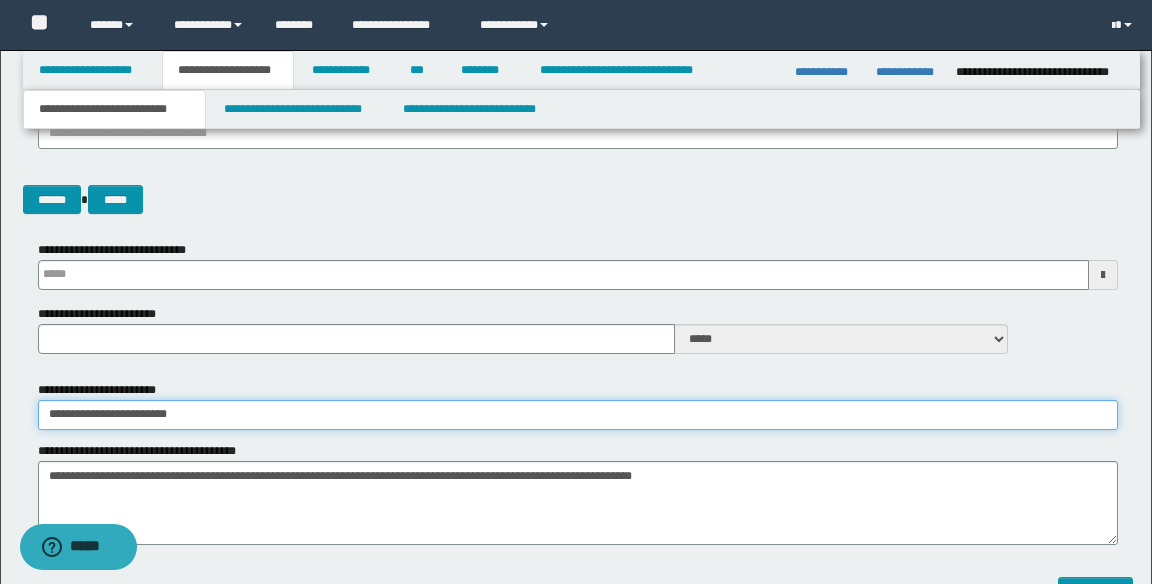 click on "**********" at bounding box center [578, 415] 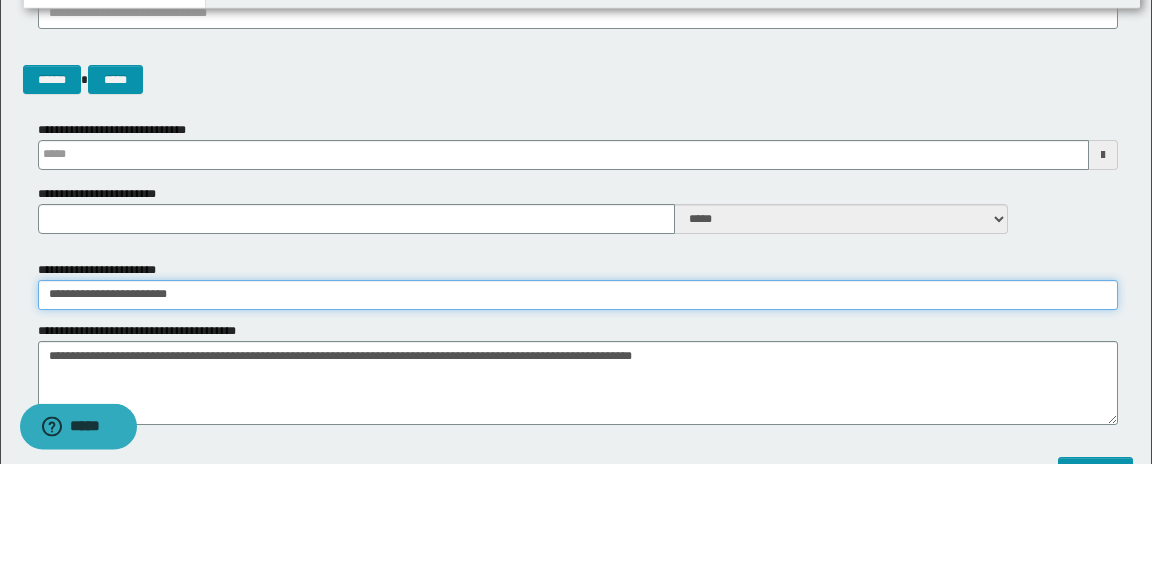 scroll, scrollTop: 418, scrollLeft: 0, axis: vertical 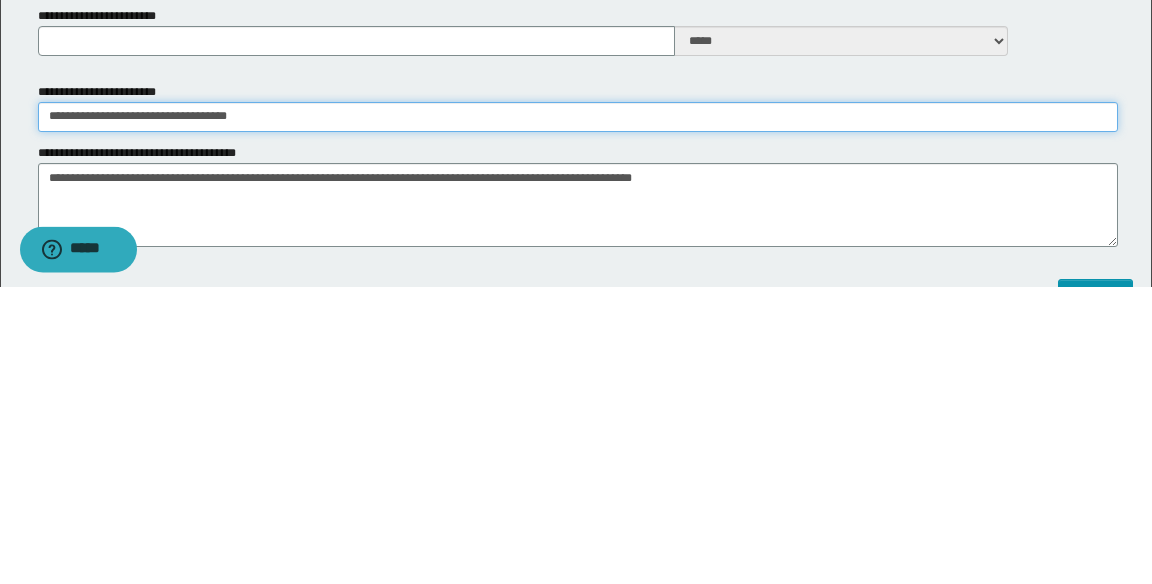 type on "**********" 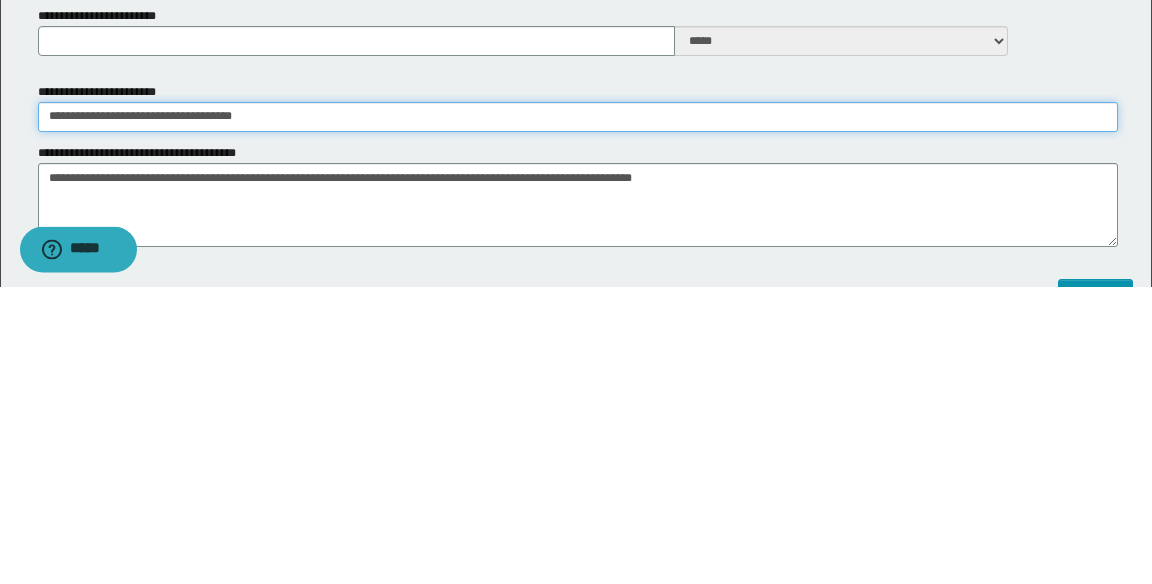 scroll, scrollTop: 418, scrollLeft: 0, axis: vertical 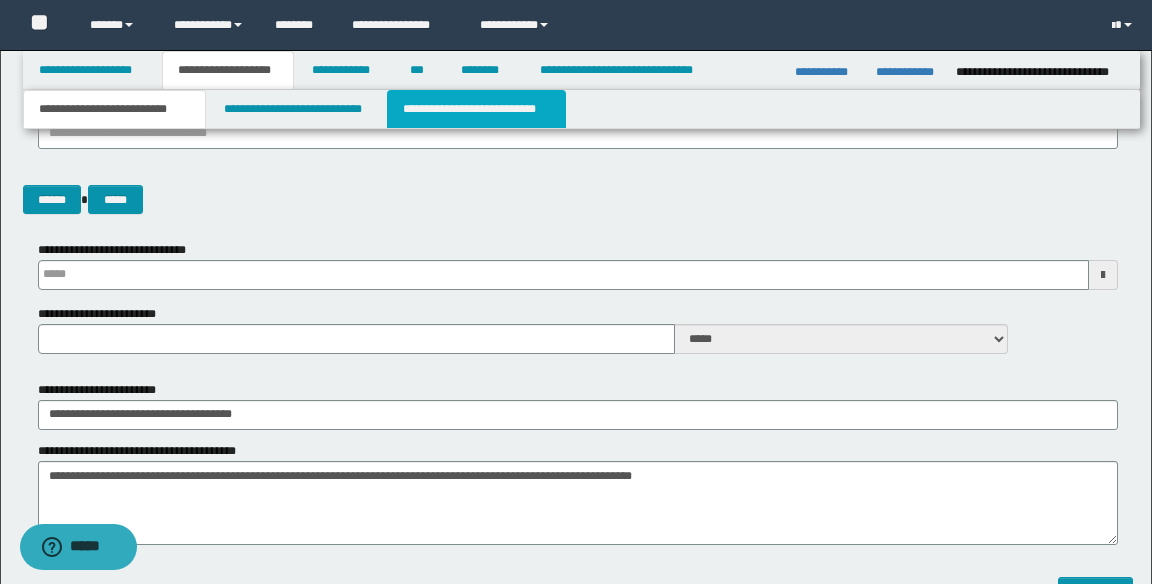 click on "**********" at bounding box center [476, 109] 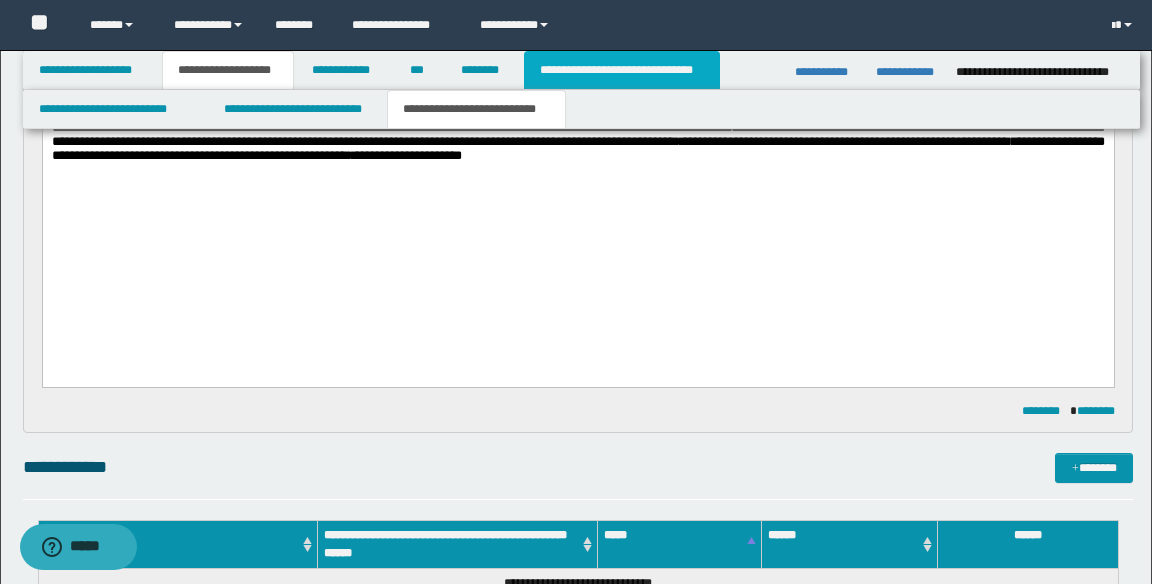 click on "**********" at bounding box center [622, 70] 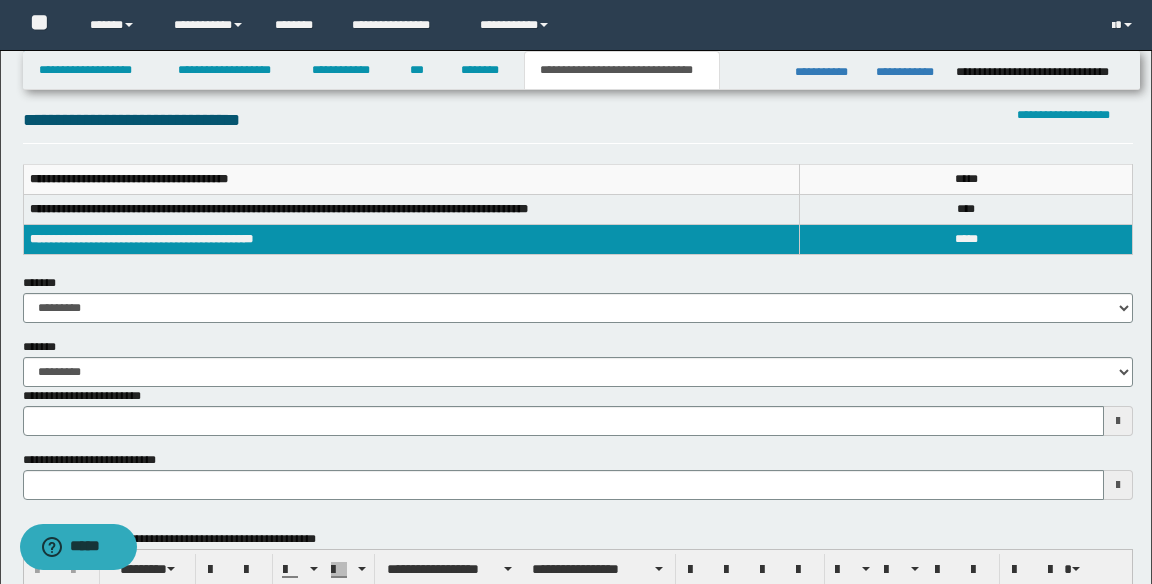 scroll, scrollTop: 0, scrollLeft: 0, axis: both 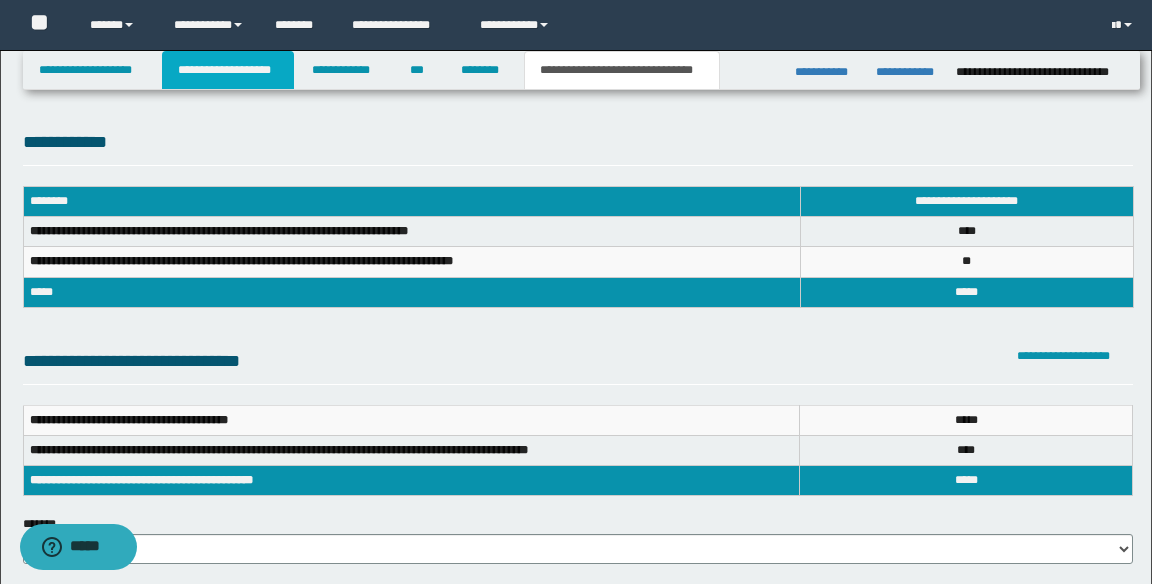 click on "**********" at bounding box center (228, 70) 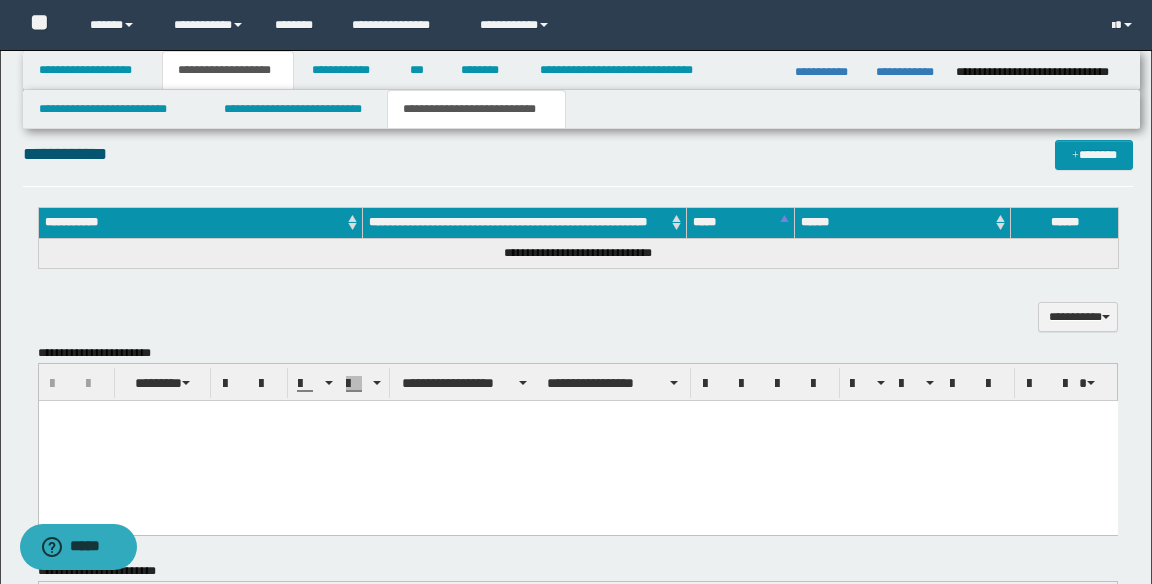 scroll, scrollTop: 740, scrollLeft: 0, axis: vertical 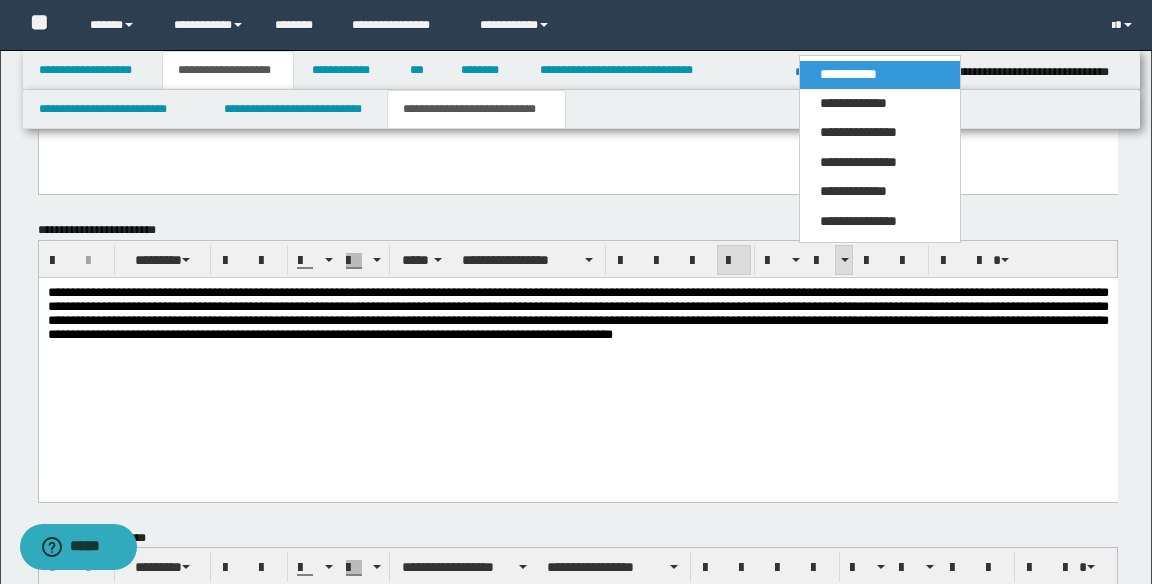 click on "**********" at bounding box center [577, 362] 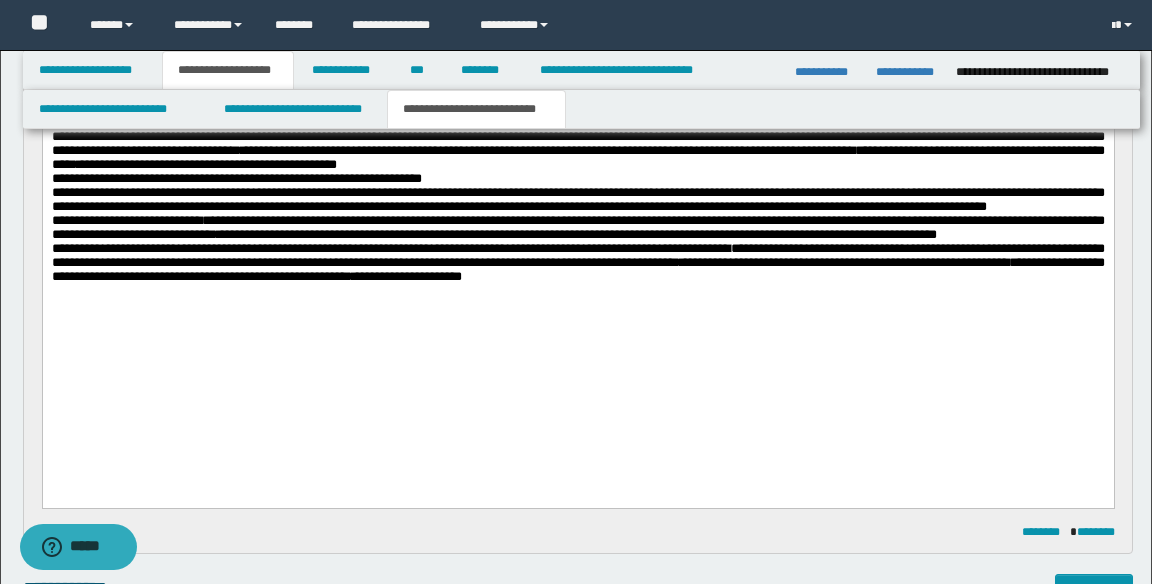 scroll, scrollTop: 297, scrollLeft: 0, axis: vertical 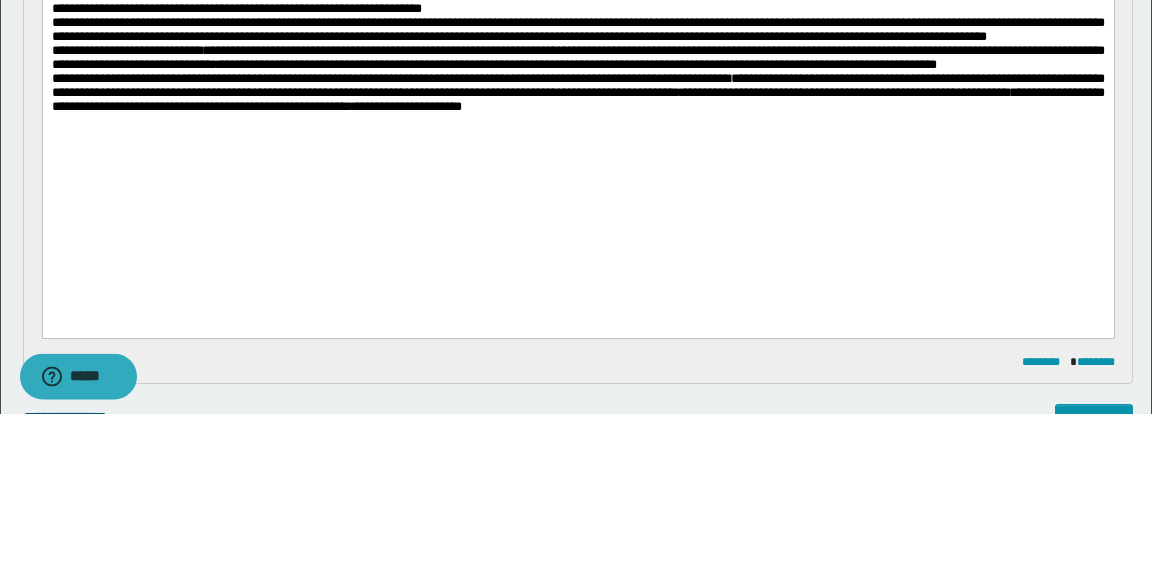 click on "**********" at bounding box center [577, 92] 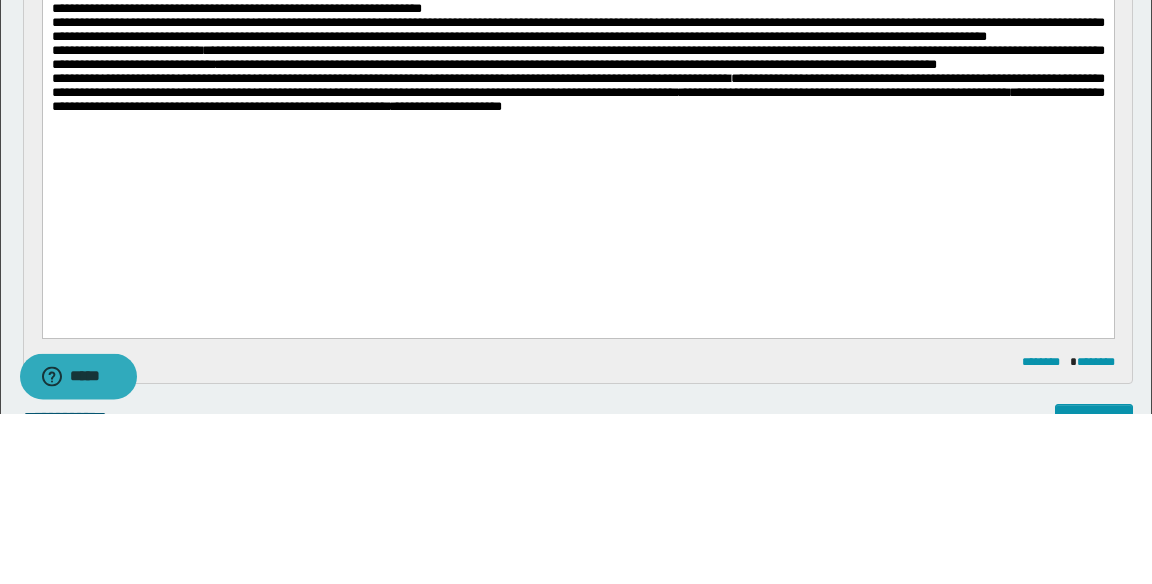 click on "**********" at bounding box center (577, 93) 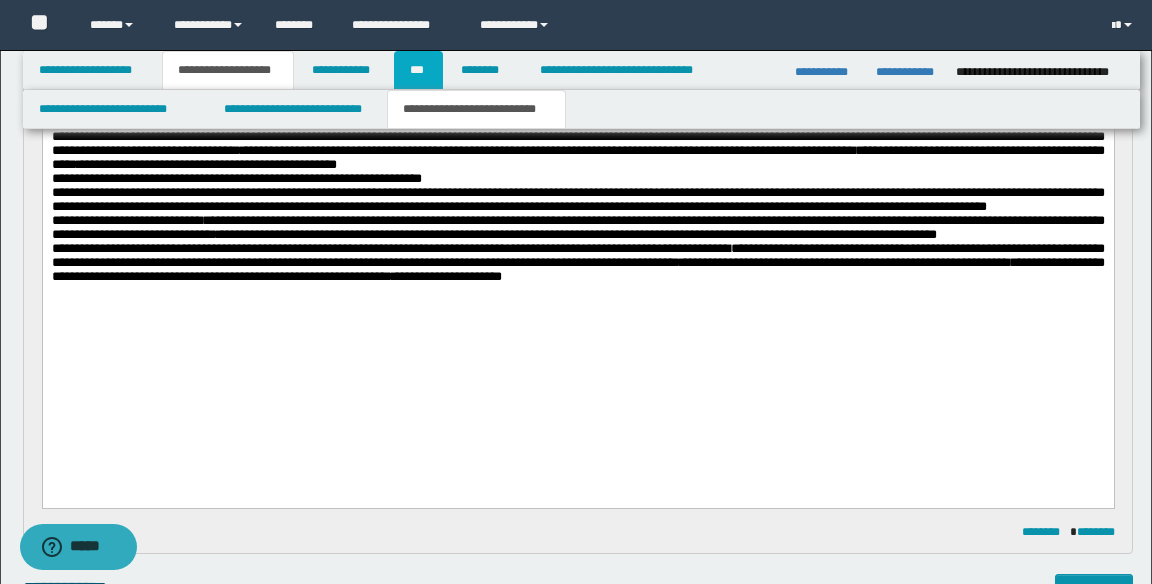 click on "***" at bounding box center (418, 70) 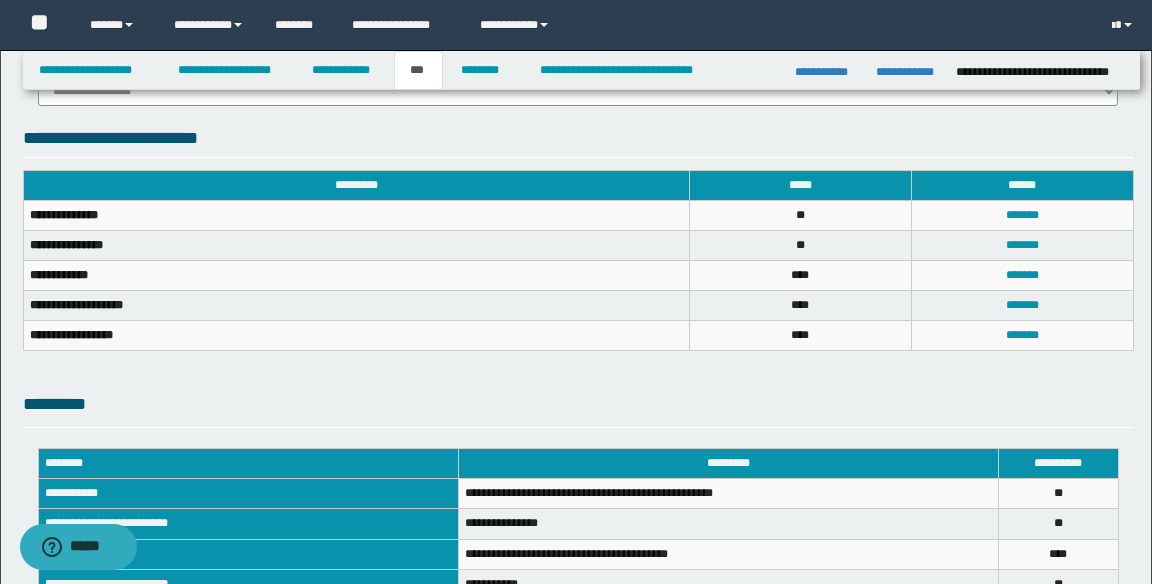 scroll, scrollTop: 666, scrollLeft: 0, axis: vertical 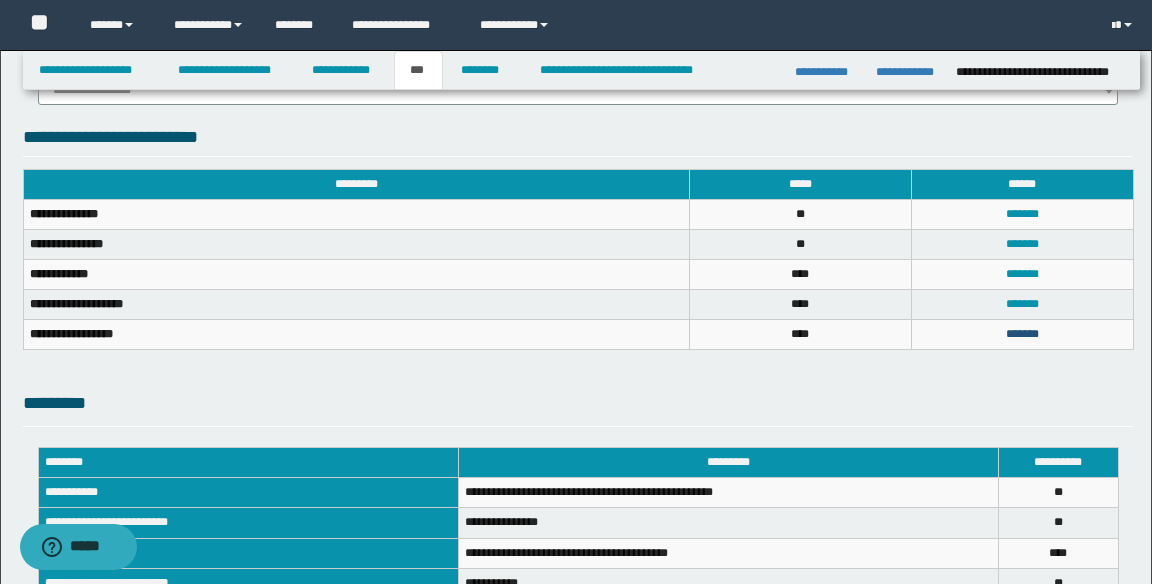 click on "*******" at bounding box center [1022, 334] 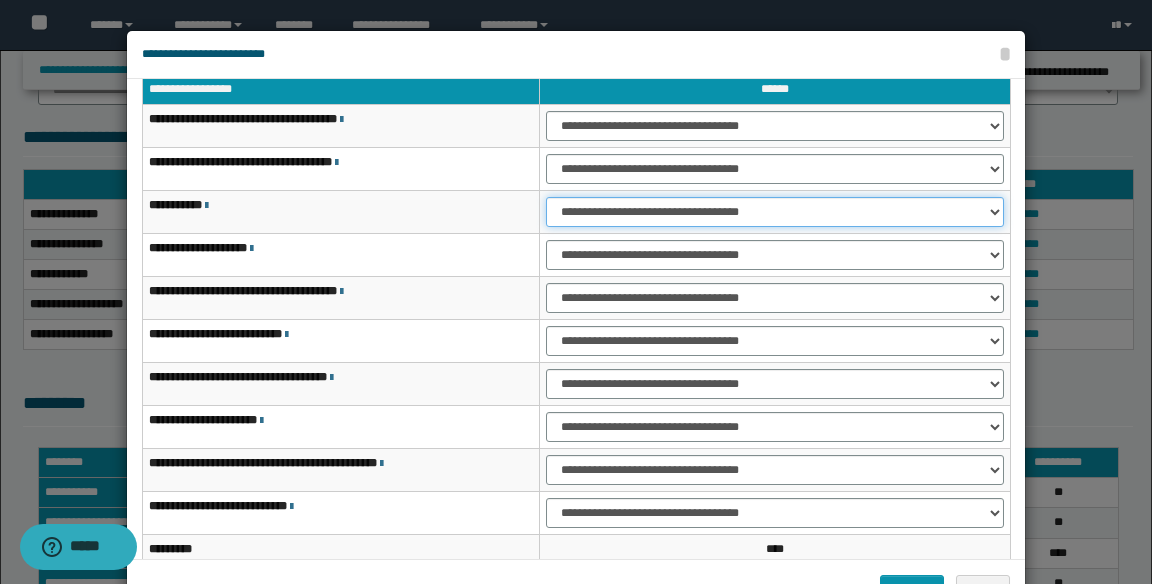 click on "**********" at bounding box center (775, 212) 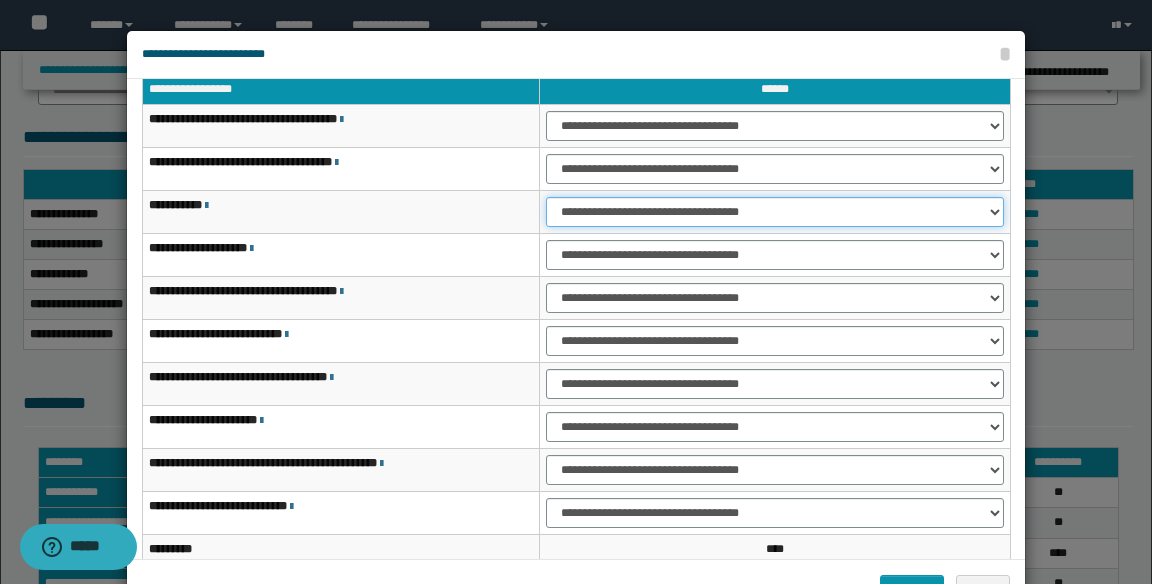 select on "***" 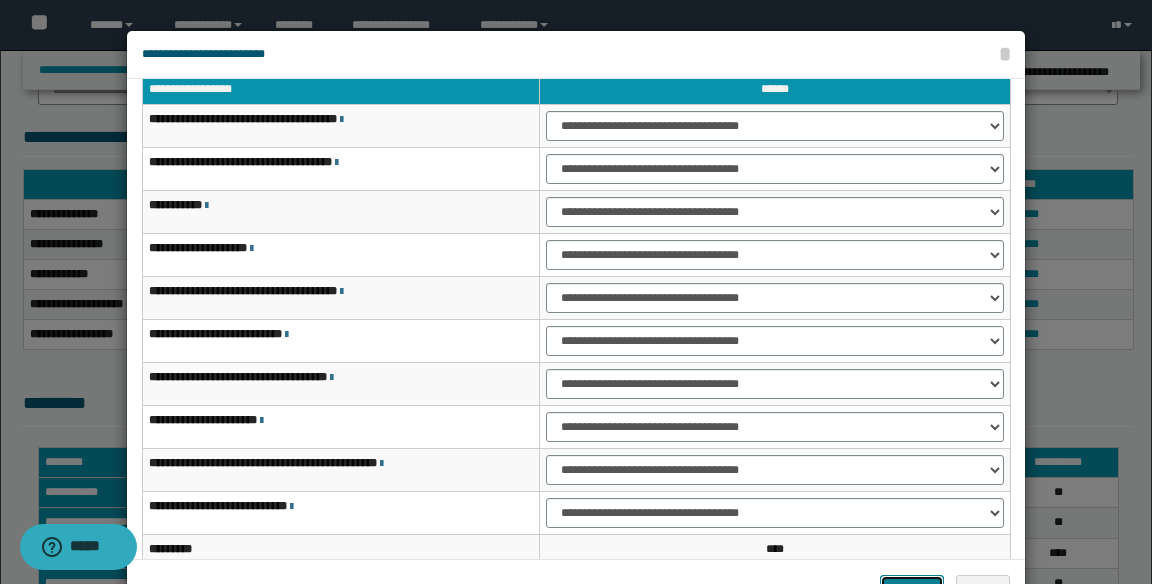 click on "*******" at bounding box center [912, 590] 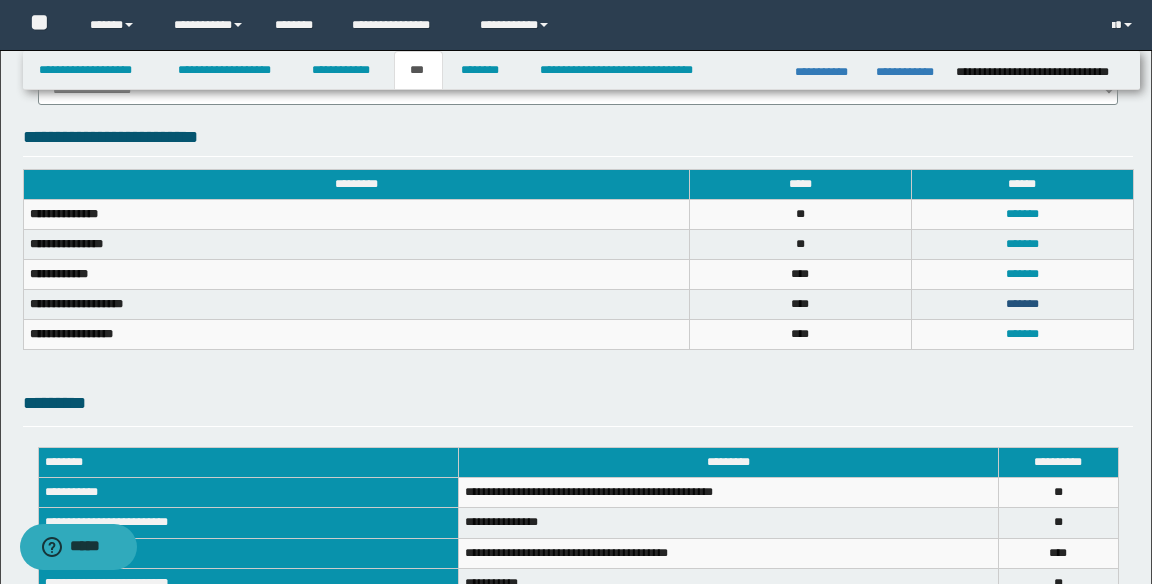 click on "*******" at bounding box center (1022, 304) 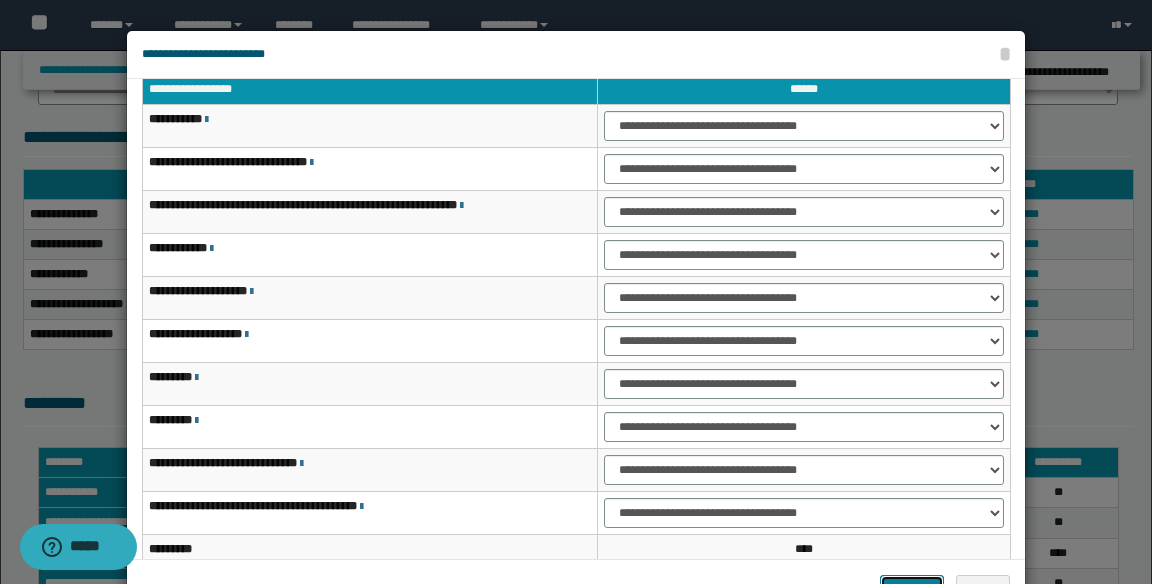 click on "*******" at bounding box center [912, 590] 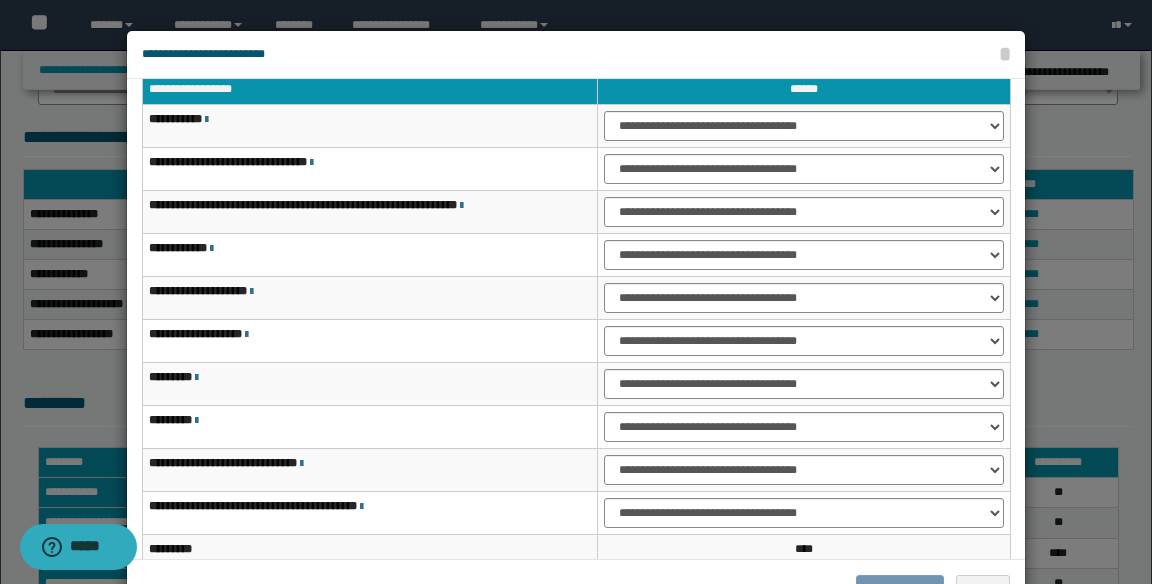 click on "**********" at bounding box center (576, 590) 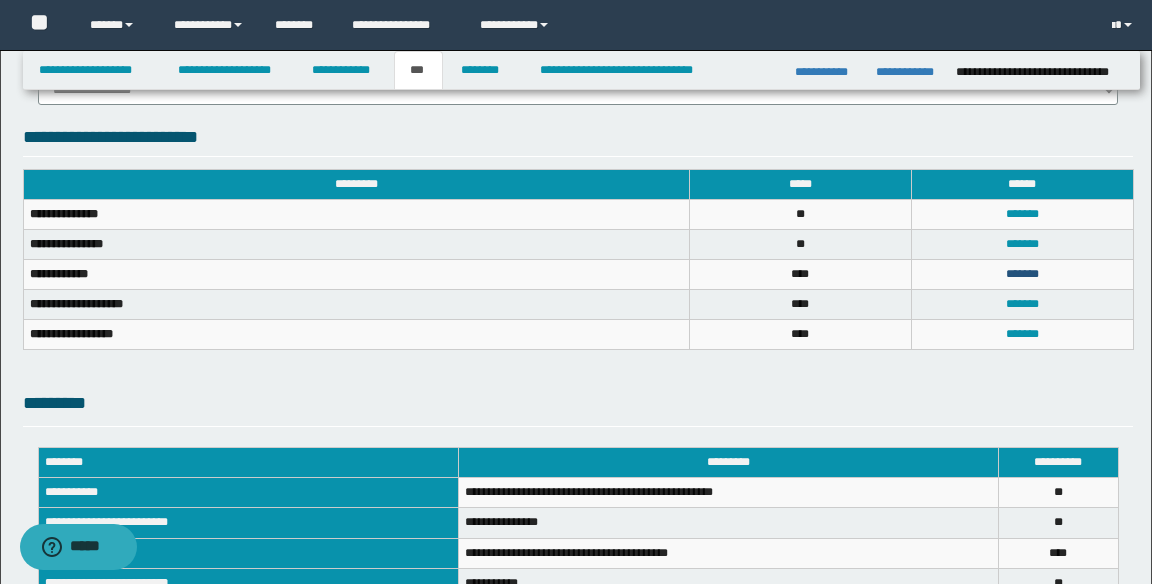 click on "*******" at bounding box center [1022, 274] 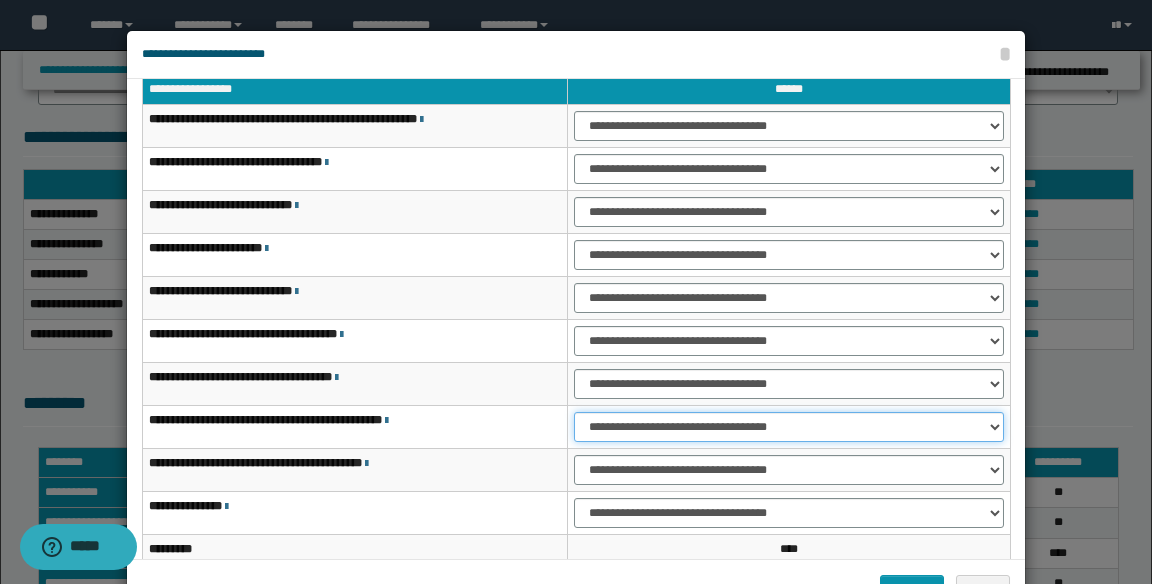 click on "**********" at bounding box center [789, 427] 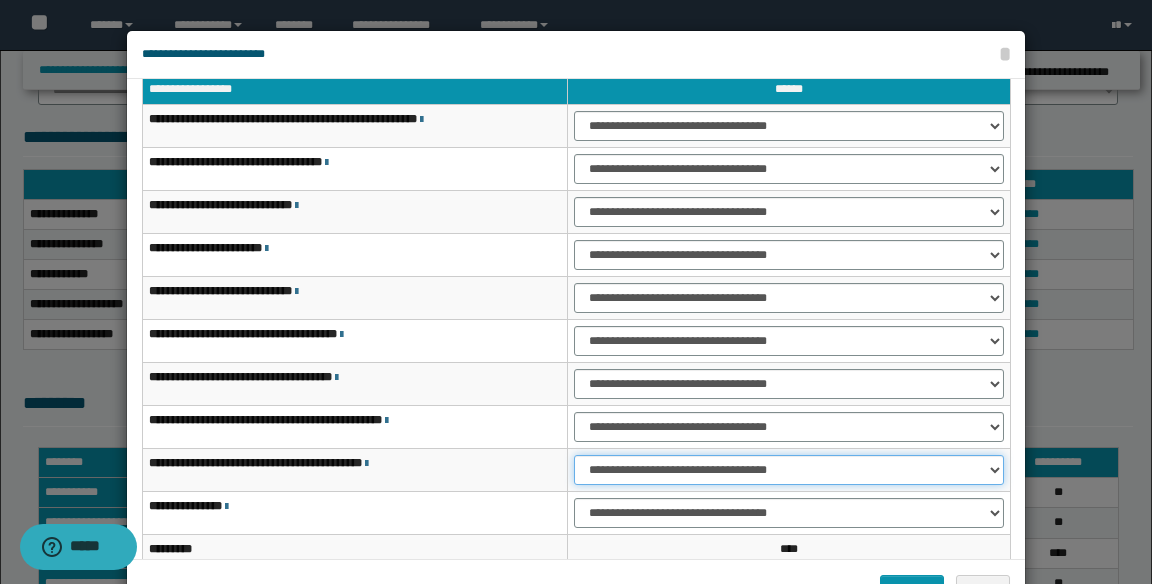 click on "**********" at bounding box center [789, 470] 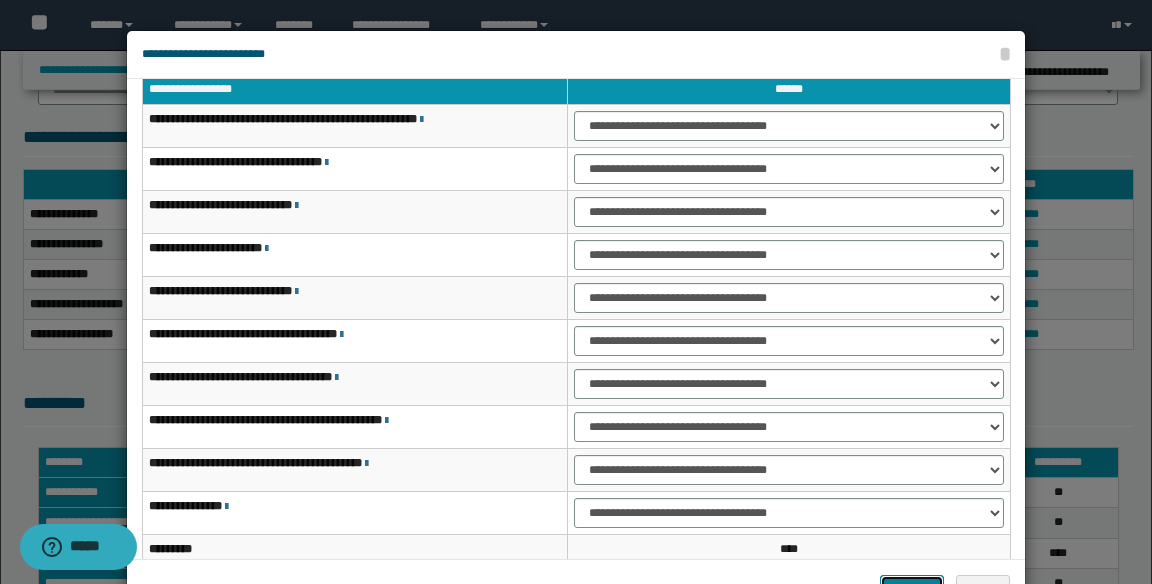 click on "*******" at bounding box center [912, 590] 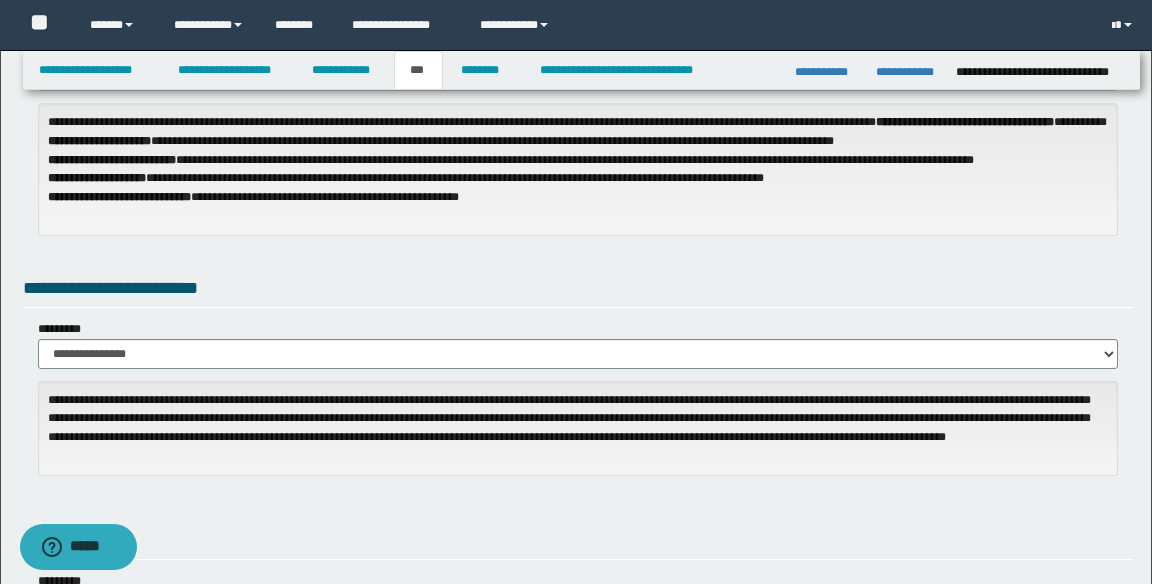 scroll, scrollTop: 134, scrollLeft: 0, axis: vertical 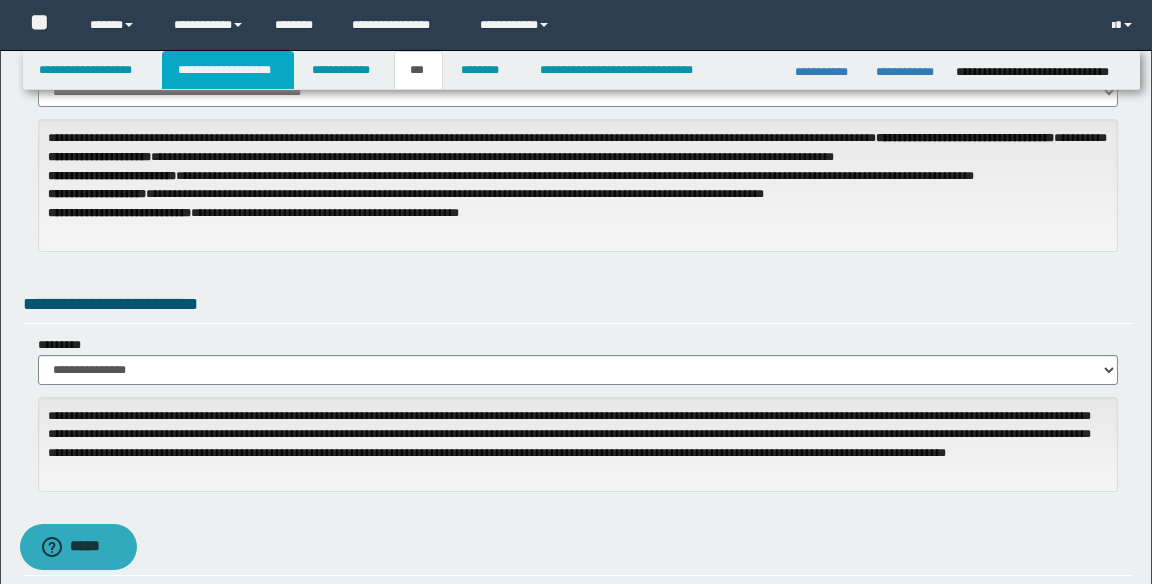 click on "**********" at bounding box center [228, 70] 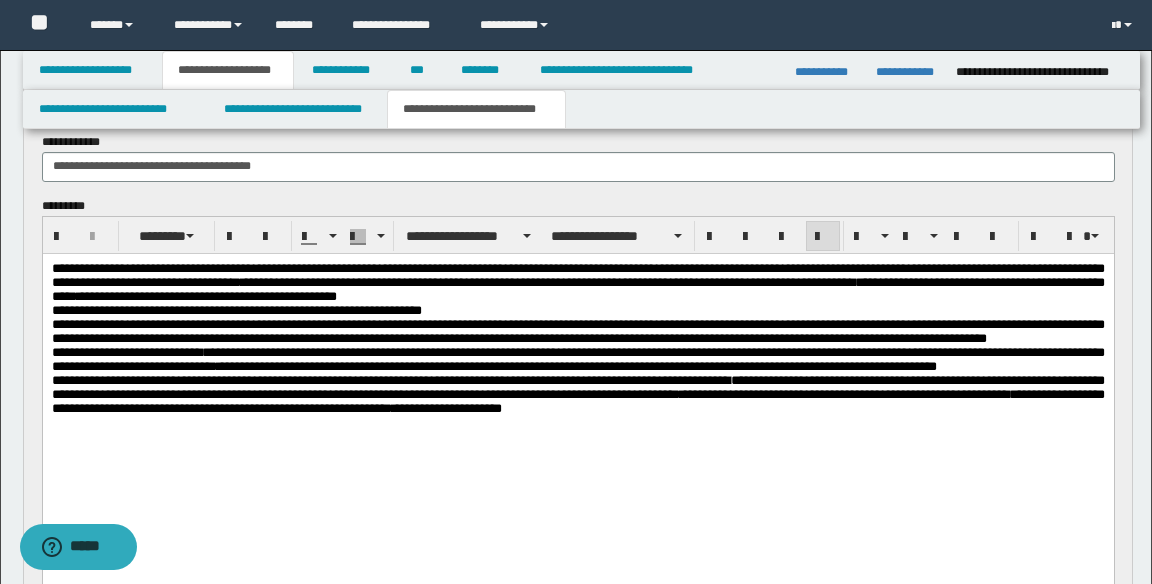 scroll, scrollTop: 143, scrollLeft: 0, axis: vertical 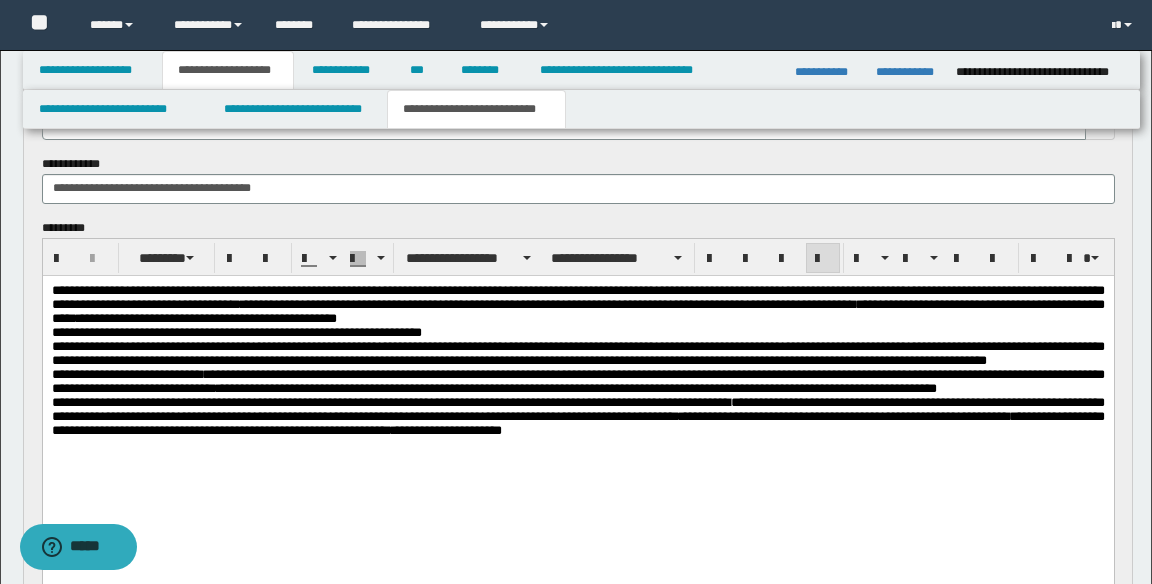 click on "**********" at bounding box center (577, 416) 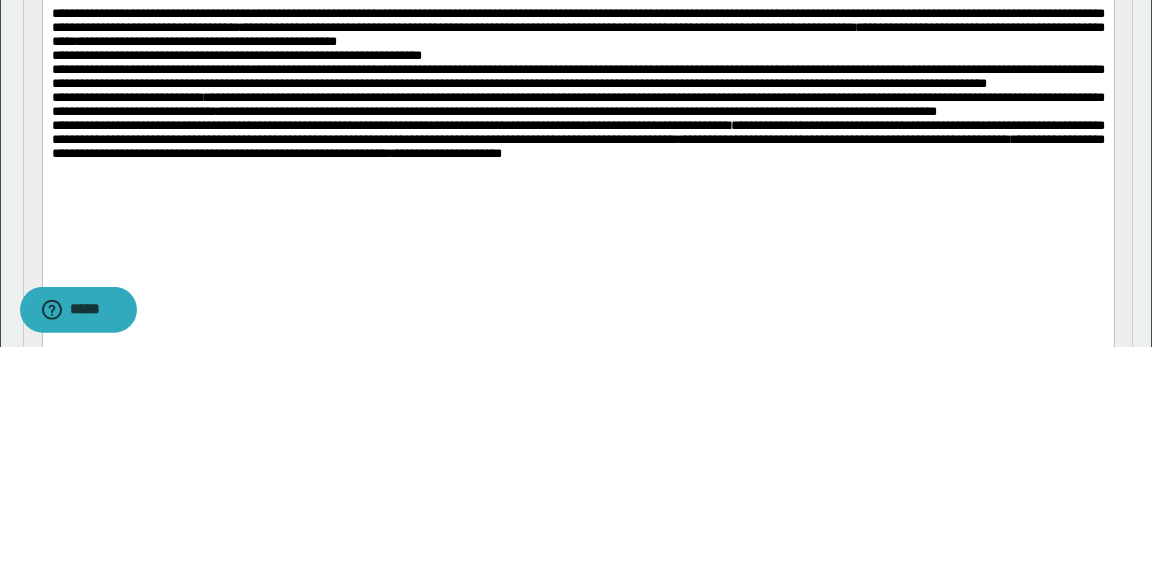 scroll, scrollTop: 183, scrollLeft: 0, axis: vertical 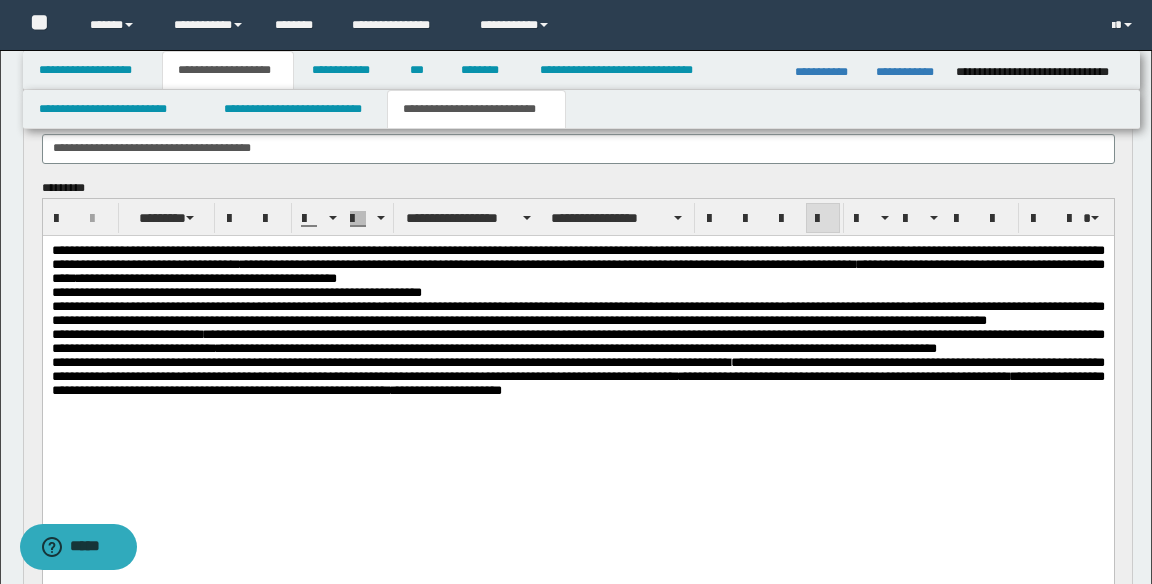 click on "**********" at bounding box center (577, 376) 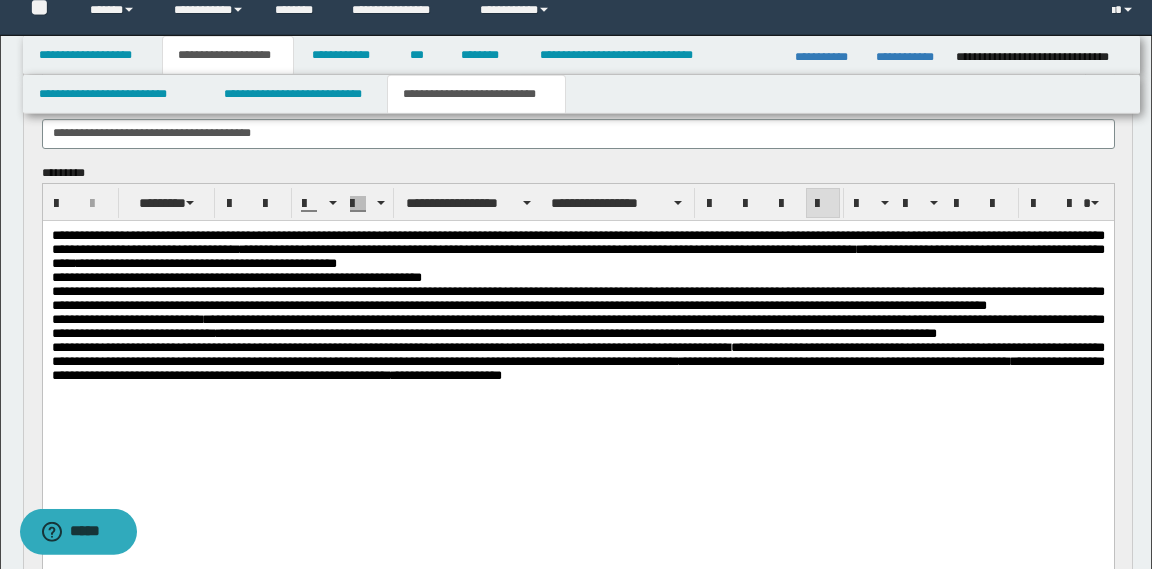scroll, scrollTop: 183, scrollLeft: 0, axis: vertical 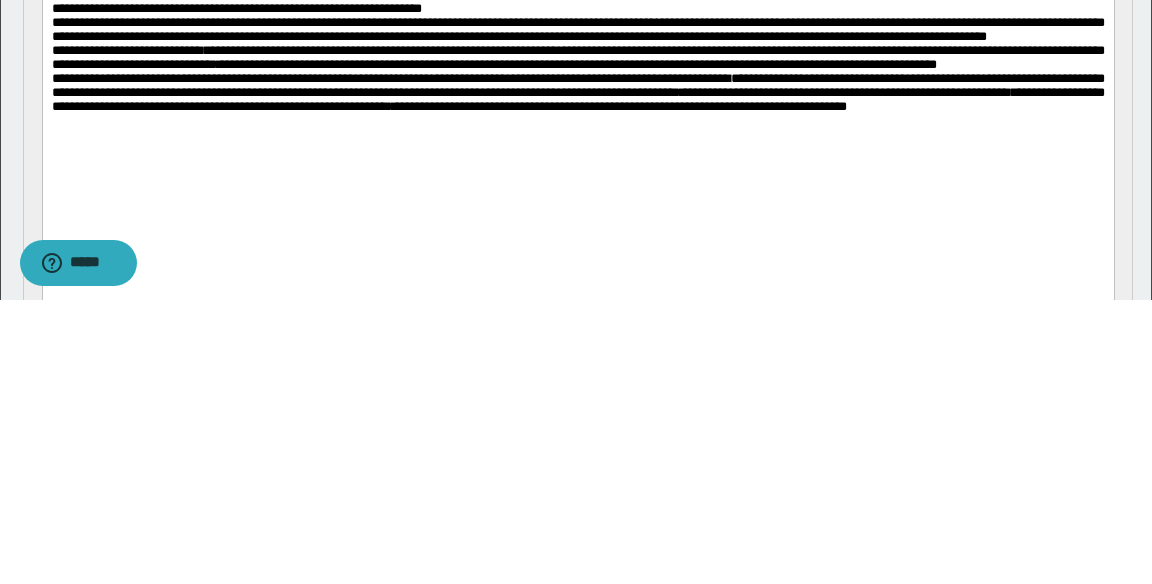 click on "**********" at bounding box center [618, 106] 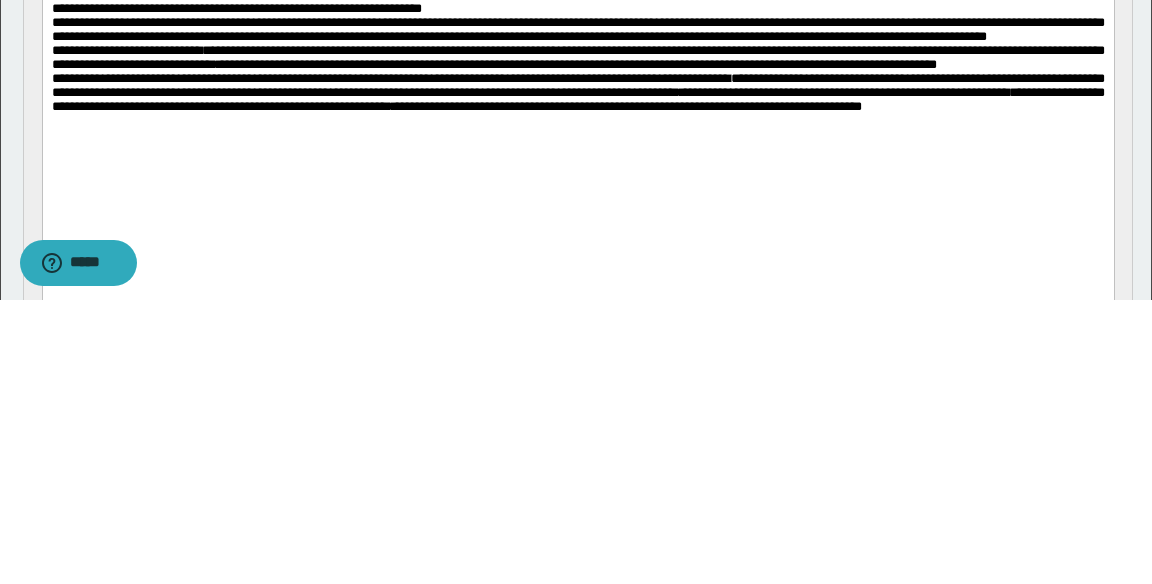 click on "**********" at bounding box center [626, 106] 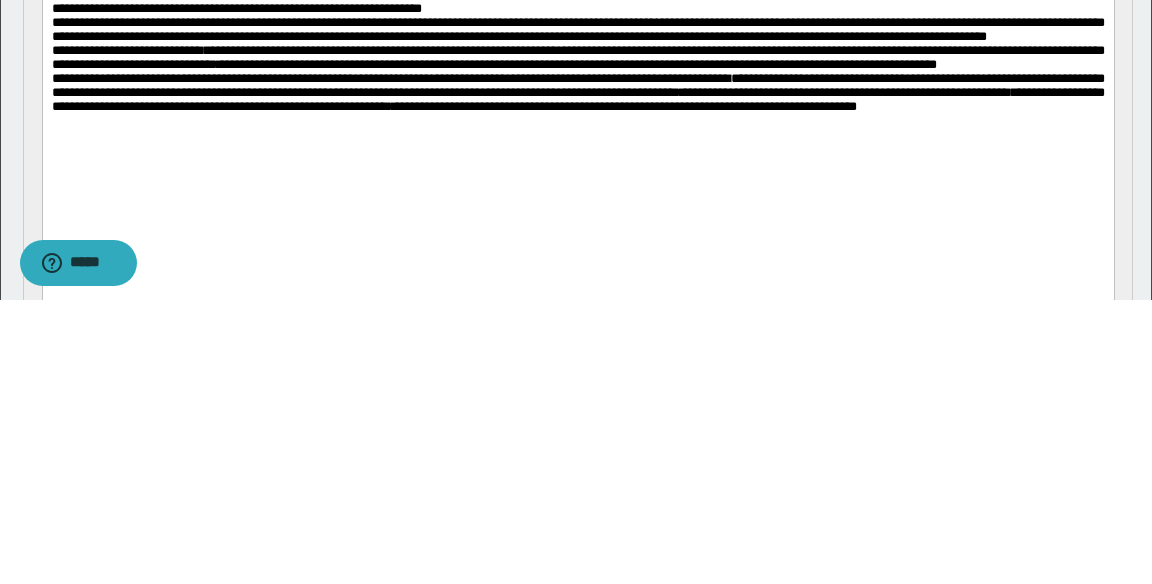 click on "**********" at bounding box center (577, 92) 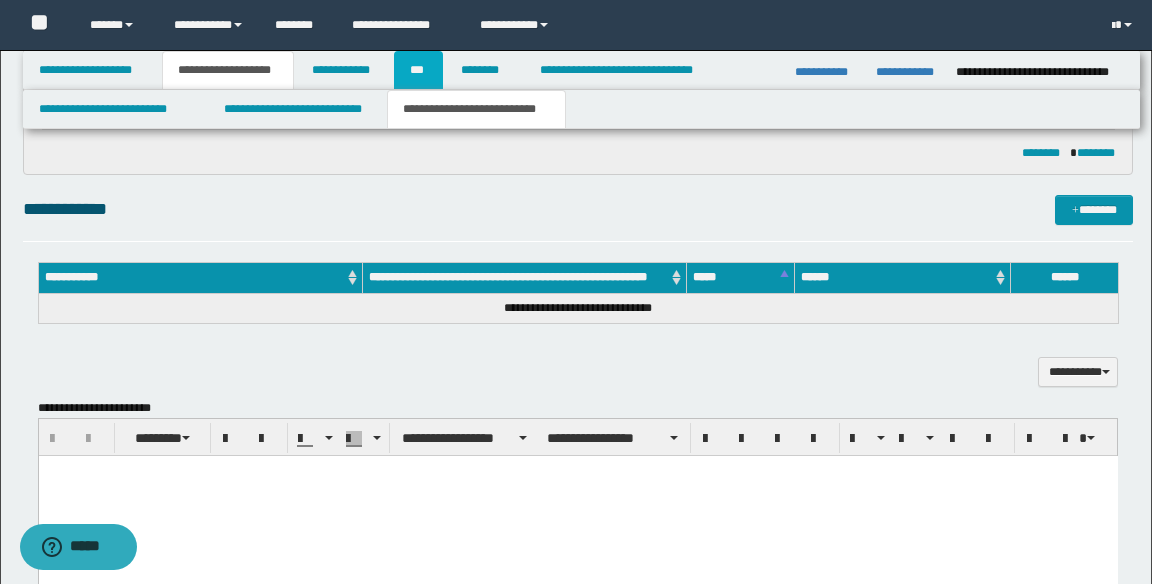 click on "***" at bounding box center [418, 70] 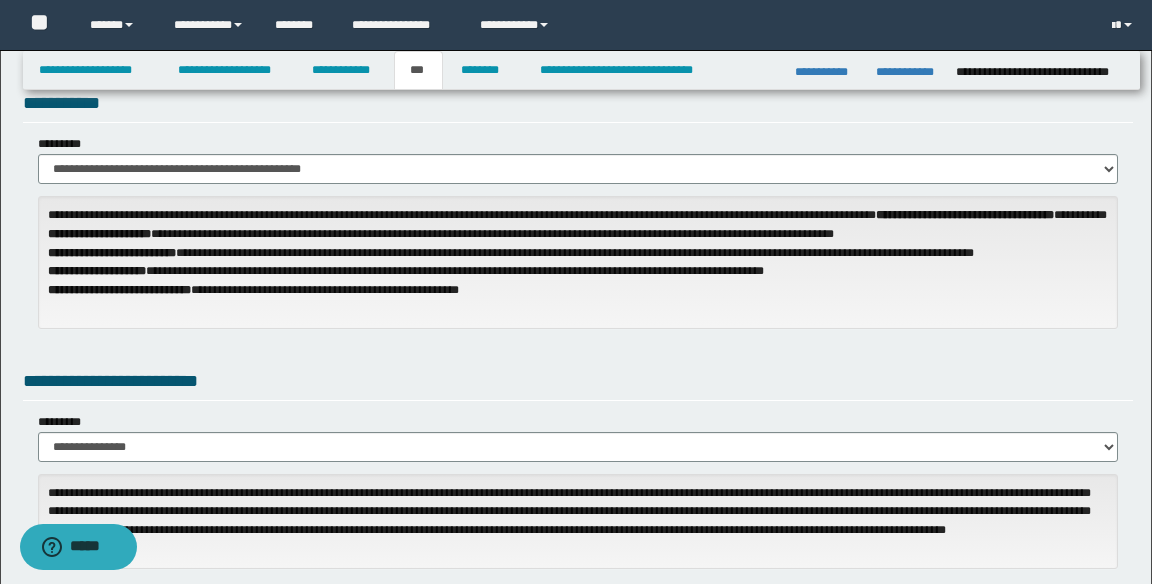 scroll, scrollTop: 0, scrollLeft: 0, axis: both 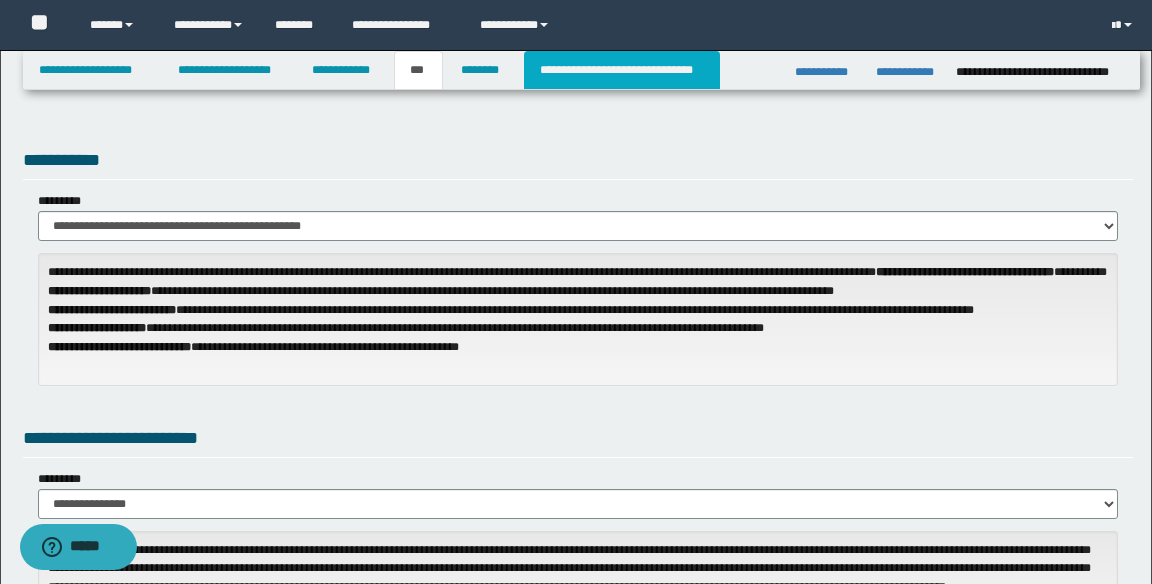 click on "**********" at bounding box center [622, 70] 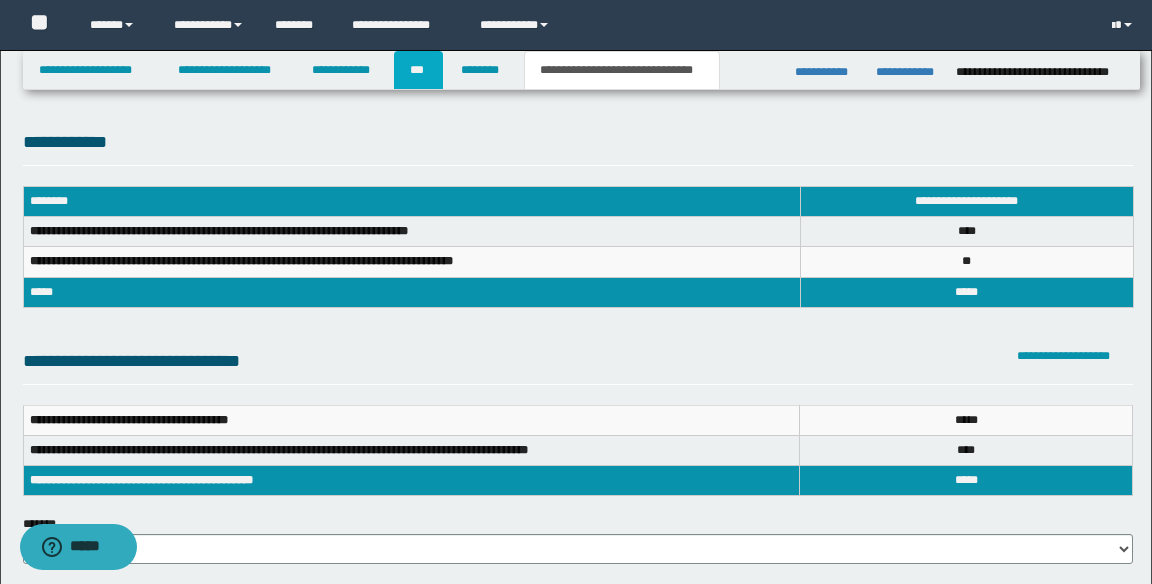 click on "***" at bounding box center [418, 70] 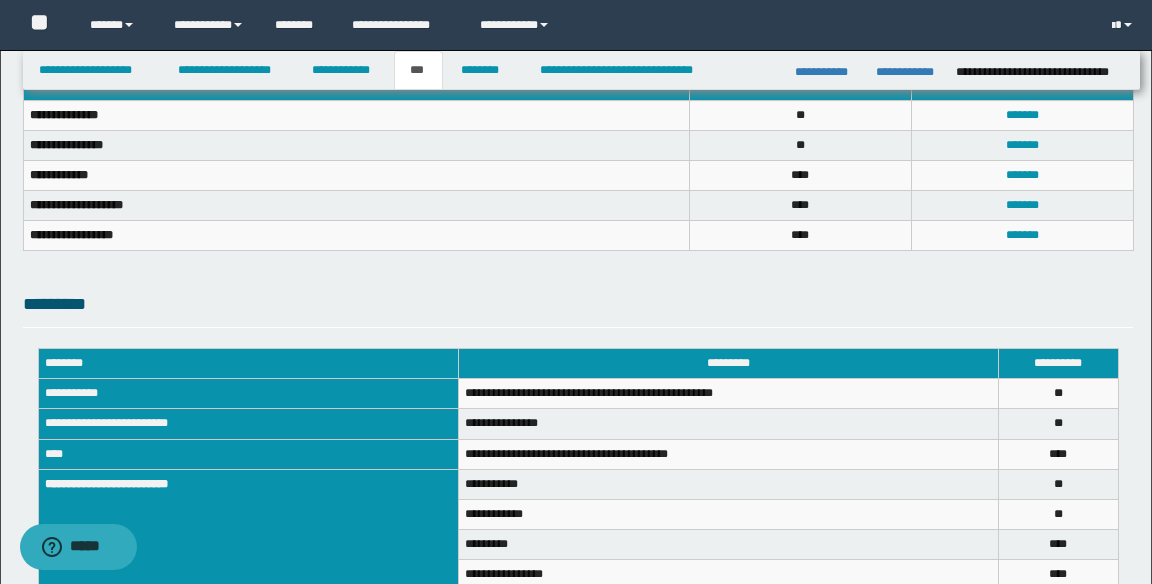 scroll, scrollTop: 957, scrollLeft: 0, axis: vertical 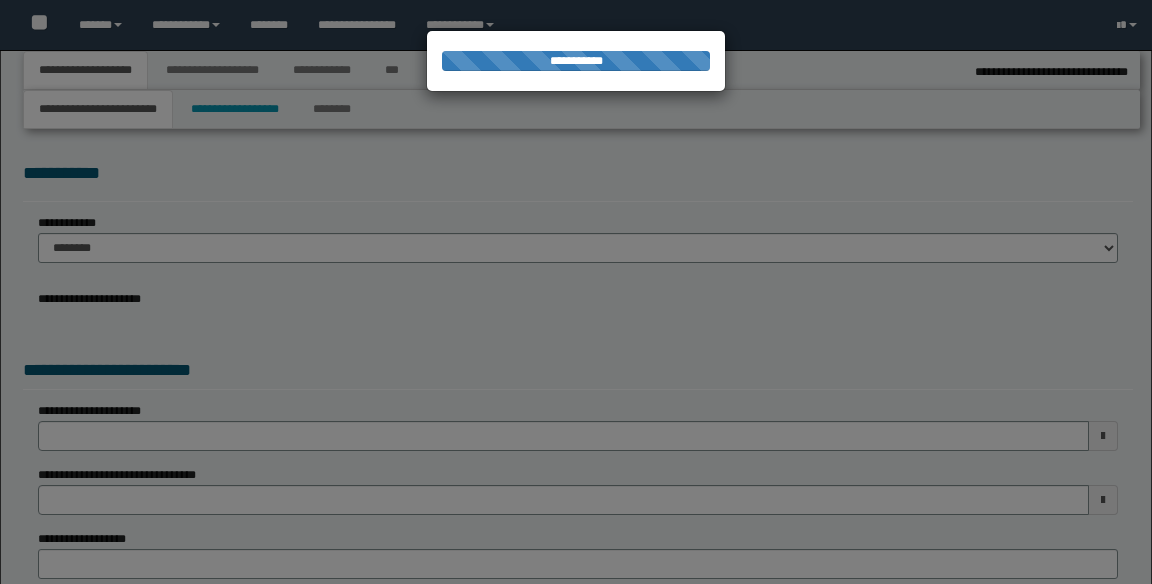 select on "*" 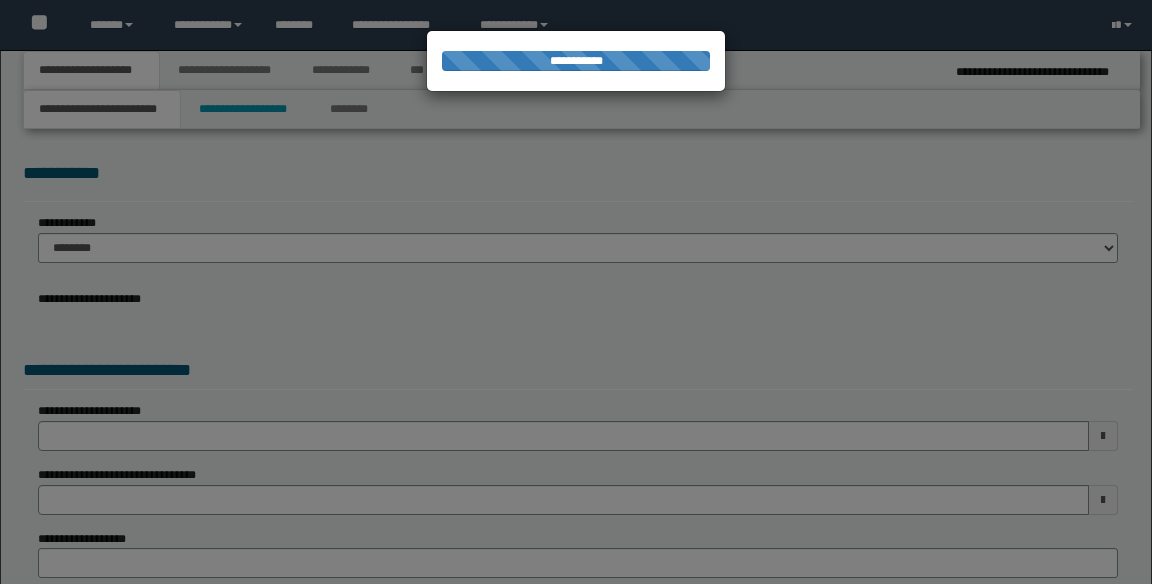 scroll, scrollTop: 1004, scrollLeft: 0, axis: vertical 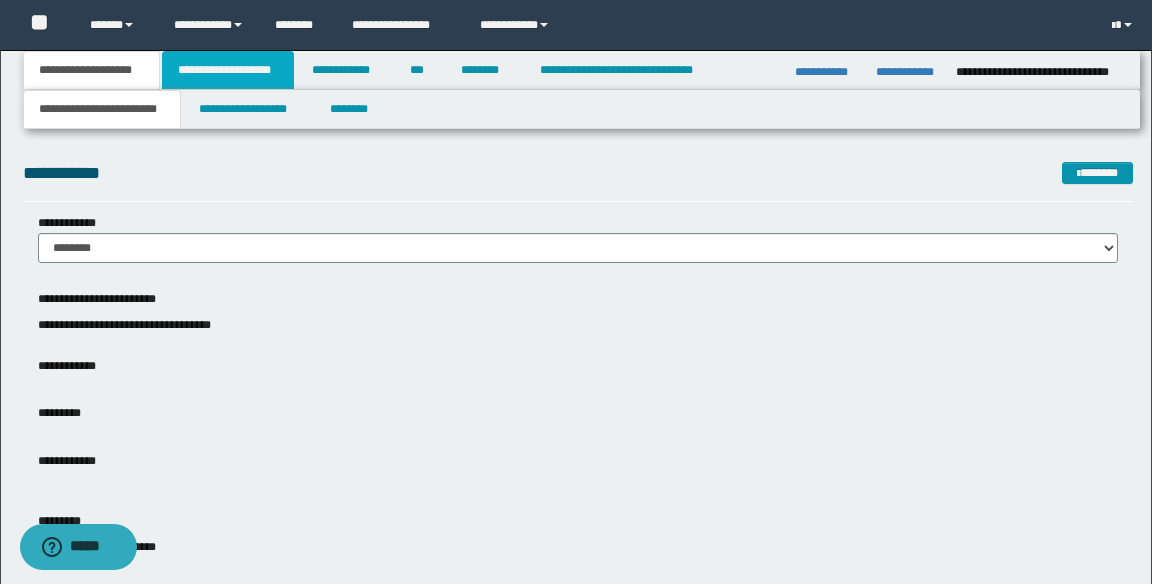 click on "**********" at bounding box center (228, 70) 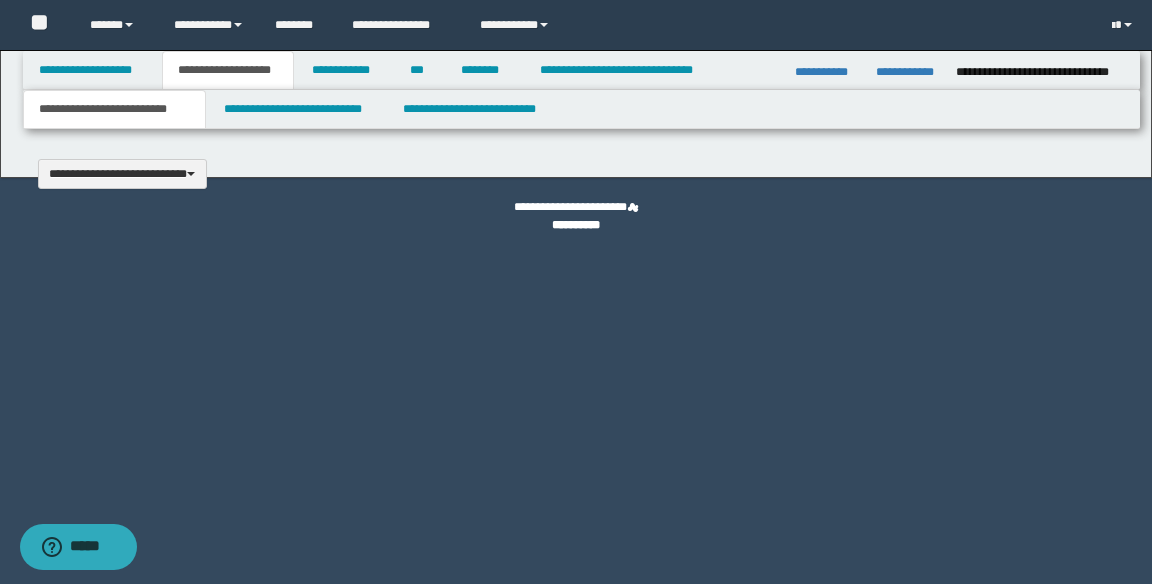 type 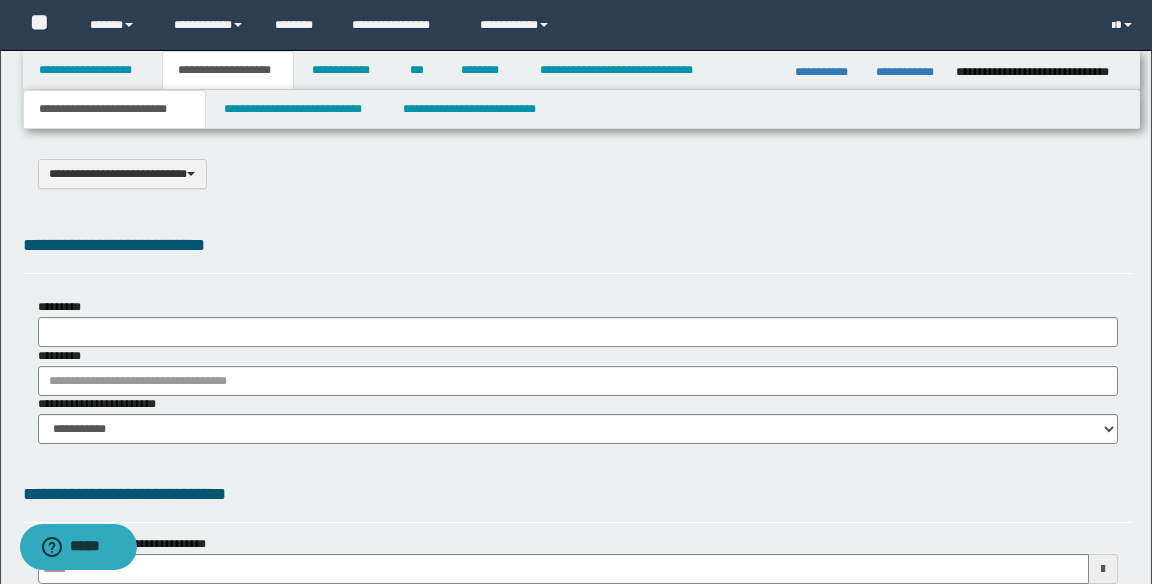 type on "**********" 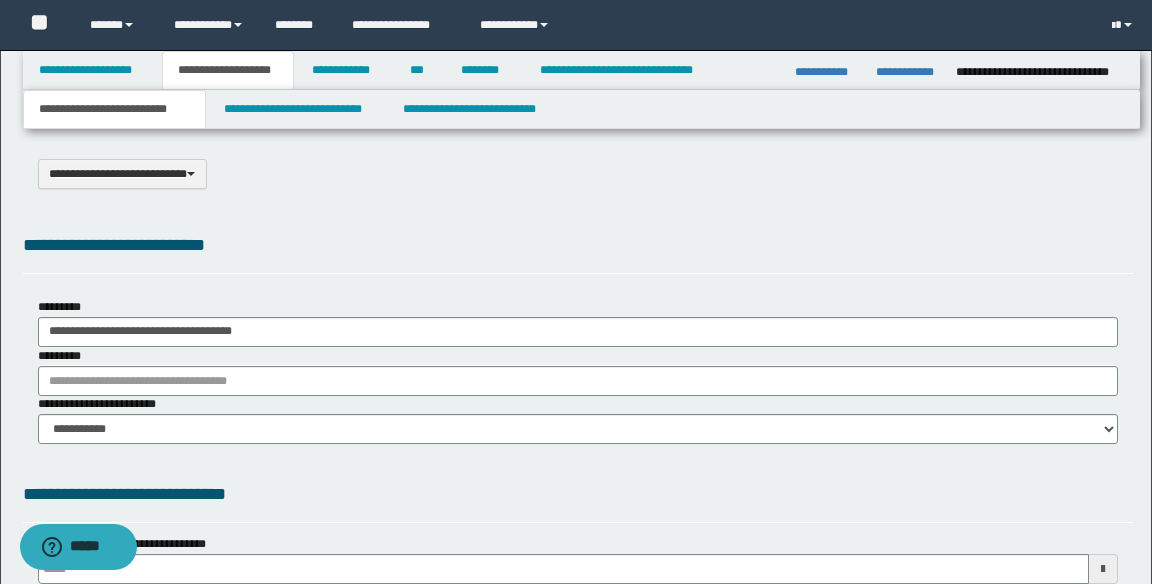 scroll, scrollTop: 0, scrollLeft: 0, axis: both 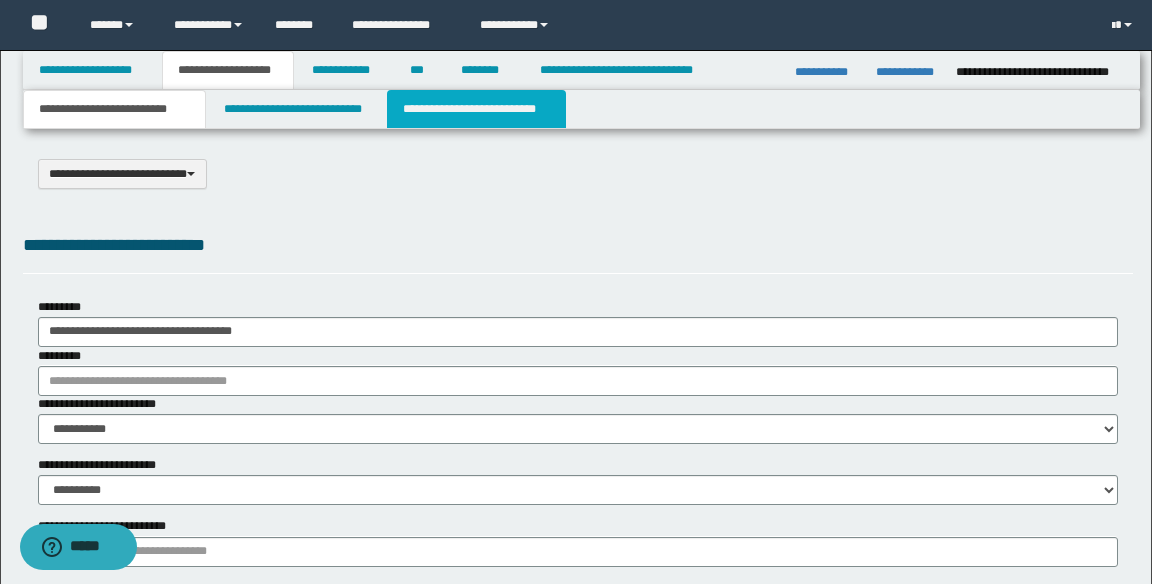 click on "**********" at bounding box center (476, 109) 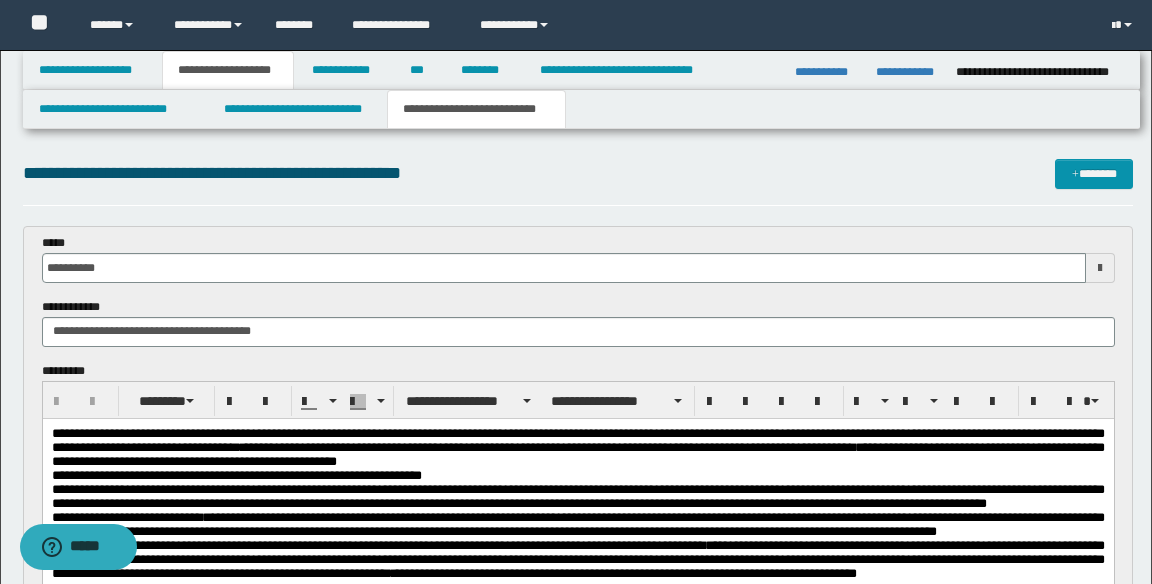 scroll, scrollTop: 254, scrollLeft: 0, axis: vertical 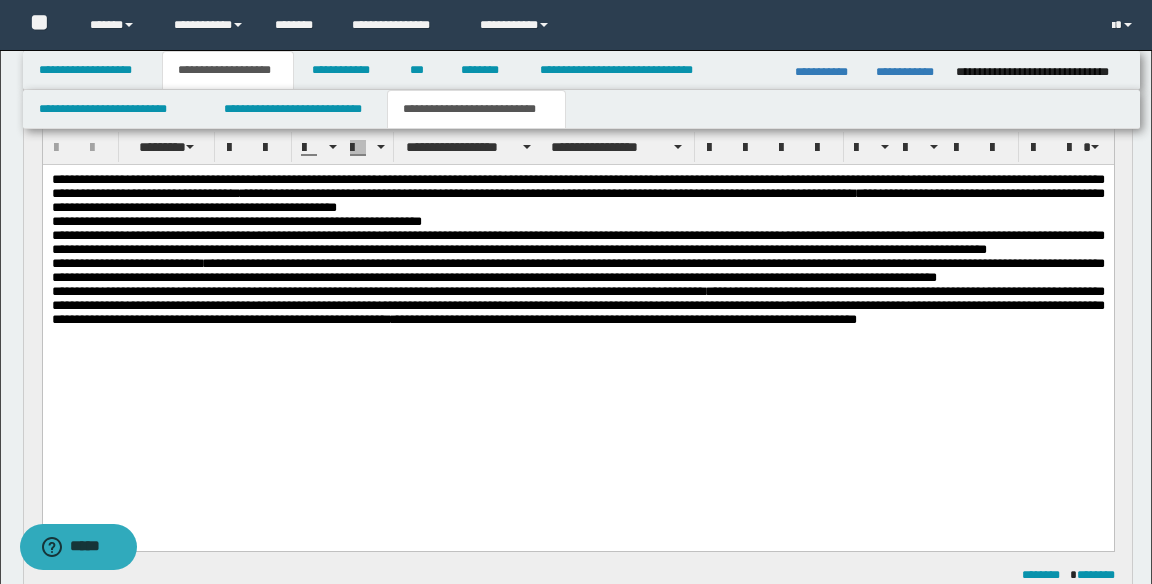 click on "**********" at bounding box center [577, 241] 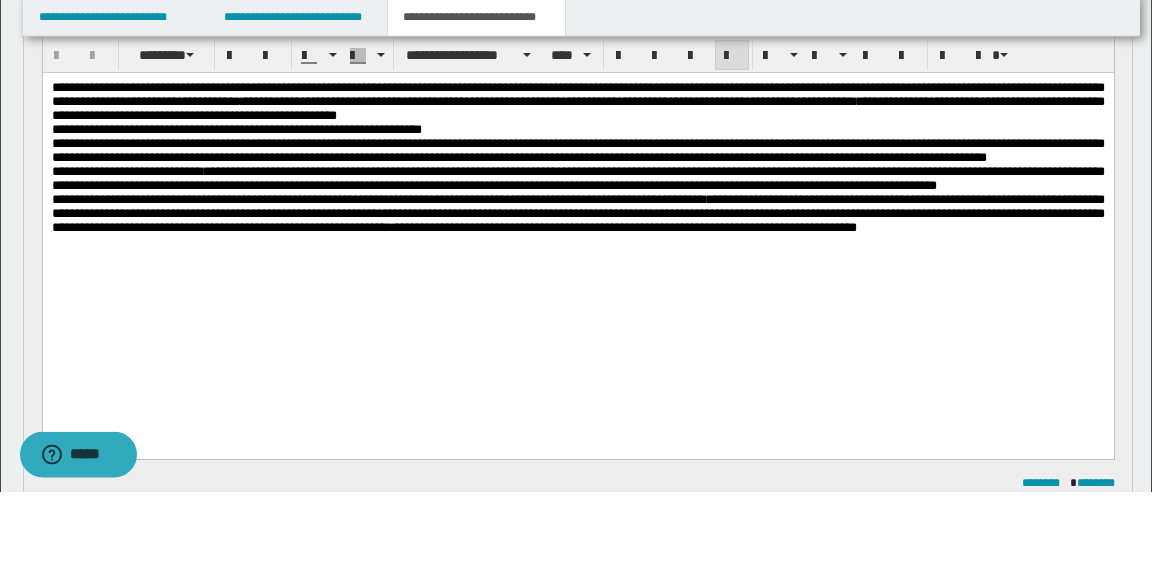 scroll, scrollTop: 254, scrollLeft: 0, axis: vertical 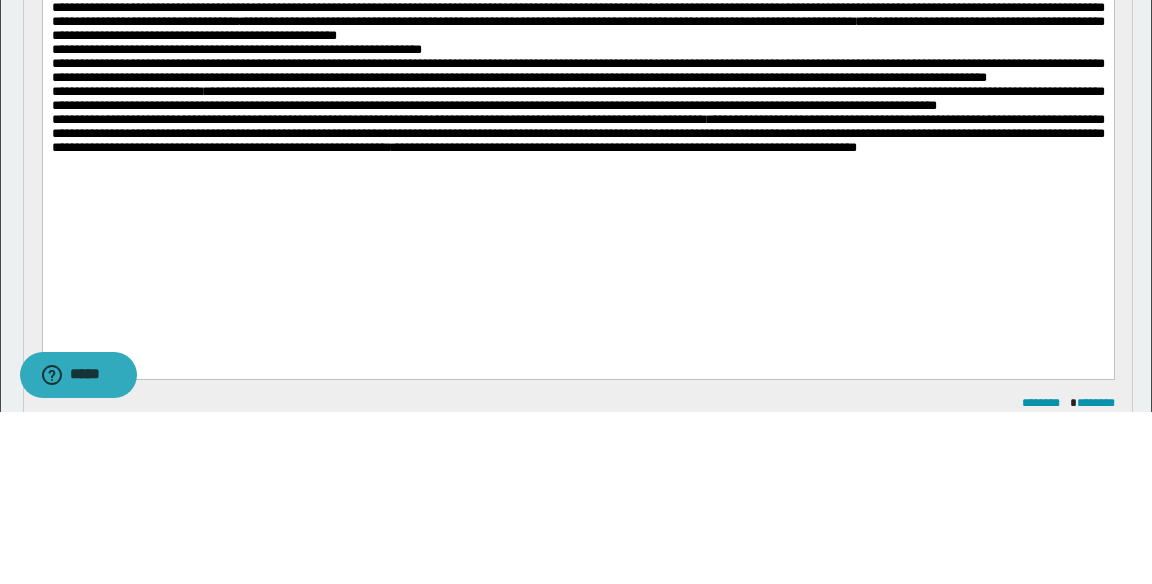 type 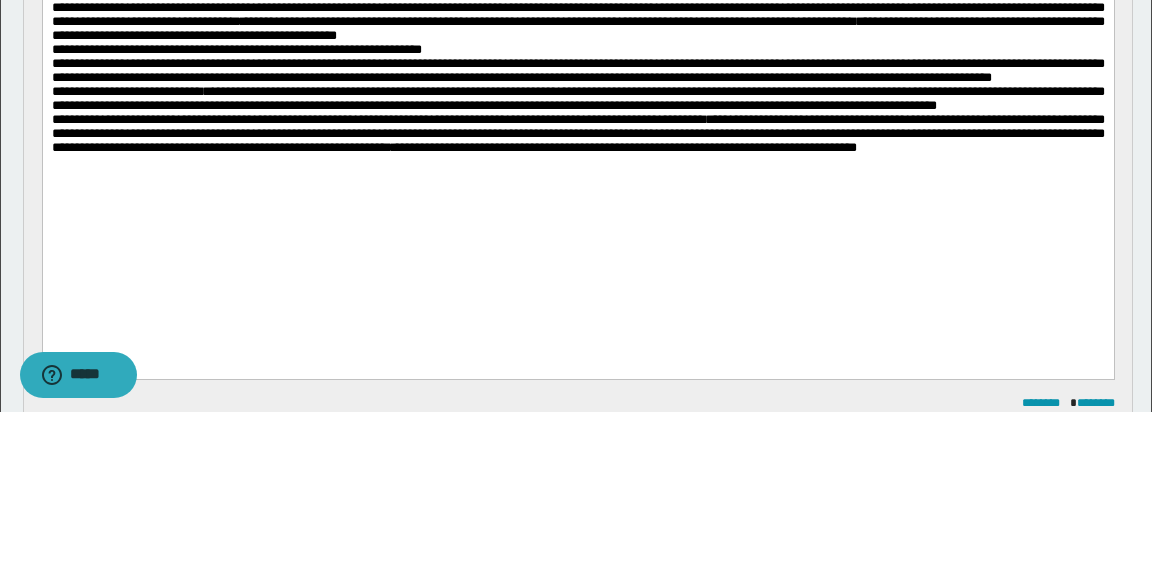 click on "**********" at bounding box center (577, 70) 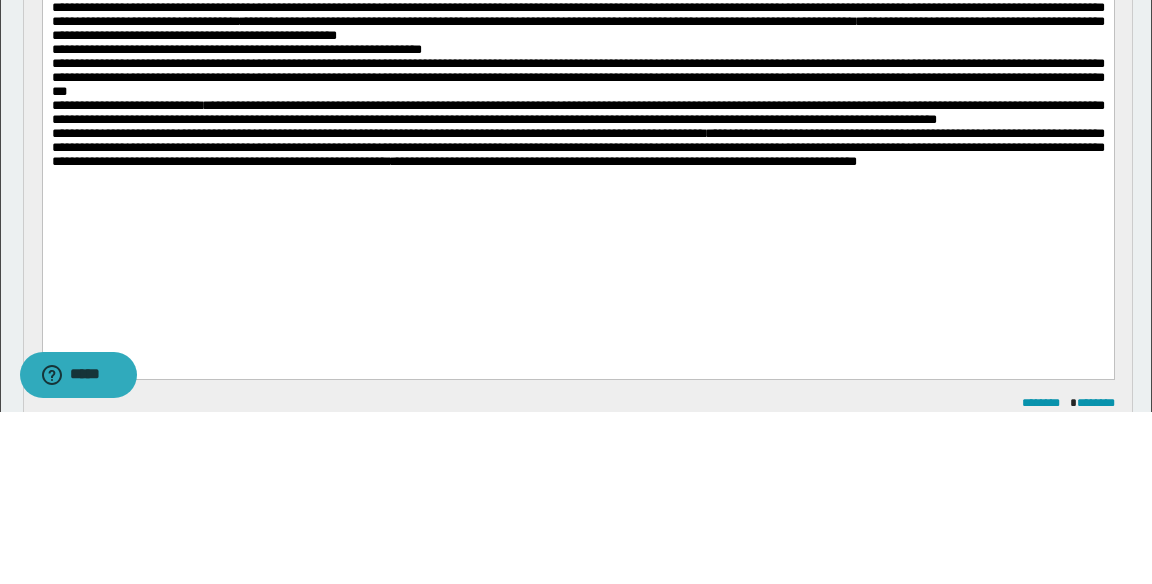click on "**********" at bounding box center (577, 77) 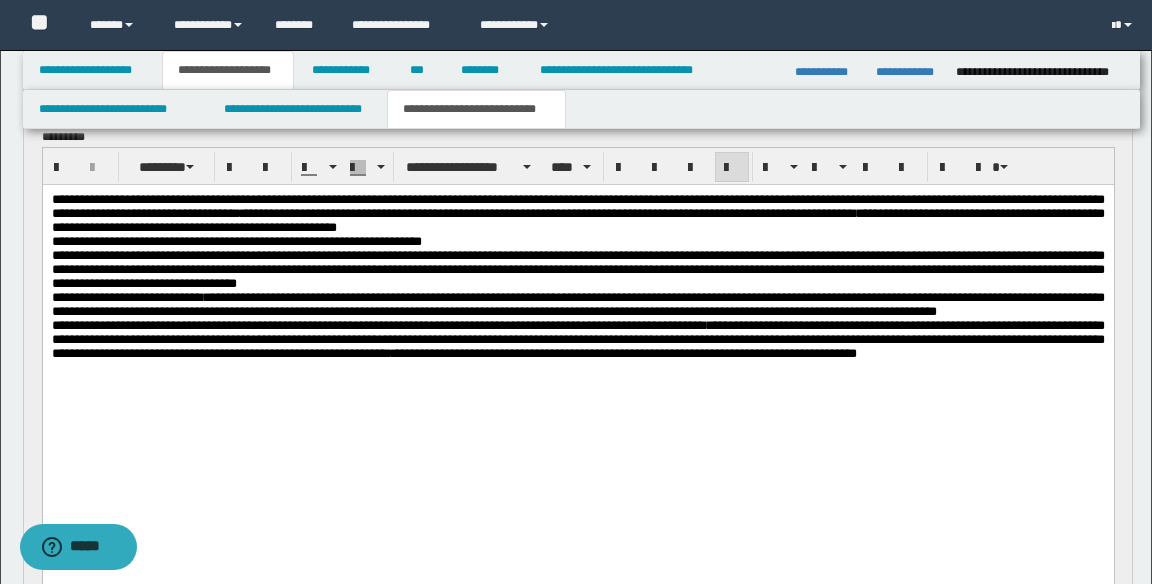 scroll, scrollTop: 237, scrollLeft: 0, axis: vertical 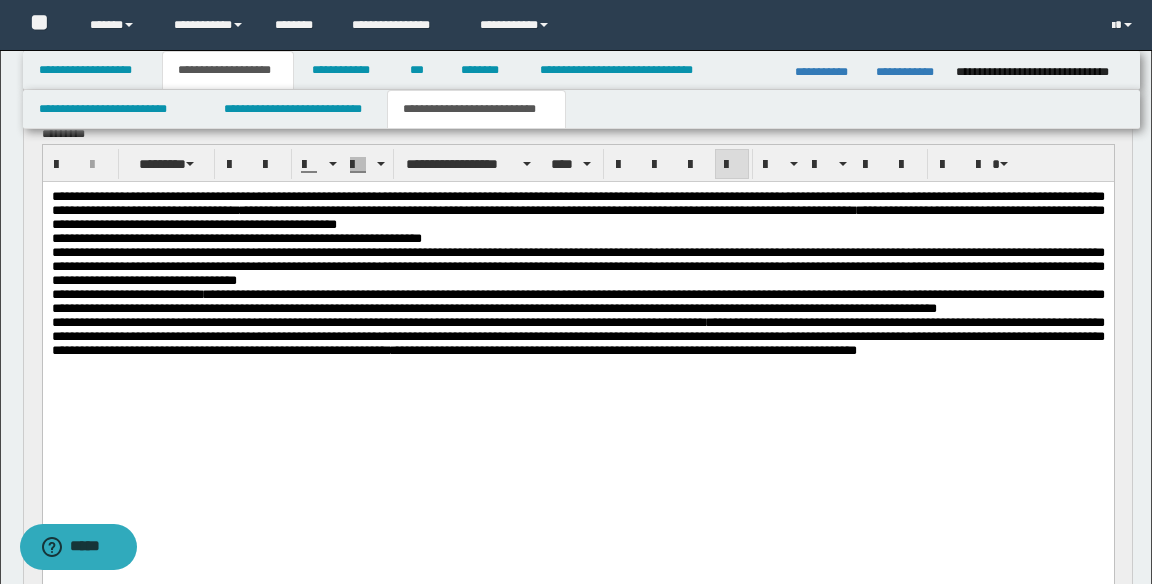 click on "**********" at bounding box center (577, 266) 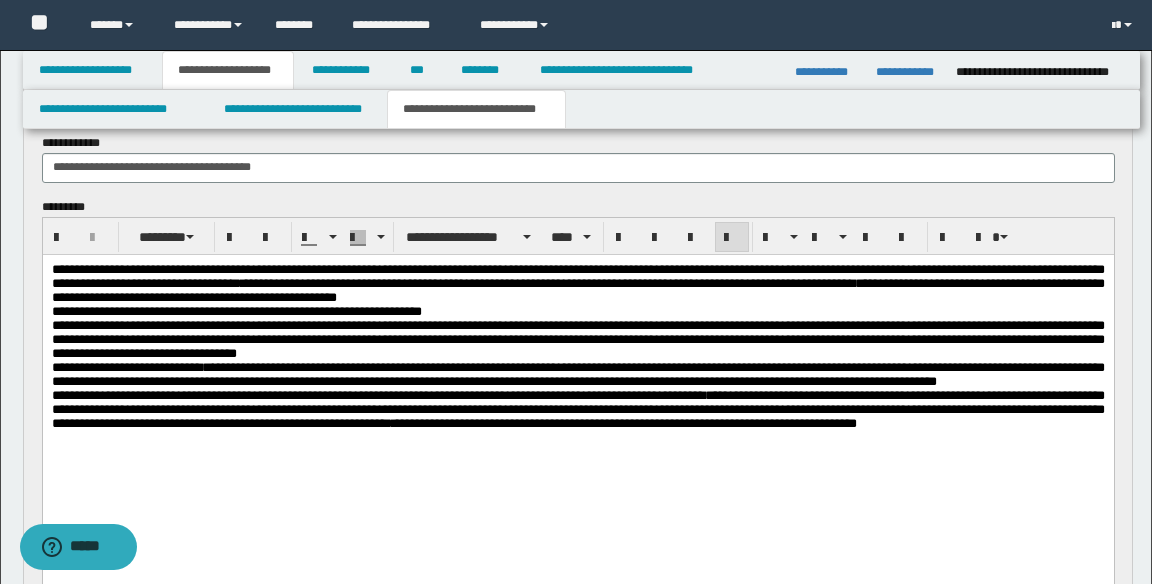 scroll, scrollTop: 0, scrollLeft: 0, axis: both 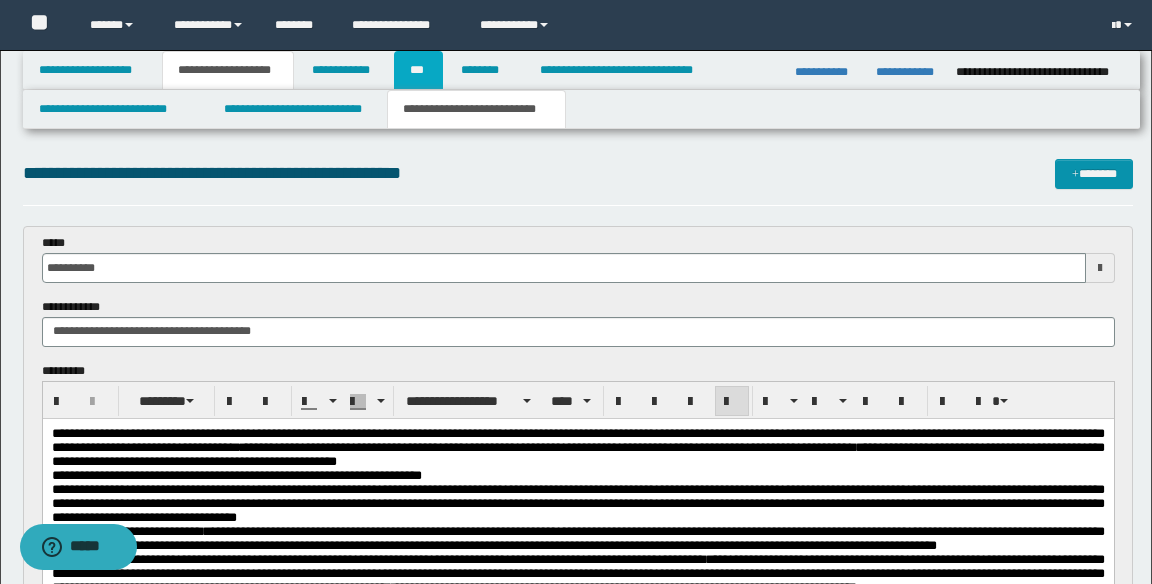 click on "***" at bounding box center [418, 70] 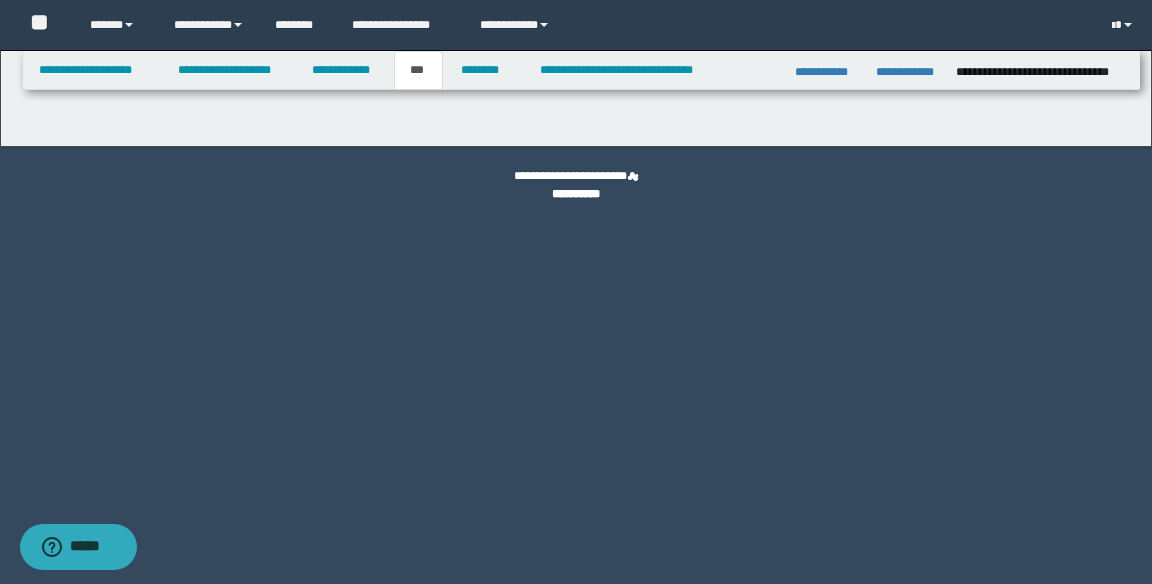 select on "*" 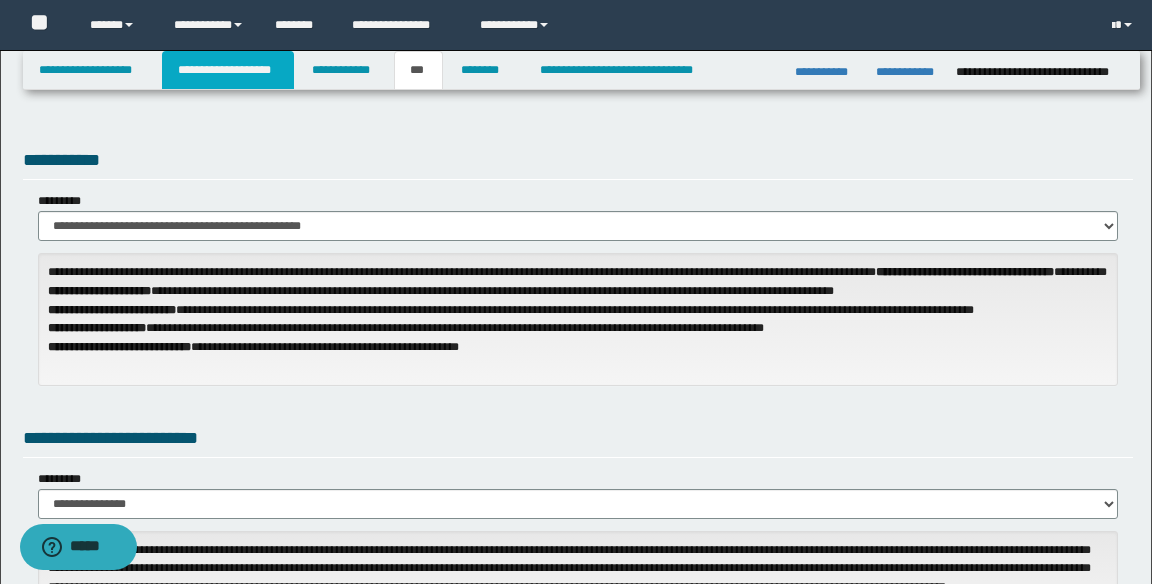 click on "**********" at bounding box center (228, 70) 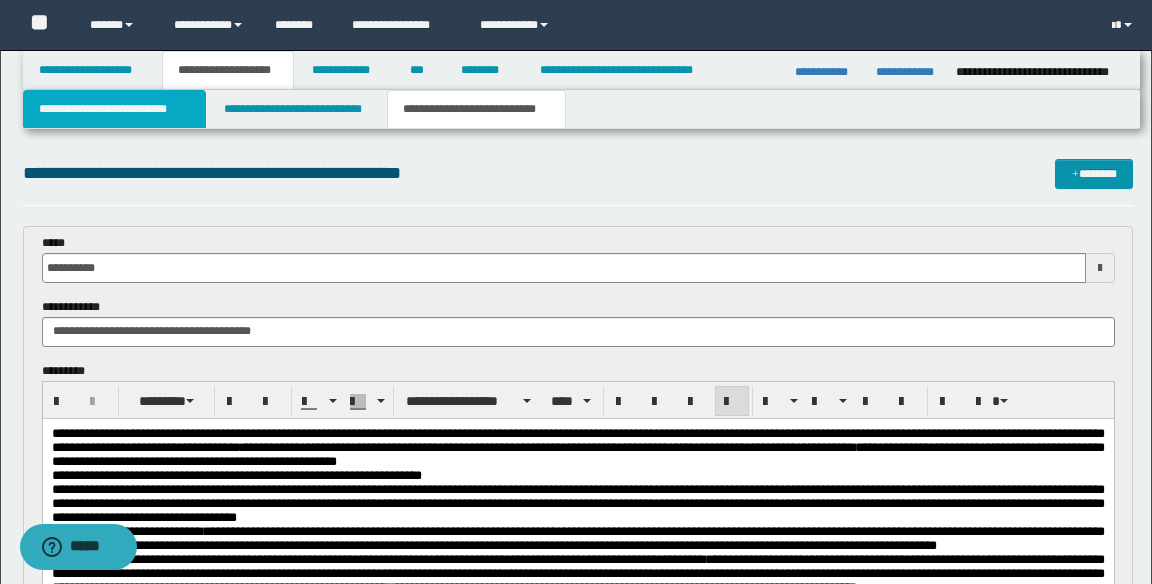 click on "**********" at bounding box center [115, 109] 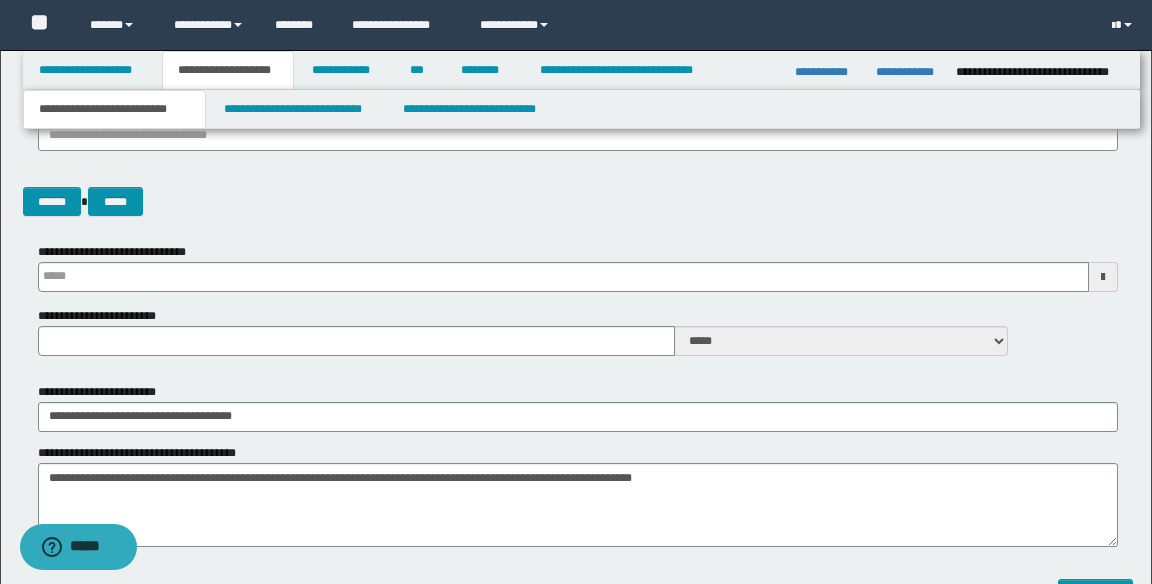 scroll, scrollTop: 415, scrollLeft: 0, axis: vertical 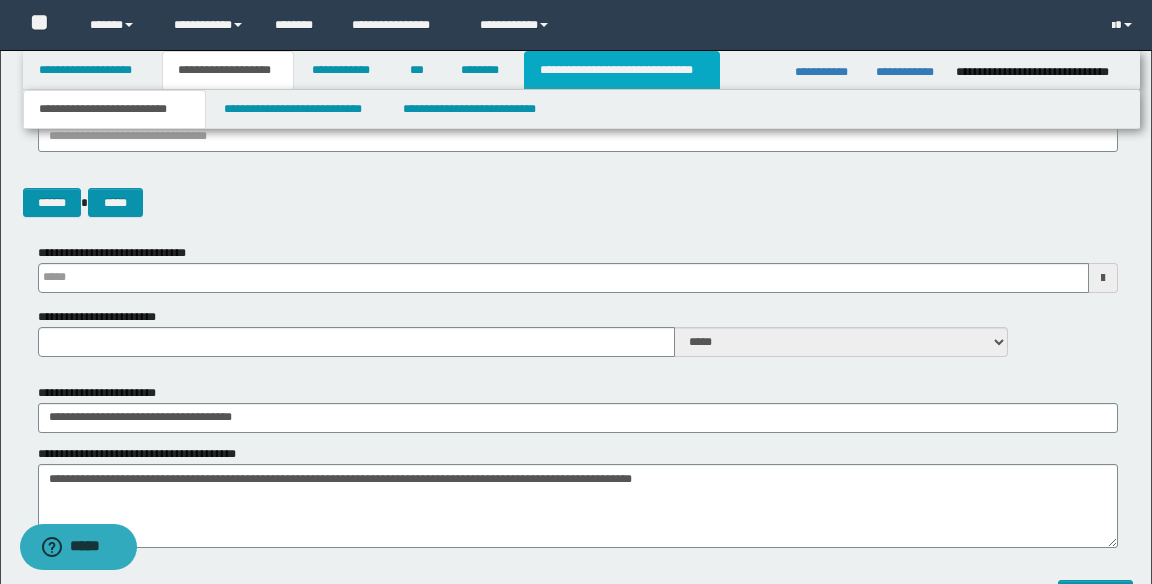 click on "**********" at bounding box center [622, 70] 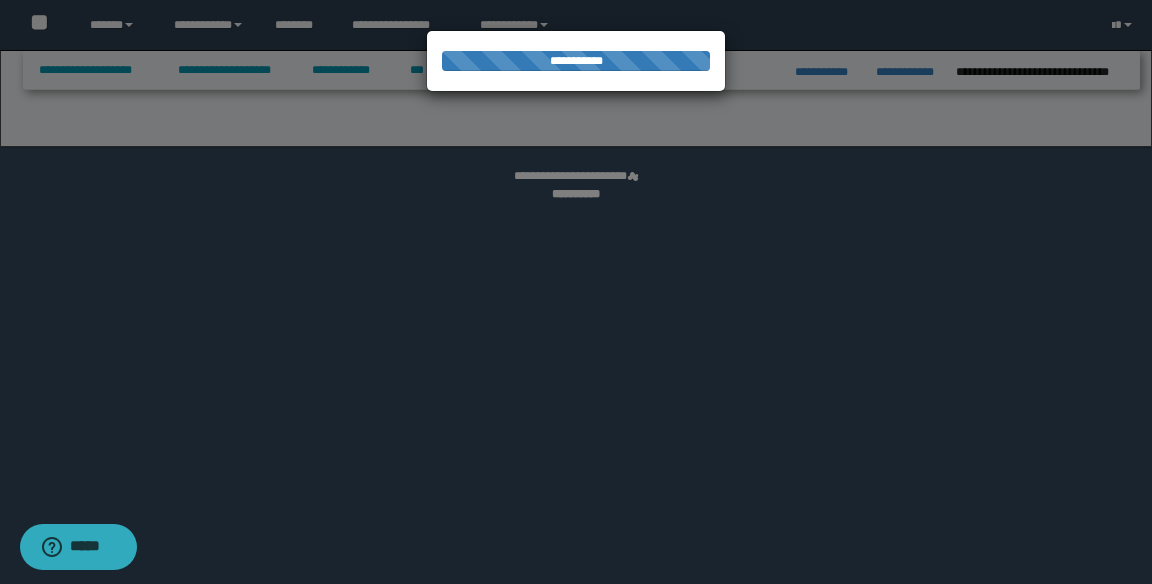 select on "*" 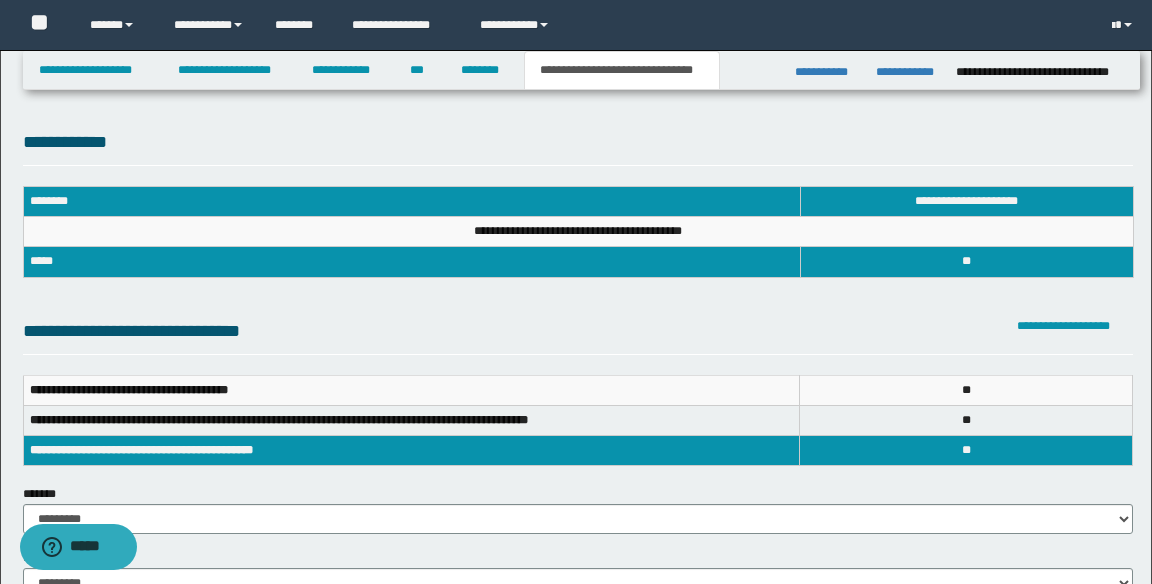 scroll, scrollTop: 0, scrollLeft: 0, axis: both 